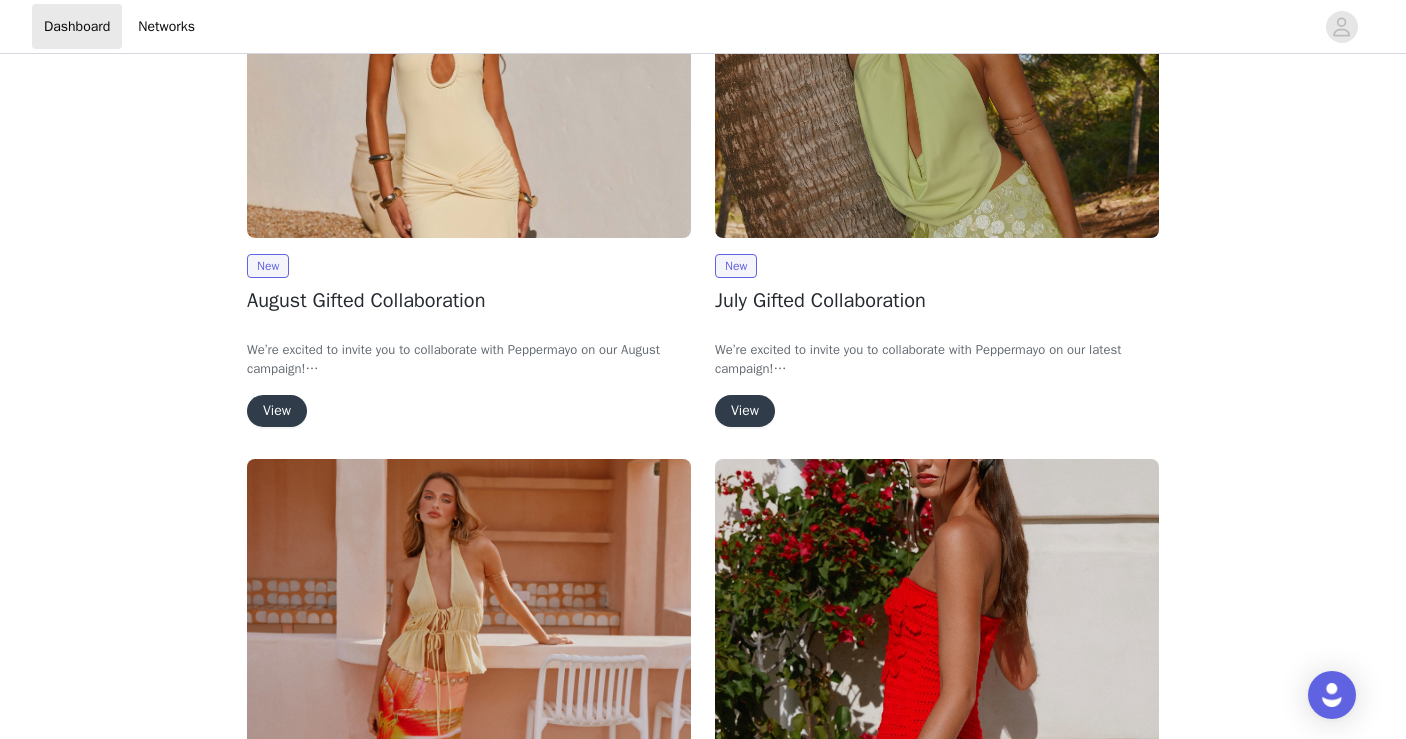 scroll, scrollTop: 251, scrollLeft: 0, axis: vertical 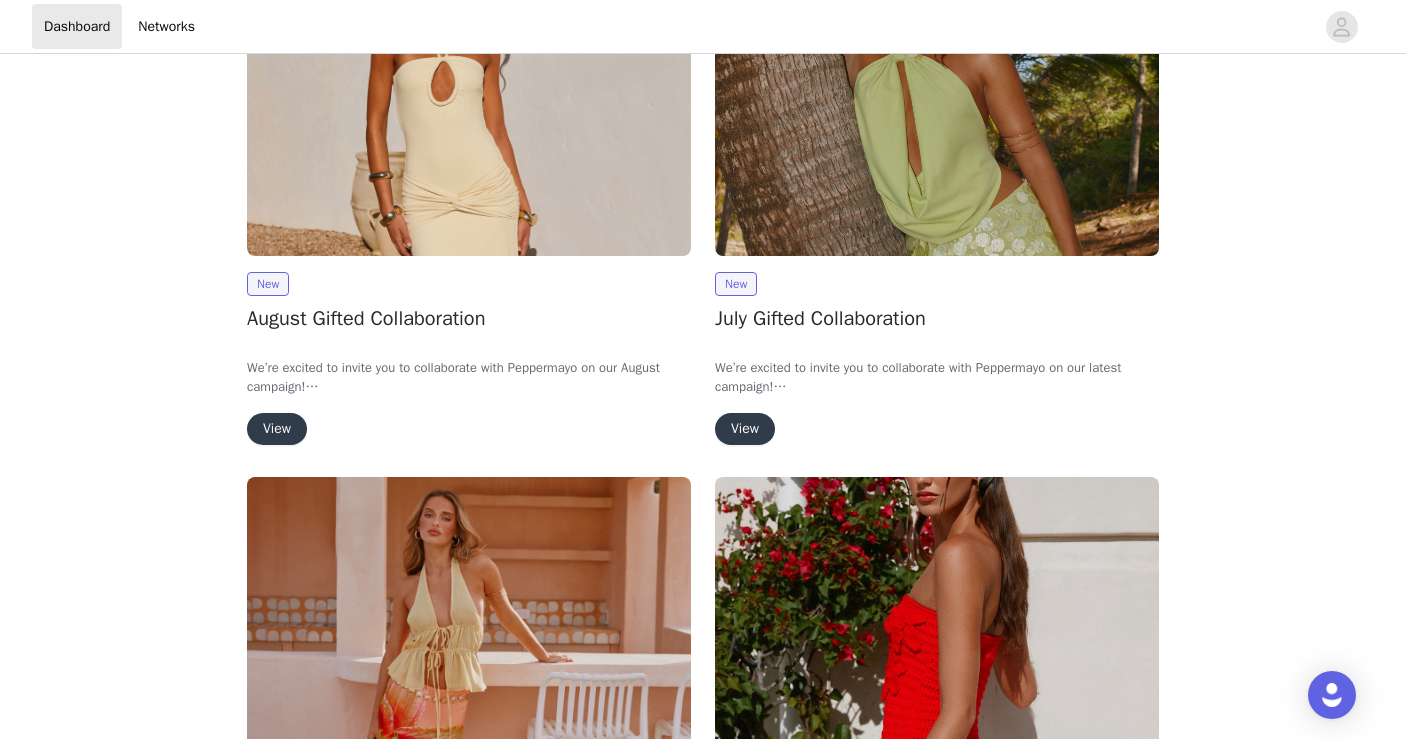 click on "View" at bounding box center (745, 429) 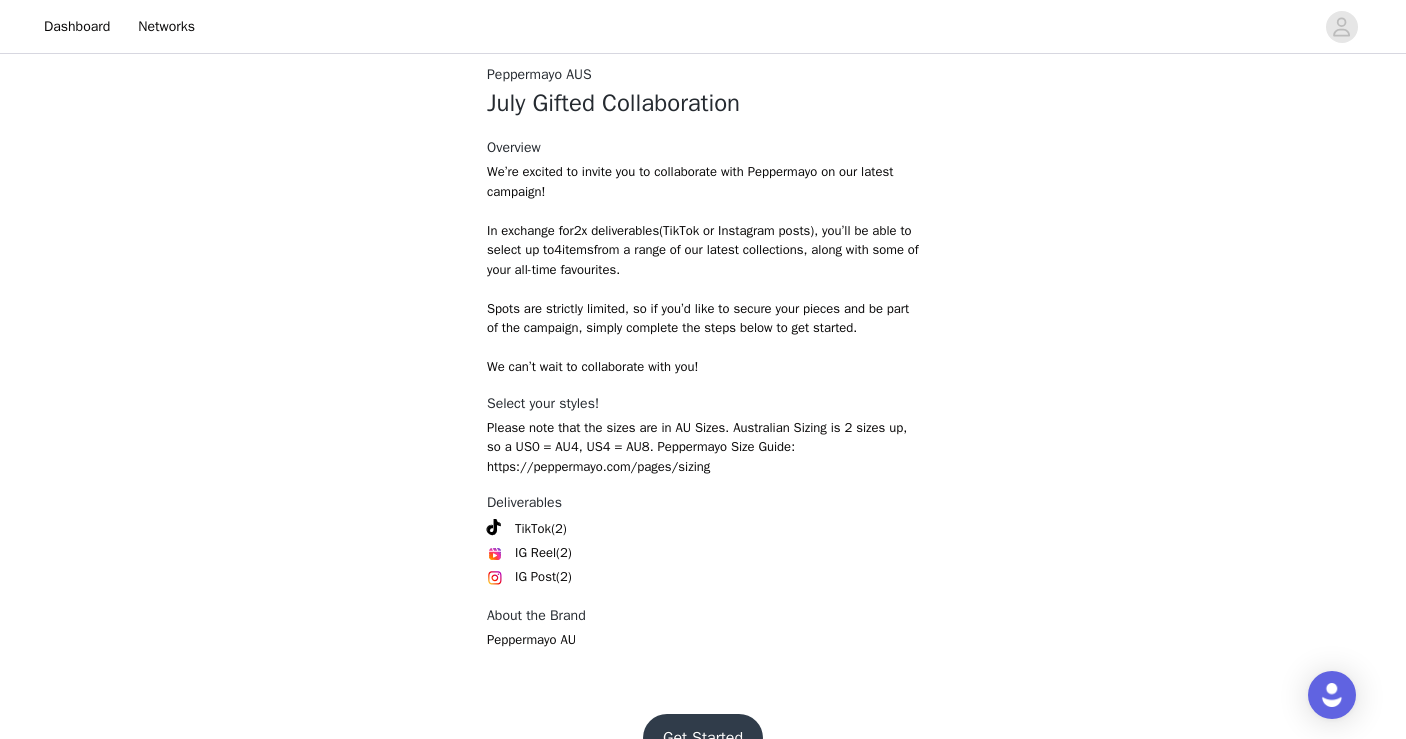 scroll, scrollTop: 816, scrollLeft: 0, axis: vertical 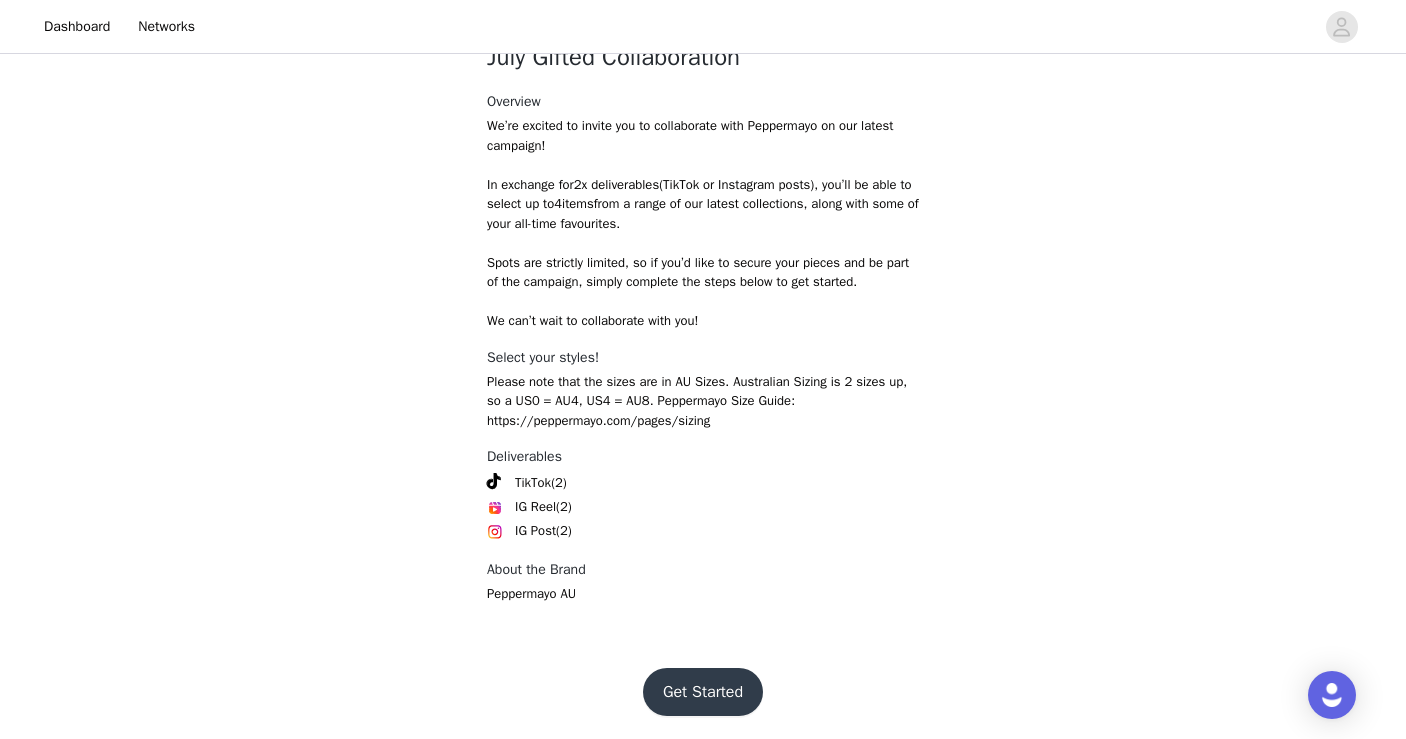 click on "Get Started" at bounding box center (703, 692) 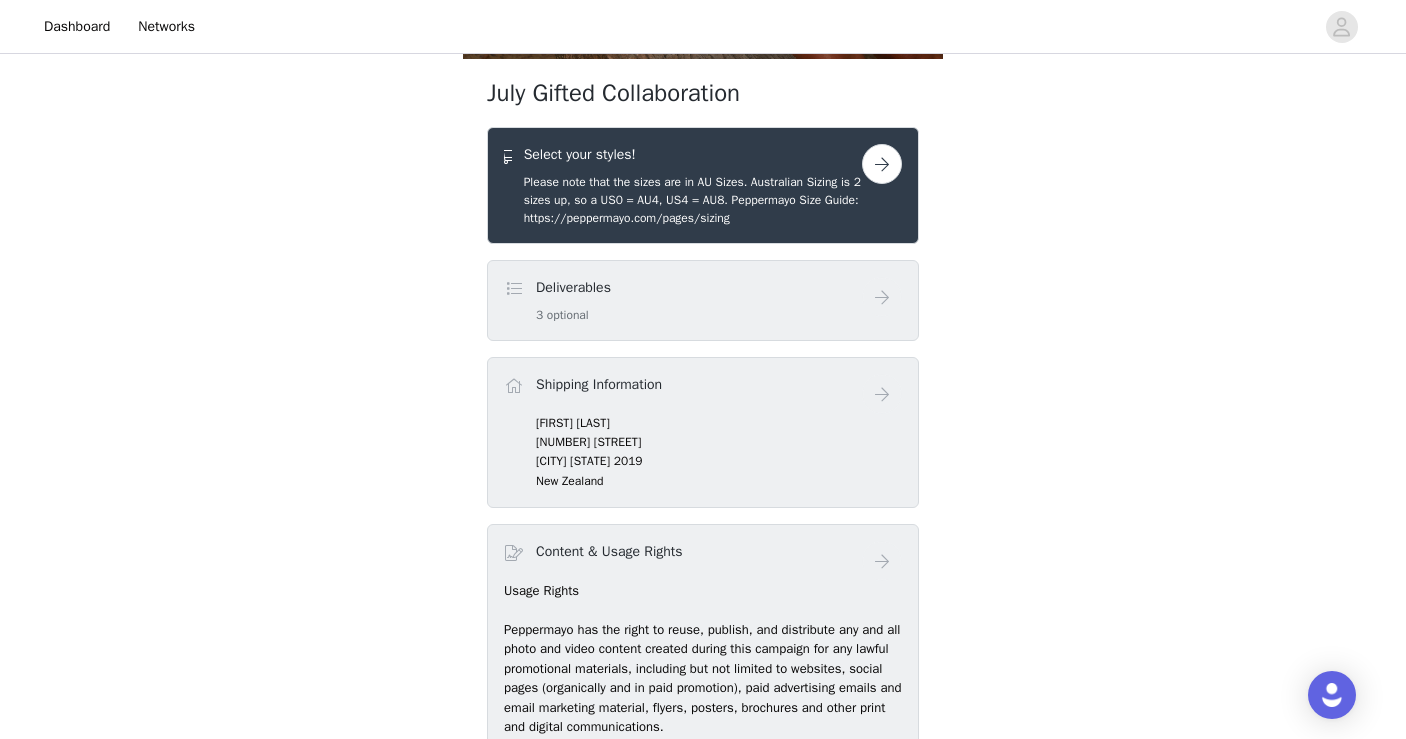 scroll, scrollTop: 699, scrollLeft: 0, axis: vertical 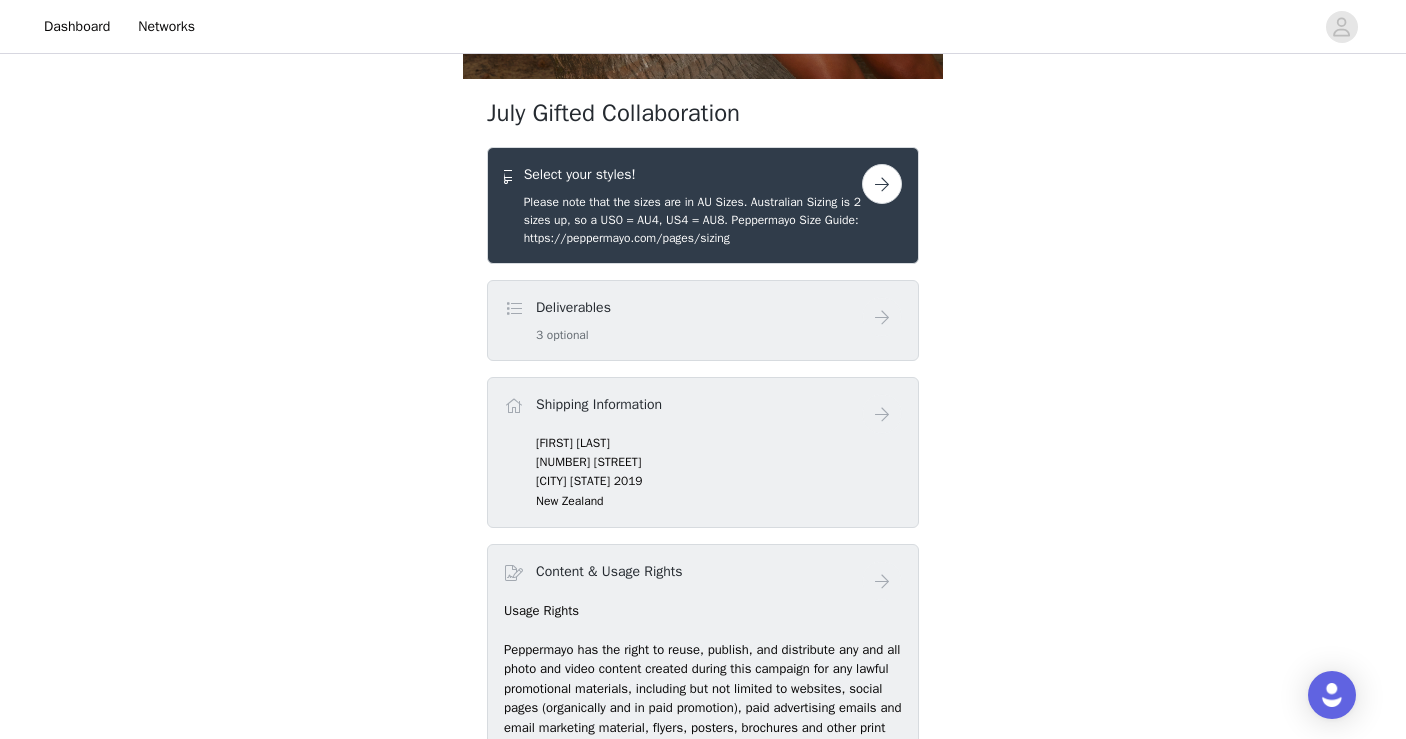click at bounding box center (882, 184) 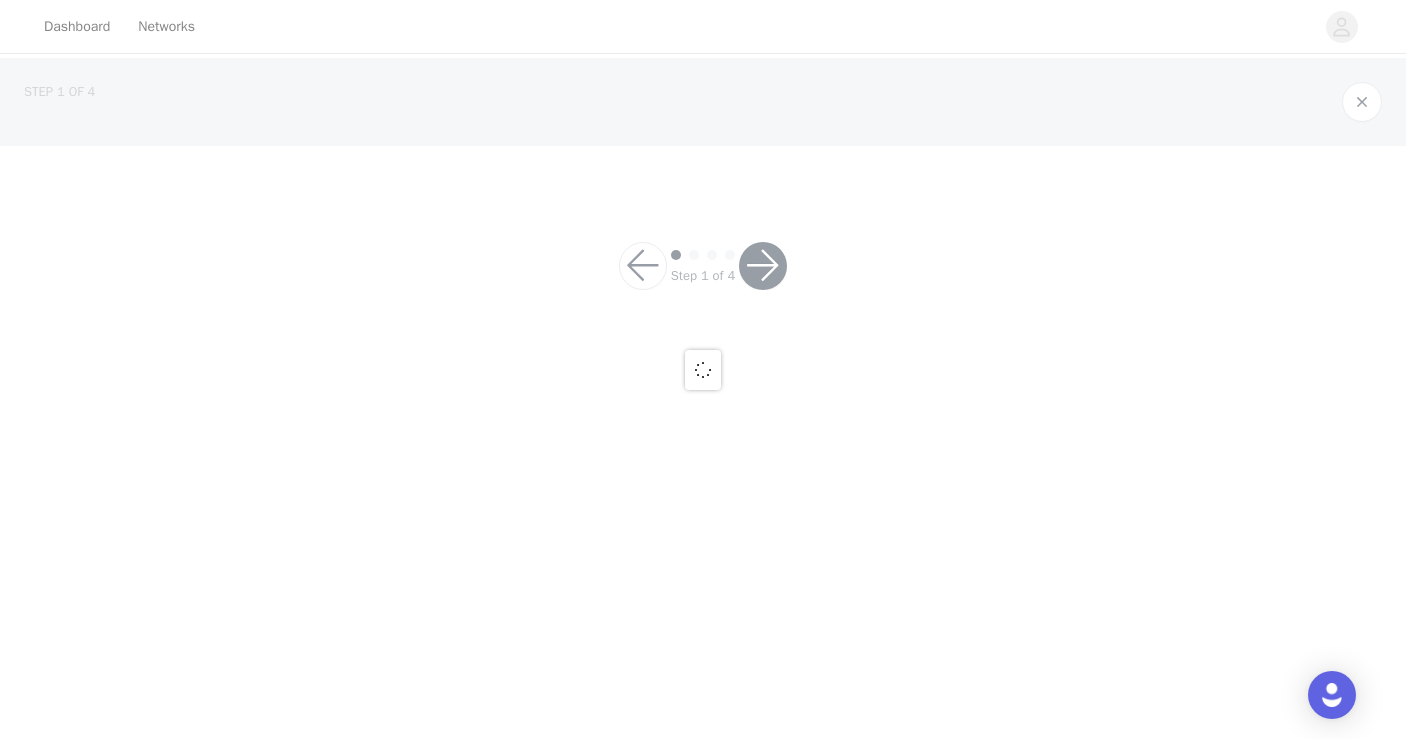 scroll, scrollTop: 0, scrollLeft: 0, axis: both 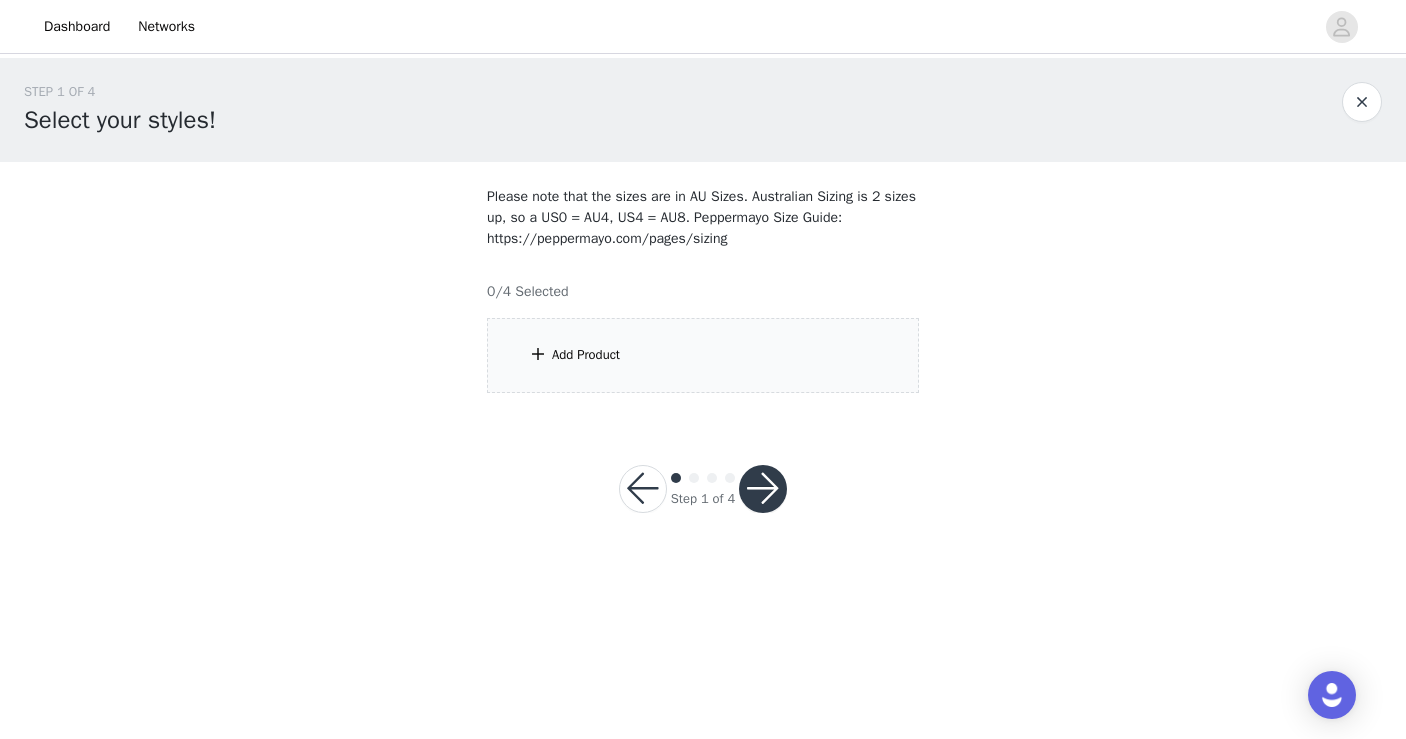 click on "Add Product" at bounding box center (703, 355) 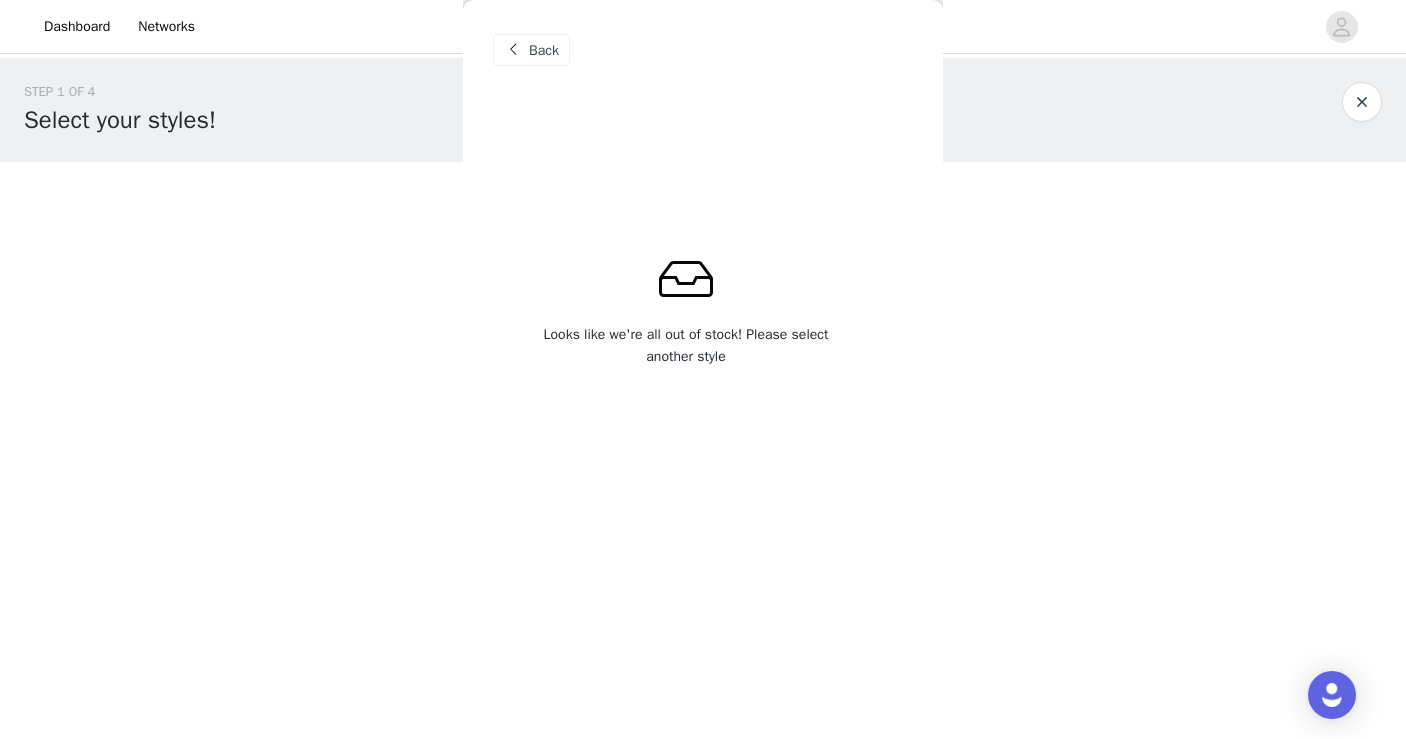 click on "Back" at bounding box center (544, 50) 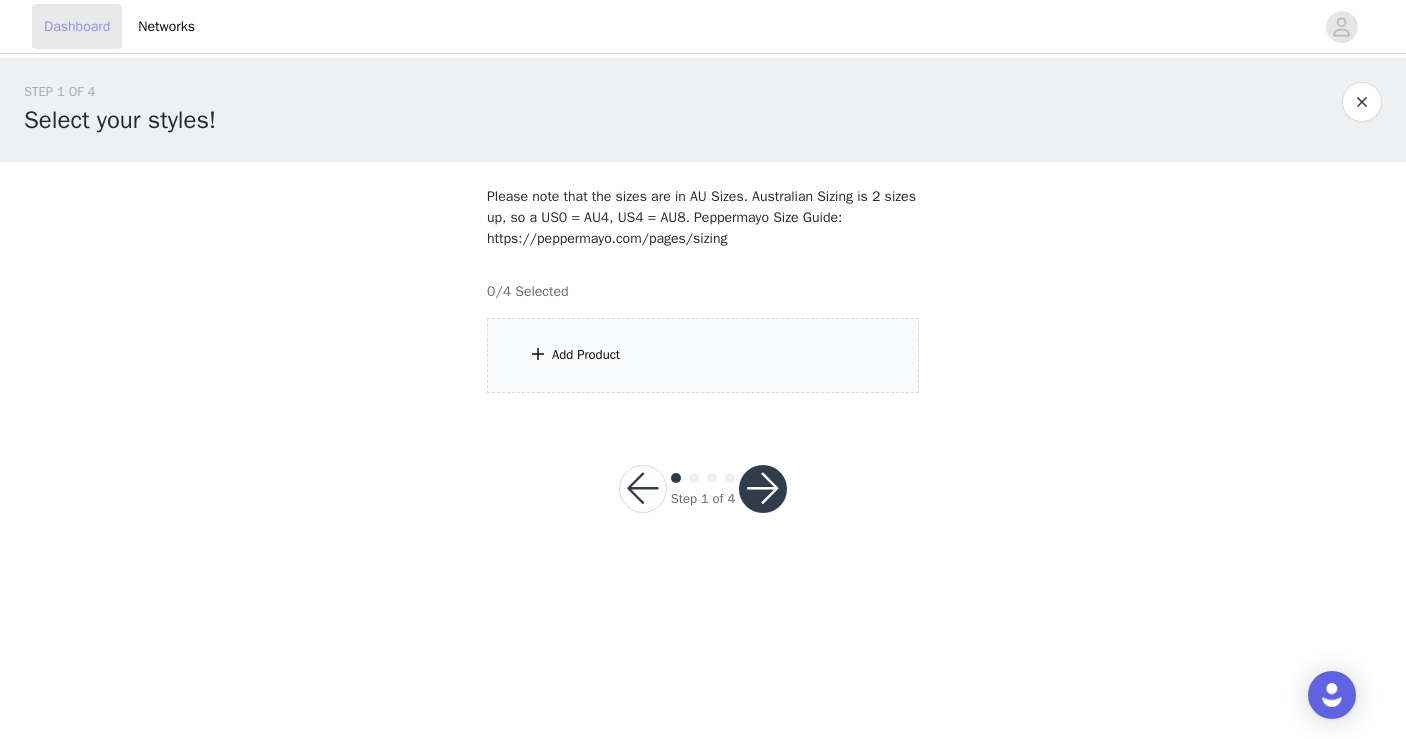 click on "Dashboard" at bounding box center (77, 26) 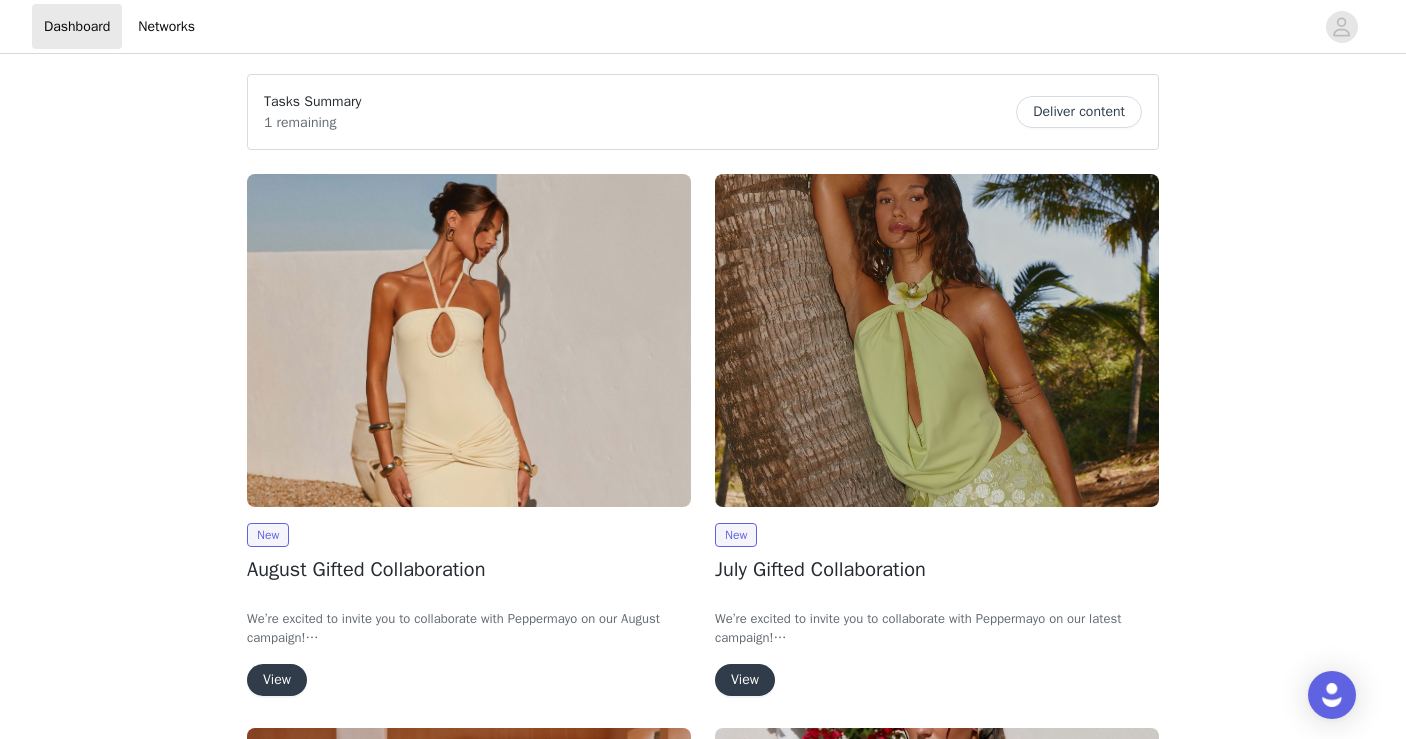 click on "In exchange for 2x deliverables (TikTok or Instagram posts), you’ll be able to select up to 4 items" at bounding box center (469, 439) 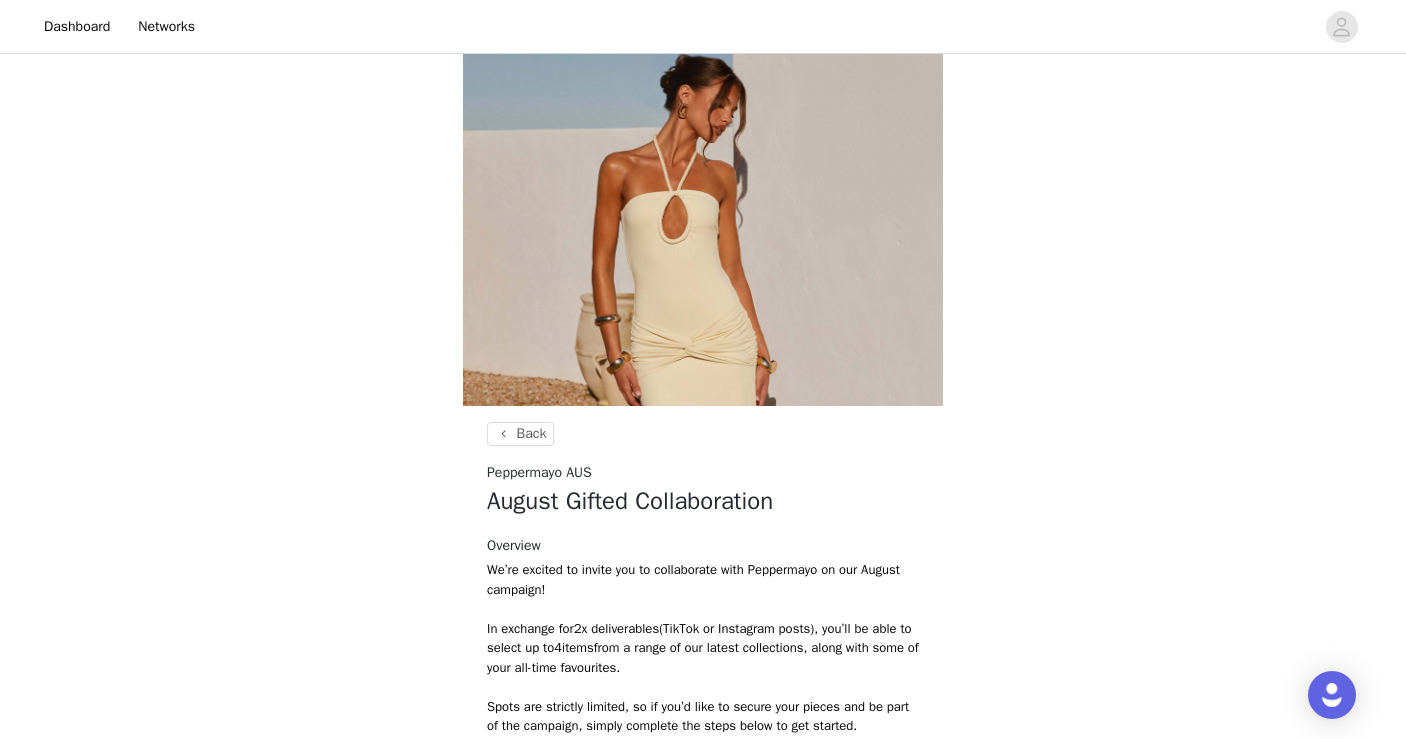 scroll, scrollTop: 417, scrollLeft: 0, axis: vertical 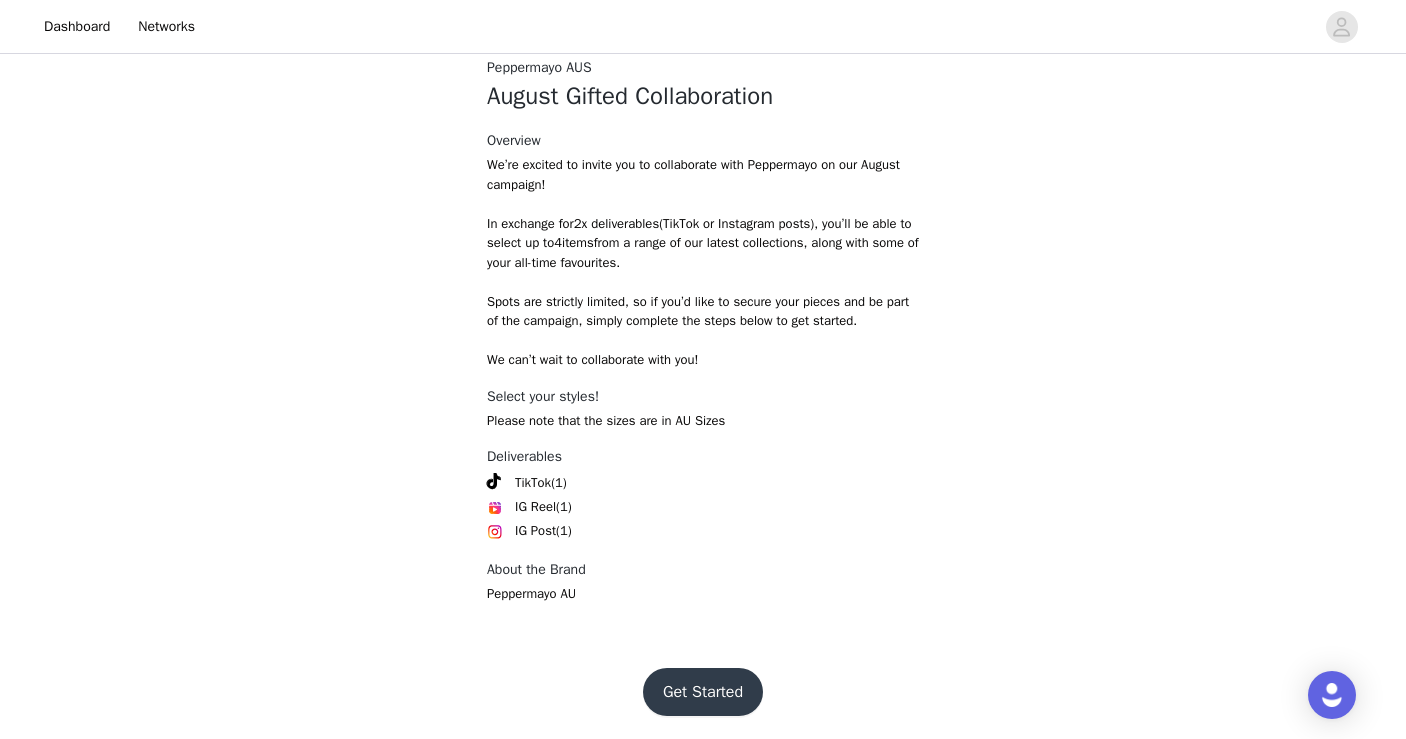 click on "Get Started" at bounding box center [703, 692] 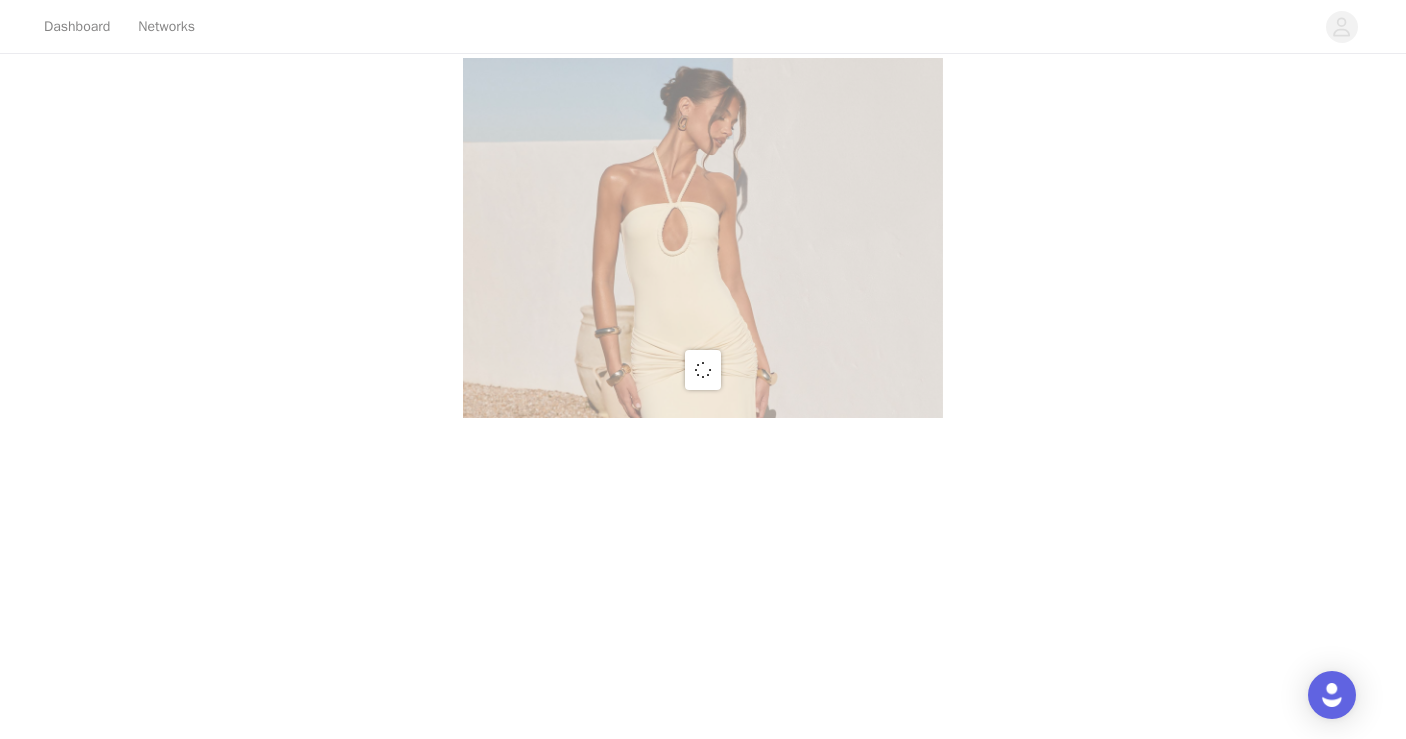 scroll, scrollTop: 0, scrollLeft: 0, axis: both 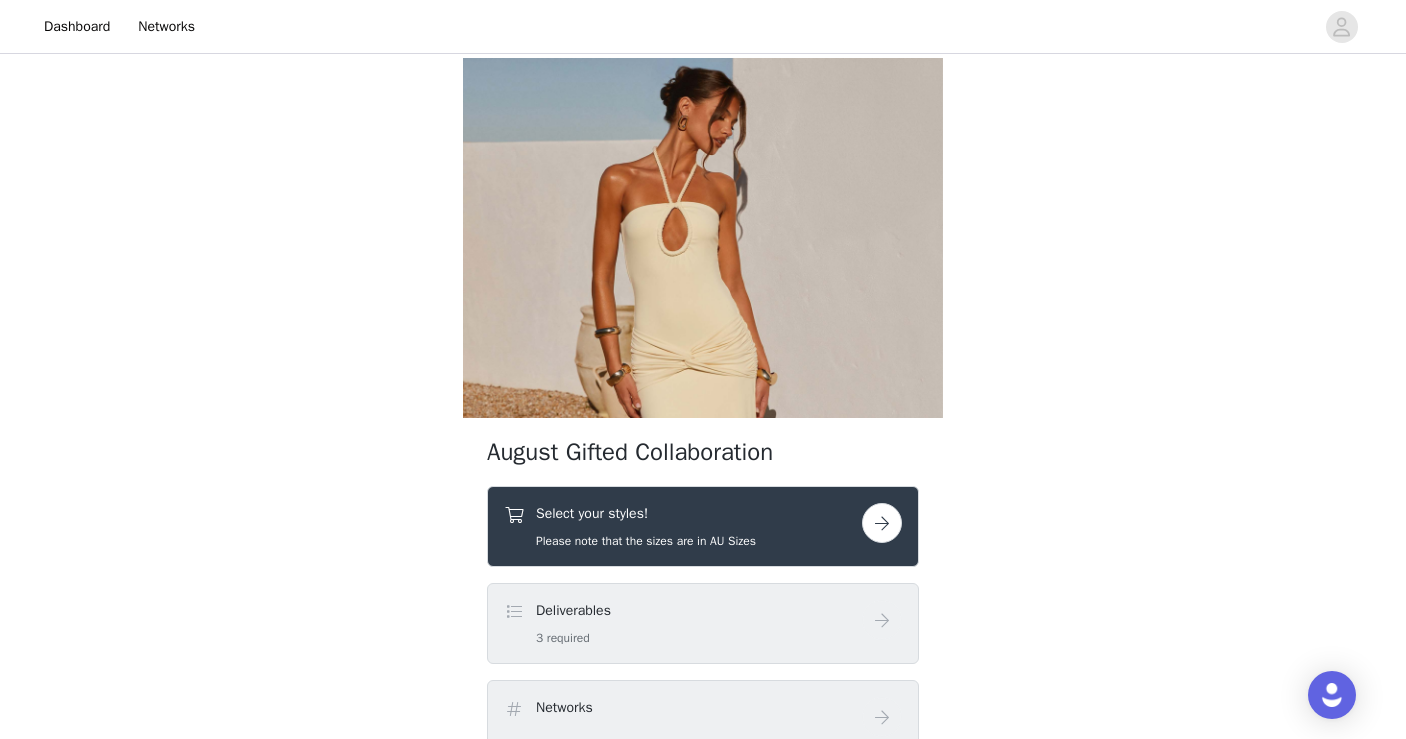 click on "Select your styles!" at bounding box center [646, 513] 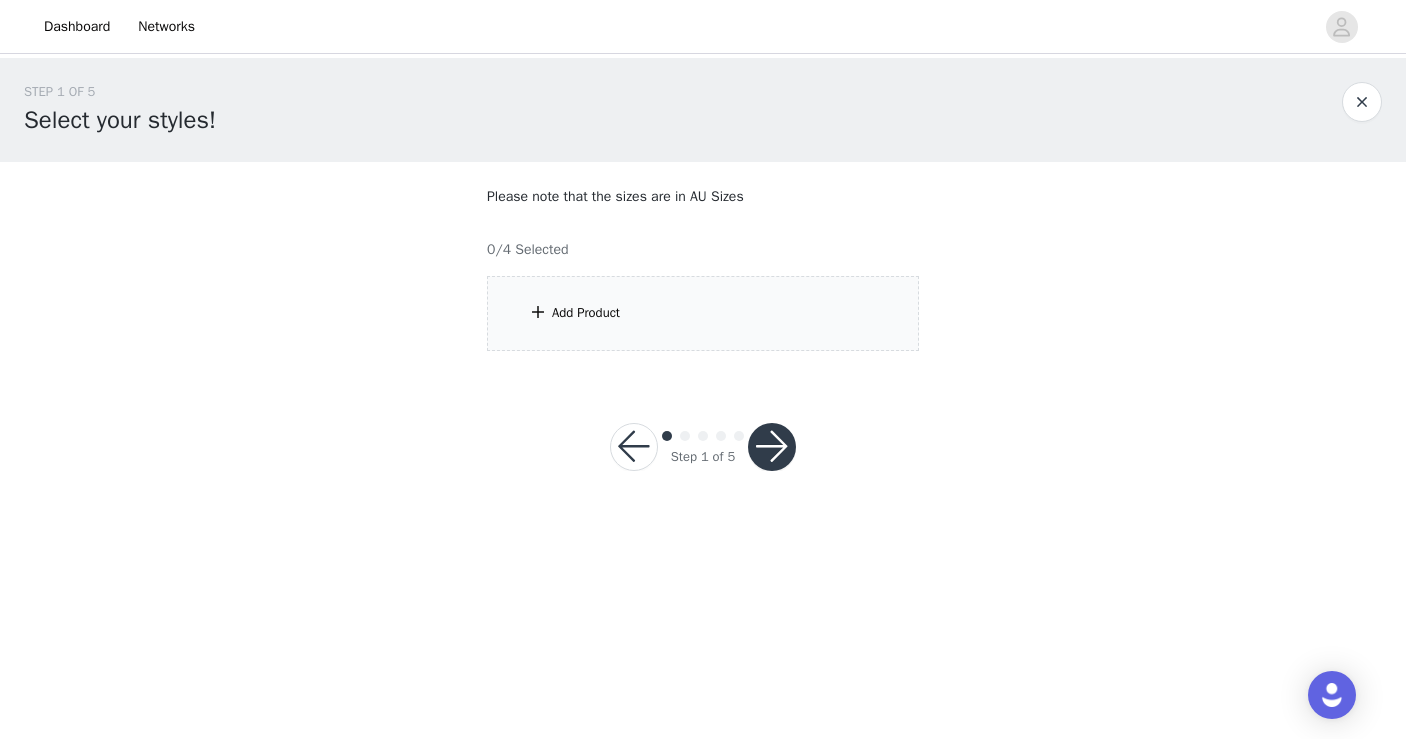 click on "Add Product" at bounding box center [586, 313] 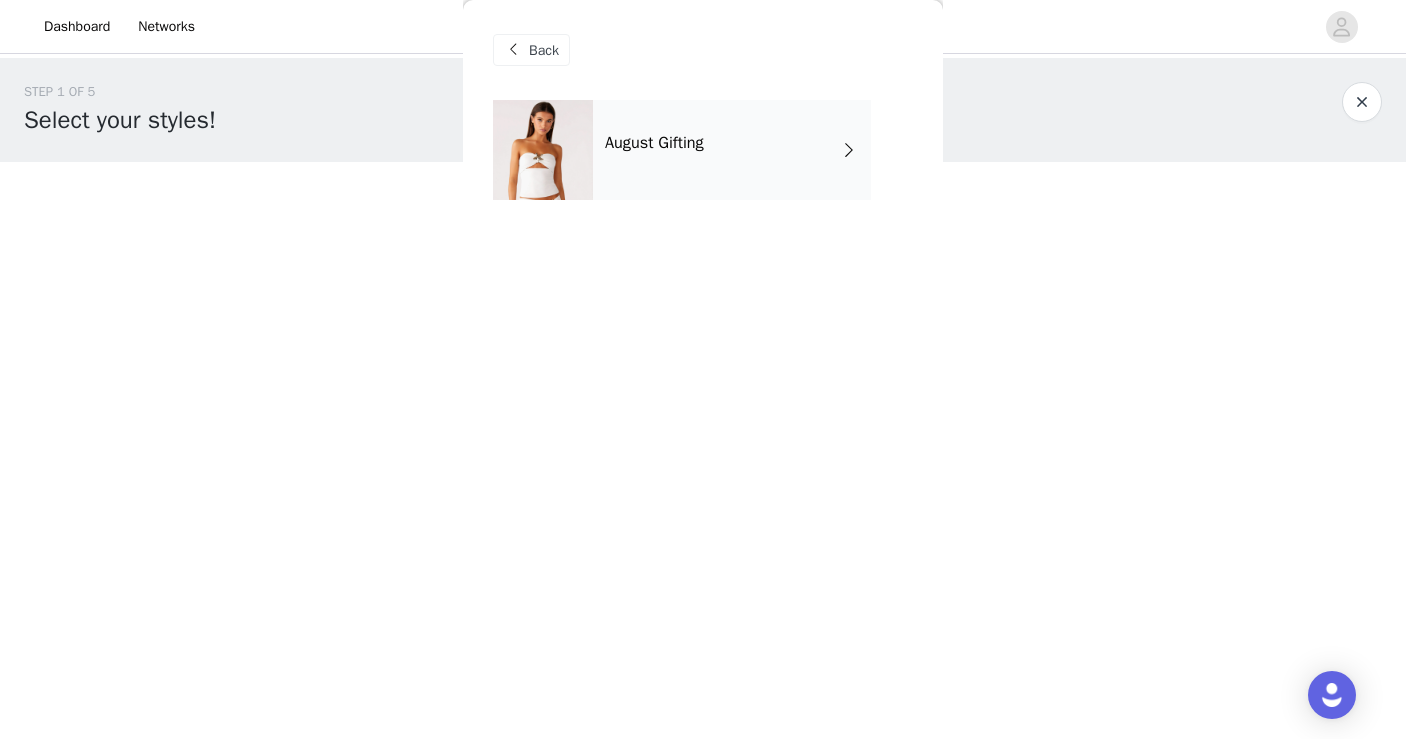click on "August Gifting" at bounding box center [732, 150] 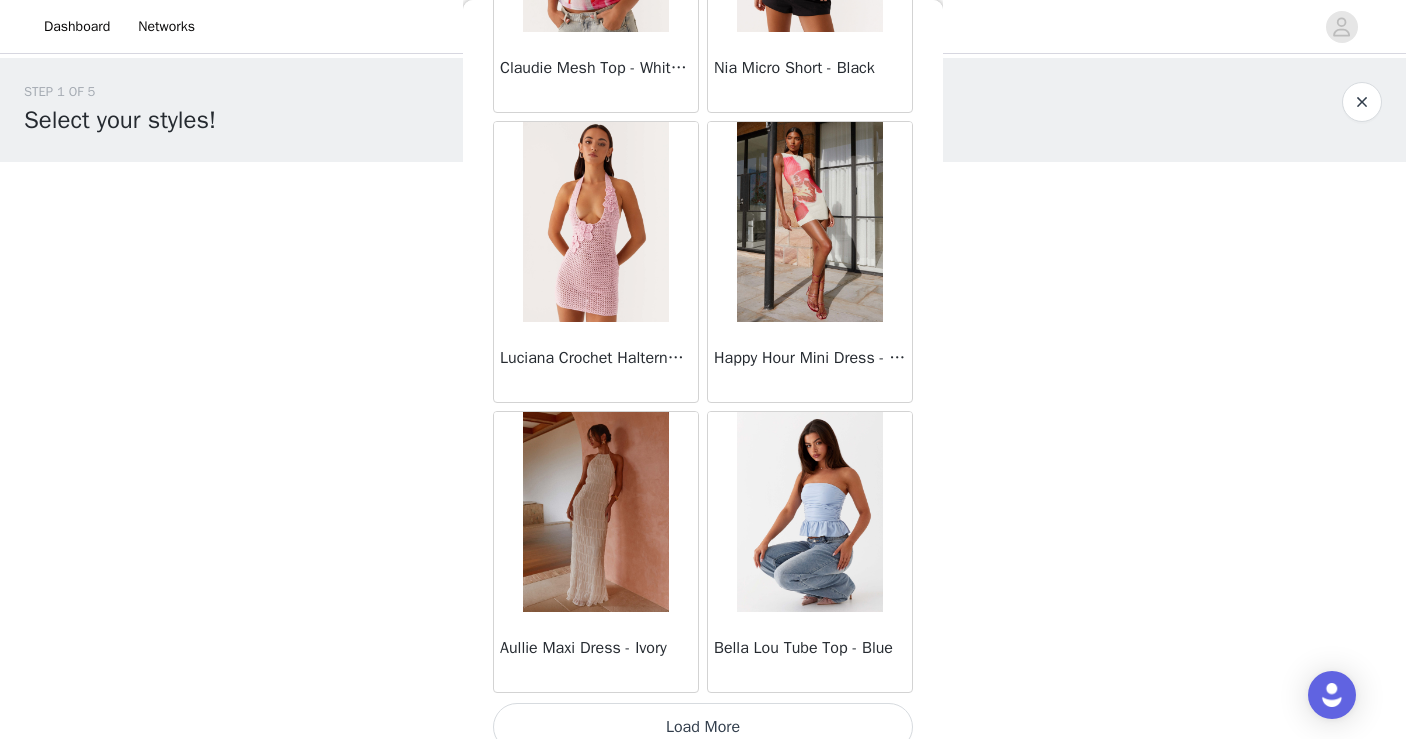 scroll, scrollTop: 2321, scrollLeft: 0, axis: vertical 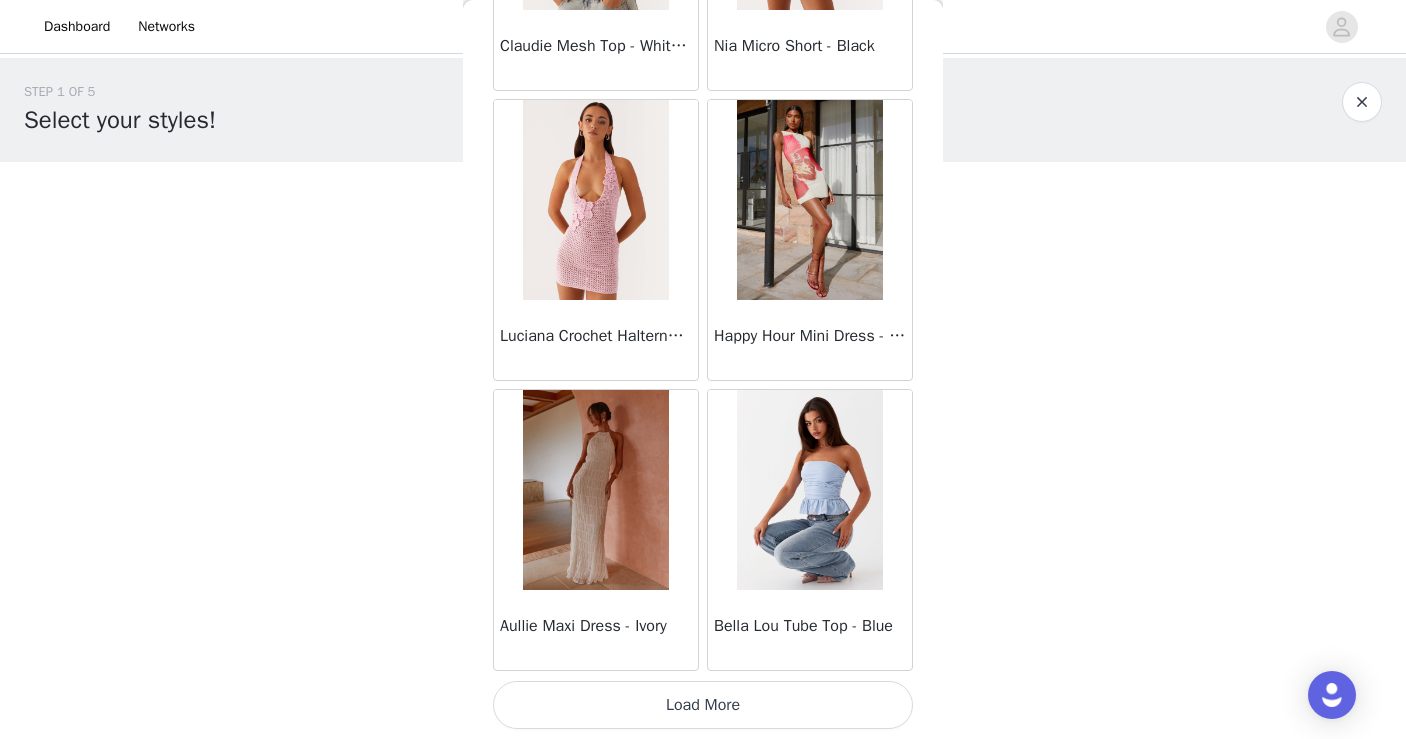 click on "Load More" at bounding box center [703, 705] 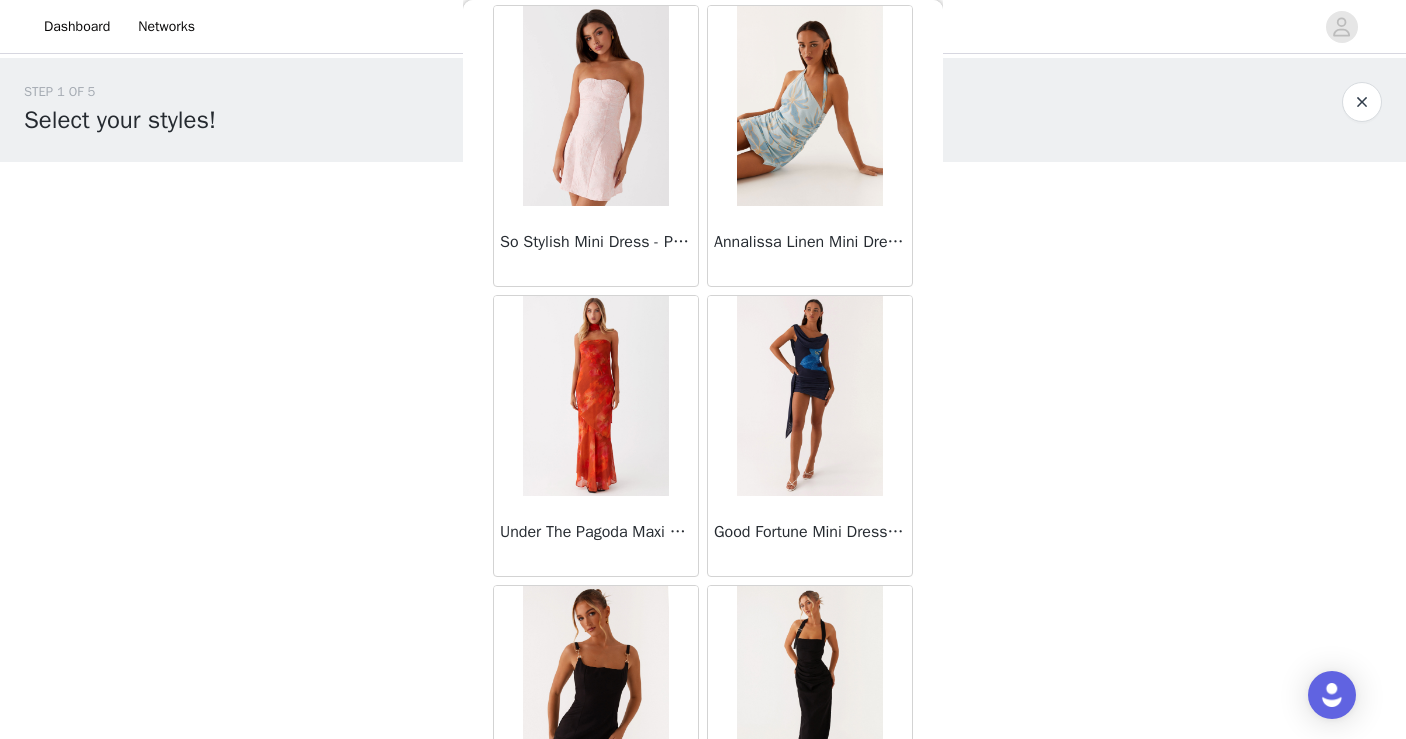 scroll, scrollTop: 5221, scrollLeft: 0, axis: vertical 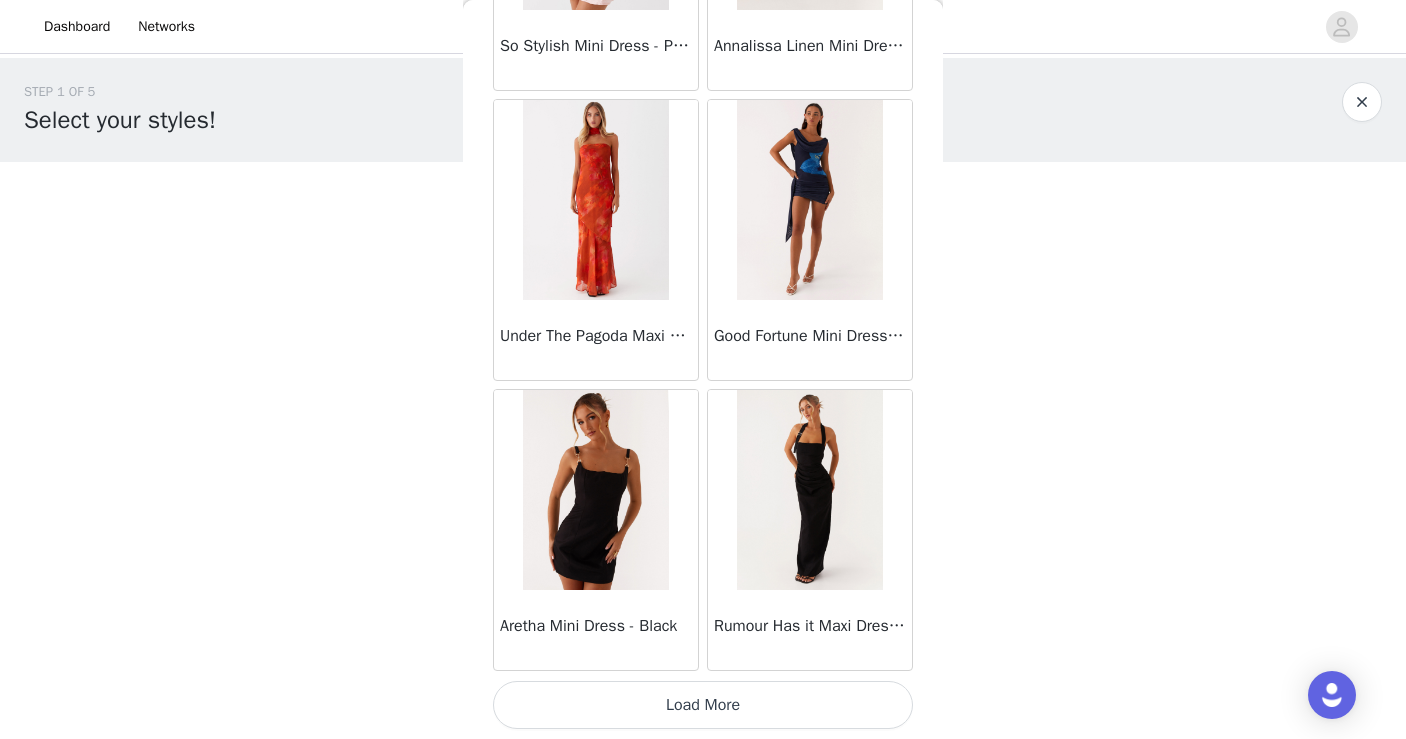 click on "Load More" at bounding box center (703, 705) 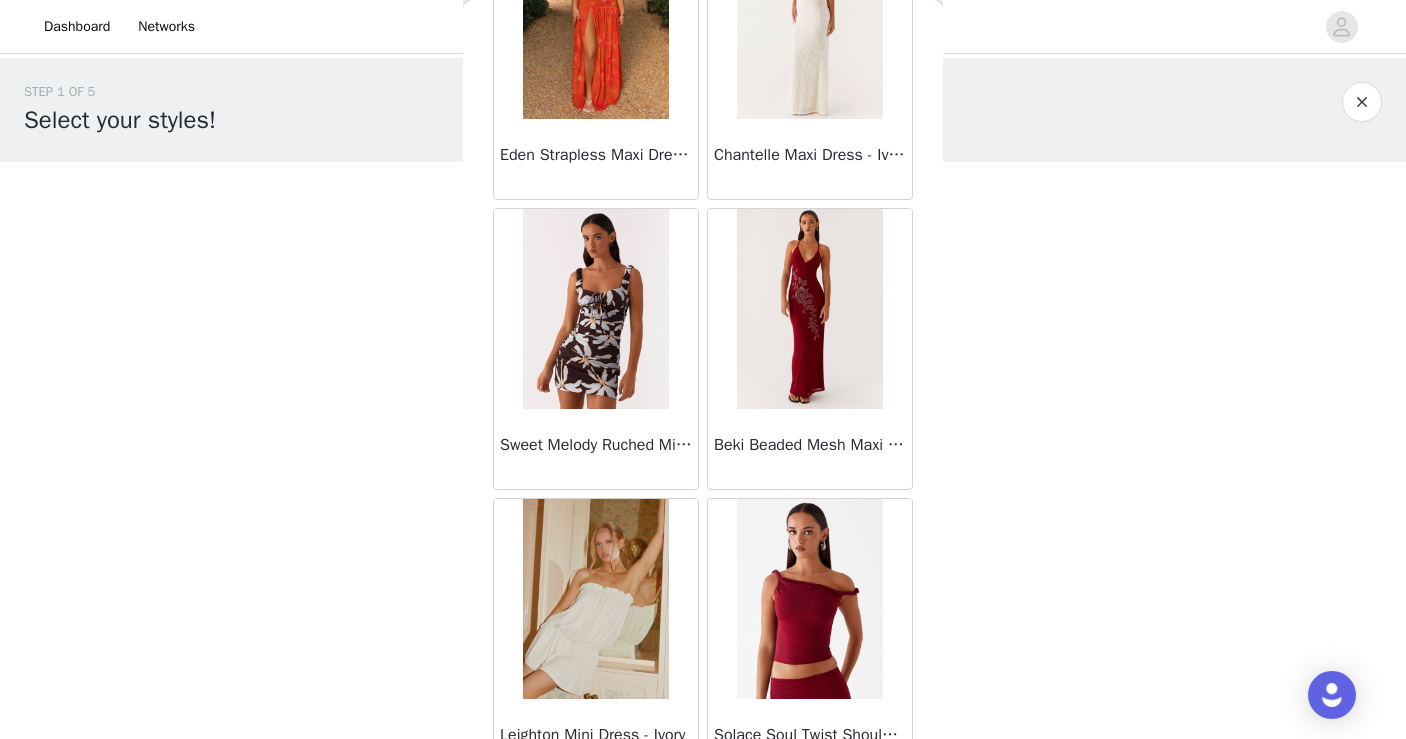 scroll, scrollTop: 8121, scrollLeft: 0, axis: vertical 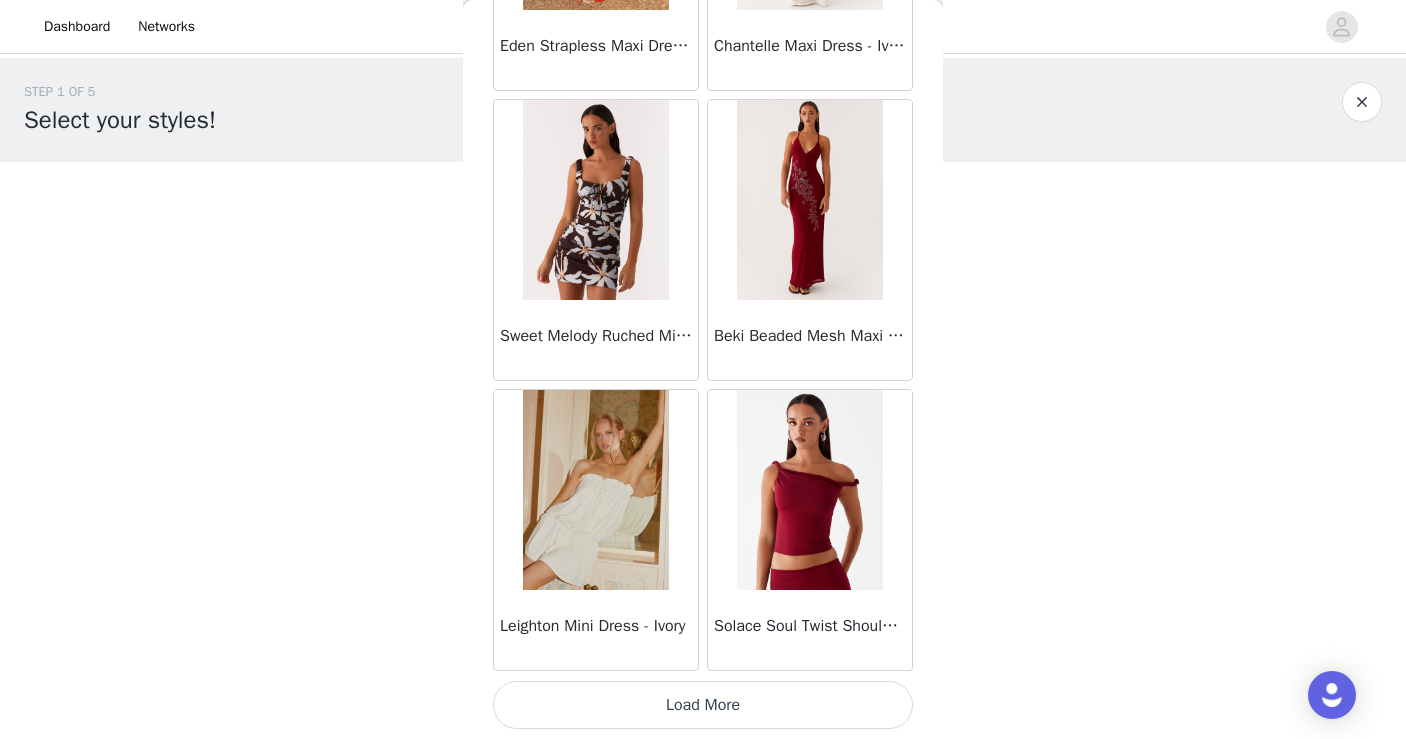 click on "Load More" at bounding box center [703, 705] 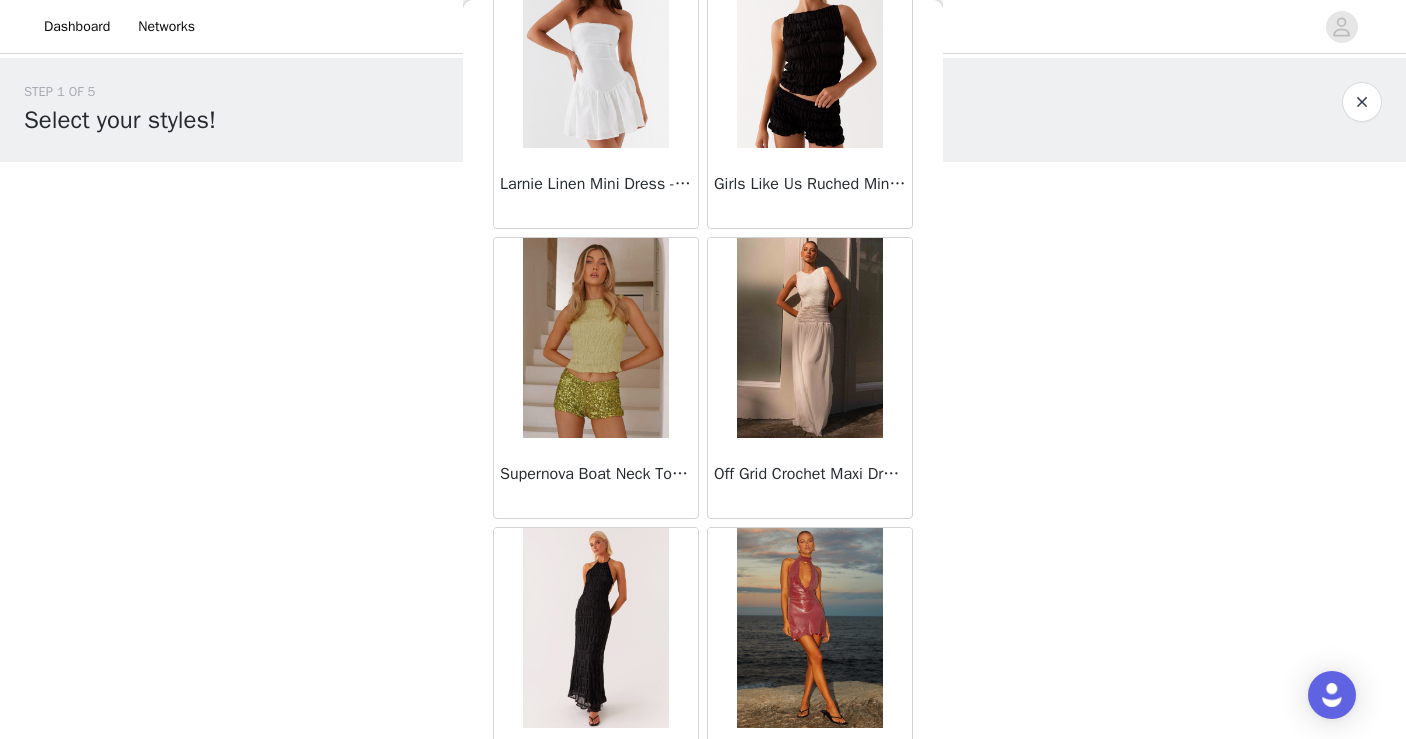 scroll, scrollTop: 11021, scrollLeft: 0, axis: vertical 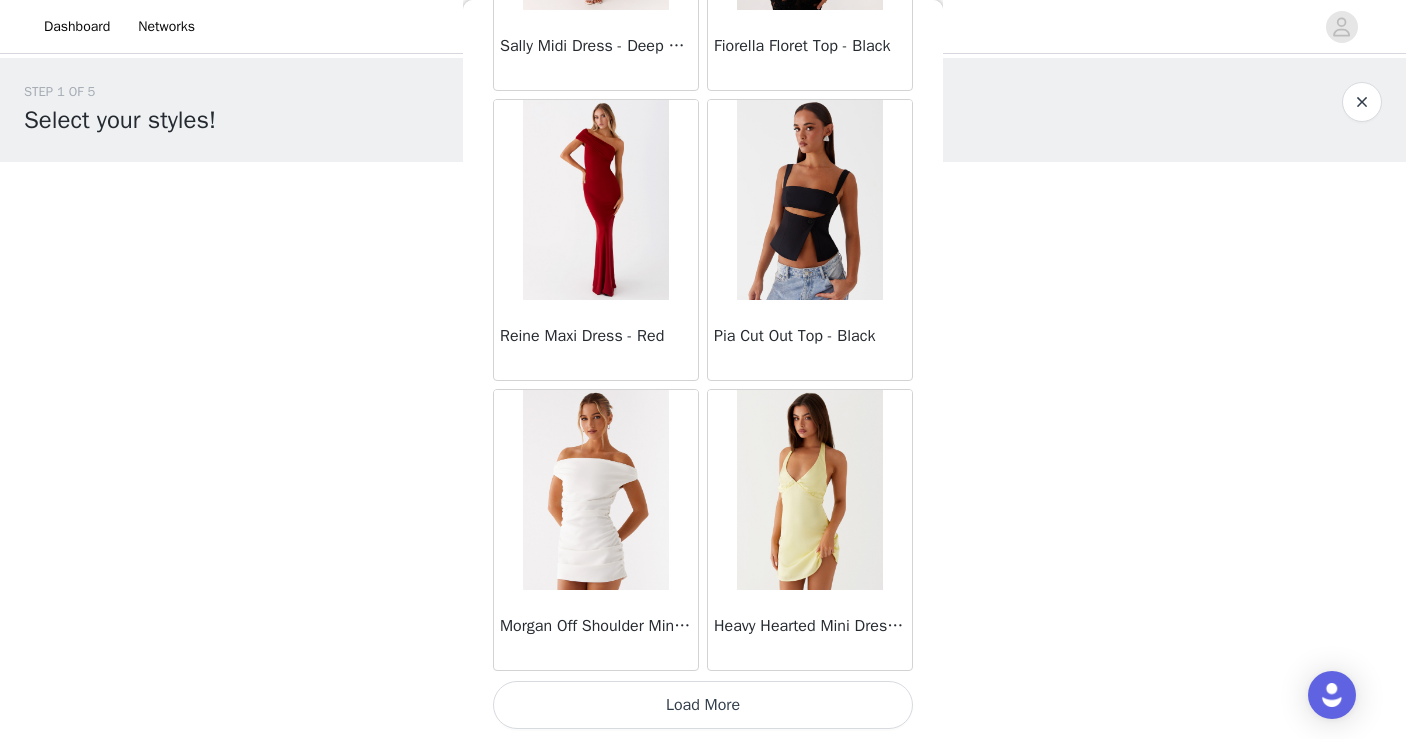 click on "Load More" at bounding box center [703, 705] 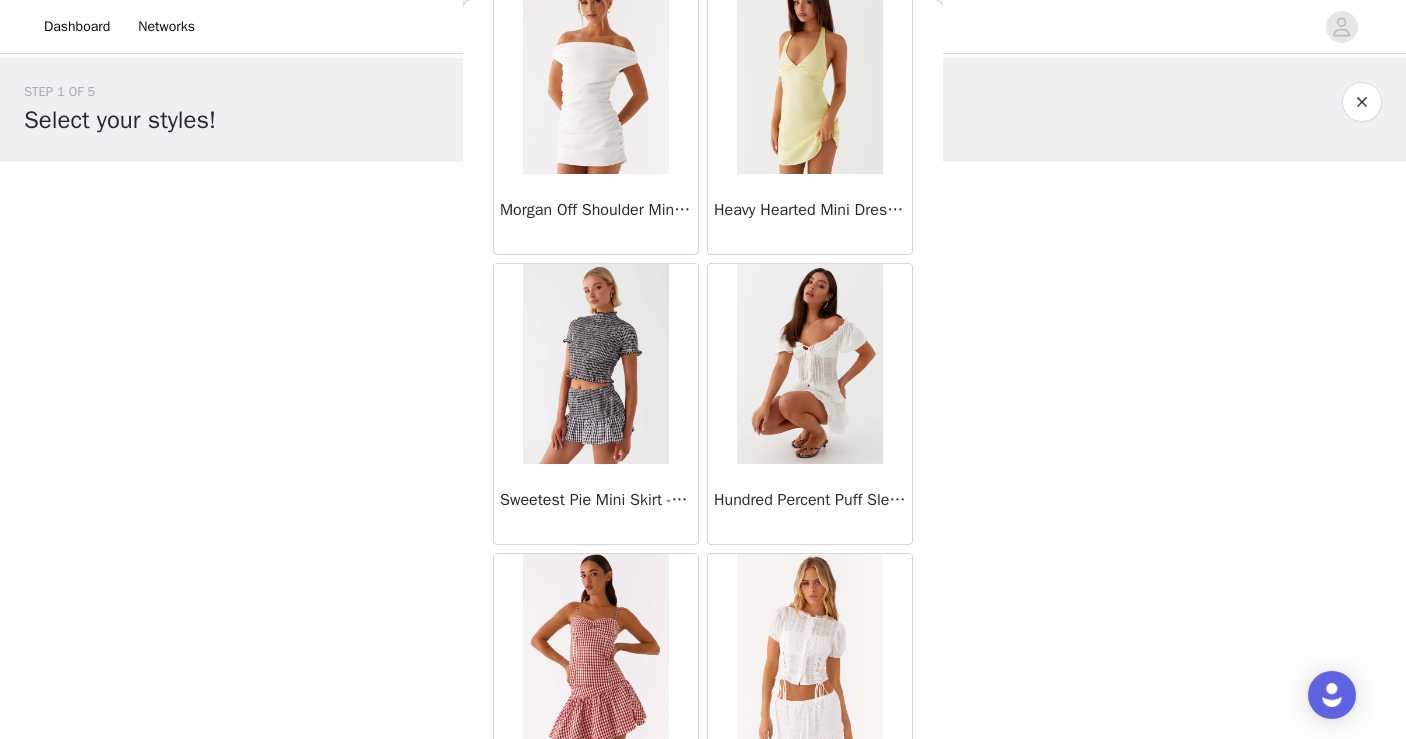 scroll, scrollTop: 13921, scrollLeft: 0, axis: vertical 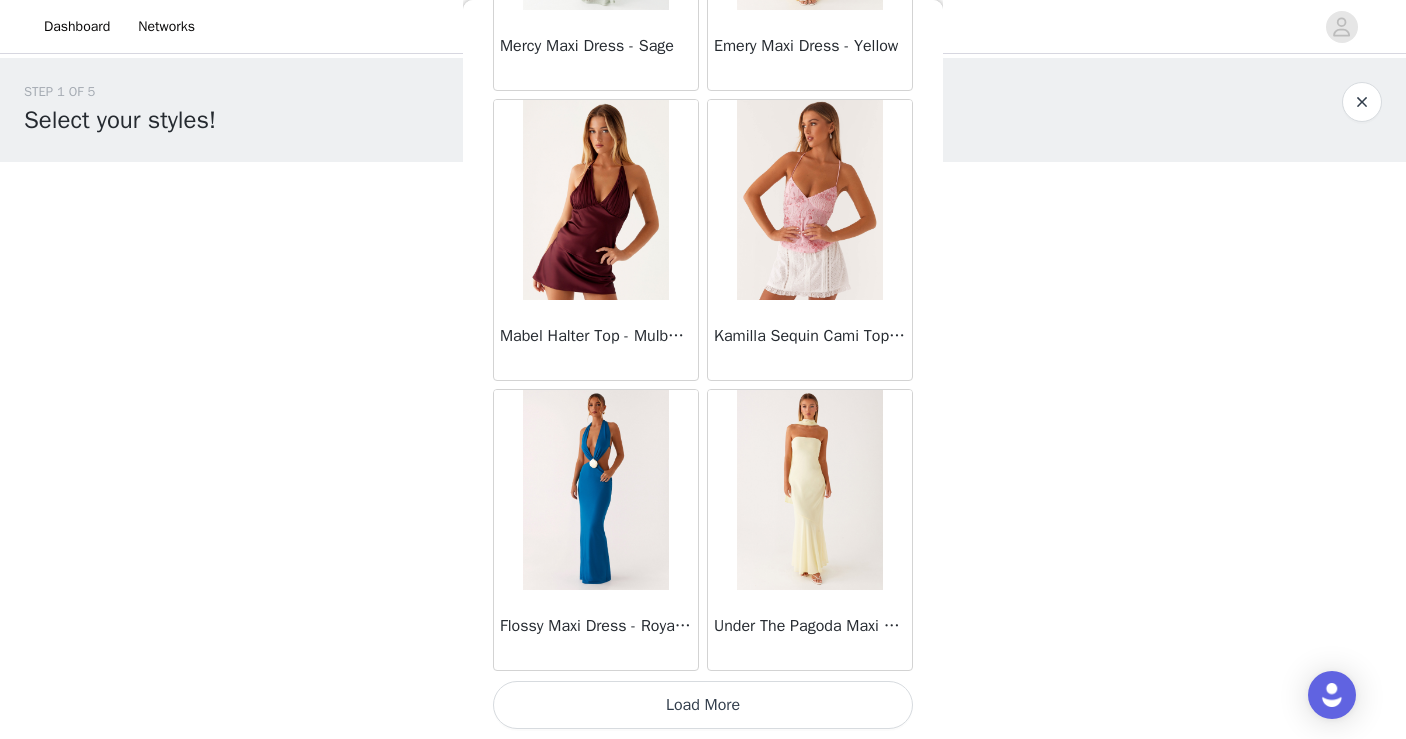 click on "Load More" at bounding box center [703, 705] 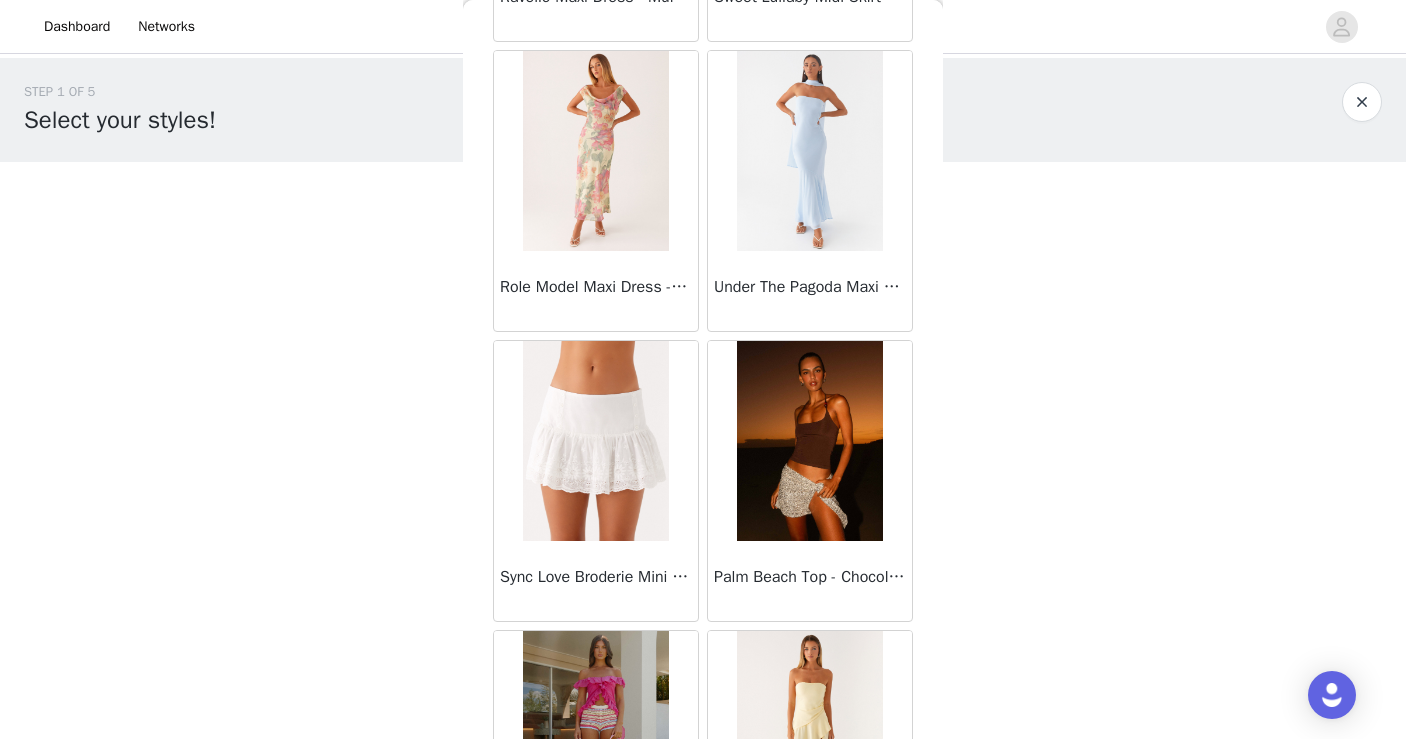 scroll, scrollTop: 16821, scrollLeft: 0, axis: vertical 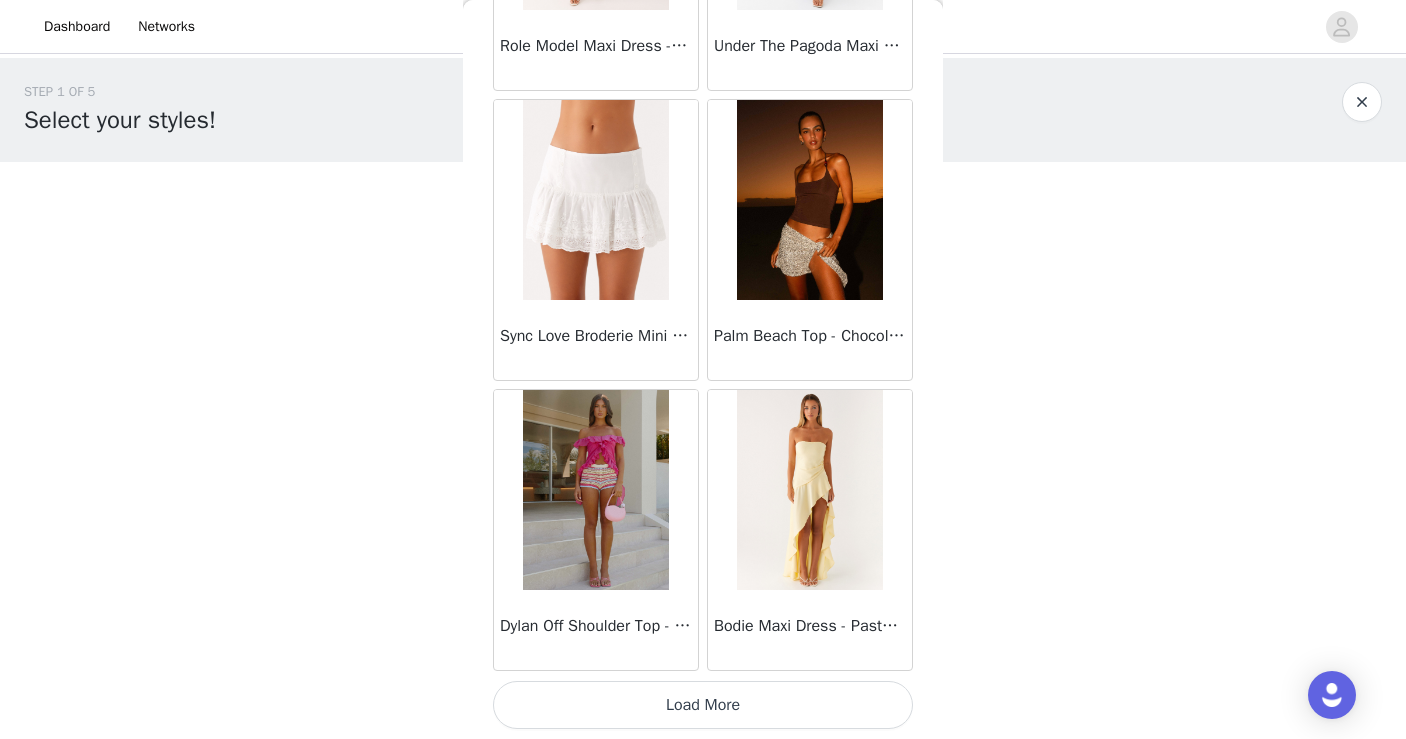 click on "Load More" at bounding box center [703, 705] 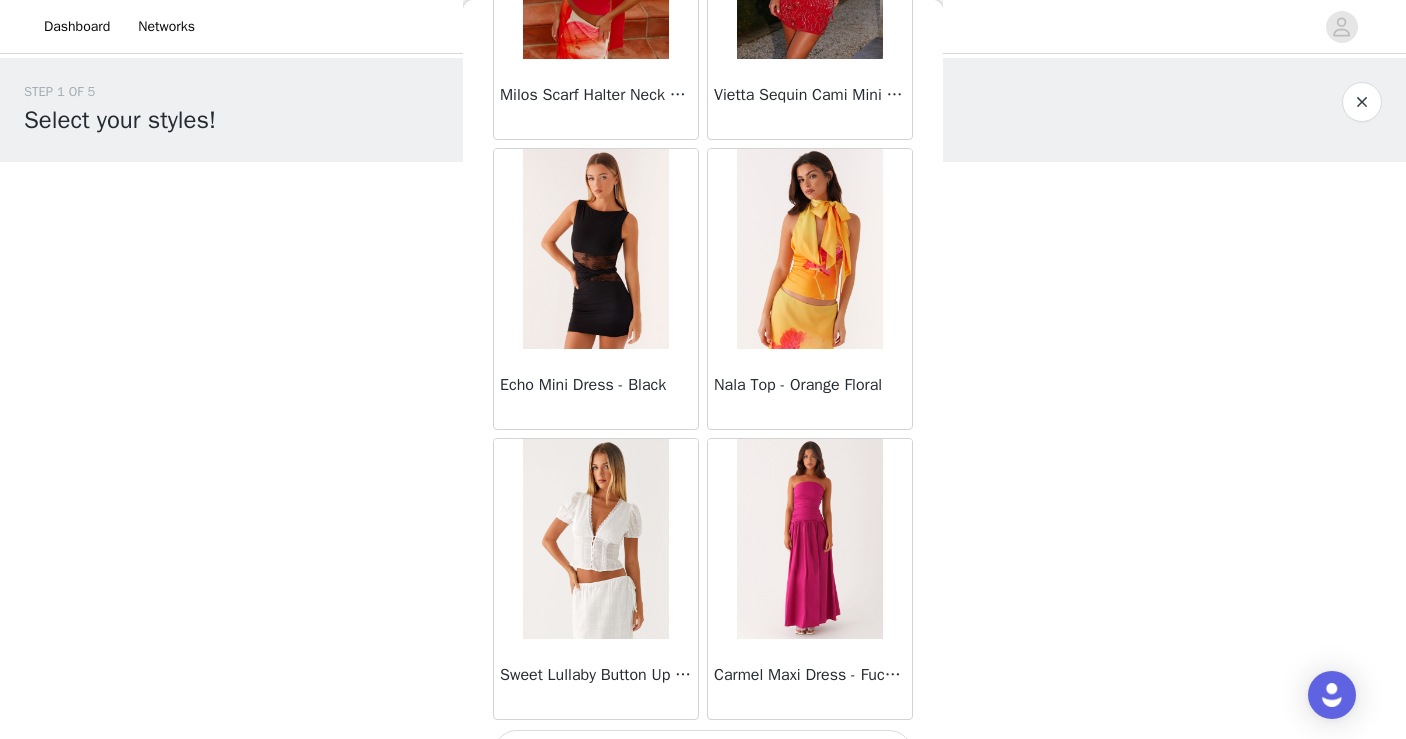 scroll, scrollTop: 19721, scrollLeft: 0, axis: vertical 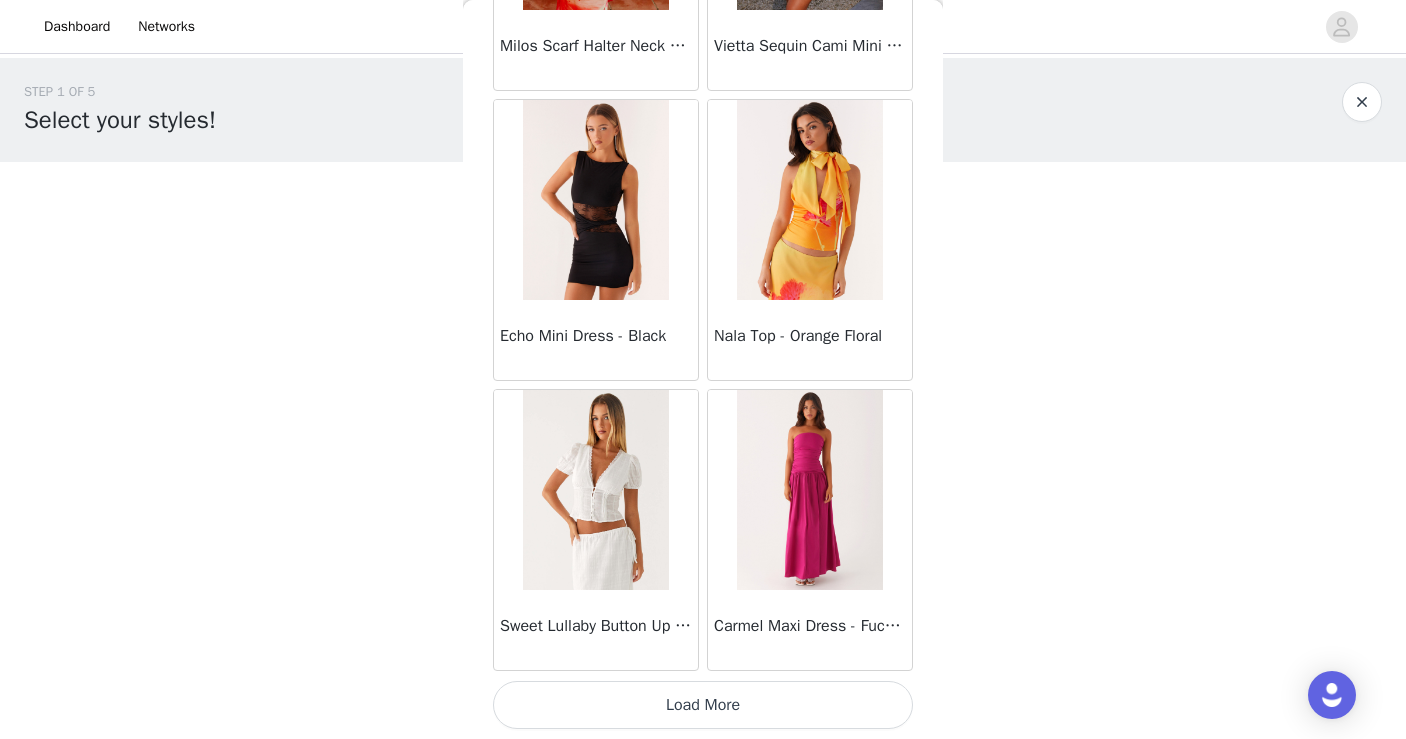 click on "Load More" at bounding box center (703, 705) 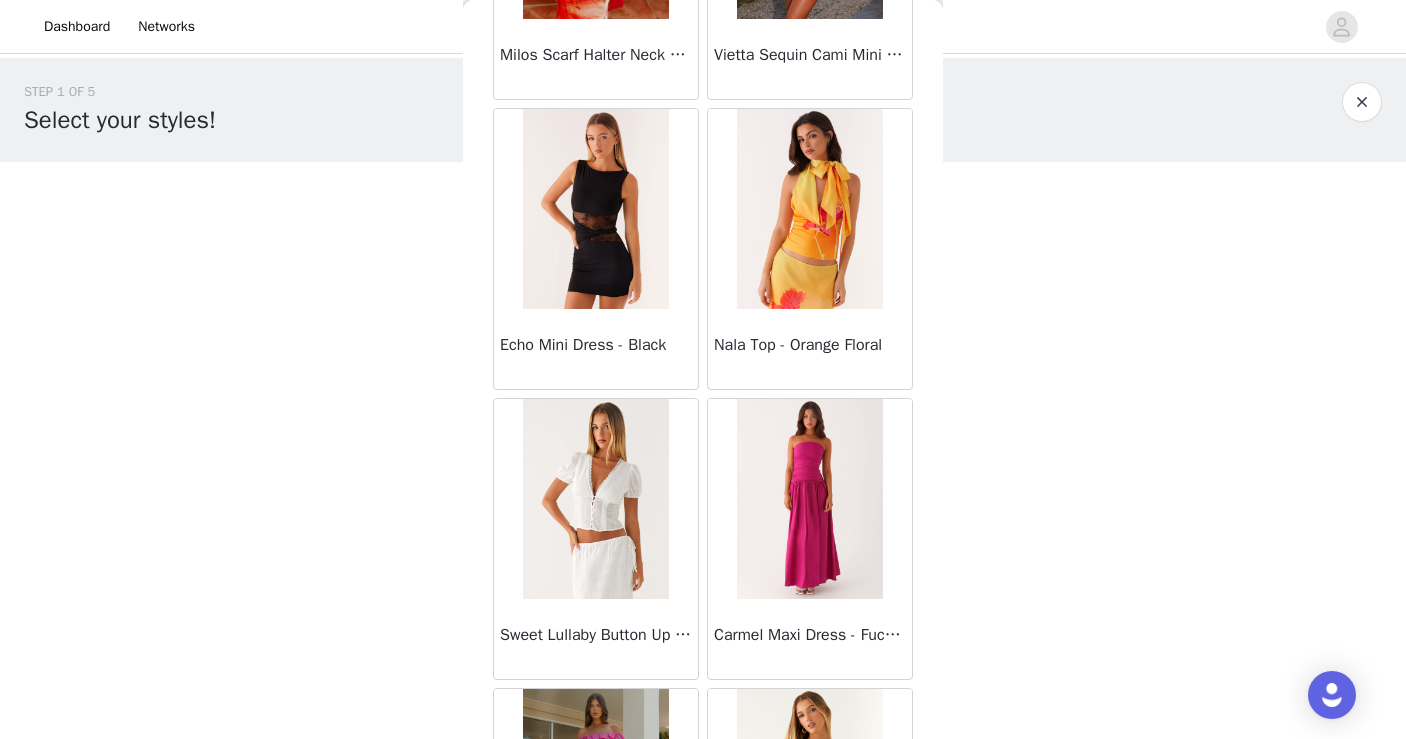 scroll, scrollTop: 19721, scrollLeft: 0, axis: vertical 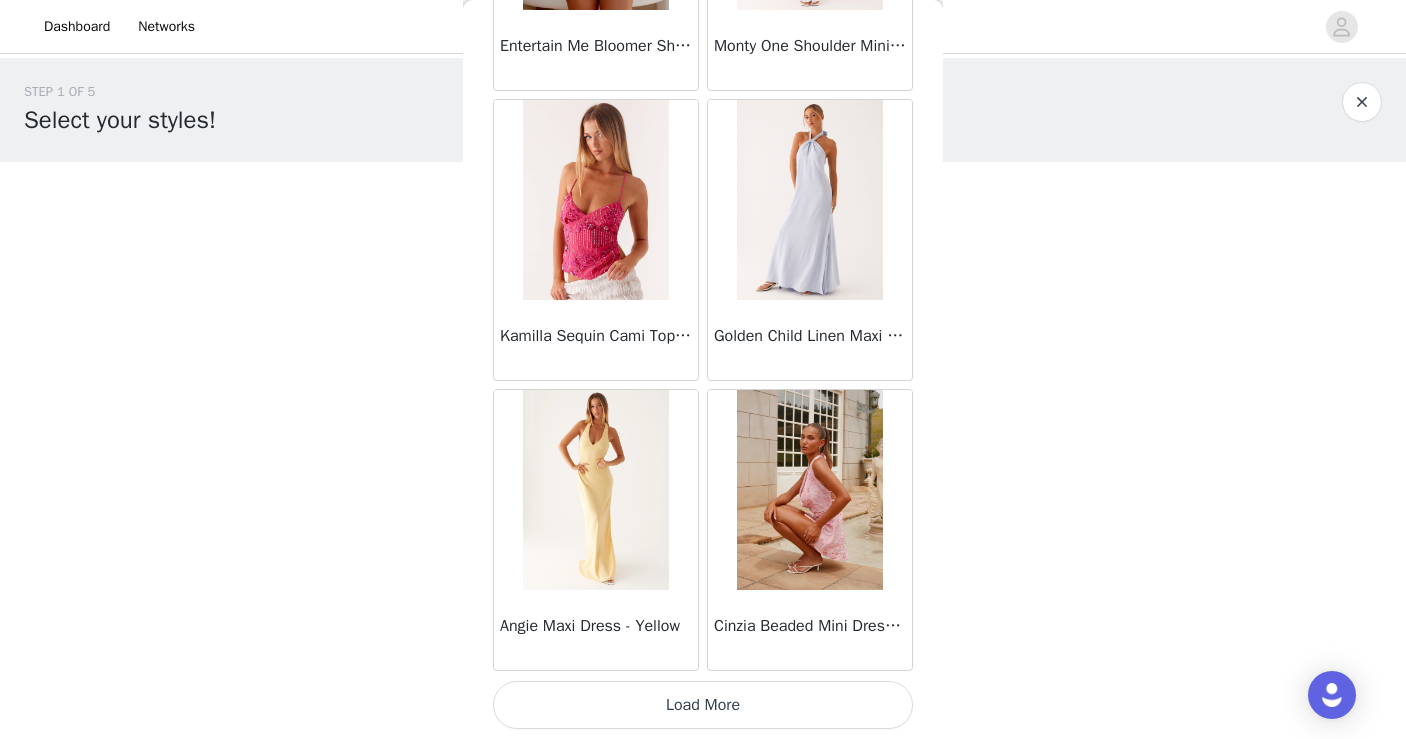 click on "Load More" at bounding box center [703, 705] 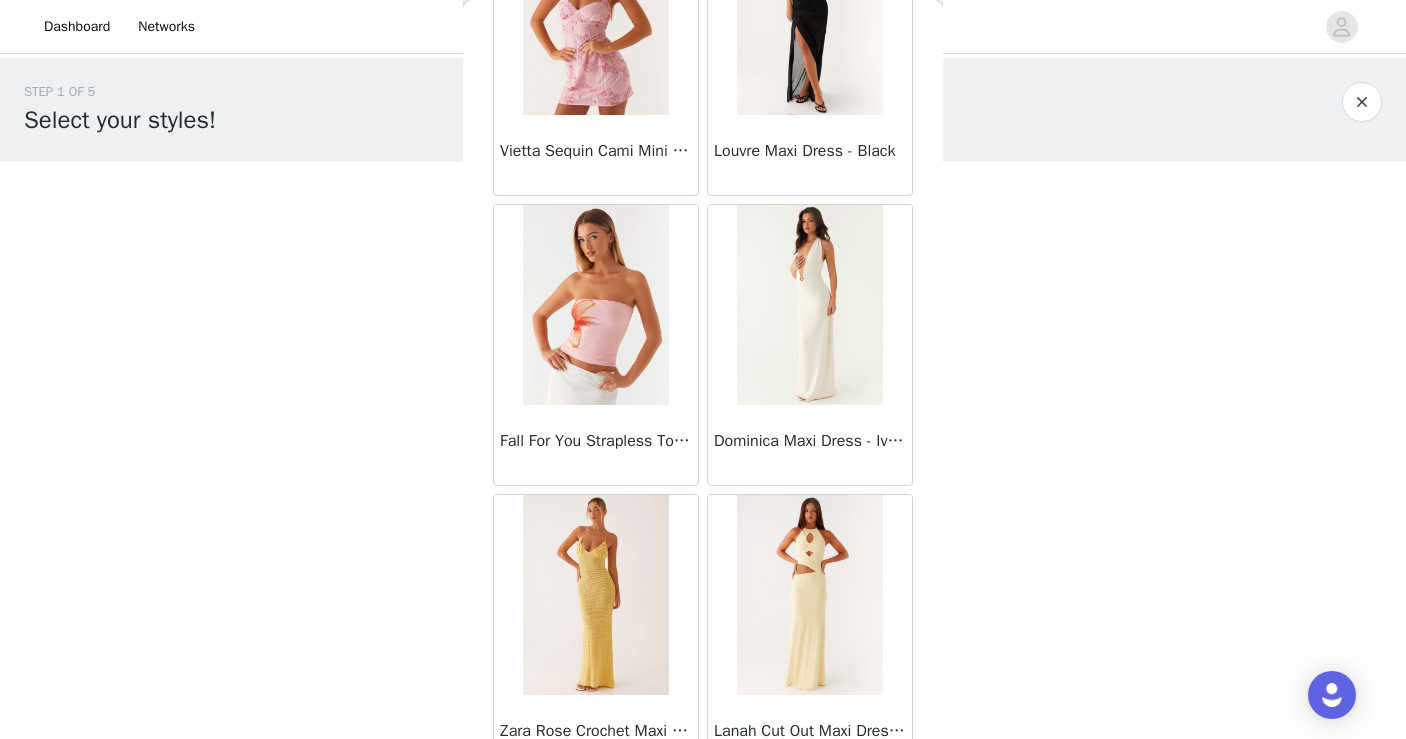 scroll, scrollTop: 25521, scrollLeft: 0, axis: vertical 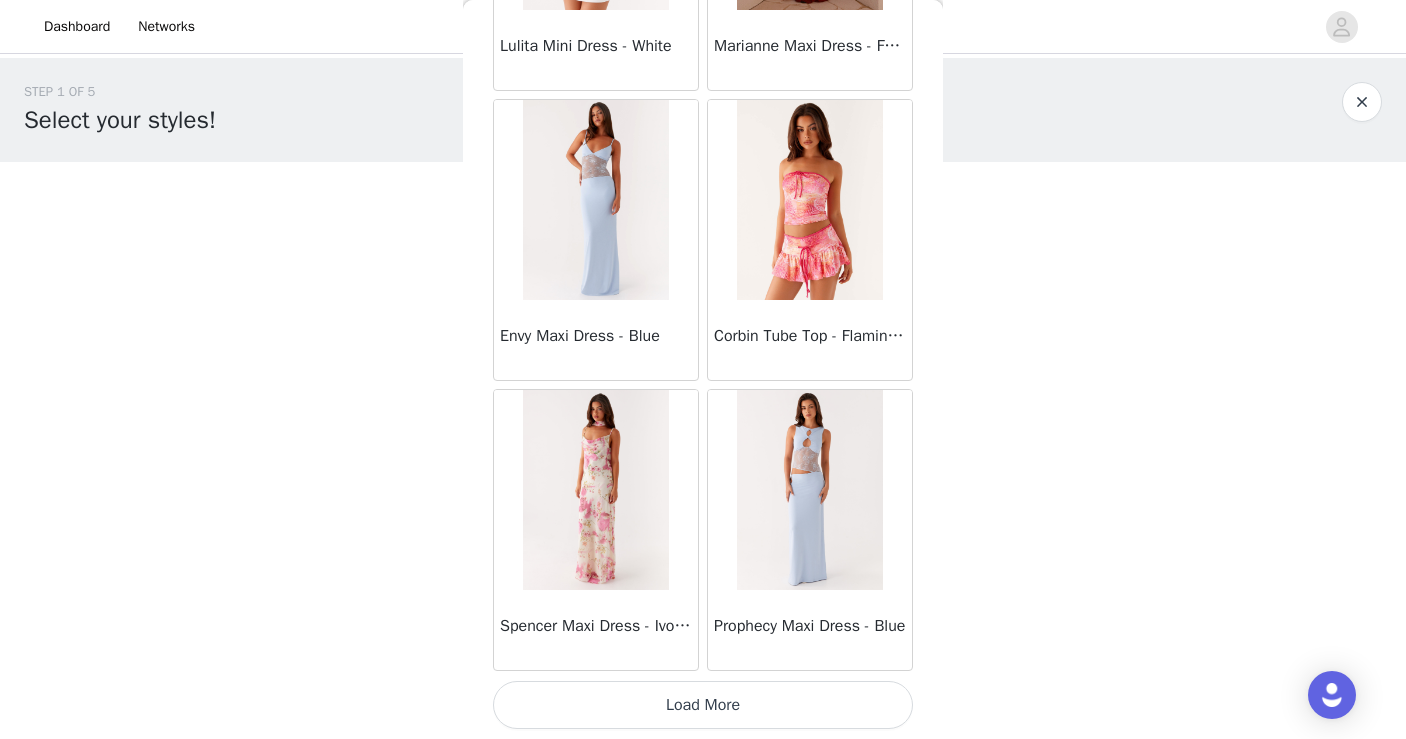 click on "Load More" at bounding box center [703, 705] 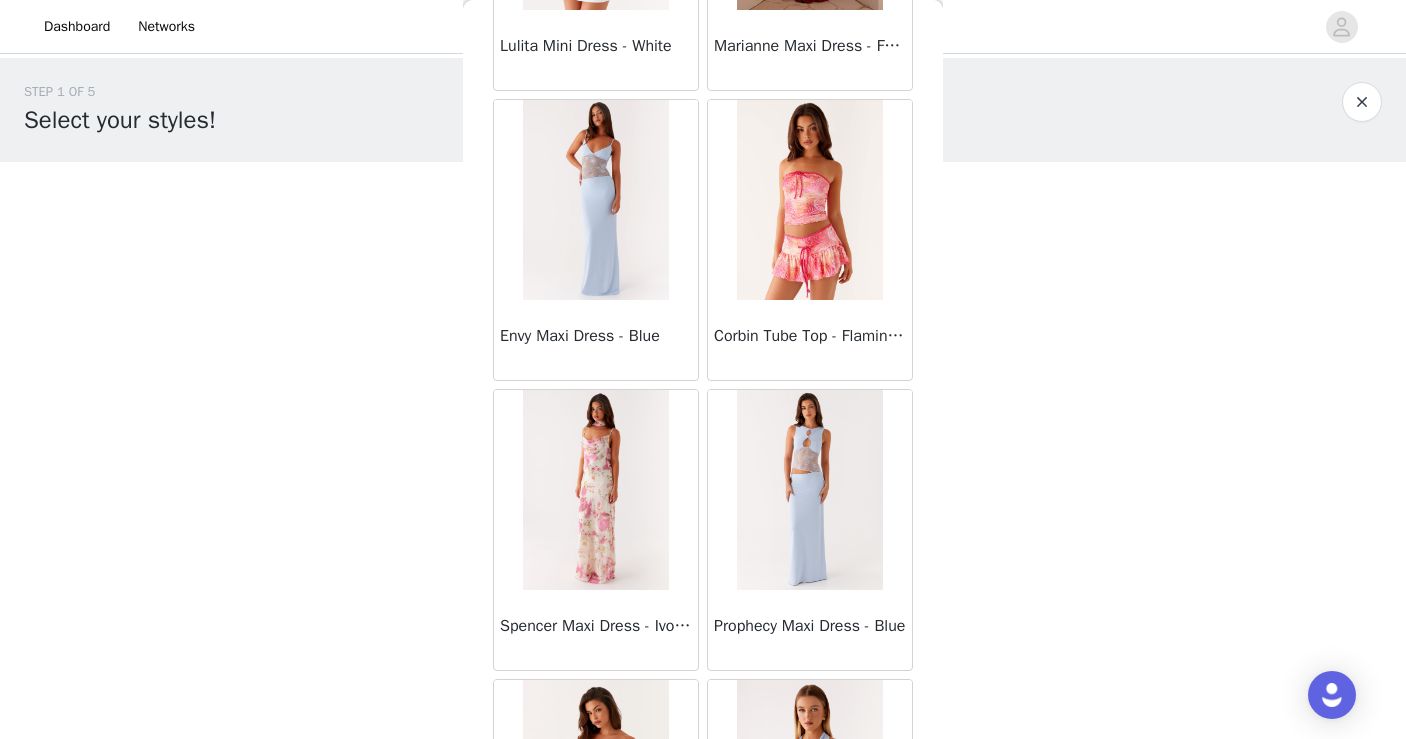 scroll, scrollTop: 28421, scrollLeft: 0, axis: vertical 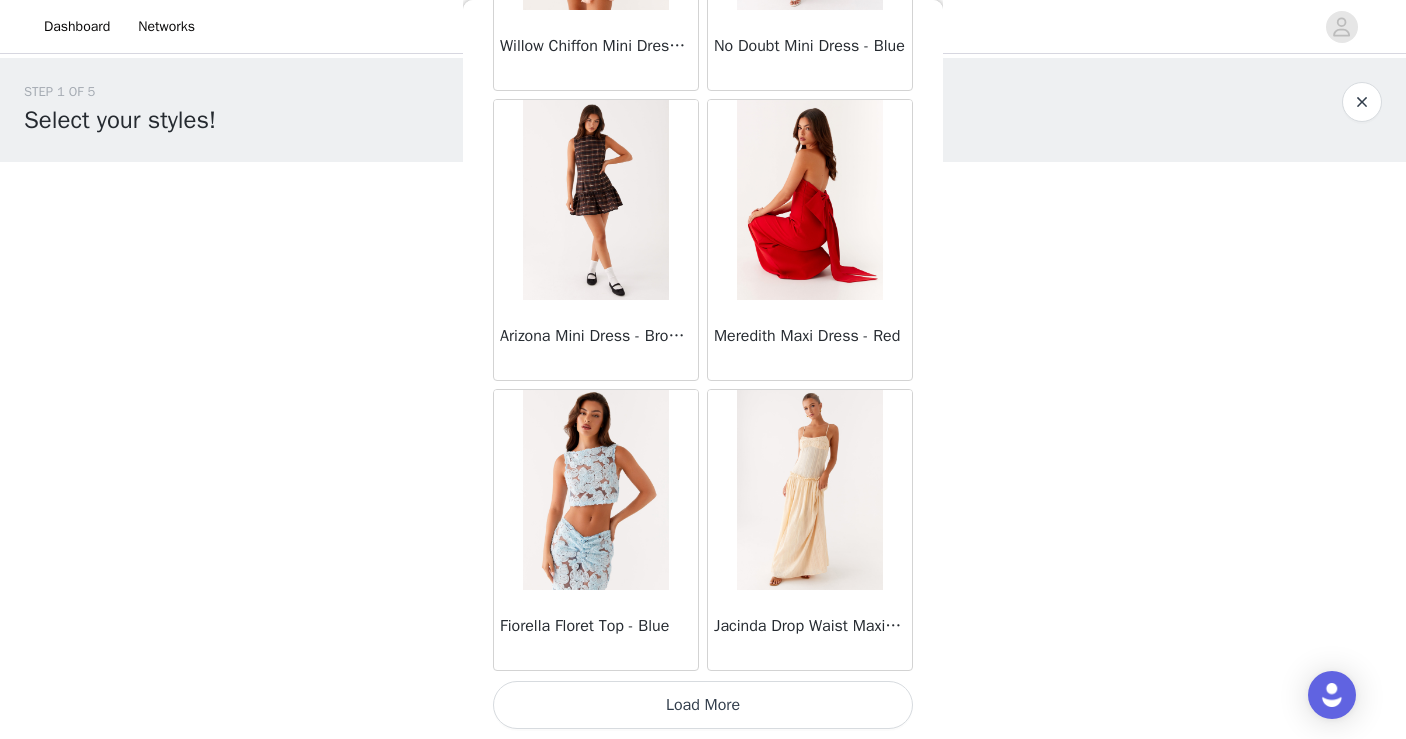 click on "Load More" at bounding box center [703, 705] 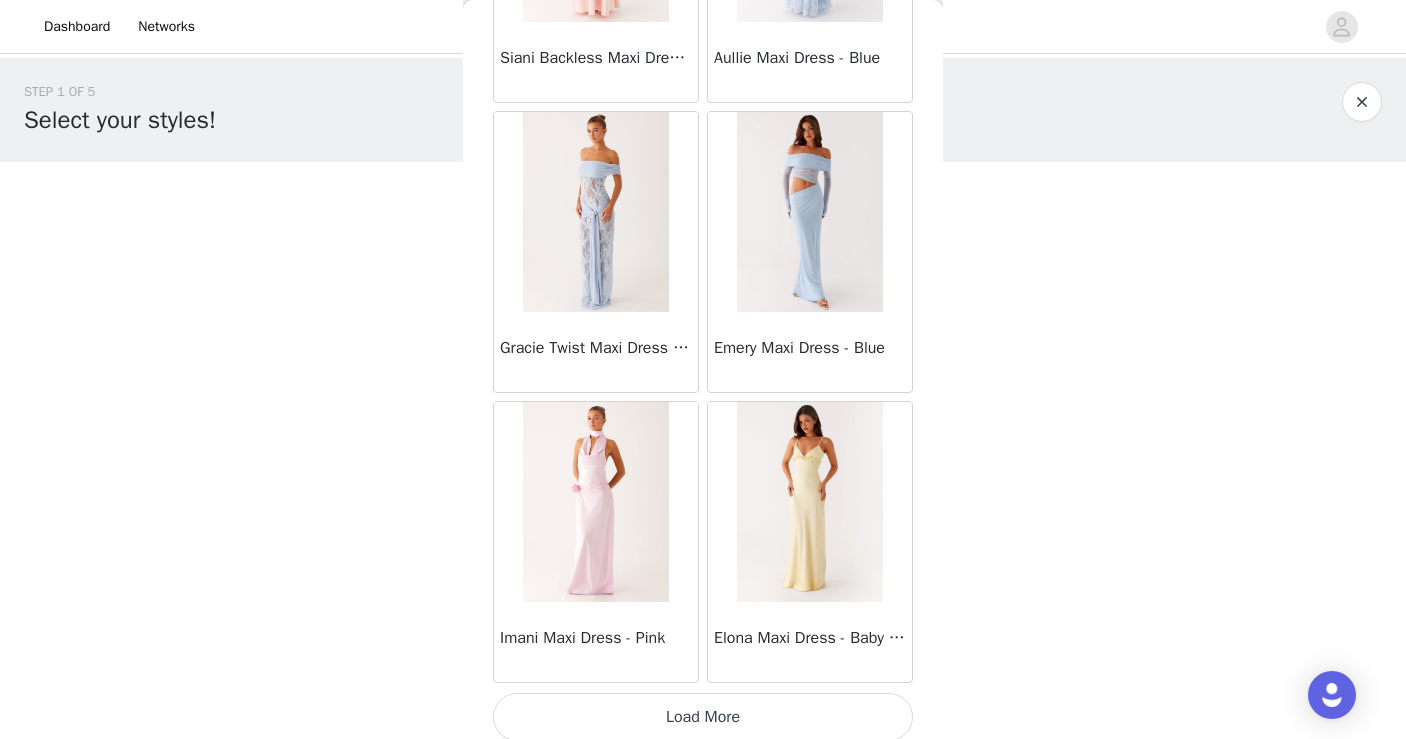 scroll, scrollTop: 31321, scrollLeft: 0, axis: vertical 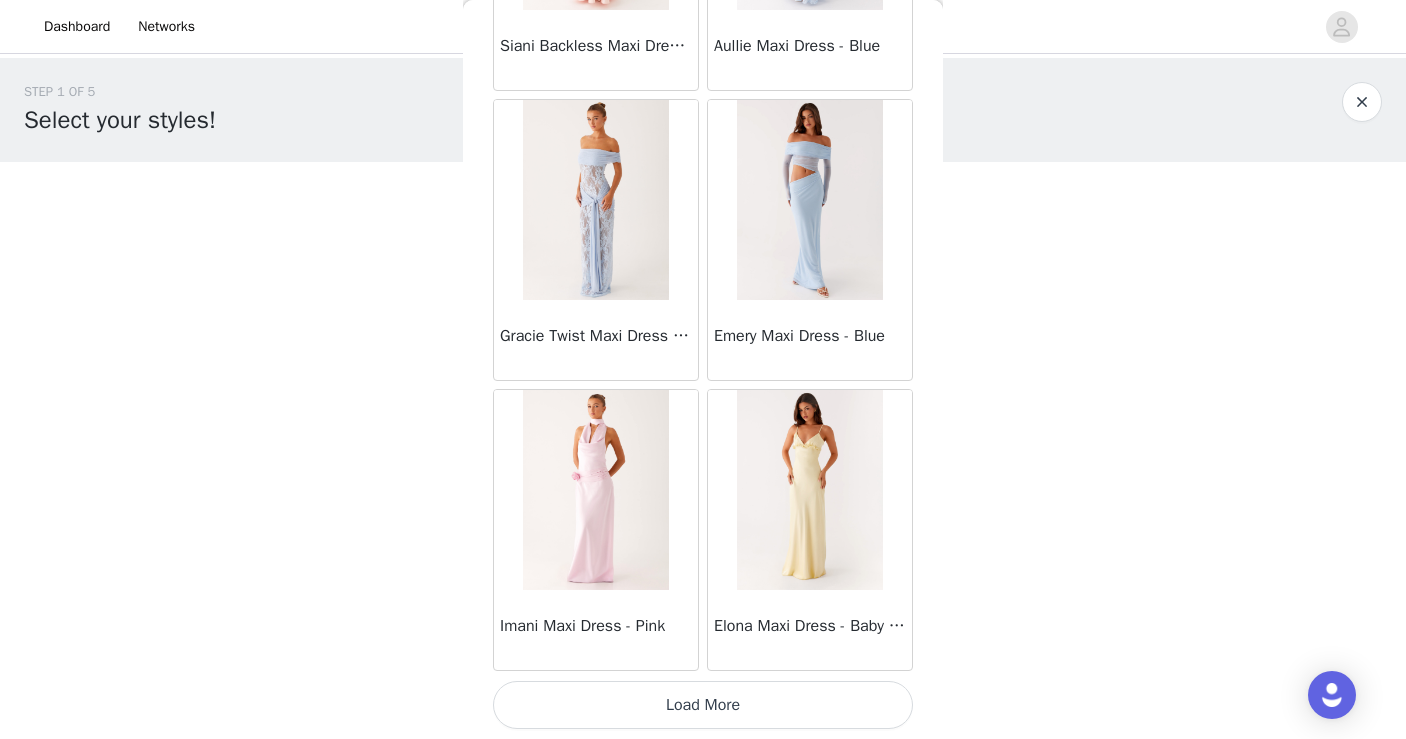 click on "Load More" at bounding box center (703, 705) 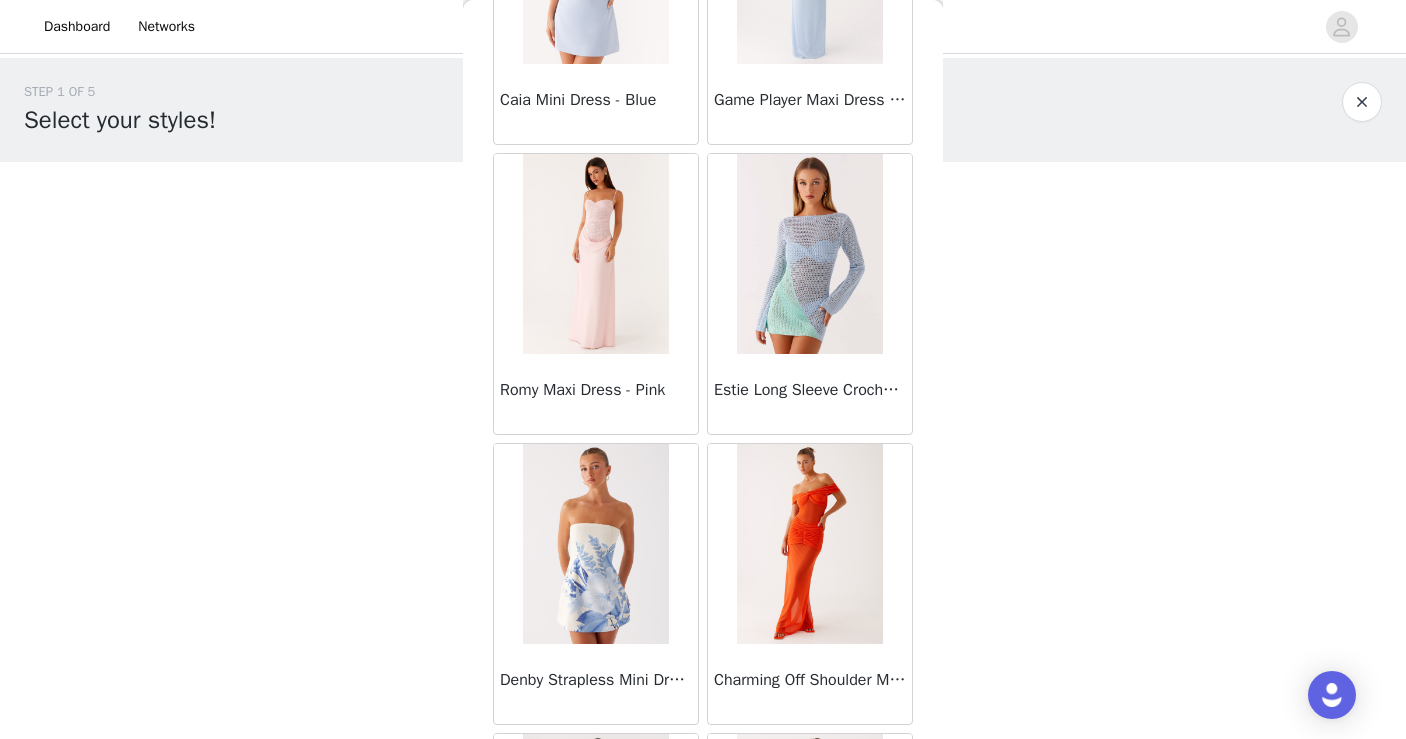 scroll, scrollTop: 34221, scrollLeft: 0, axis: vertical 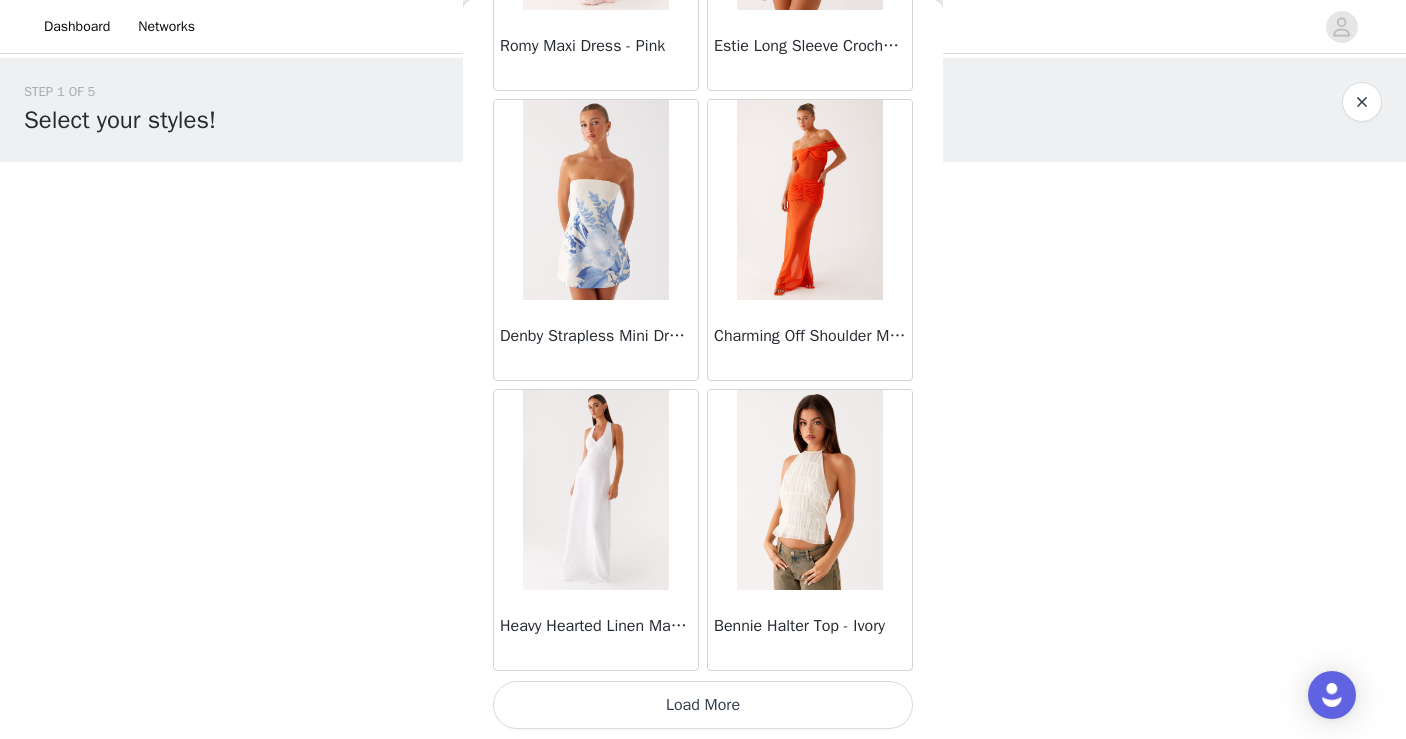 click on "Load More" at bounding box center (703, 705) 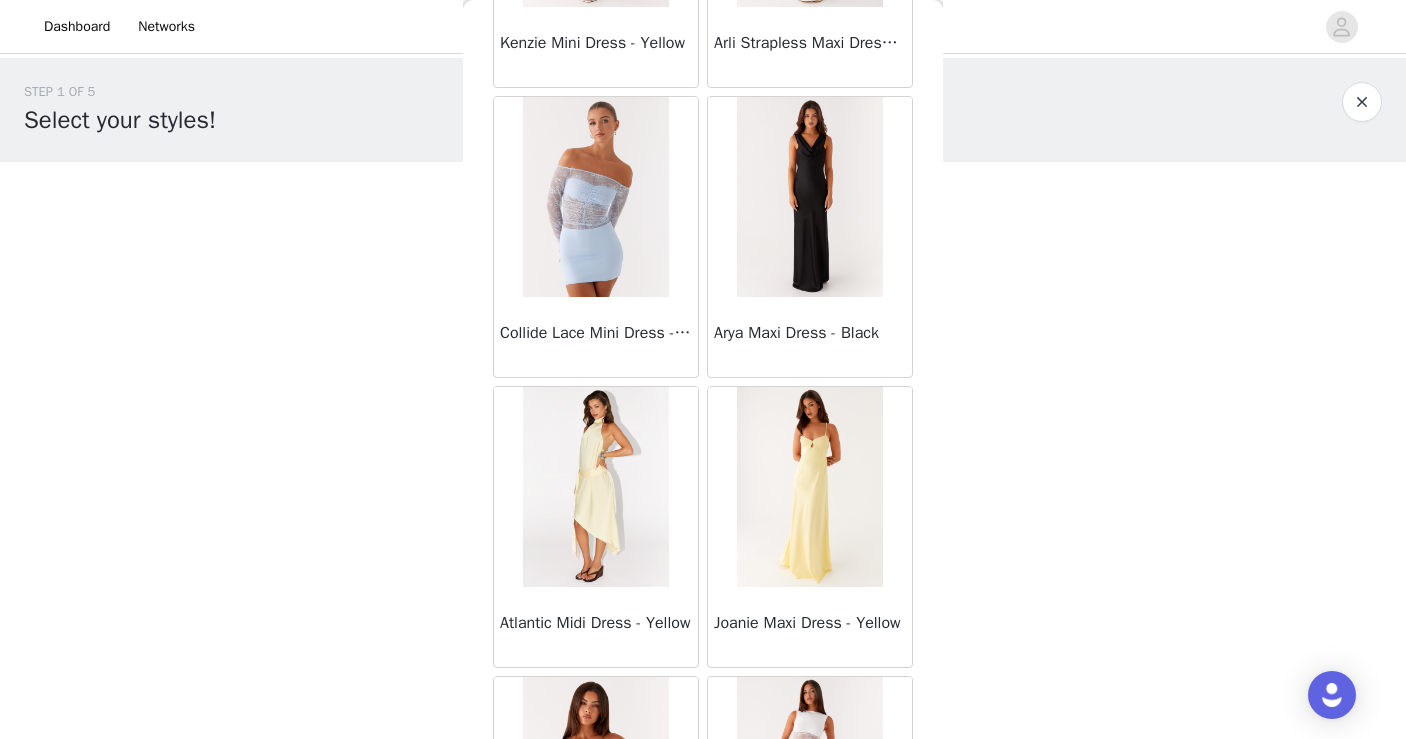 scroll, scrollTop: 37121, scrollLeft: 0, axis: vertical 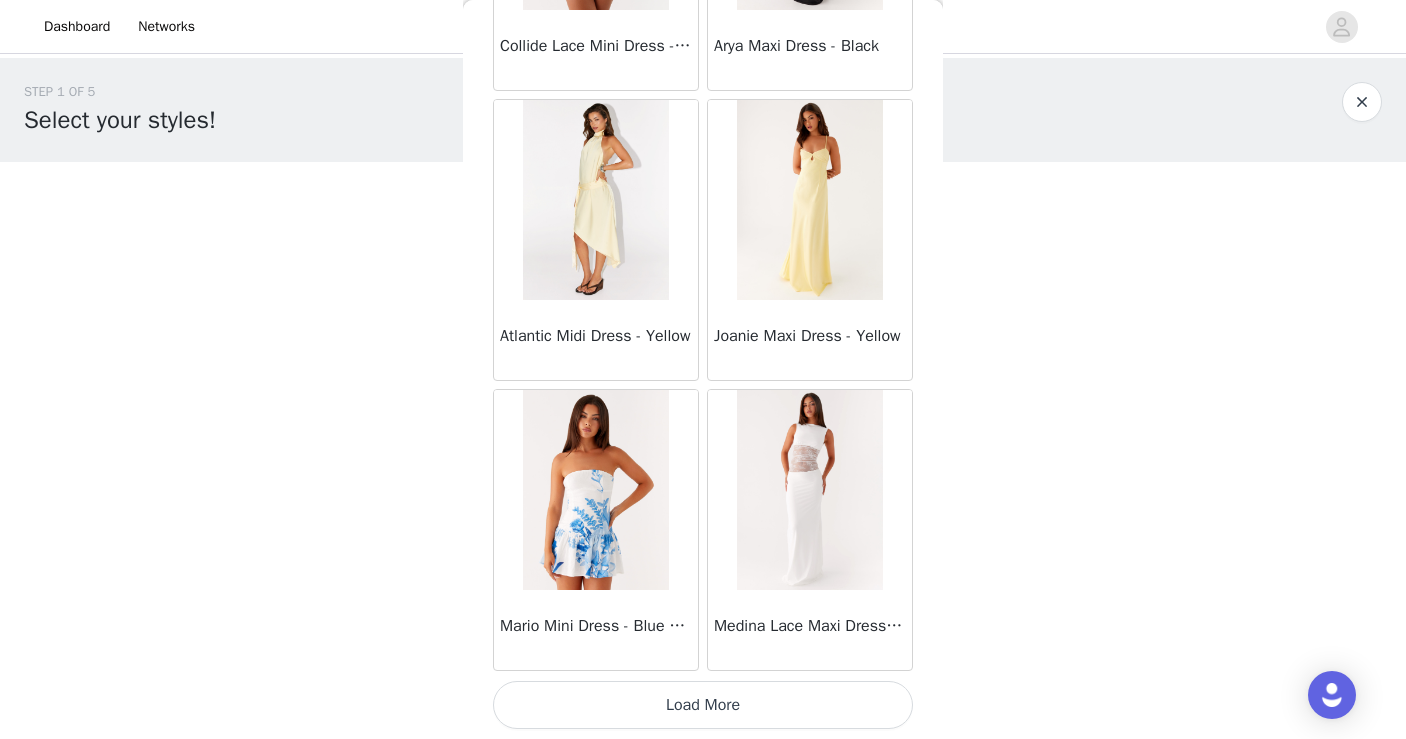click on "Load More" at bounding box center [703, 705] 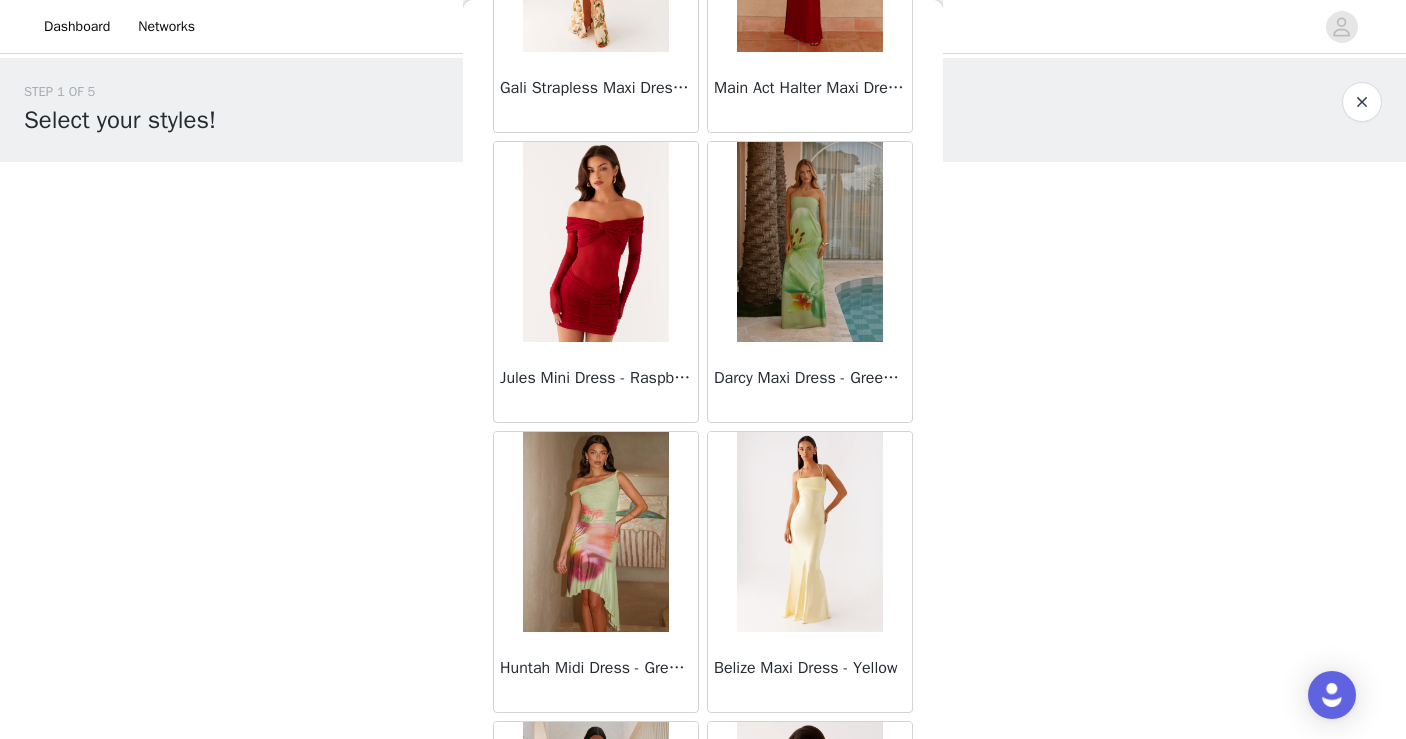 scroll, scrollTop: 40021, scrollLeft: 0, axis: vertical 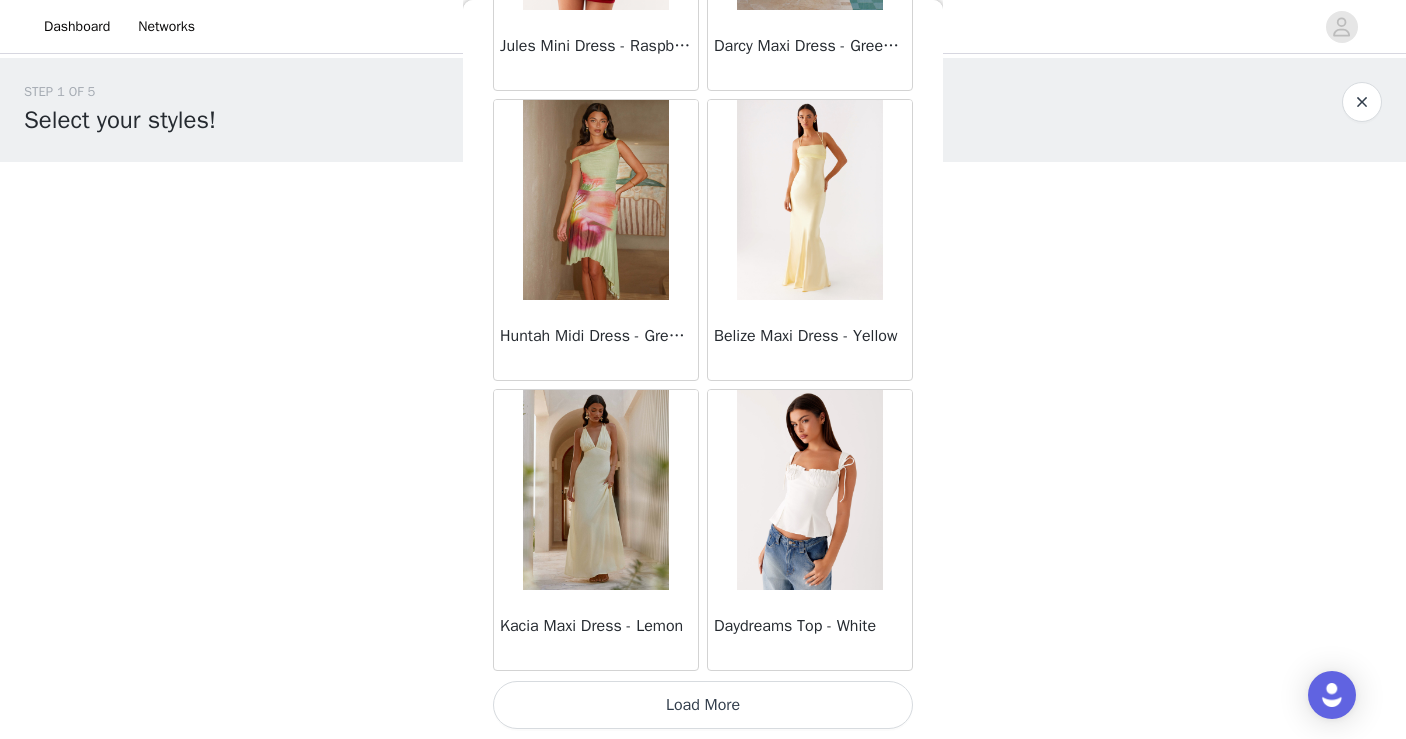 click on "Load More" at bounding box center (703, 705) 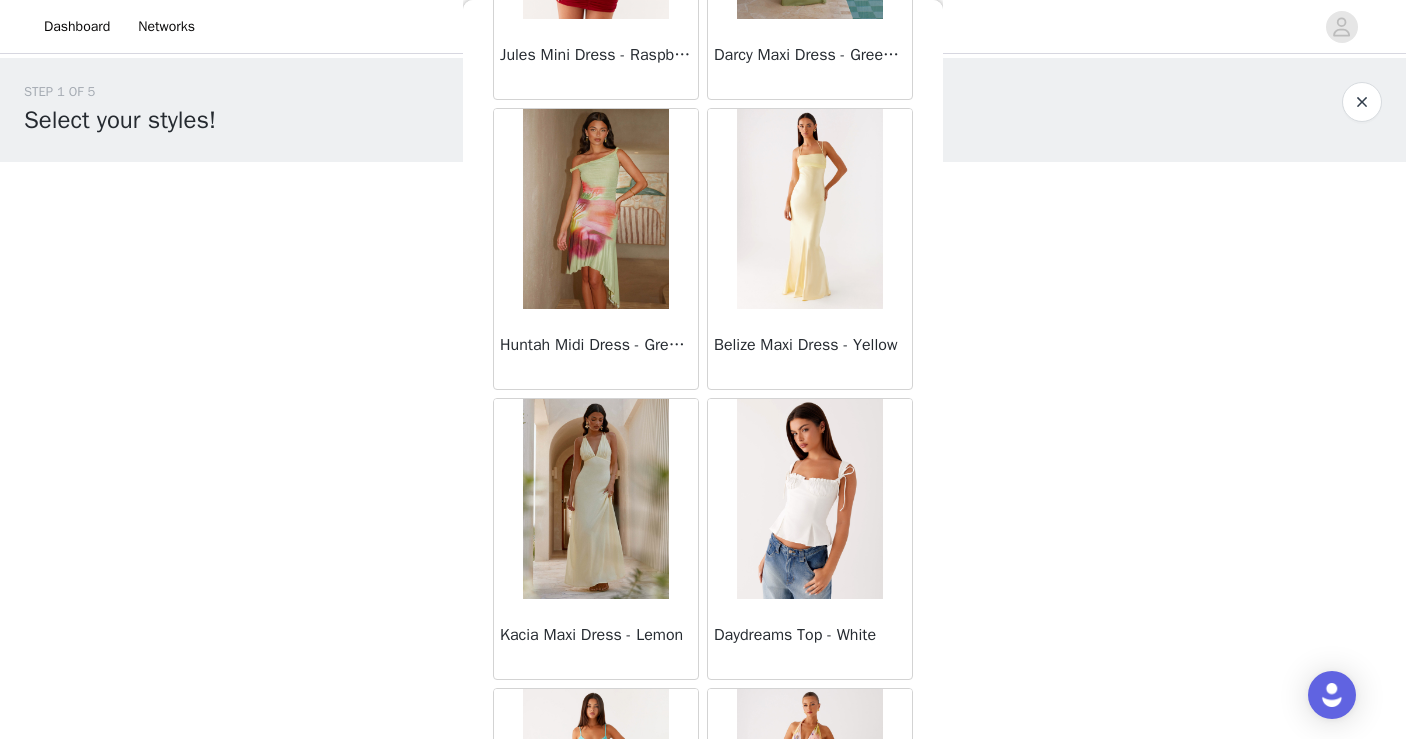 scroll, scrollTop: 40021, scrollLeft: 0, axis: vertical 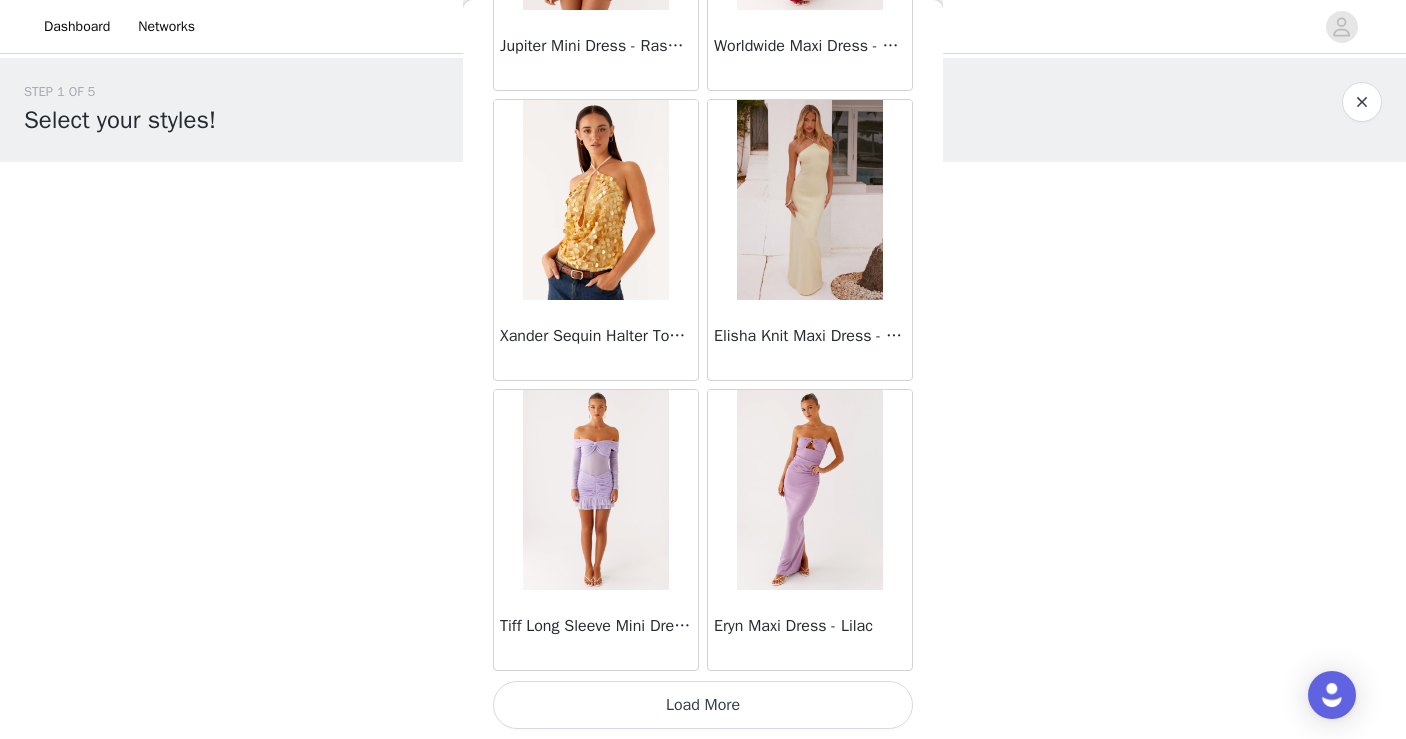 click on "Load More" at bounding box center (703, 705) 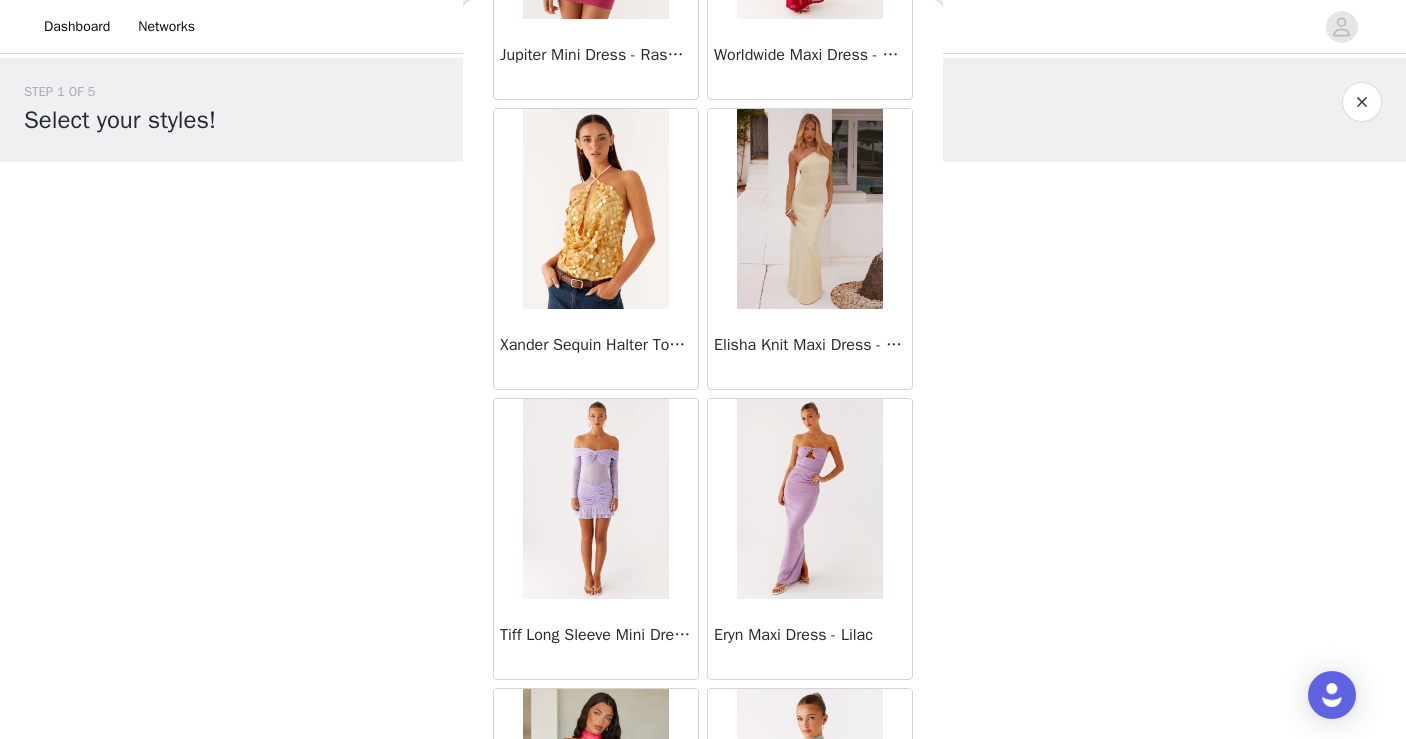 scroll, scrollTop: 42921, scrollLeft: 0, axis: vertical 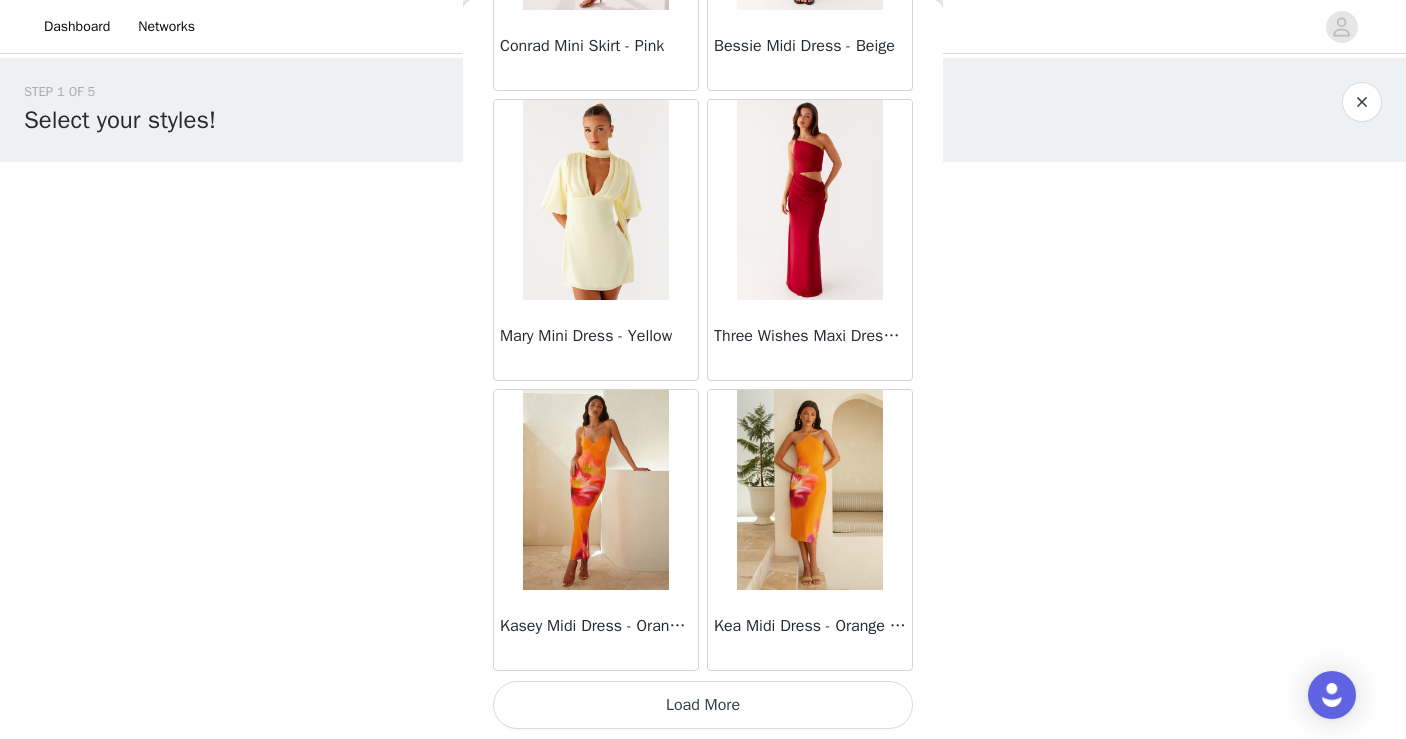 click on "Load More" at bounding box center [703, 705] 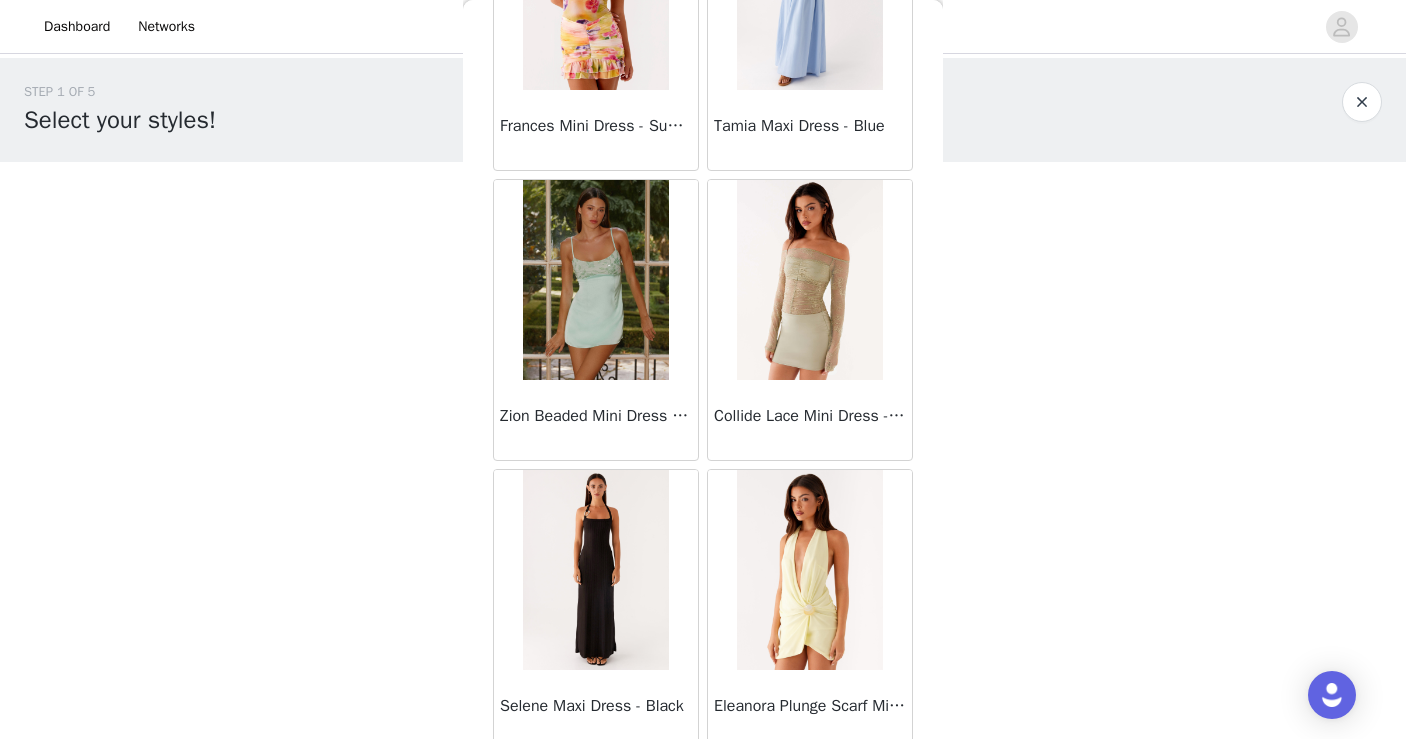 scroll, scrollTop: 48721, scrollLeft: 0, axis: vertical 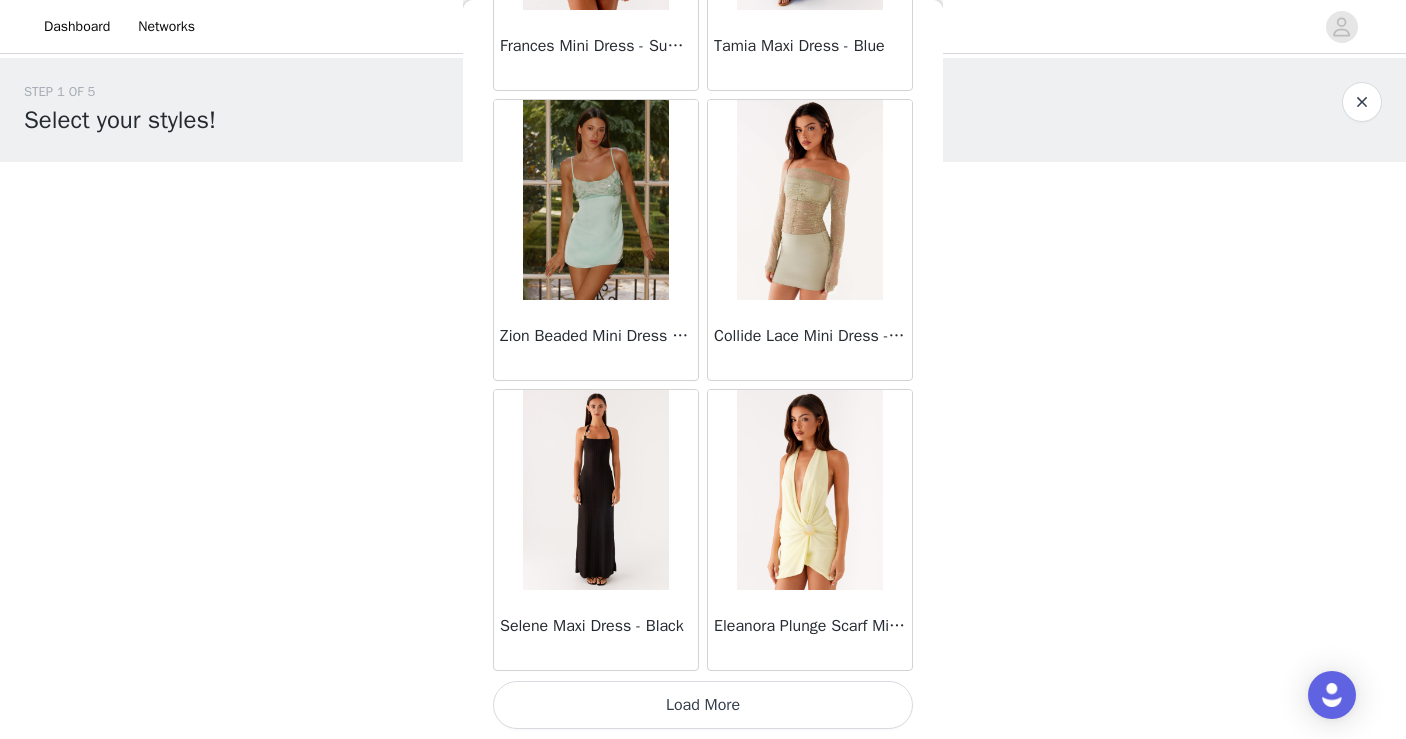 click on "Sweetpea Mini Dress - Yellow       Manifest Mini Dress - Amber       Raquel Off Shoulder Long Sleeve Top - Pink       Julianna Linen Mini Dress - Black       Radiate Halterneck Top - Pink       Arden Mesh Mini Dress - White       Cheryl Bustier Halter Top - Cherry Red       Under The Pagoda Maxi Dress - Deep Red Floral       Sweetest Pie T-Shirt - Black Gingham       That Girl Maxi Dress - Pink       Peppermayo Exclusive Heavy Hearted Mini - Black       Songbird Maxi Dress - Blue Black Floral       Viviana Mini Dress - Lavender       Eden Strapless Maxi Dress - Navy       Claudie Mesh Top - White Pink Lilly       Nia Micro Short - Black       Luciana Crochet Halterneck Mini Dress - Pink       Happy Hour Mini Dress - Yellow       Aullie Maxi Dress - Ivory       Bella Lou Tube Top - Blue       Odette Satin Mini Dress - Blue       Talk About Us Maxi Dress - Blue       Odette Satin Mini Dress - Lilac       Bellamy Top - Red Gingham       Field Of Dreams Maxi Dress - Blue Black Floral" at bounding box center [703, -23943] 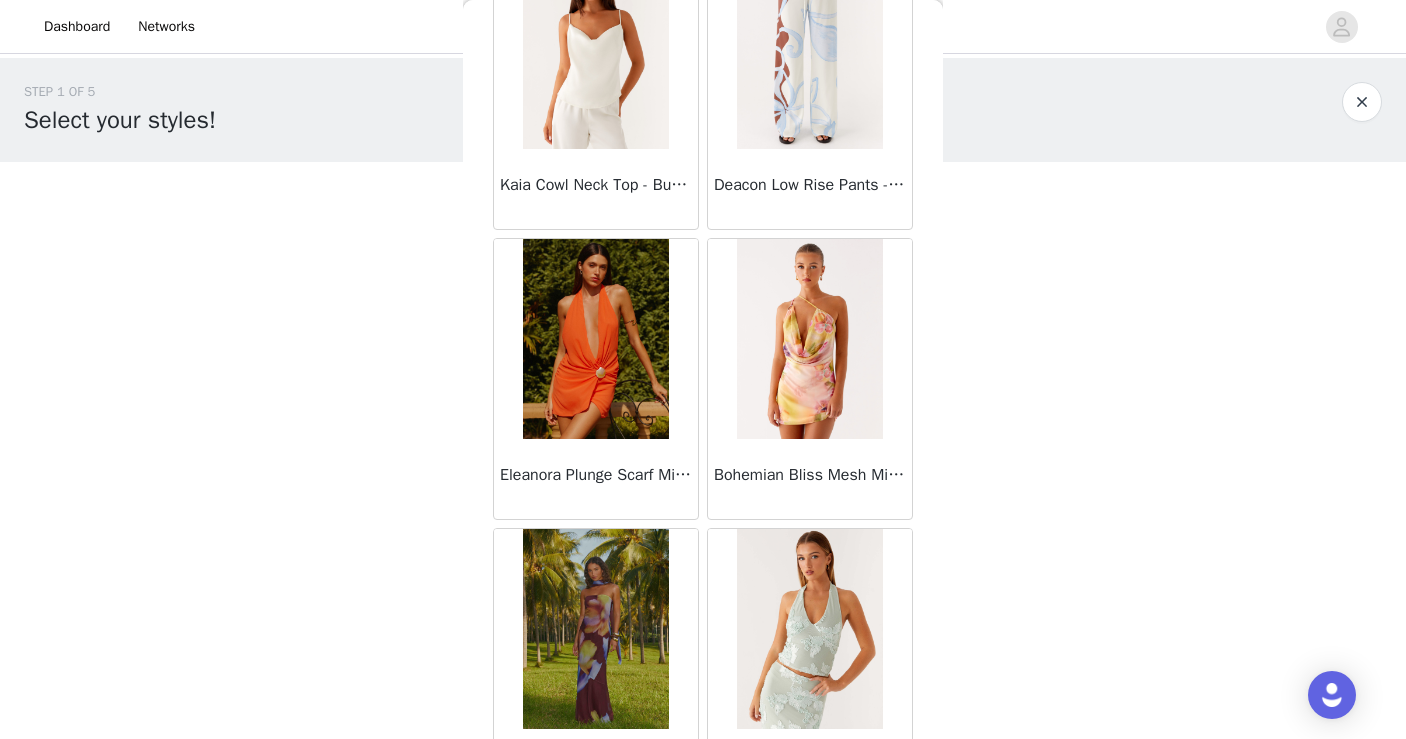scroll, scrollTop: 51621, scrollLeft: 0, axis: vertical 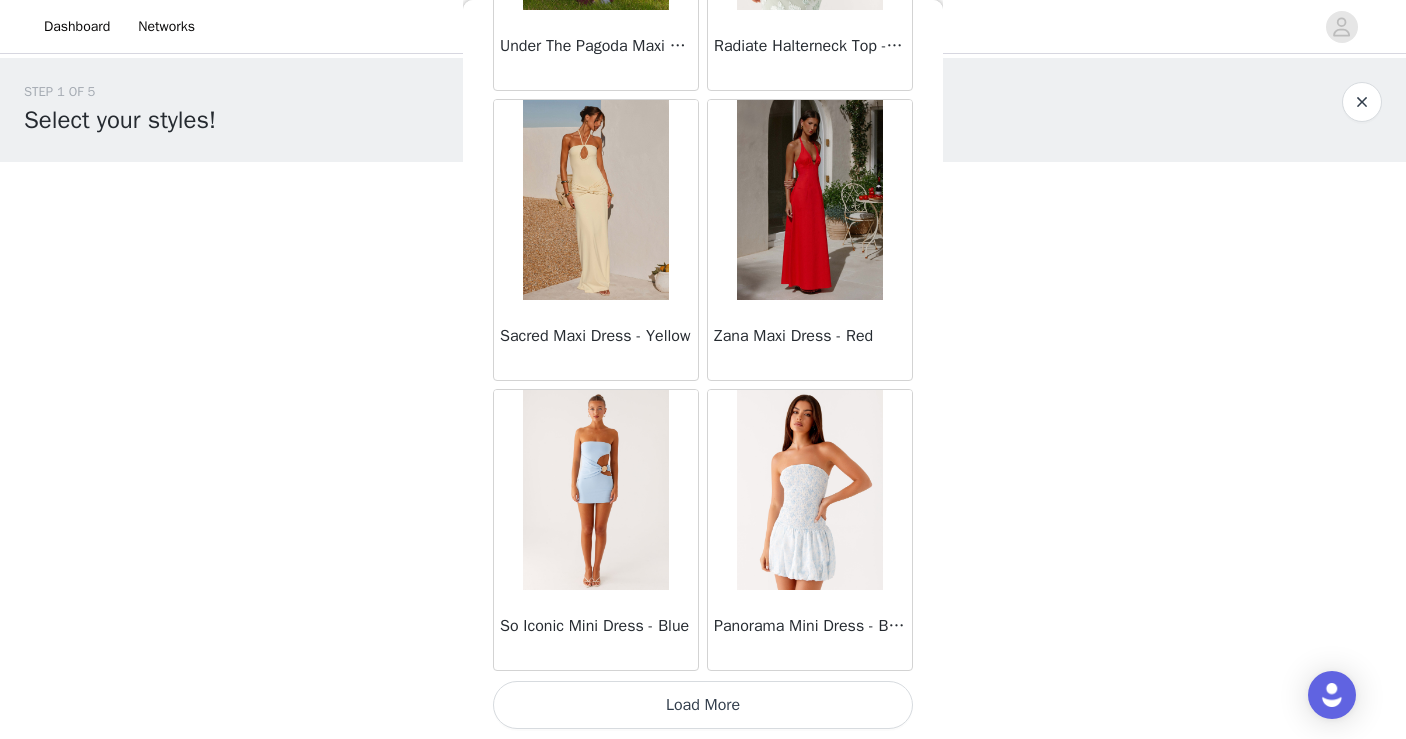 click on "Load More" at bounding box center (703, 705) 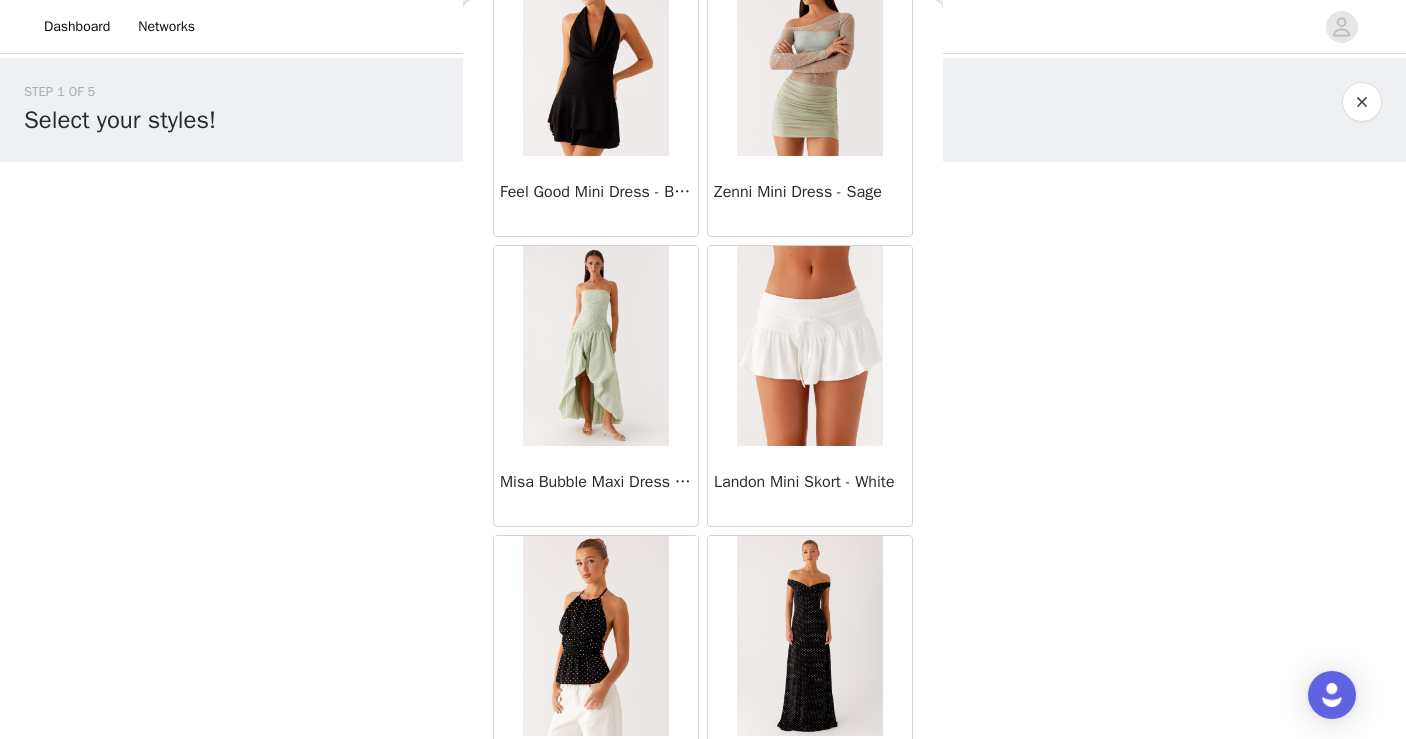 scroll, scrollTop: 54521, scrollLeft: 0, axis: vertical 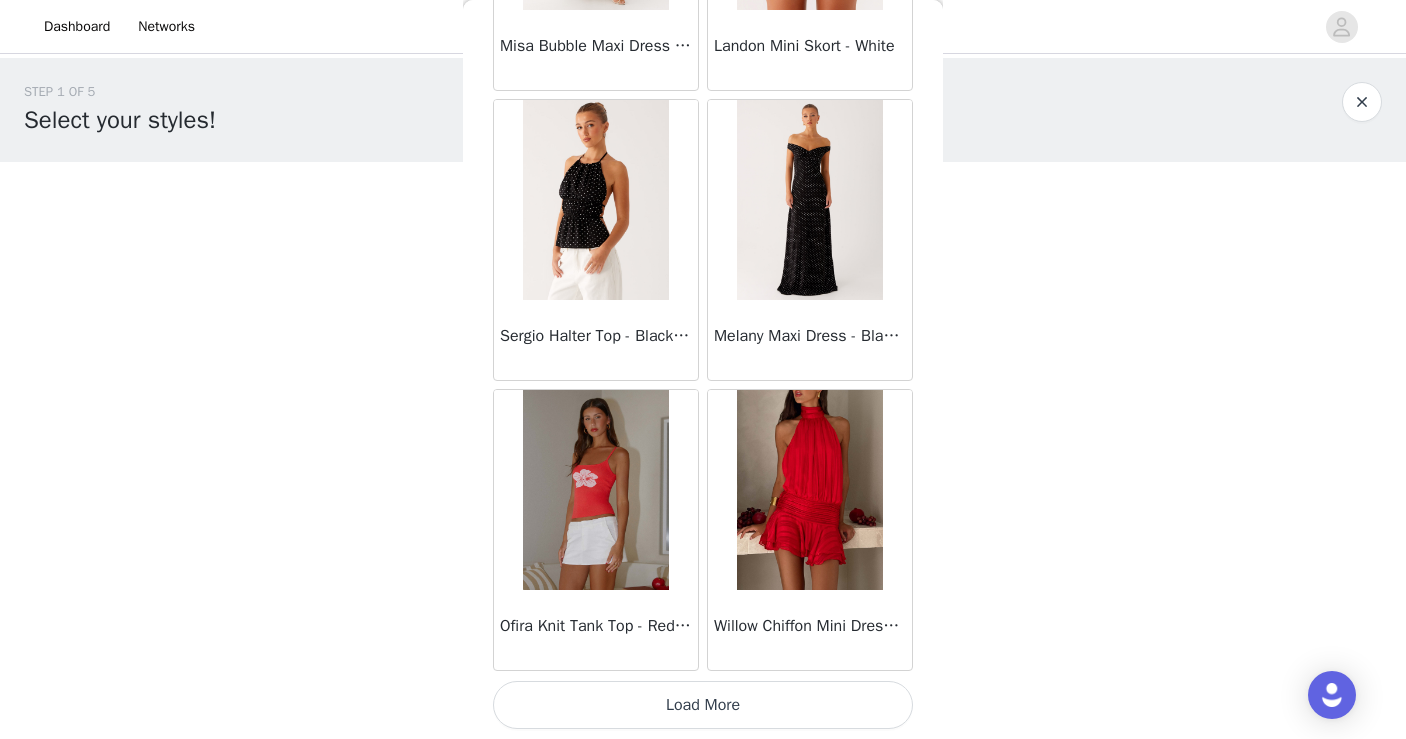 click on "Load More" at bounding box center [703, 705] 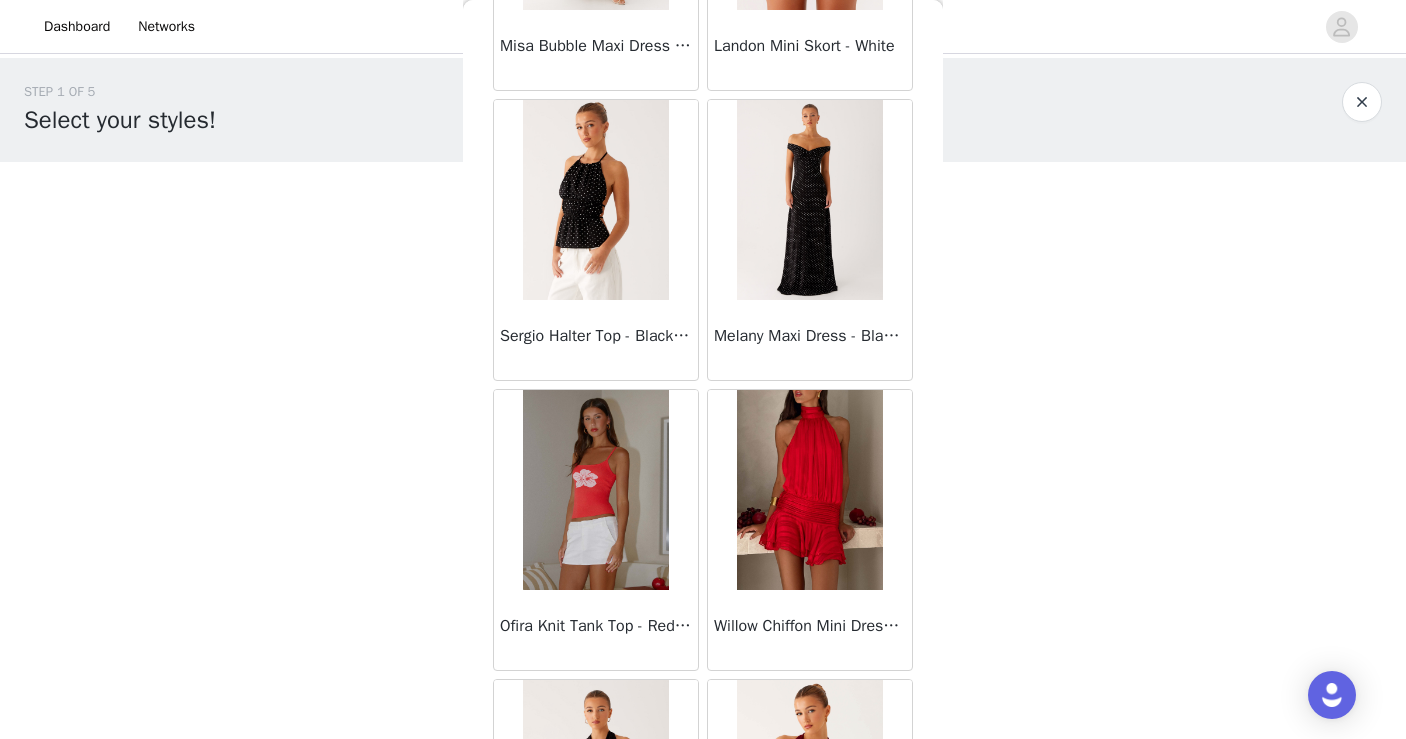 scroll, scrollTop: 57421, scrollLeft: 0, axis: vertical 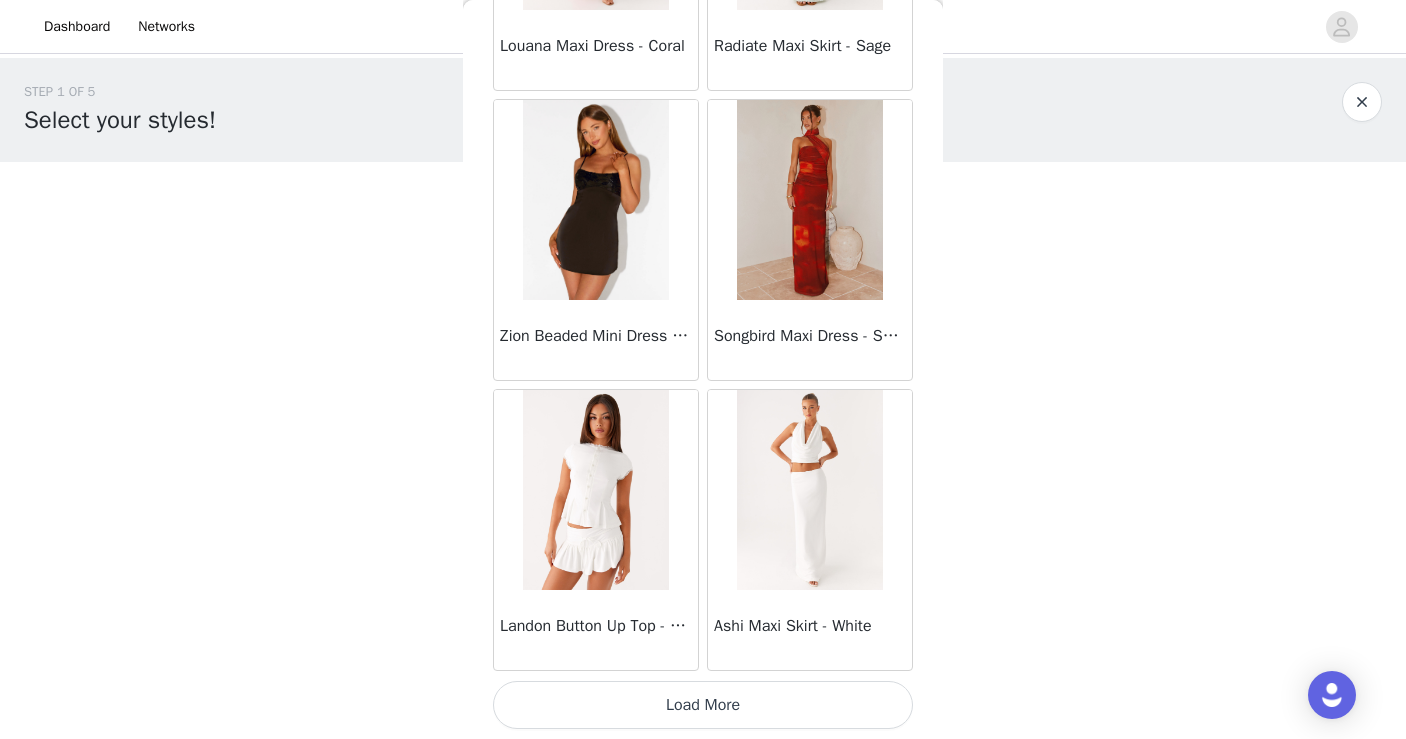 click on "Load More" at bounding box center [703, 705] 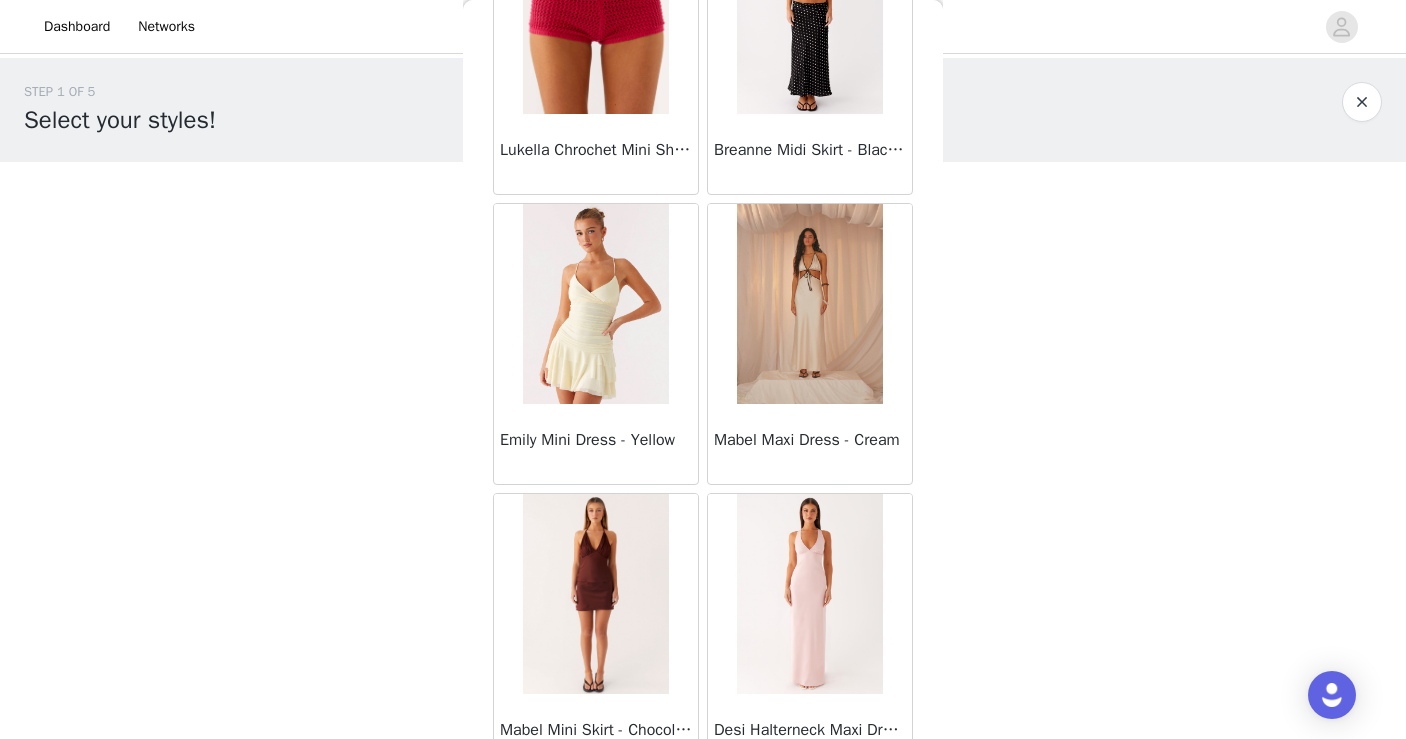 scroll, scrollTop: 60321, scrollLeft: 0, axis: vertical 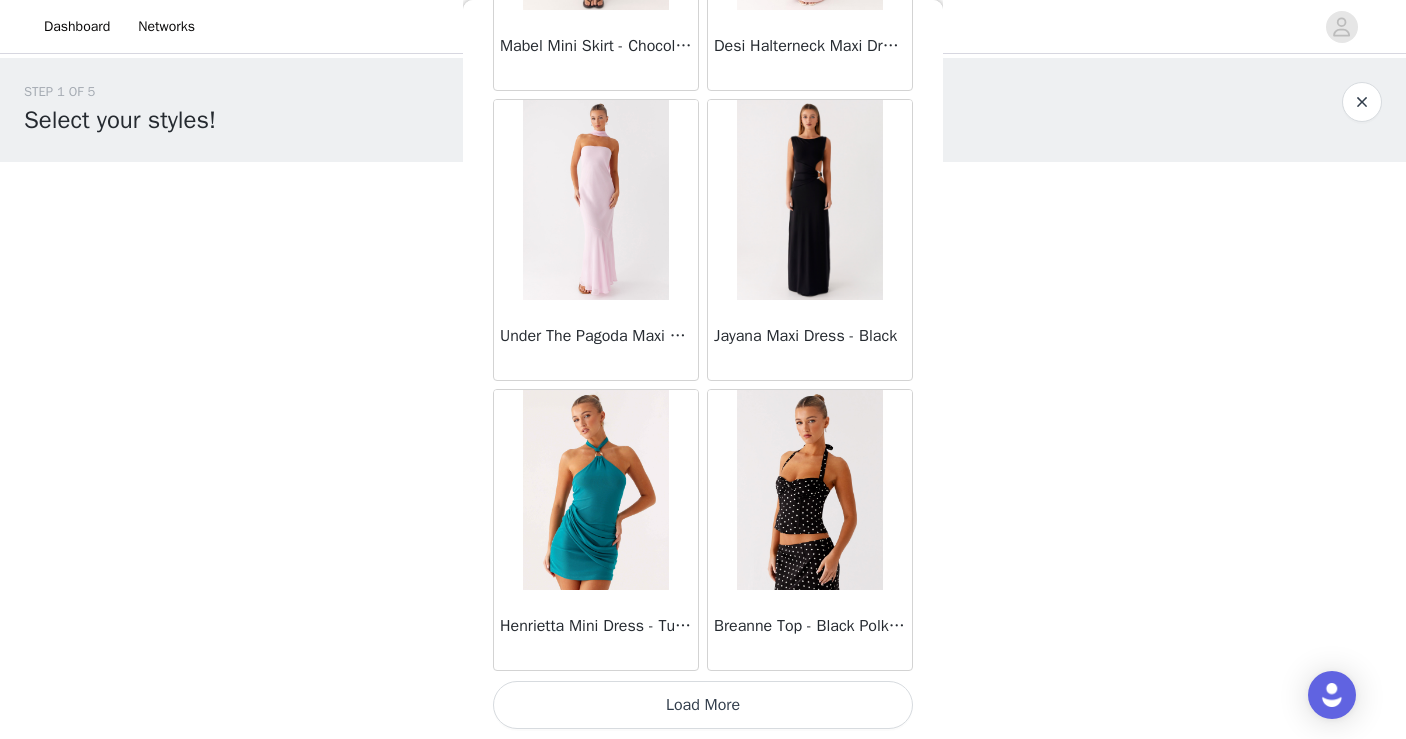 click on "Load More" at bounding box center (703, 705) 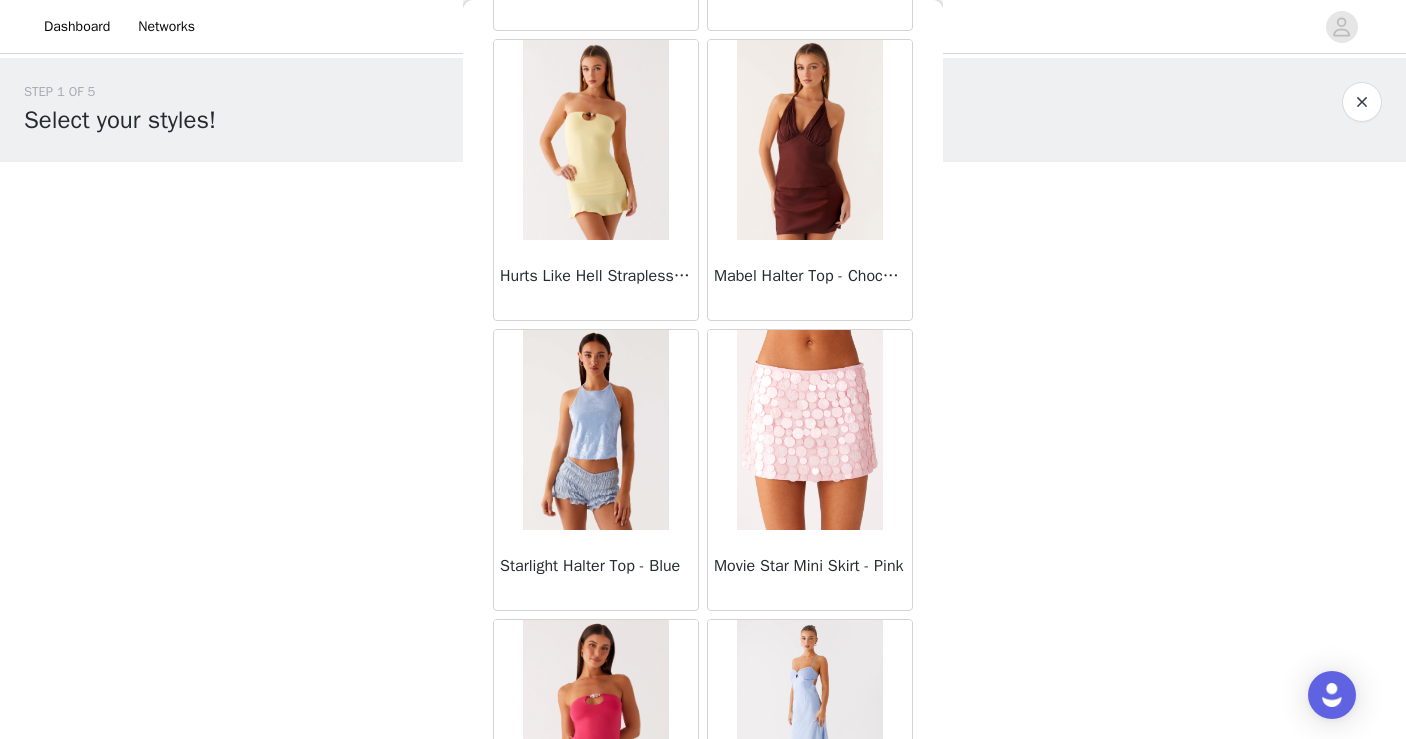 scroll, scrollTop: 63221, scrollLeft: 0, axis: vertical 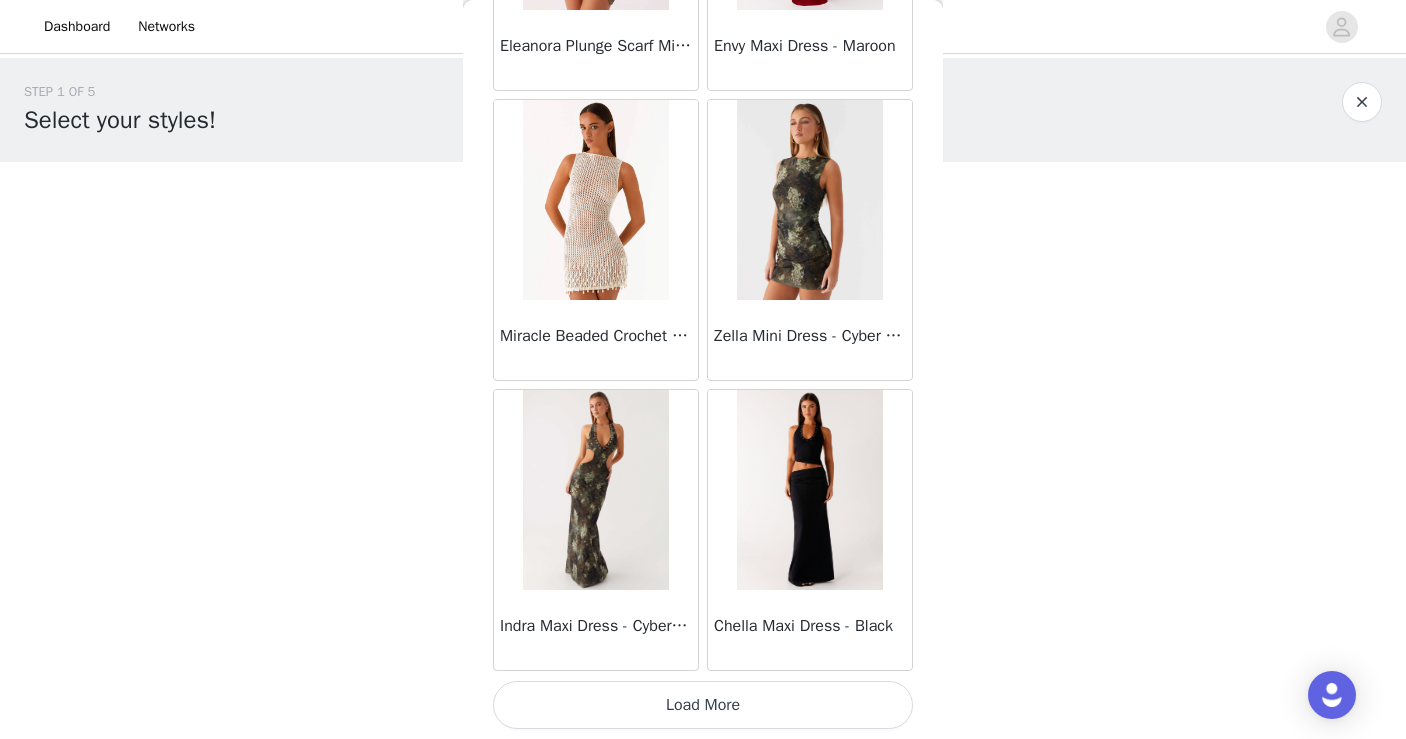 click on "Load More" at bounding box center (703, 705) 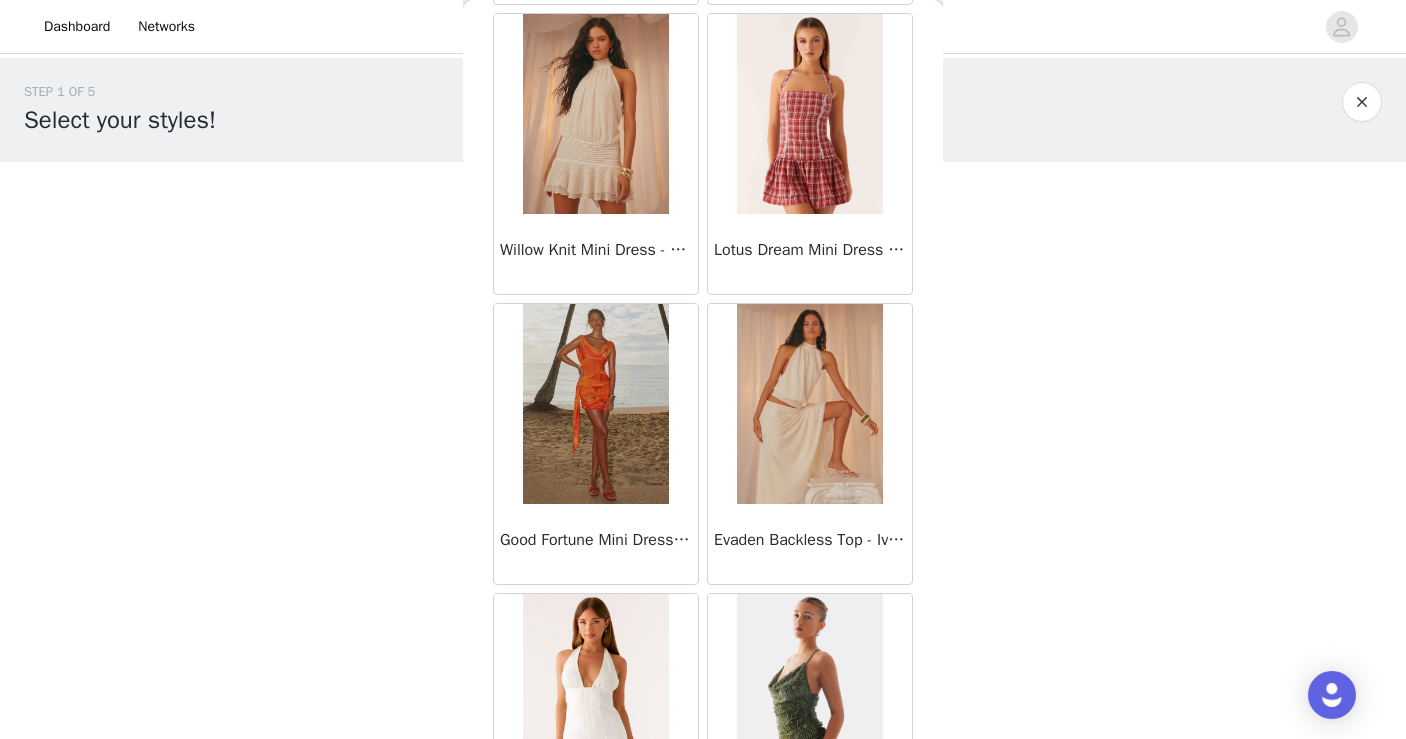 scroll, scrollTop: 66121, scrollLeft: 0, axis: vertical 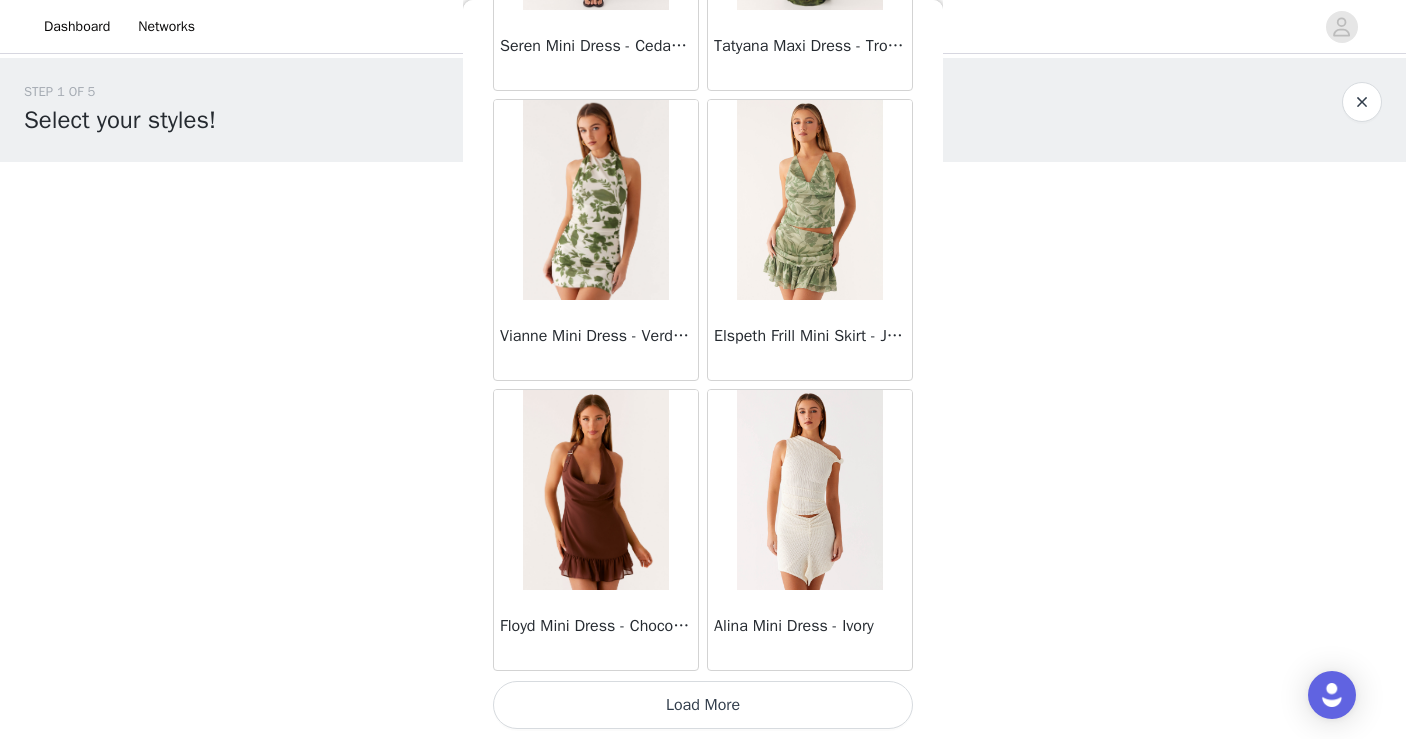 click on "Load More" at bounding box center (703, 705) 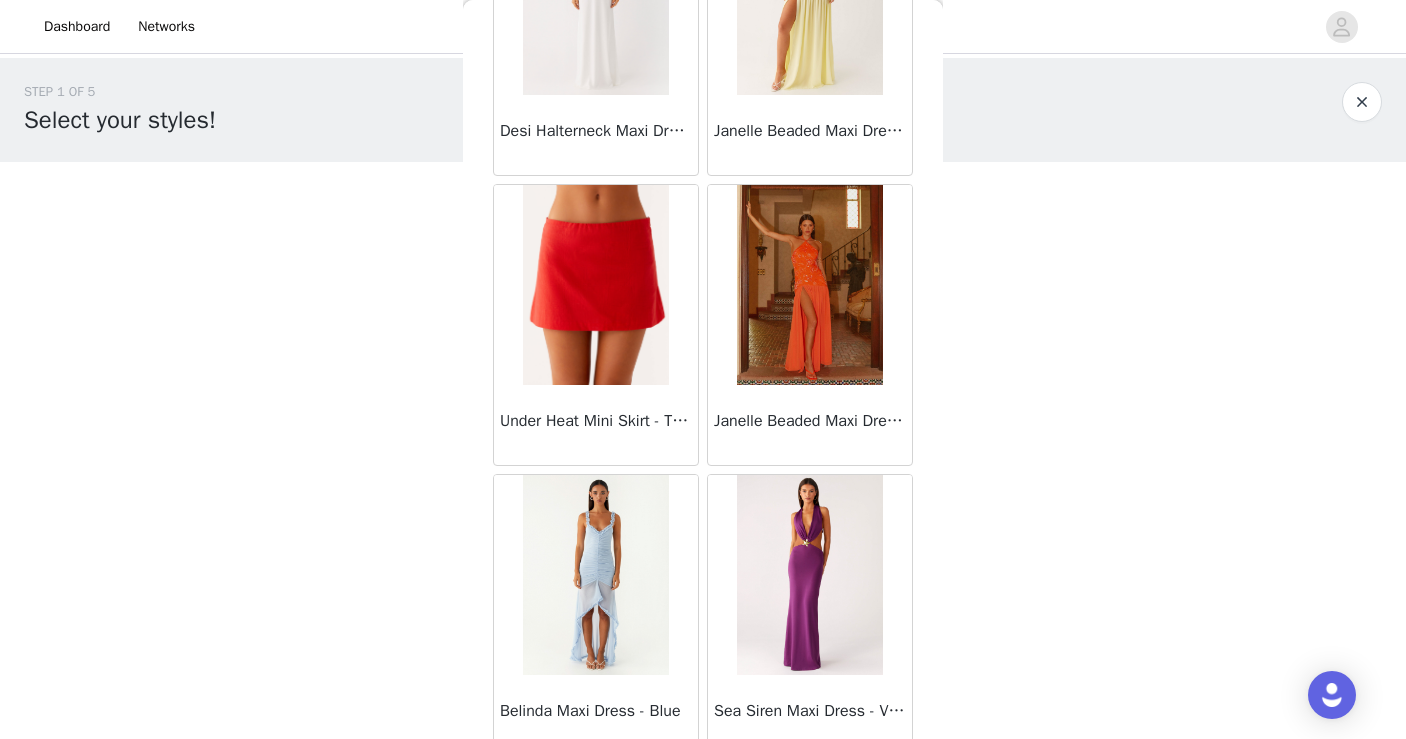 scroll, scrollTop: 69021, scrollLeft: 0, axis: vertical 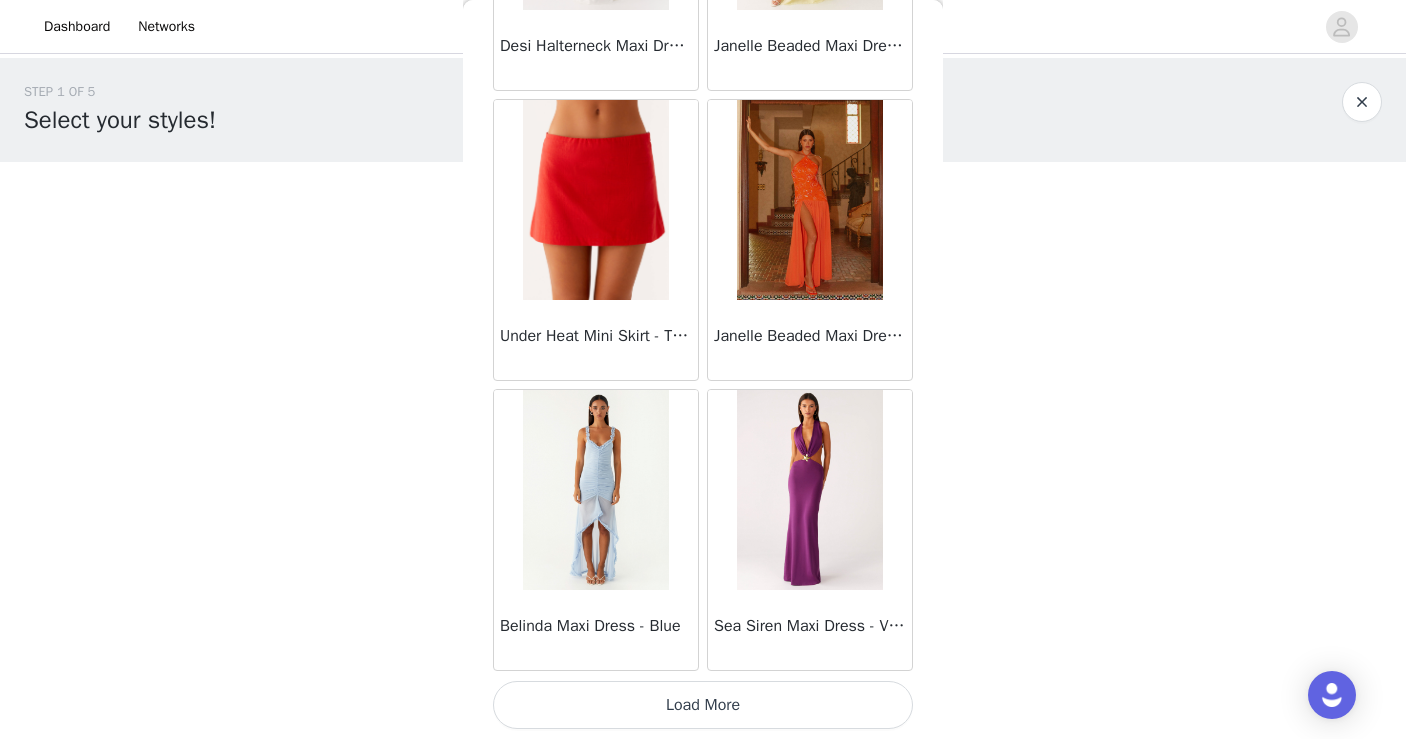 click on "Load More" at bounding box center (703, 705) 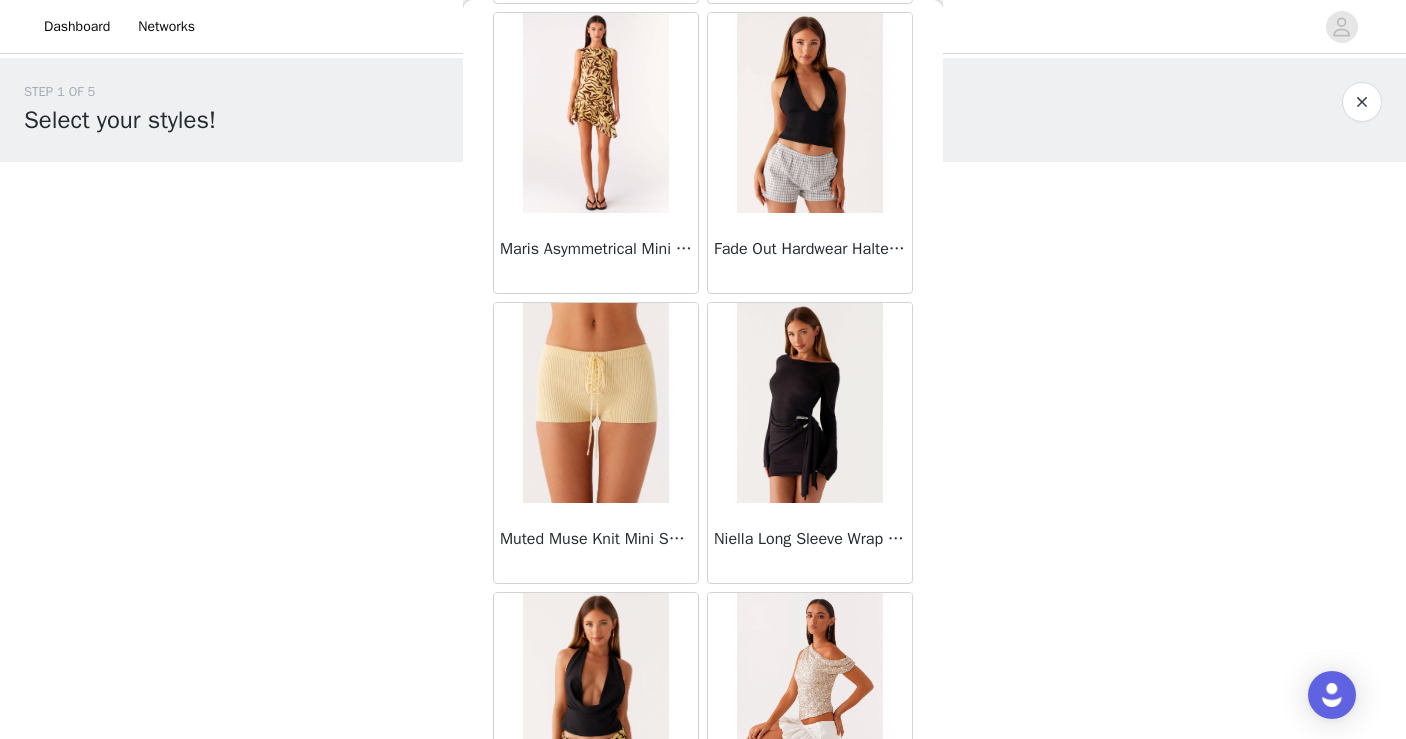 scroll, scrollTop: 71921, scrollLeft: 0, axis: vertical 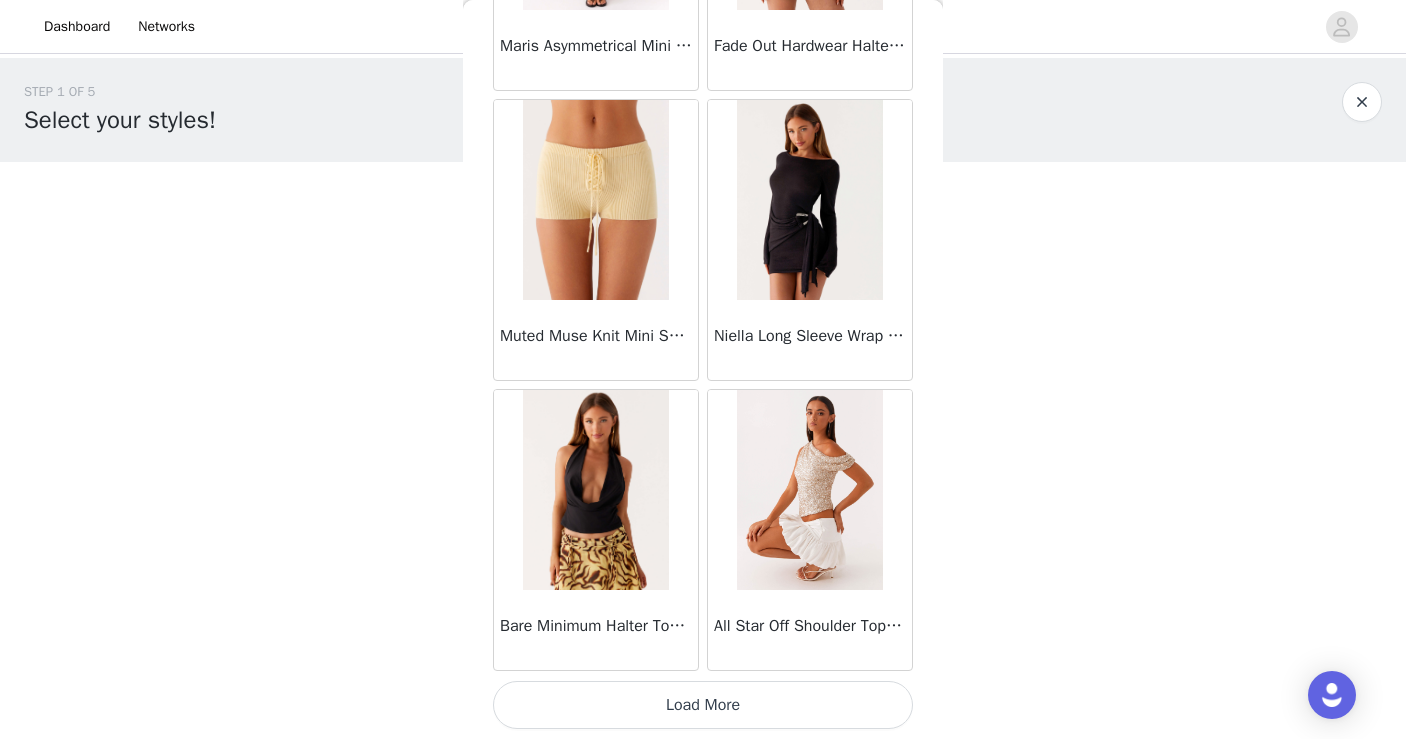 click on "Load More" at bounding box center (703, 705) 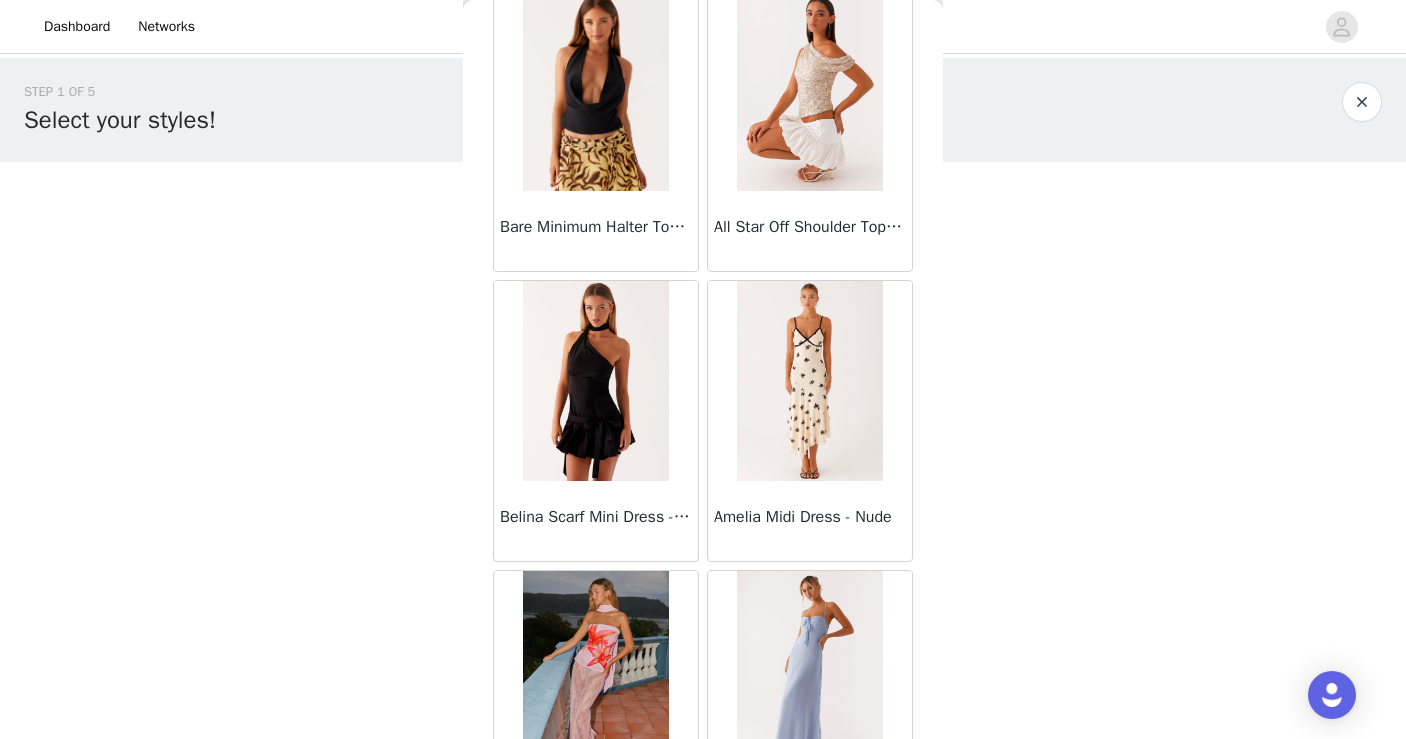 scroll, scrollTop: 74821, scrollLeft: 0, axis: vertical 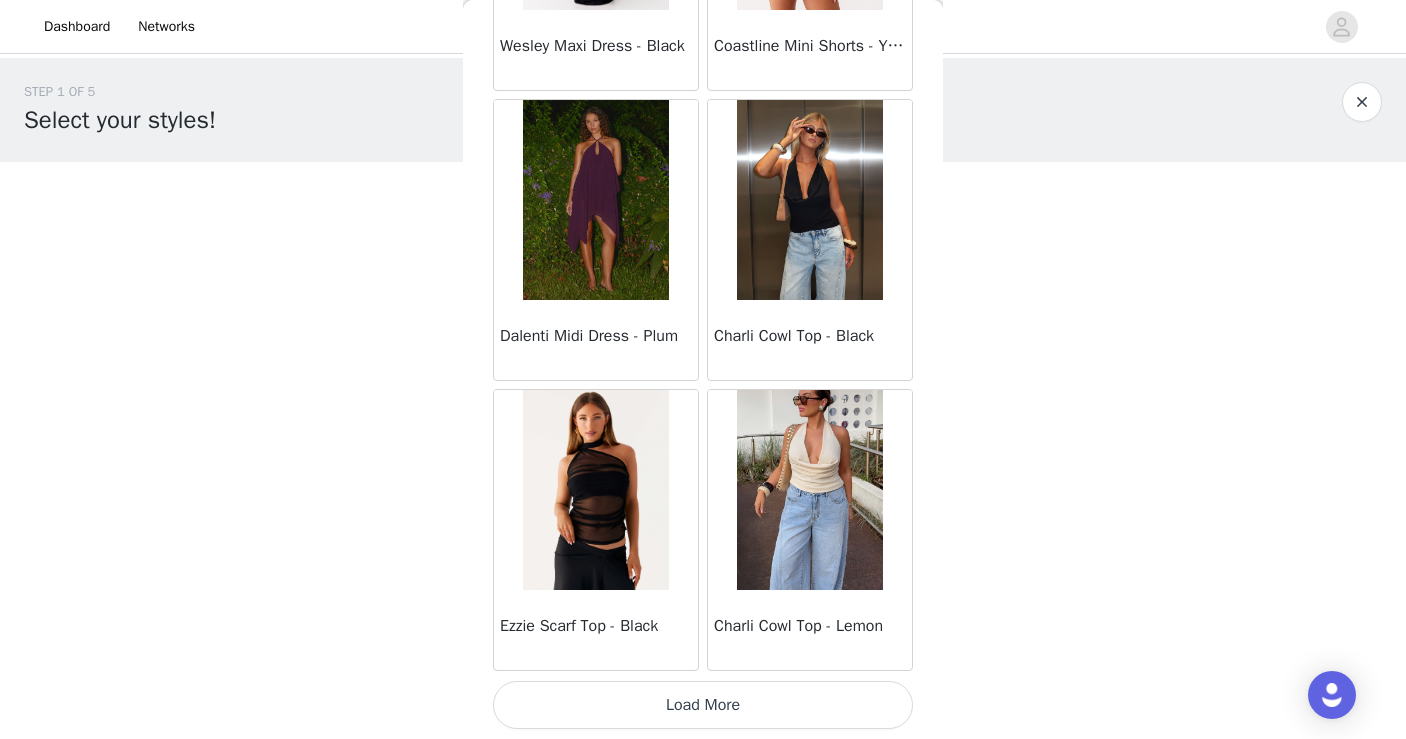 click on "Load More" at bounding box center [703, 705] 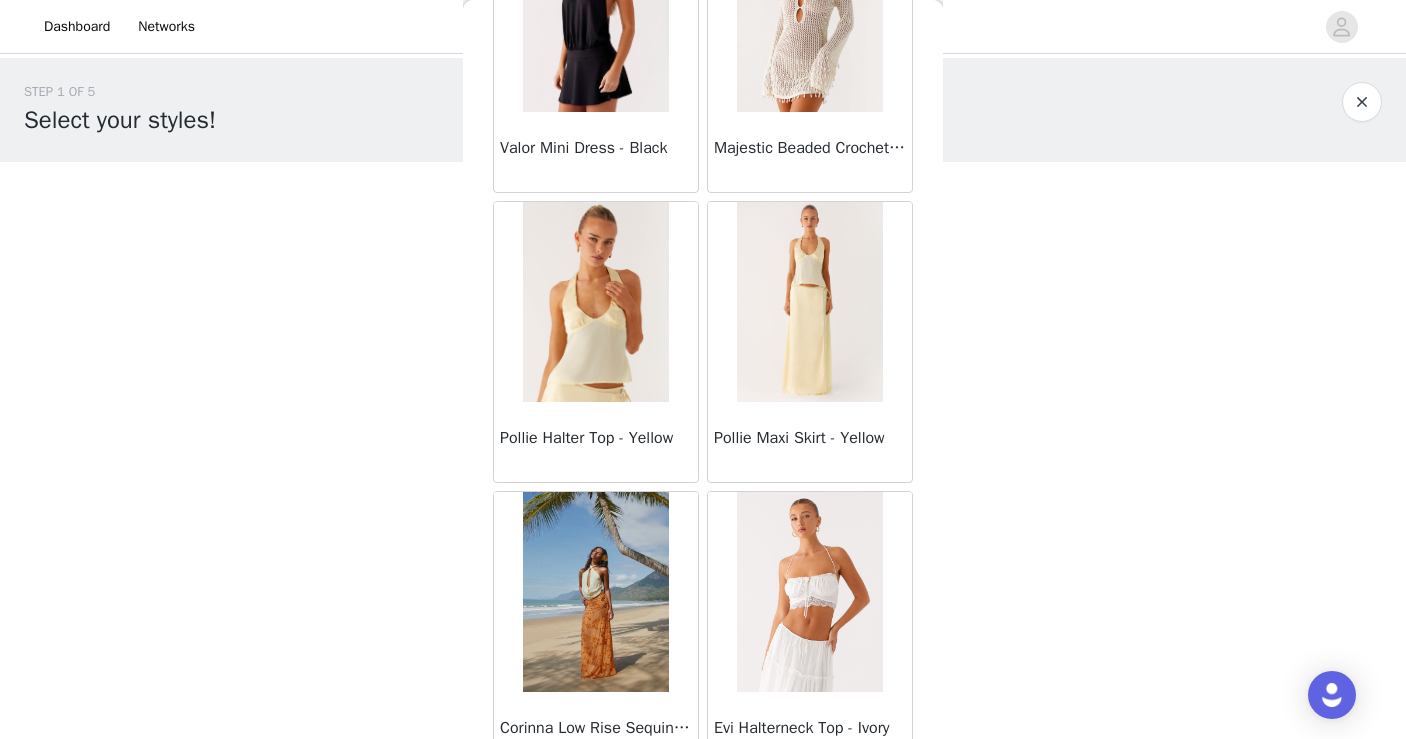 scroll, scrollTop: 77721, scrollLeft: 0, axis: vertical 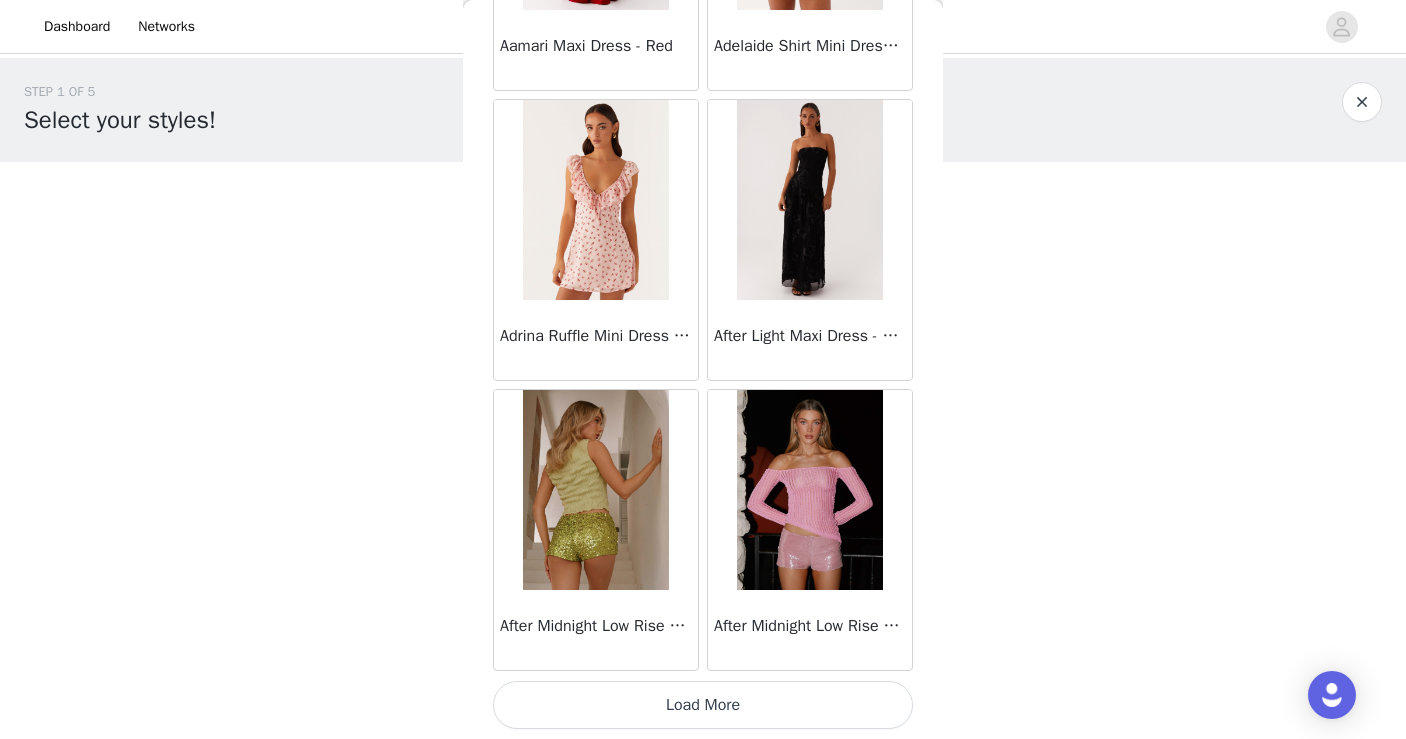click on "Load More" at bounding box center [703, 705] 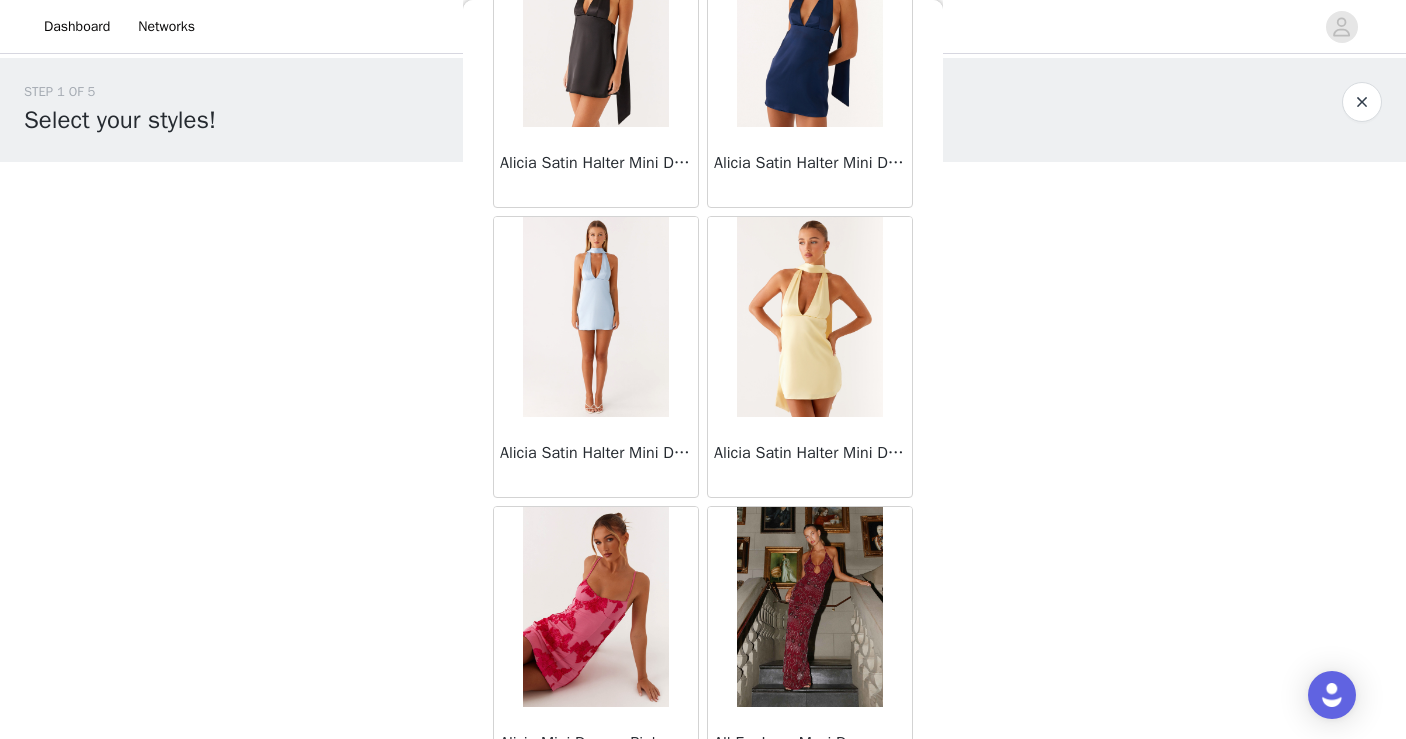 scroll, scrollTop: 80621, scrollLeft: 0, axis: vertical 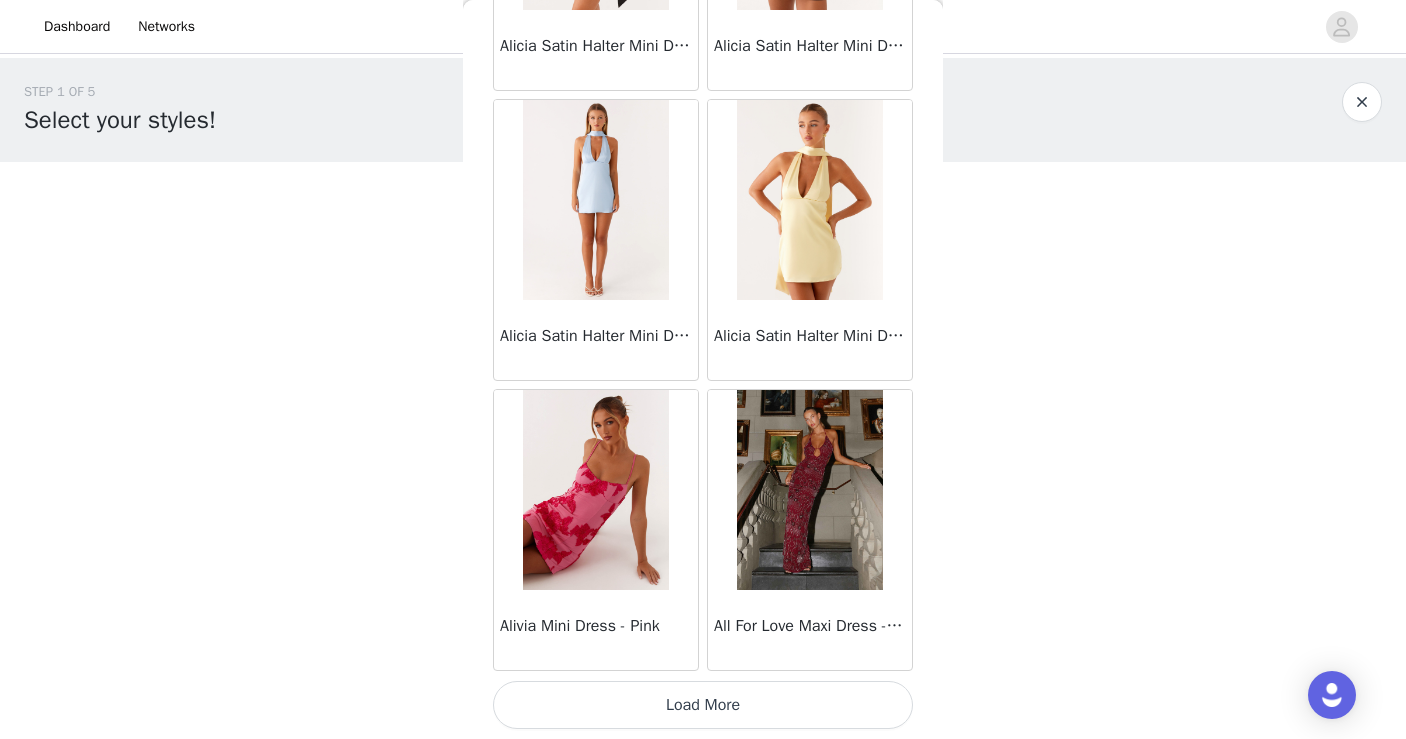 click on "Load More" at bounding box center [703, 705] 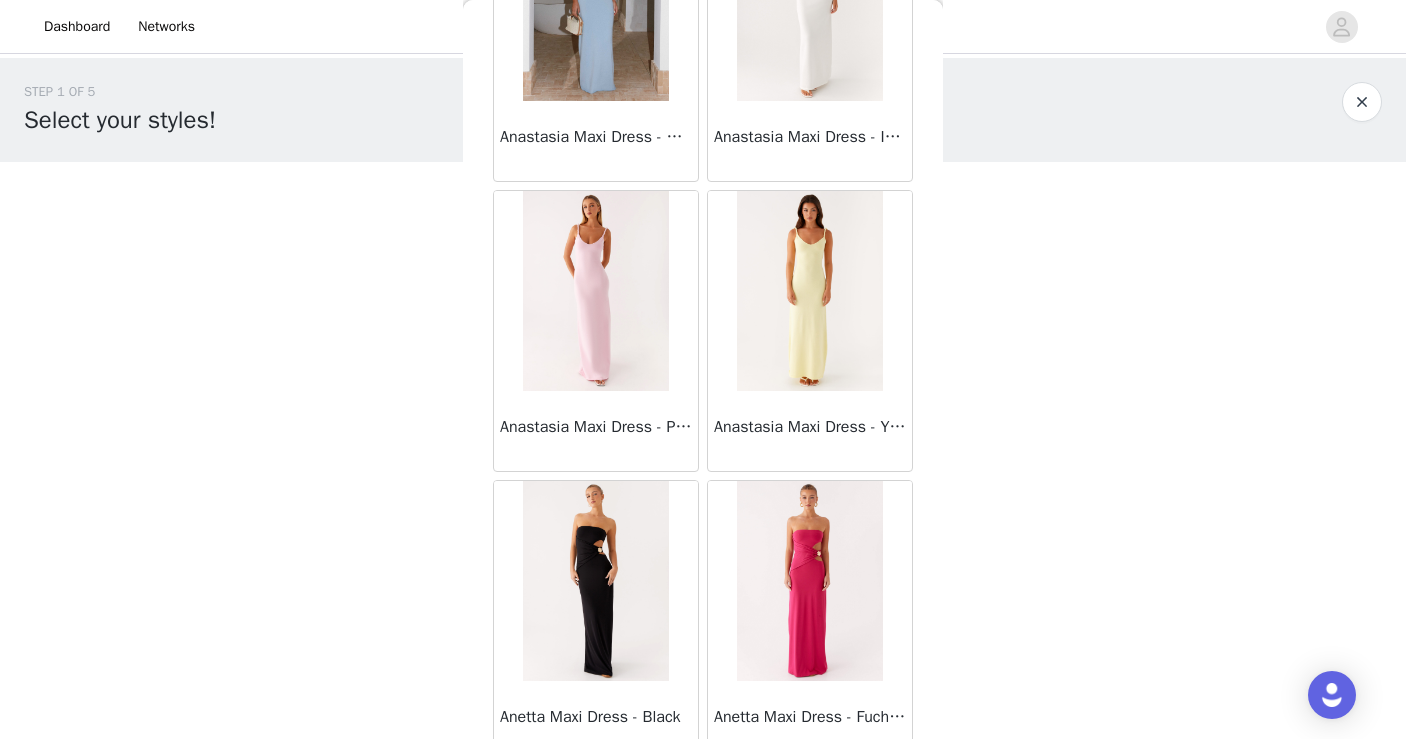 scroll, scrollTop: 83521, scrollLeft: 0, axis: vertical 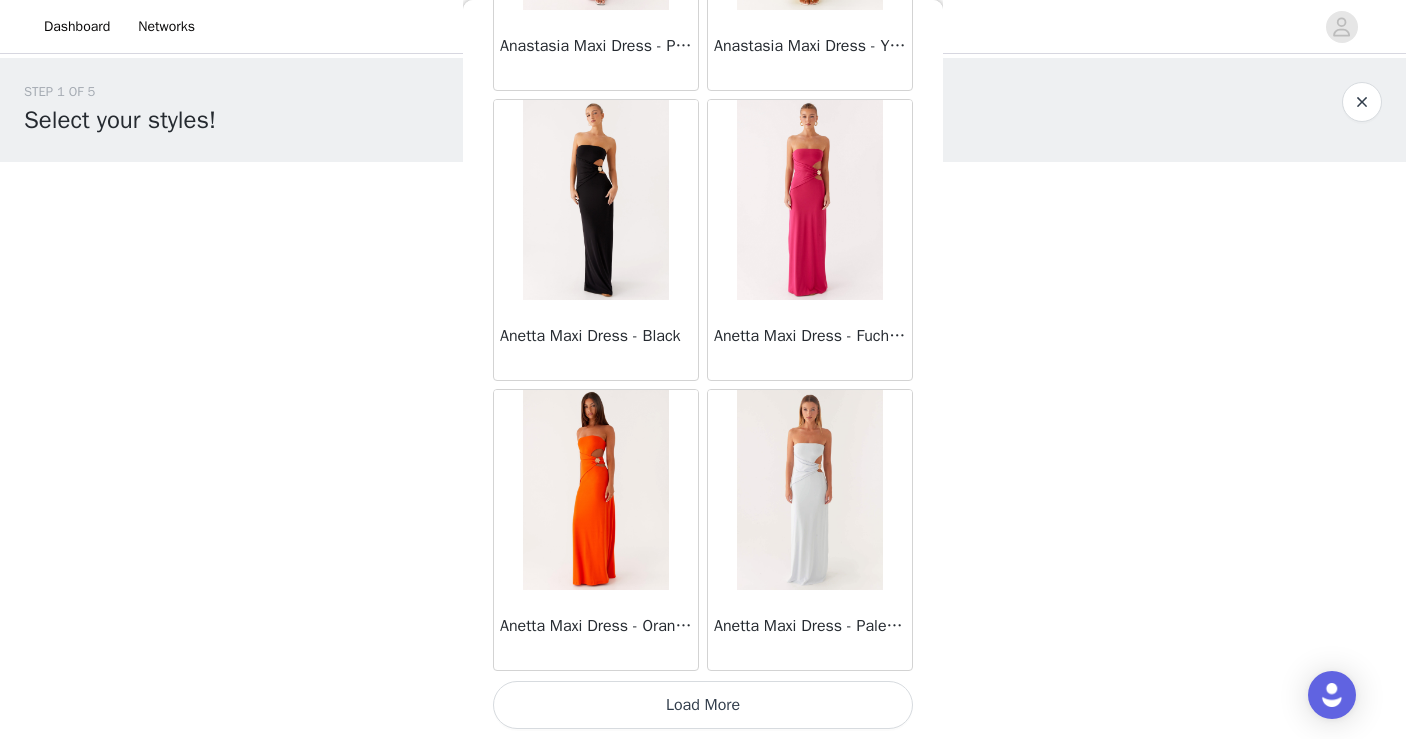 click on "Load More" at bounding box center [703, 705] 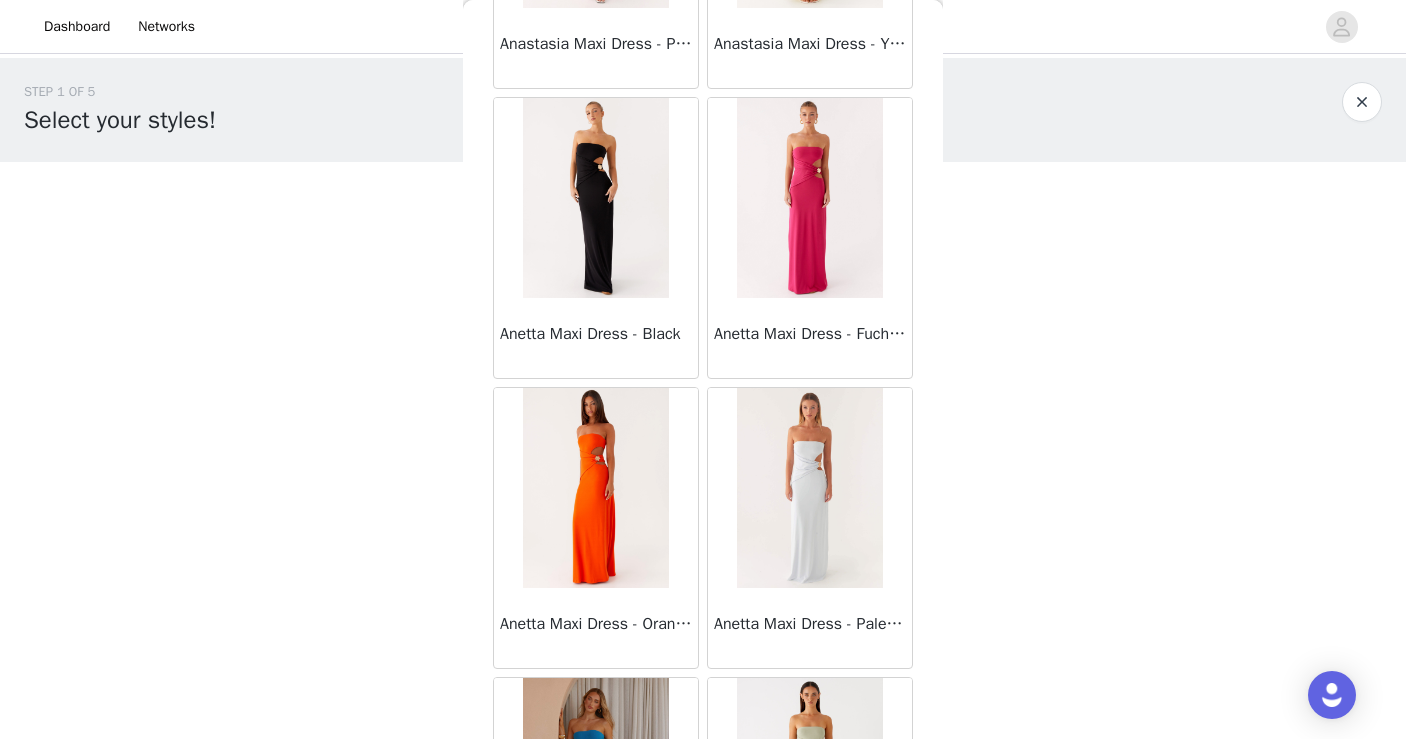 scroll, scrollTop: 83485, scrollLeft: 0, axis: vertical 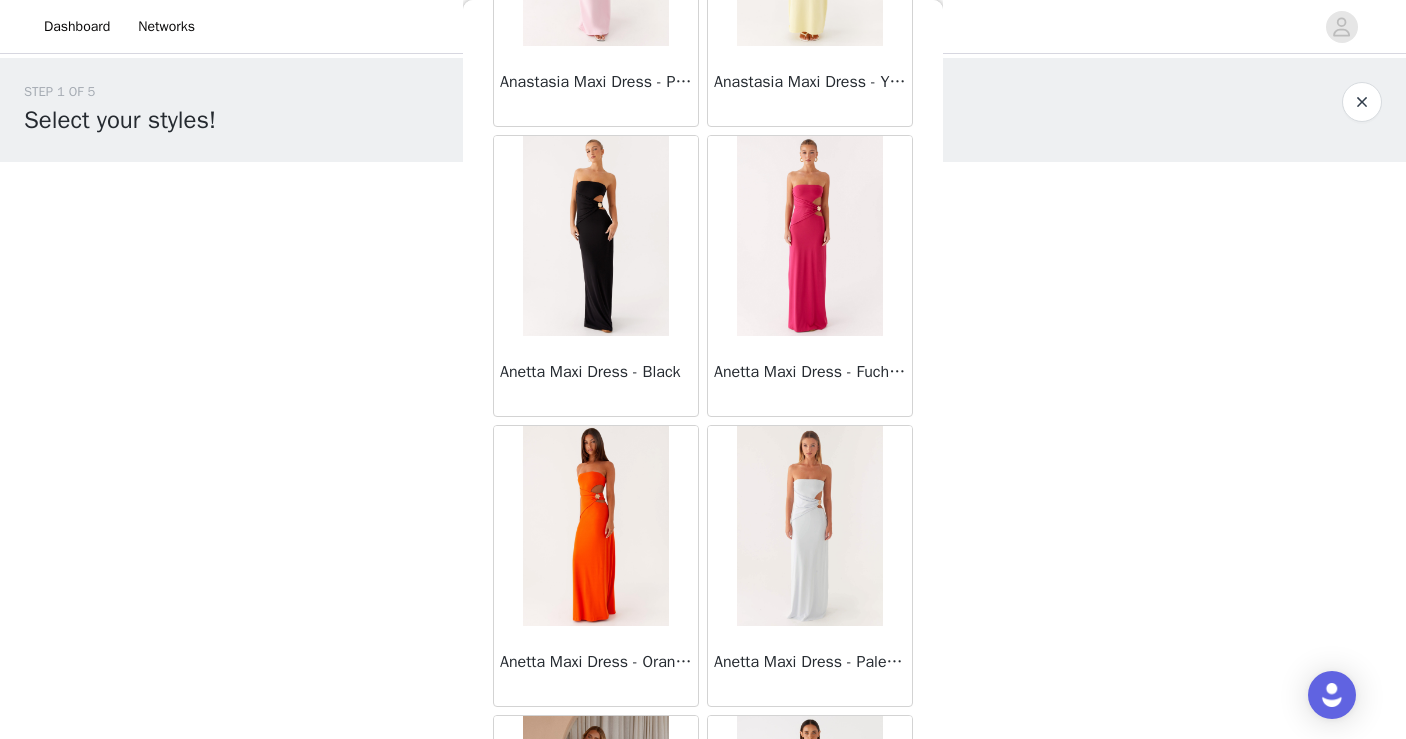 click at bounding box center [595, 236] 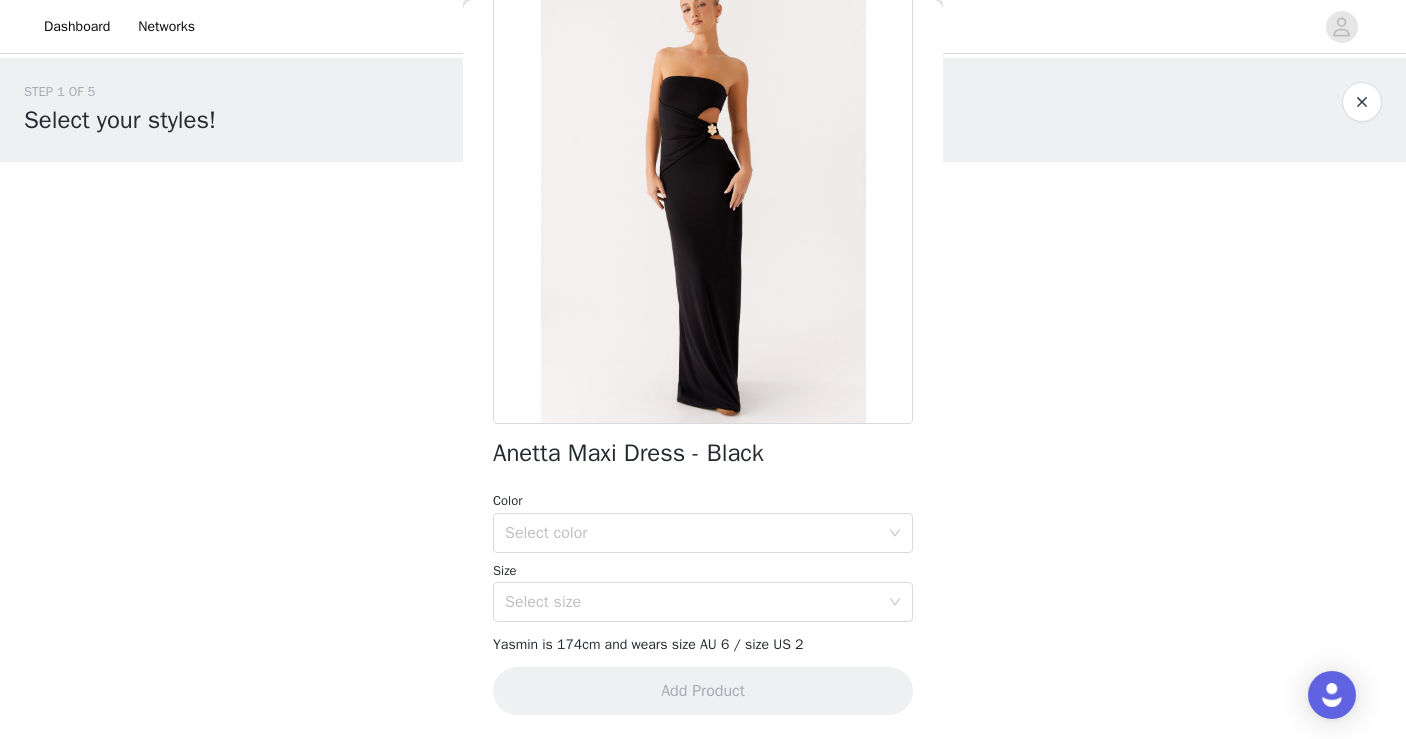 scroll, scrollTop: 0, scrollLeft: 0, axis: both 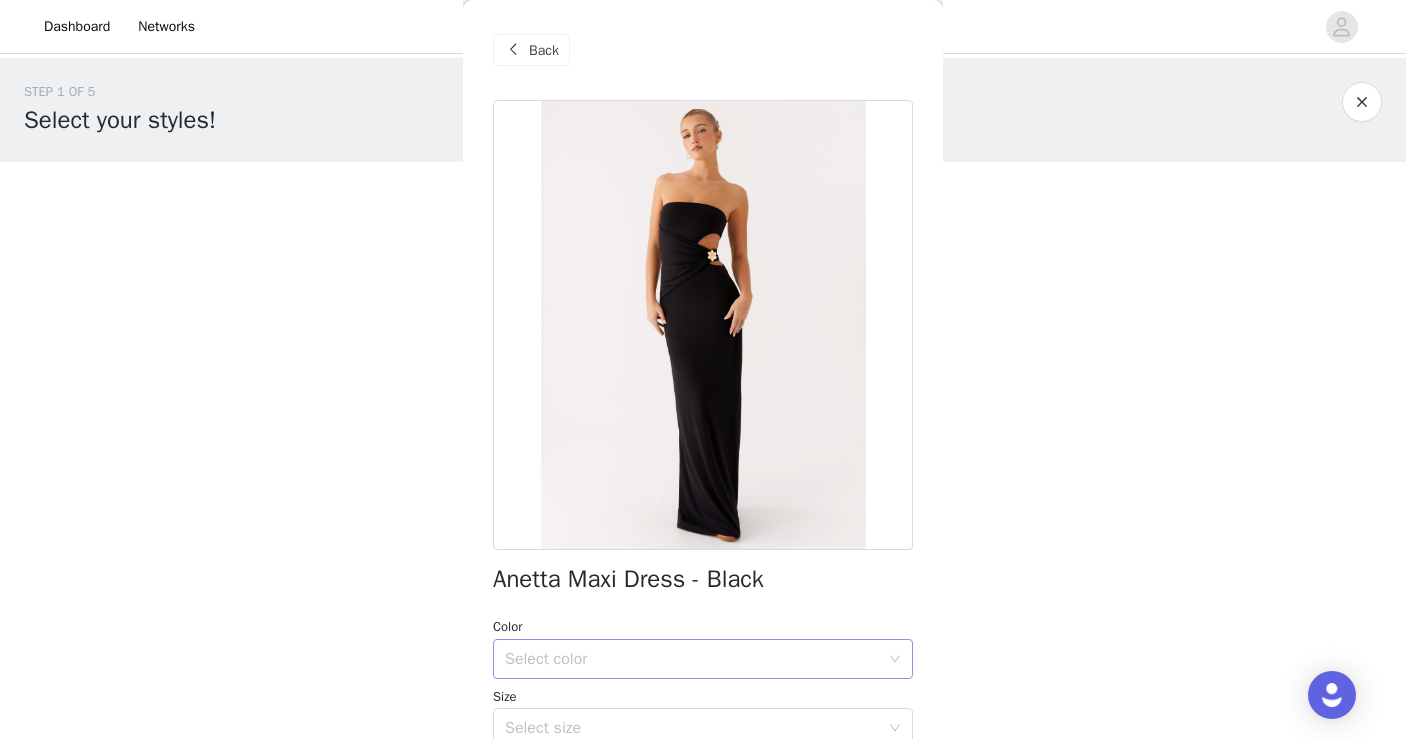 click on "Select color" at bounding box center [692, 659] 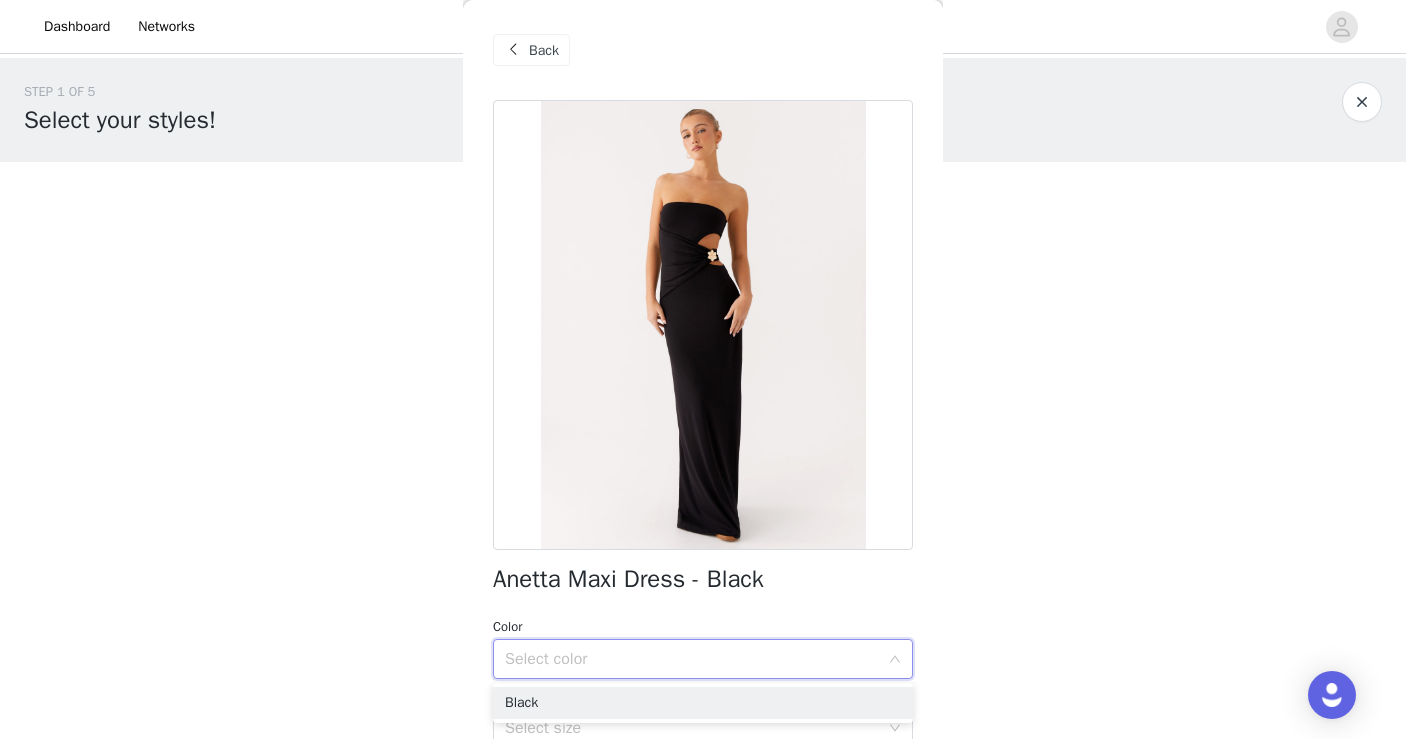 click at bounding box center (703, 325) 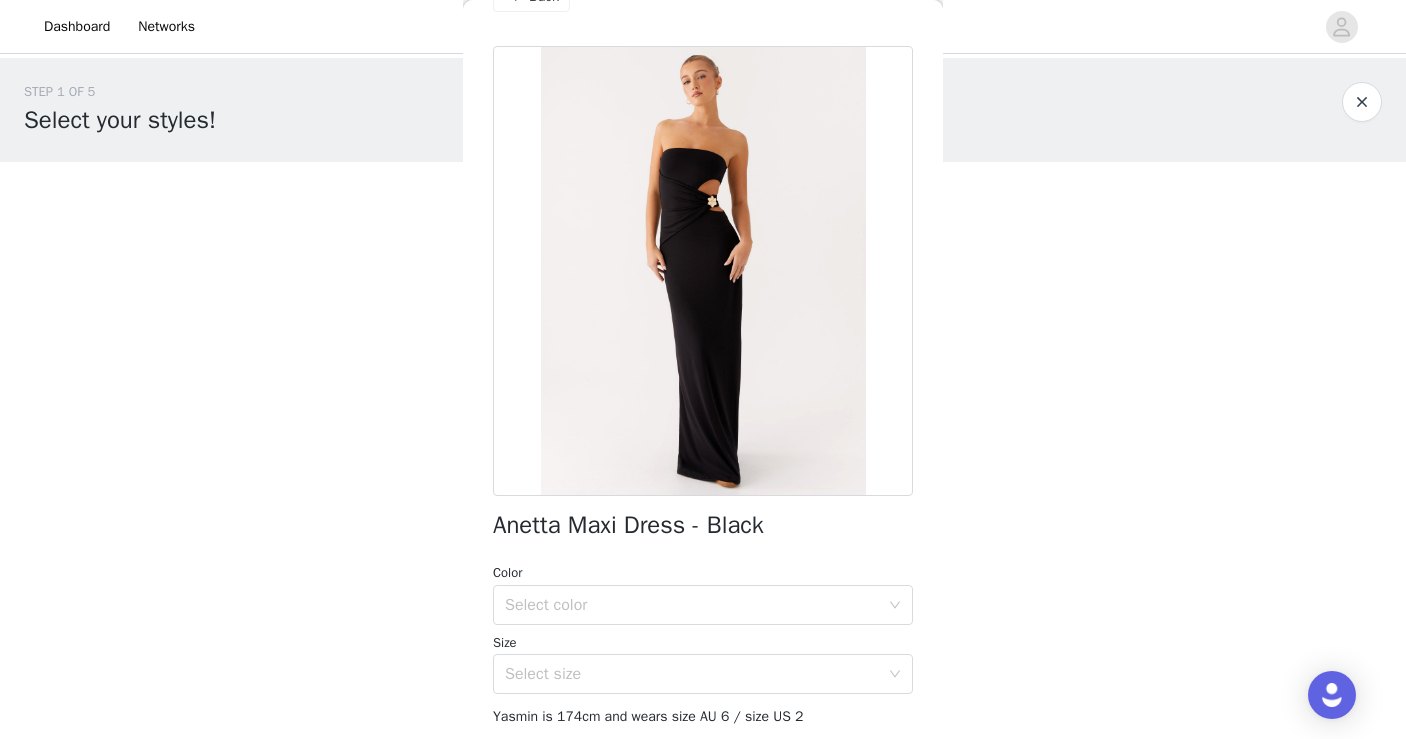 scroll, scrollTop: 0, scrollLeft: 0, axis: both 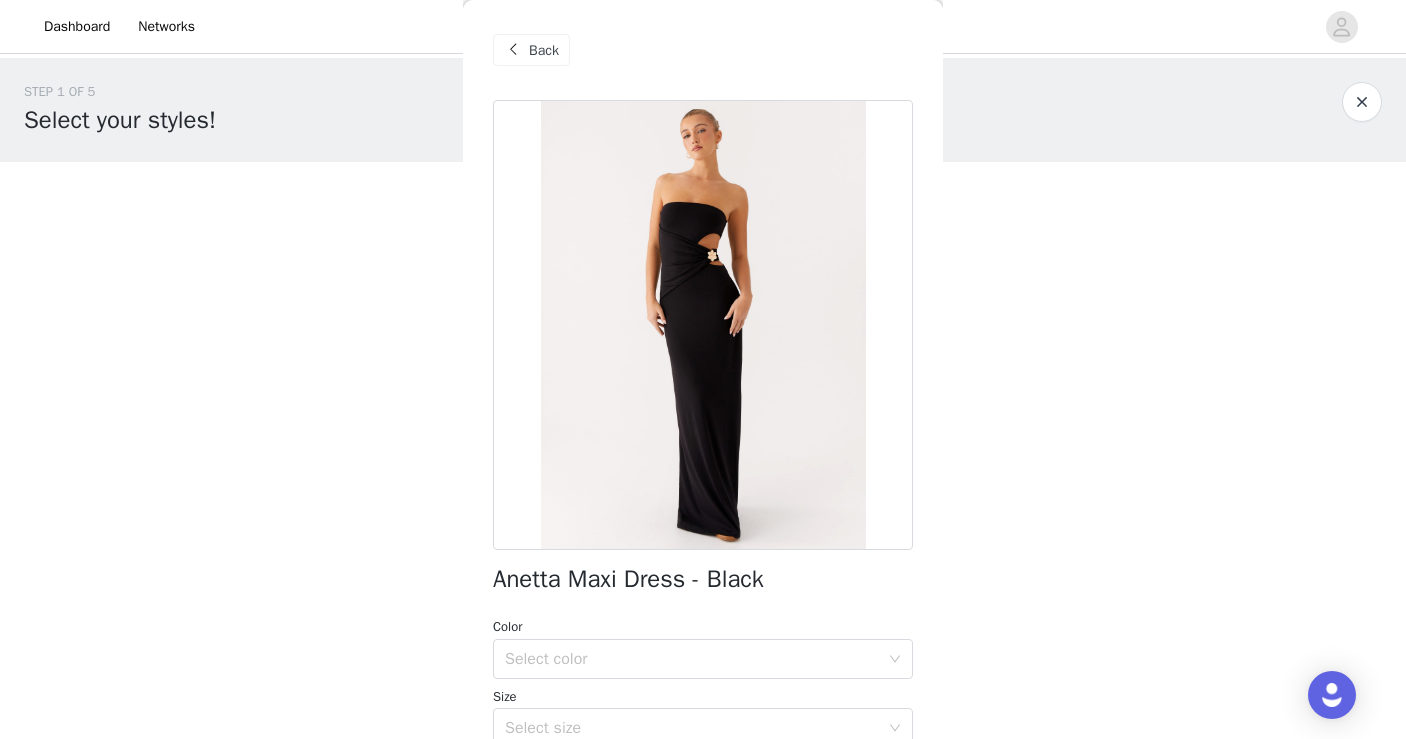click on "Back" at bounding box center [703, 50] 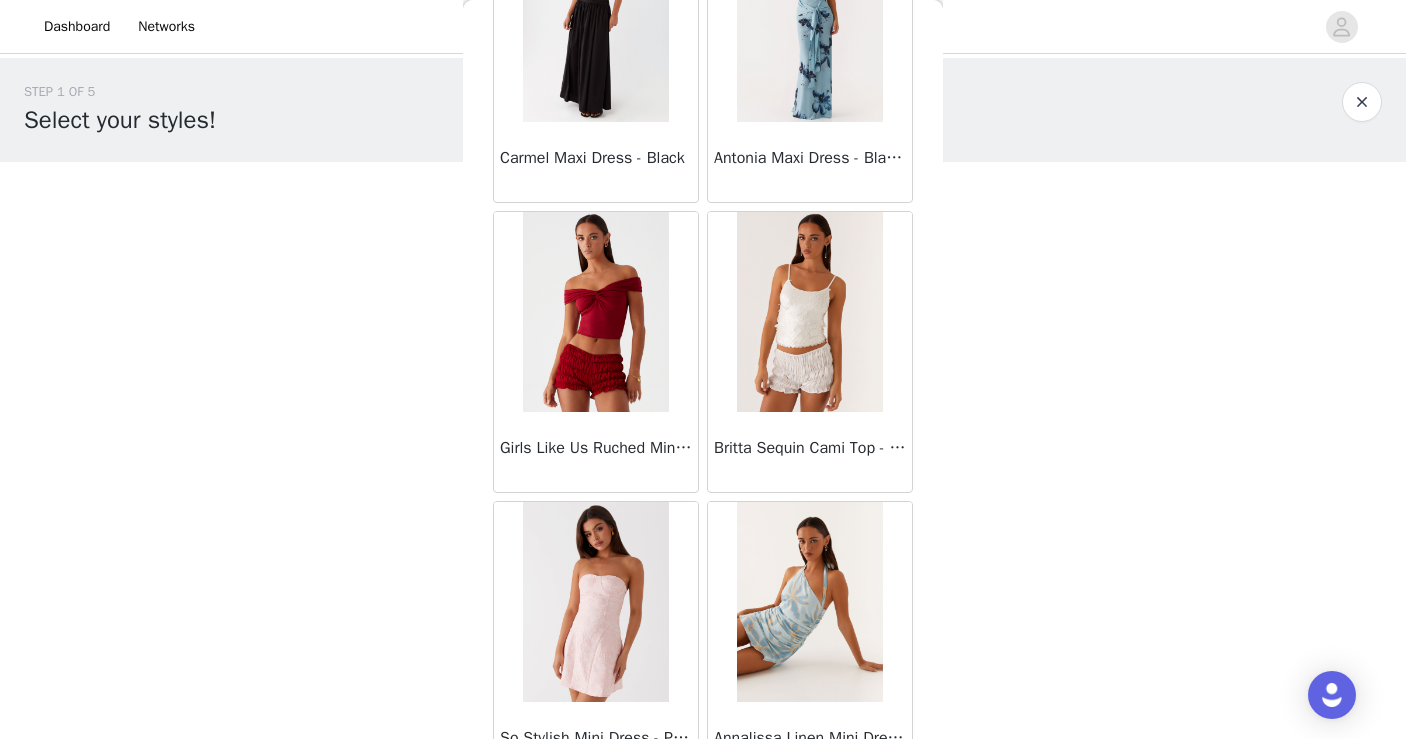 scroll, scrollTop: 7101, scrollLeft: 0, axis: vertical 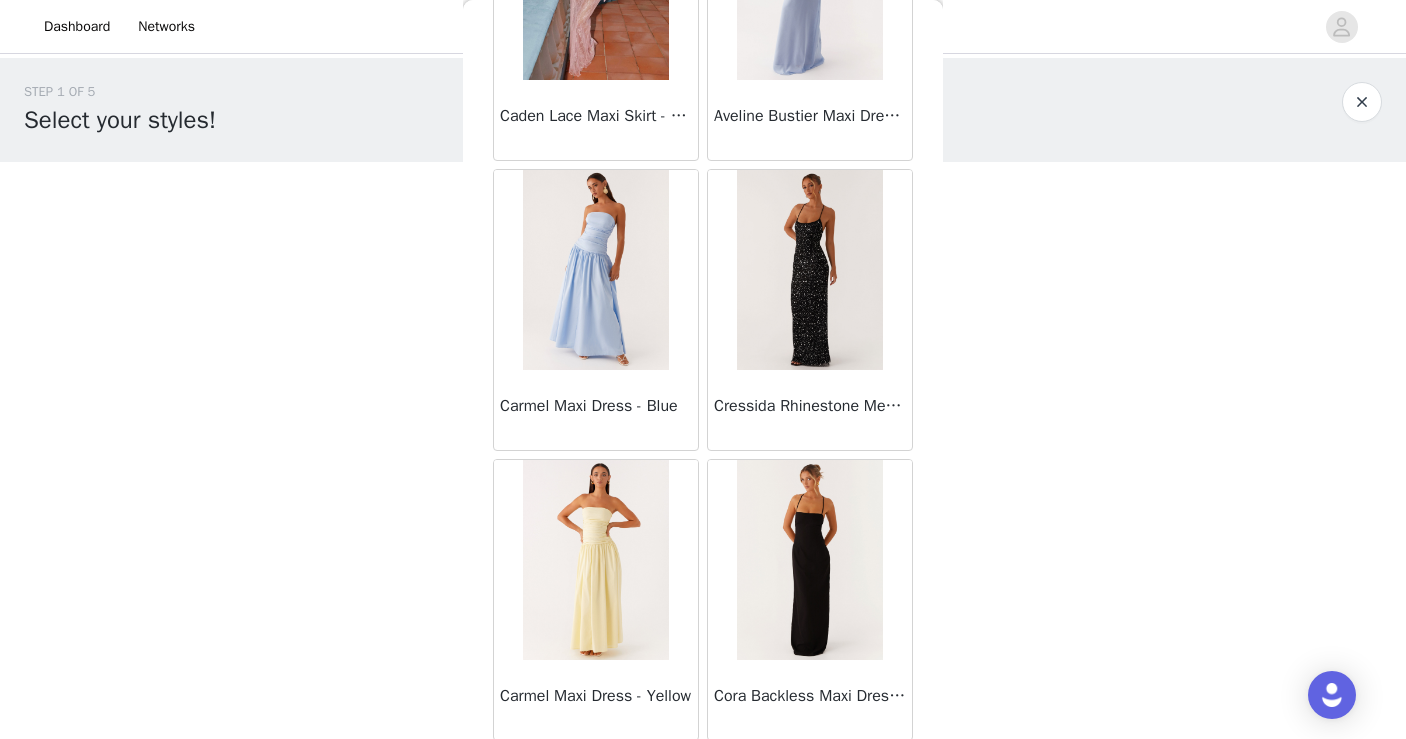 click at bounding box center (809, 270) 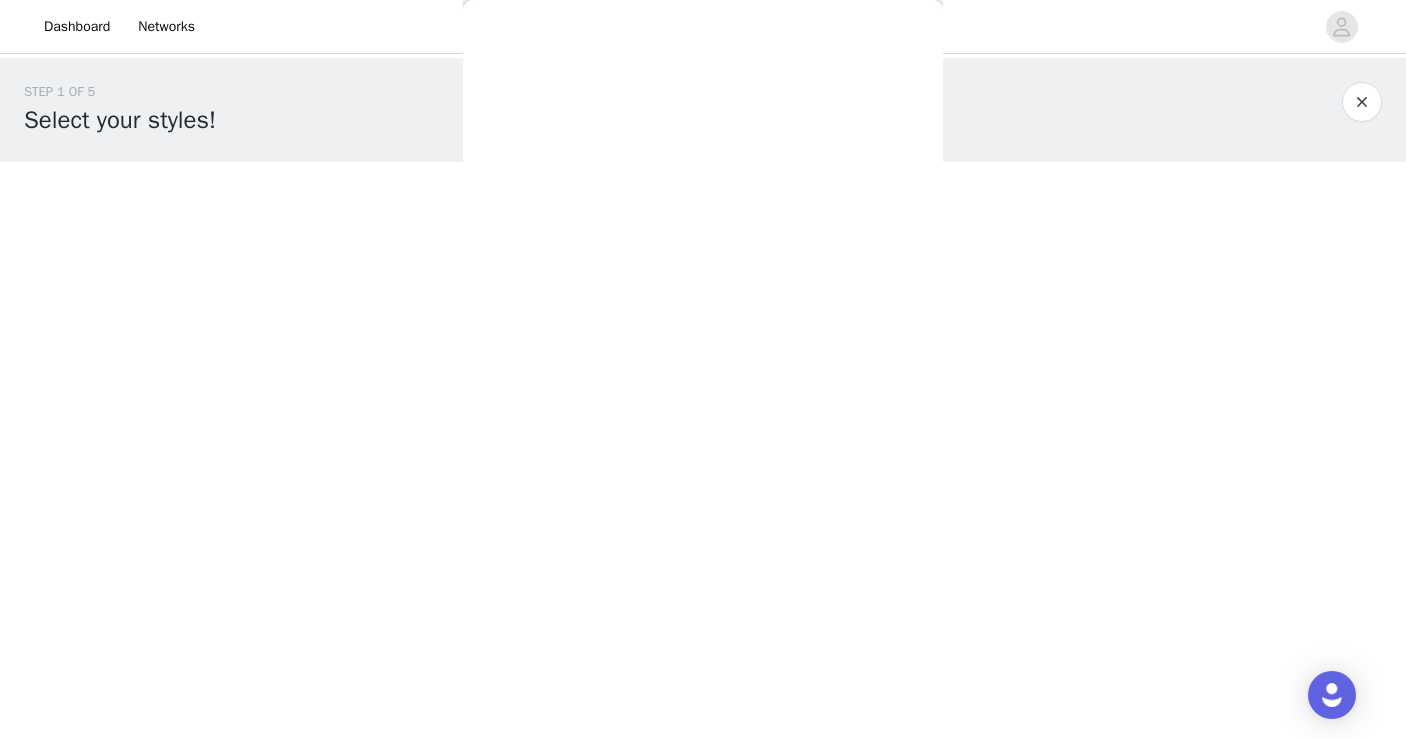 scroll, scrollTop: 0, scrollLeft: 0, axis: both 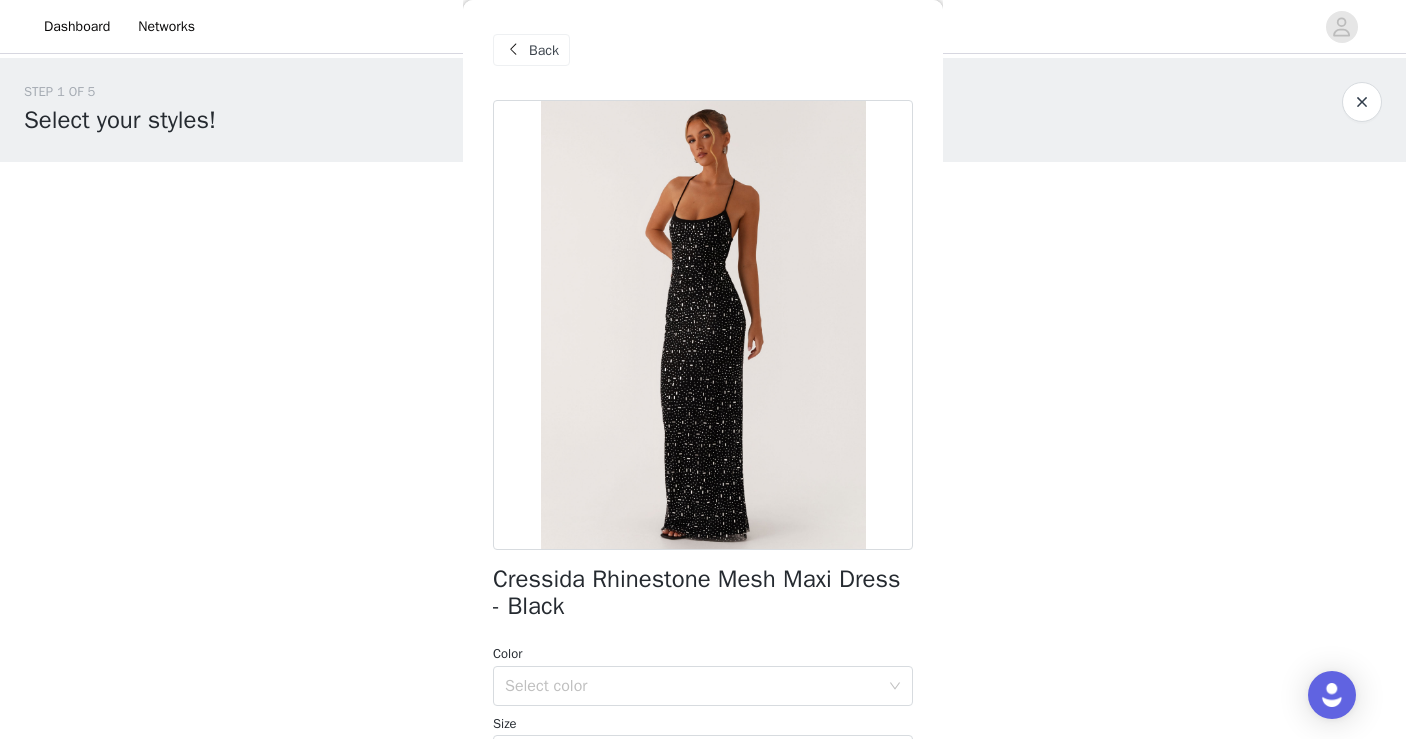 click on "Back" at bounding box center [544, 50] 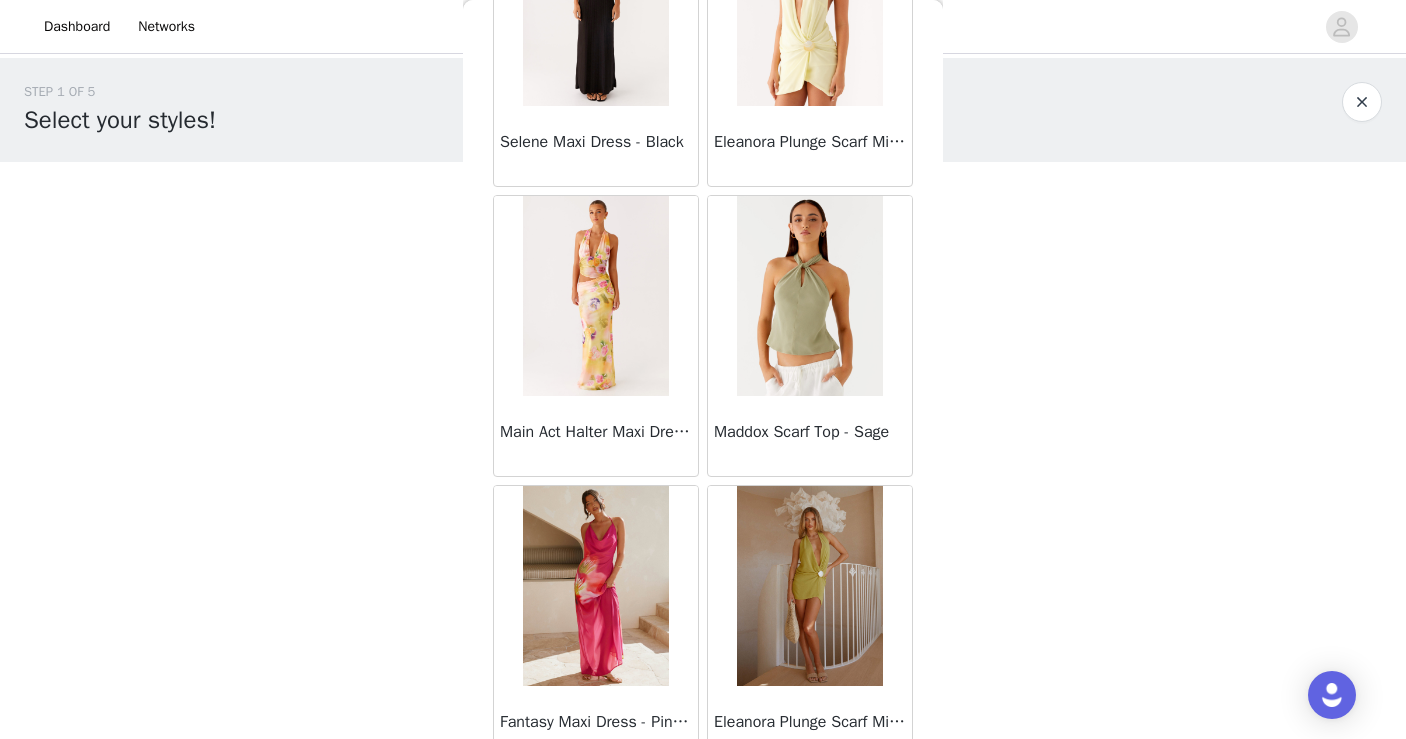 scroll, scrollTop: 55398, scrollLeft: 0, axis: vertical 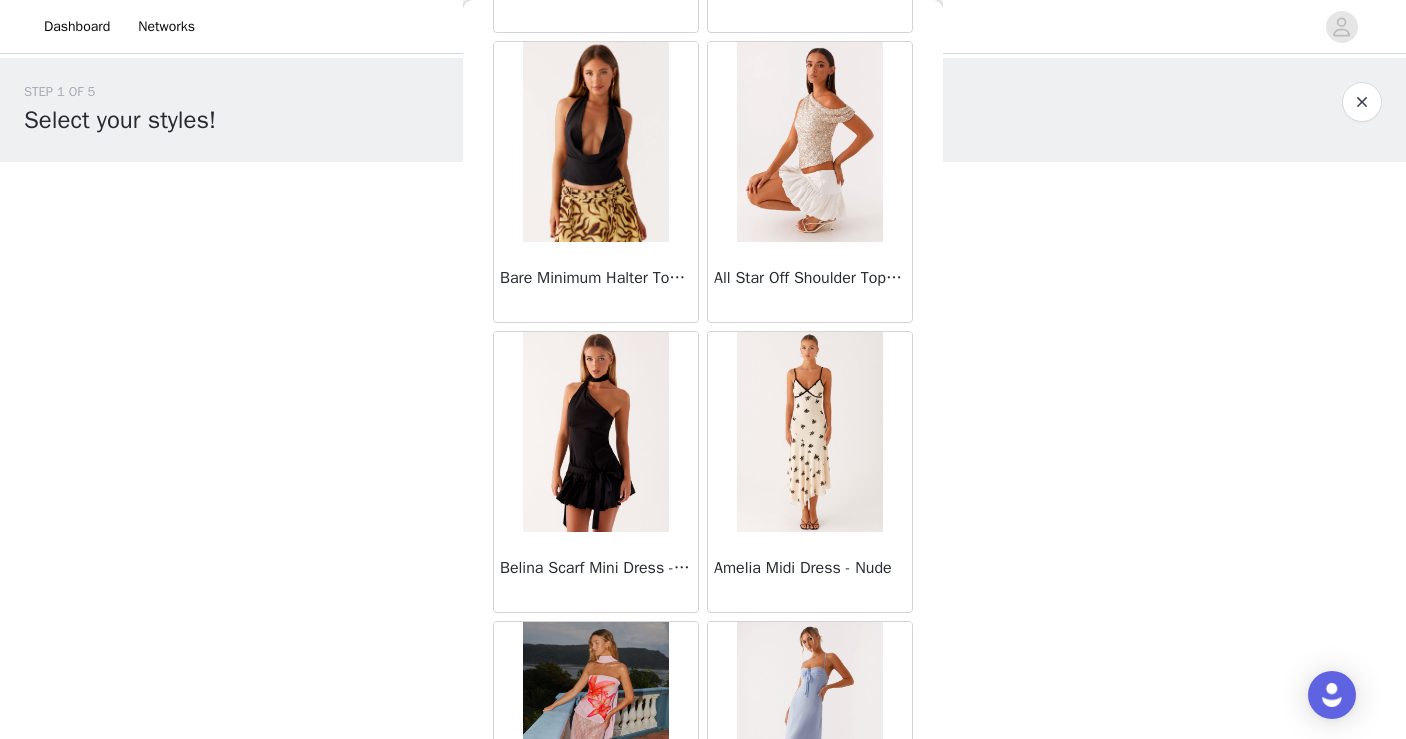 click at bounding box center [595, 432] 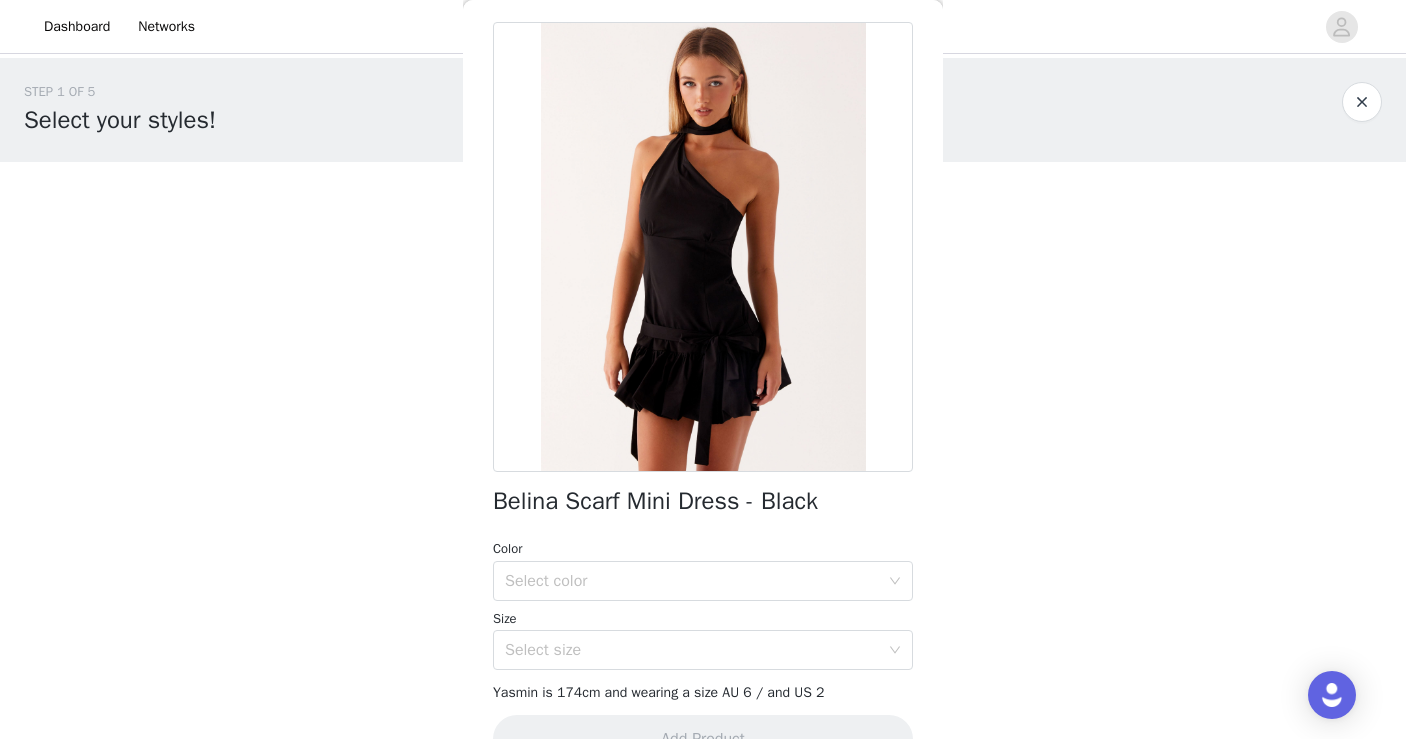 scroll, scrollTop: 0, scrollLeft: 0, axis: both 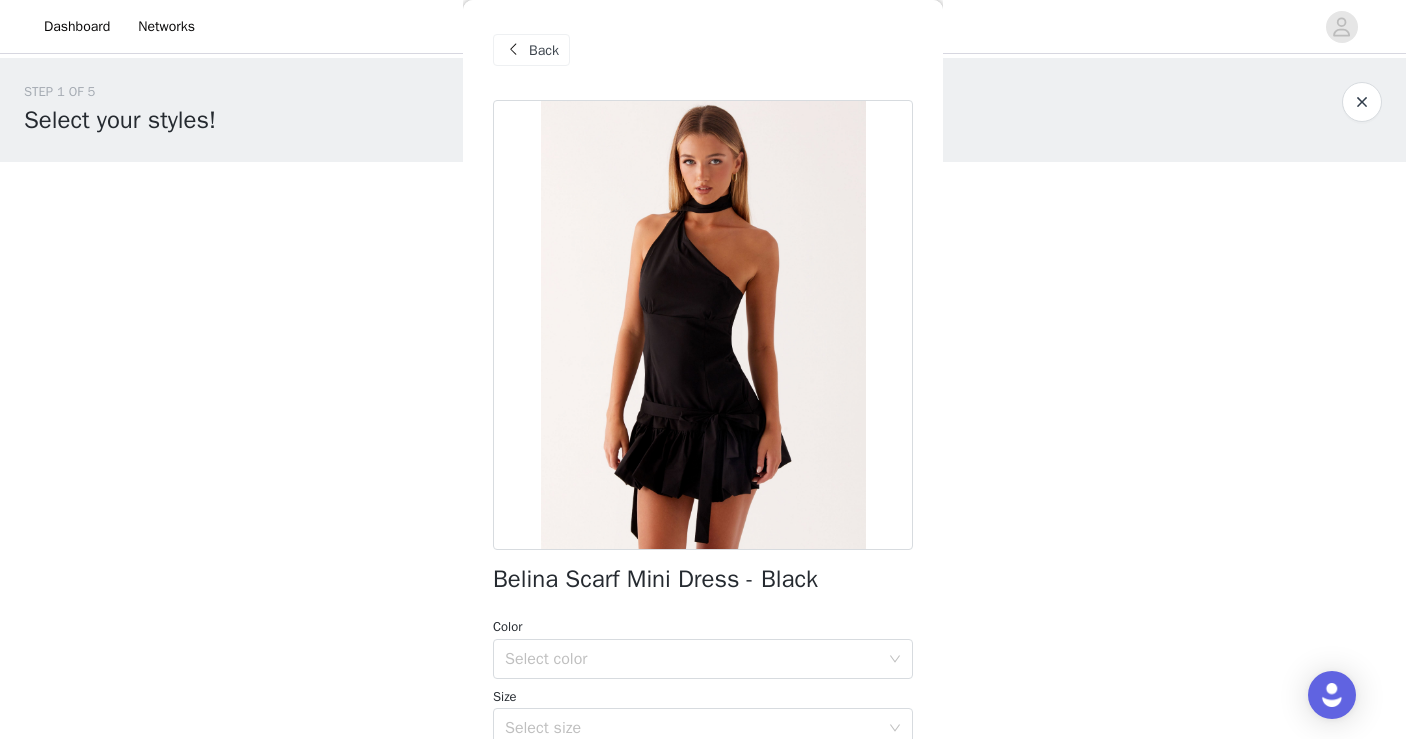 click on "Back" at bounding box center [703, 50] 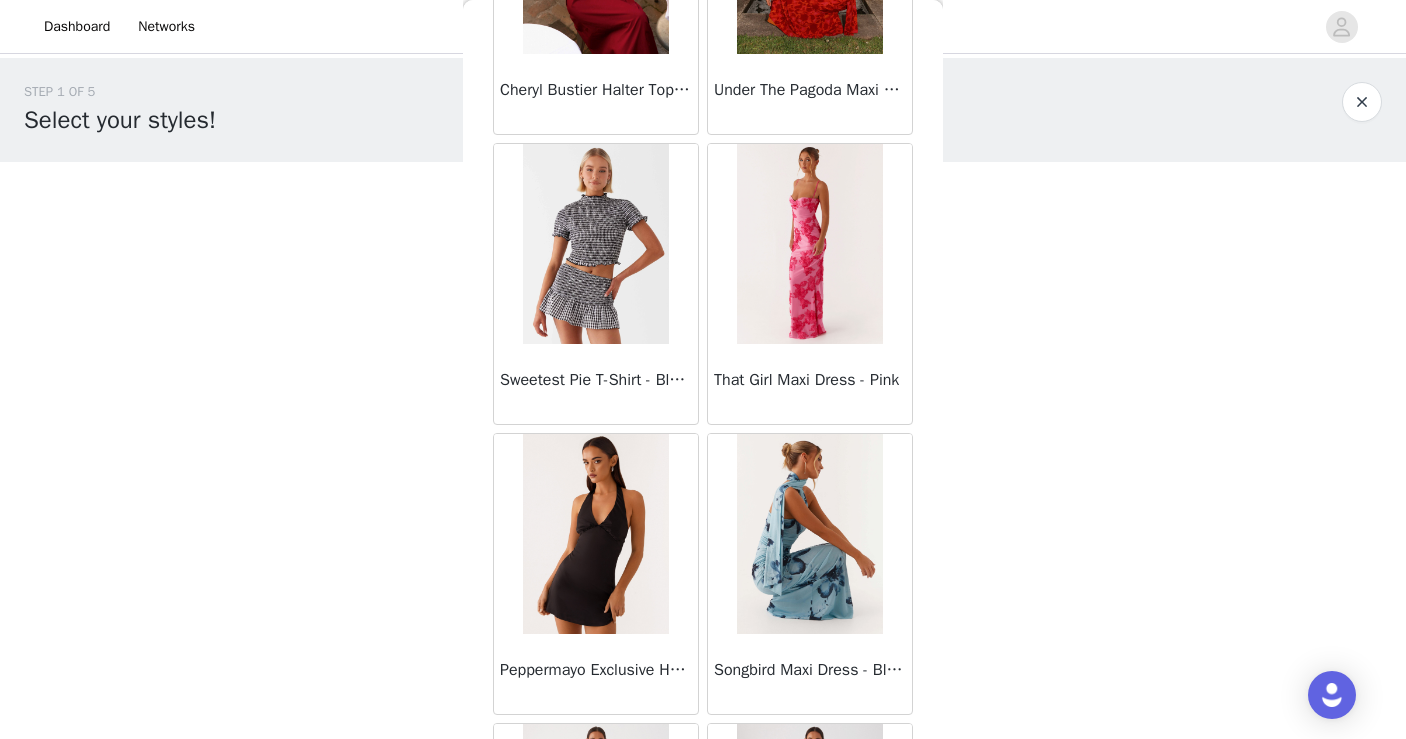 scroll, scrollTop: 2499, scrollLeft: 0, axis: vertical 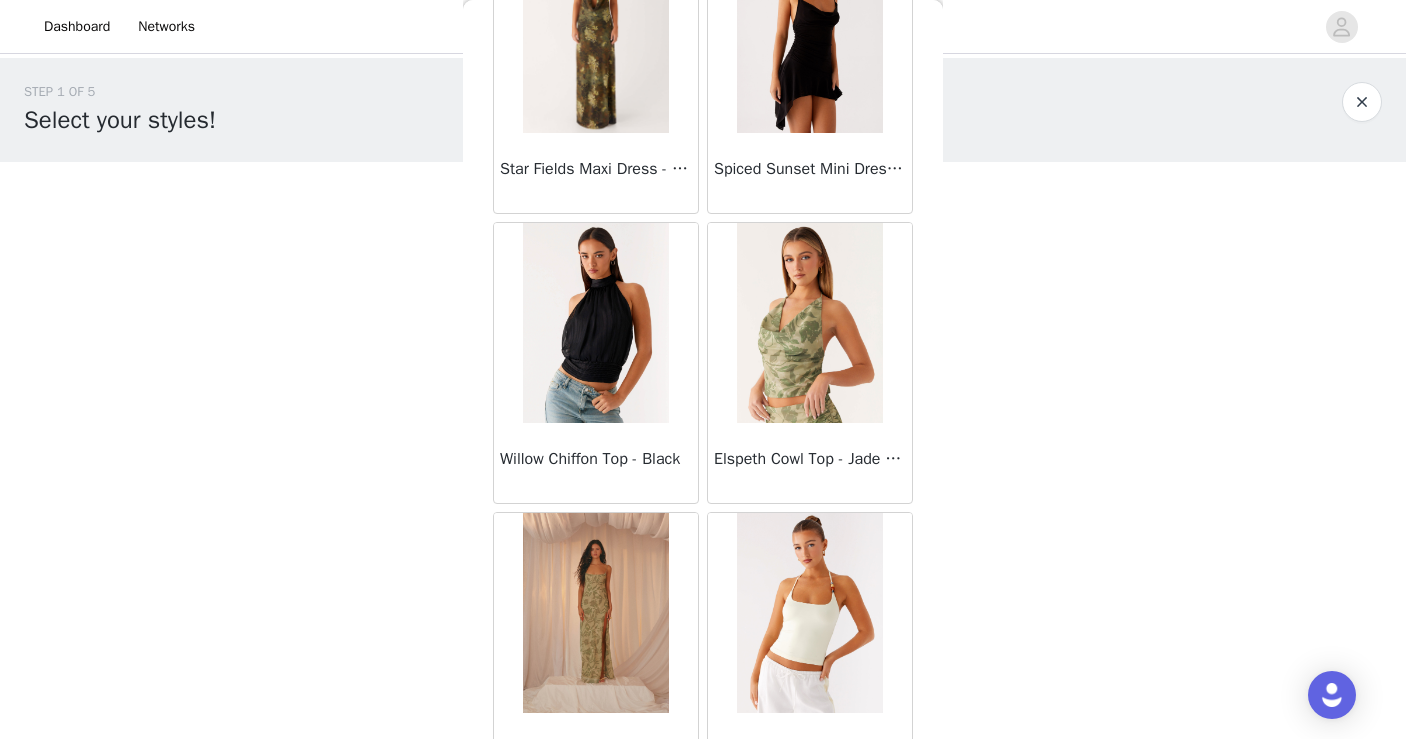 click at bounding box center (595, 323) 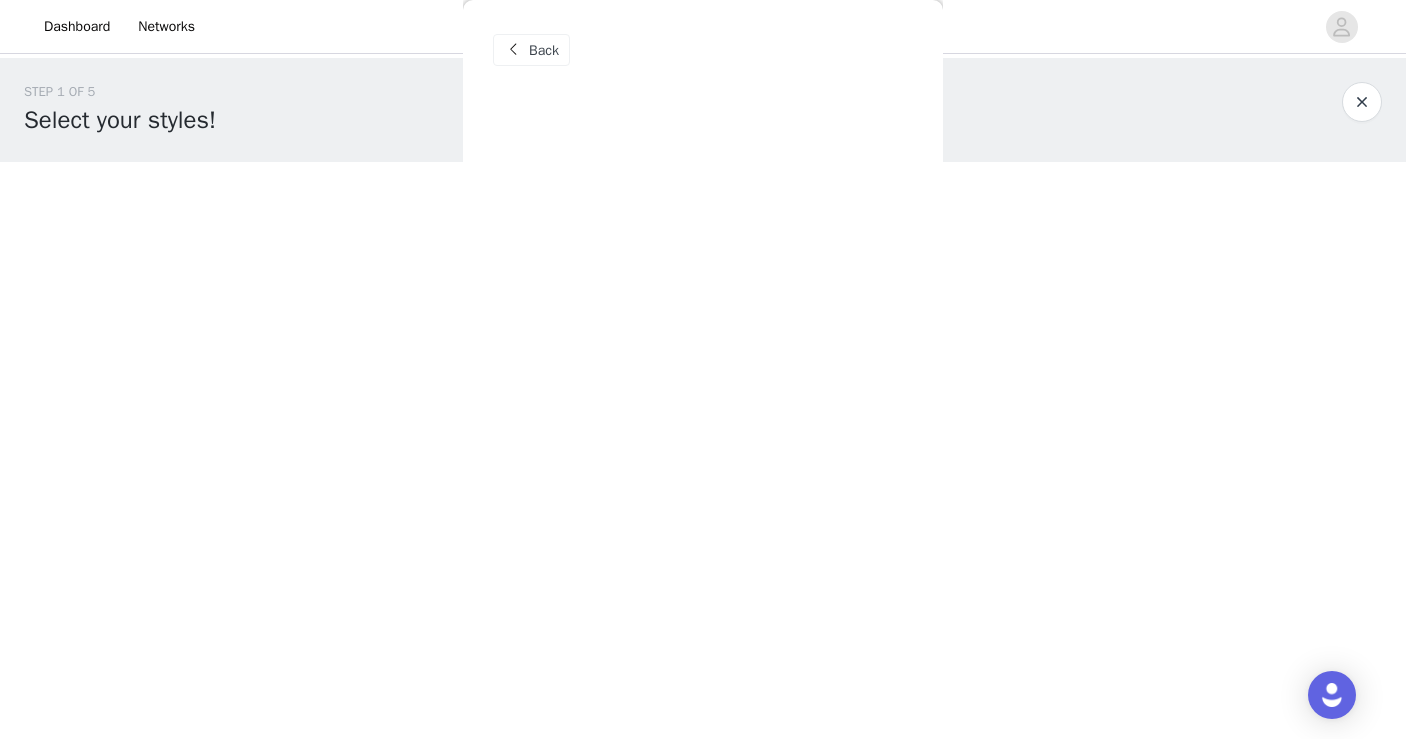 scroll, scrollTop: 0, scrollLeft: 0, axis: both 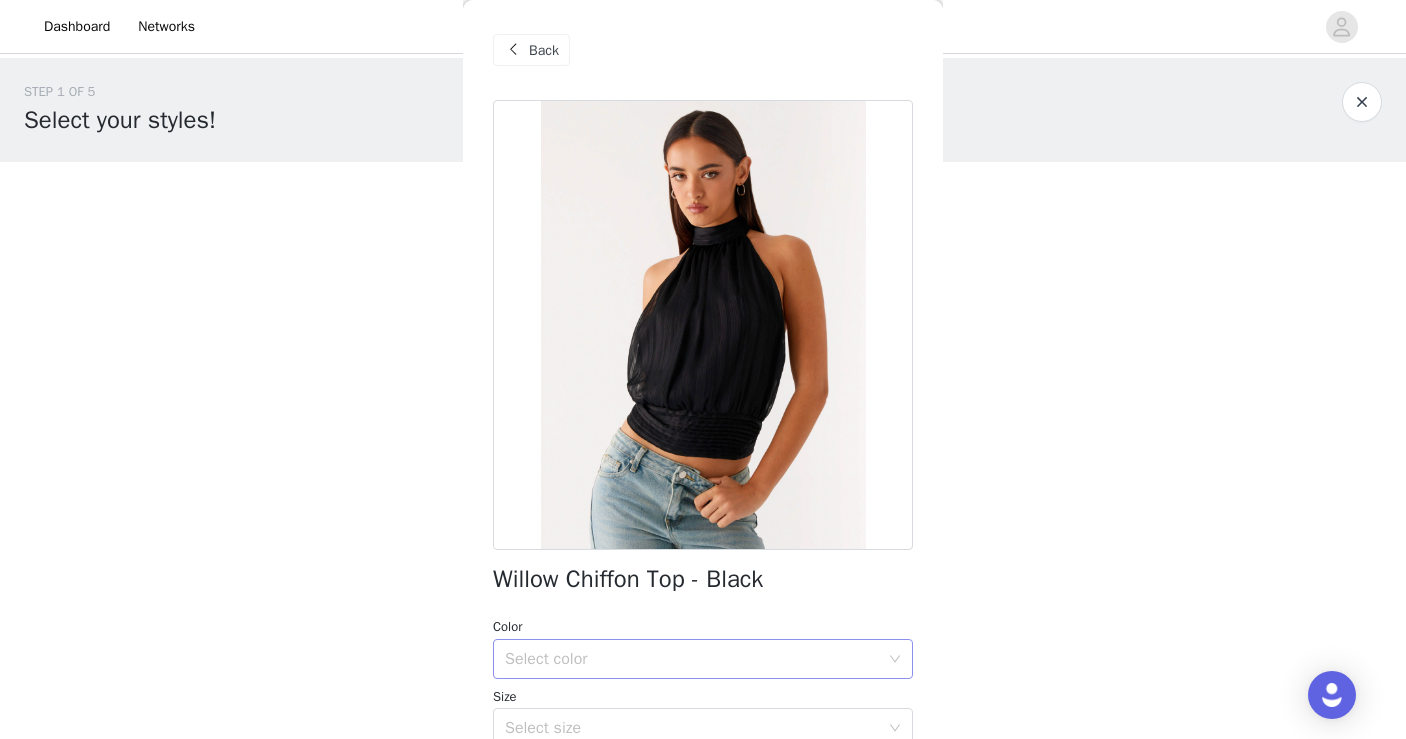 click on "Select color" at bounding box center (692, 659) 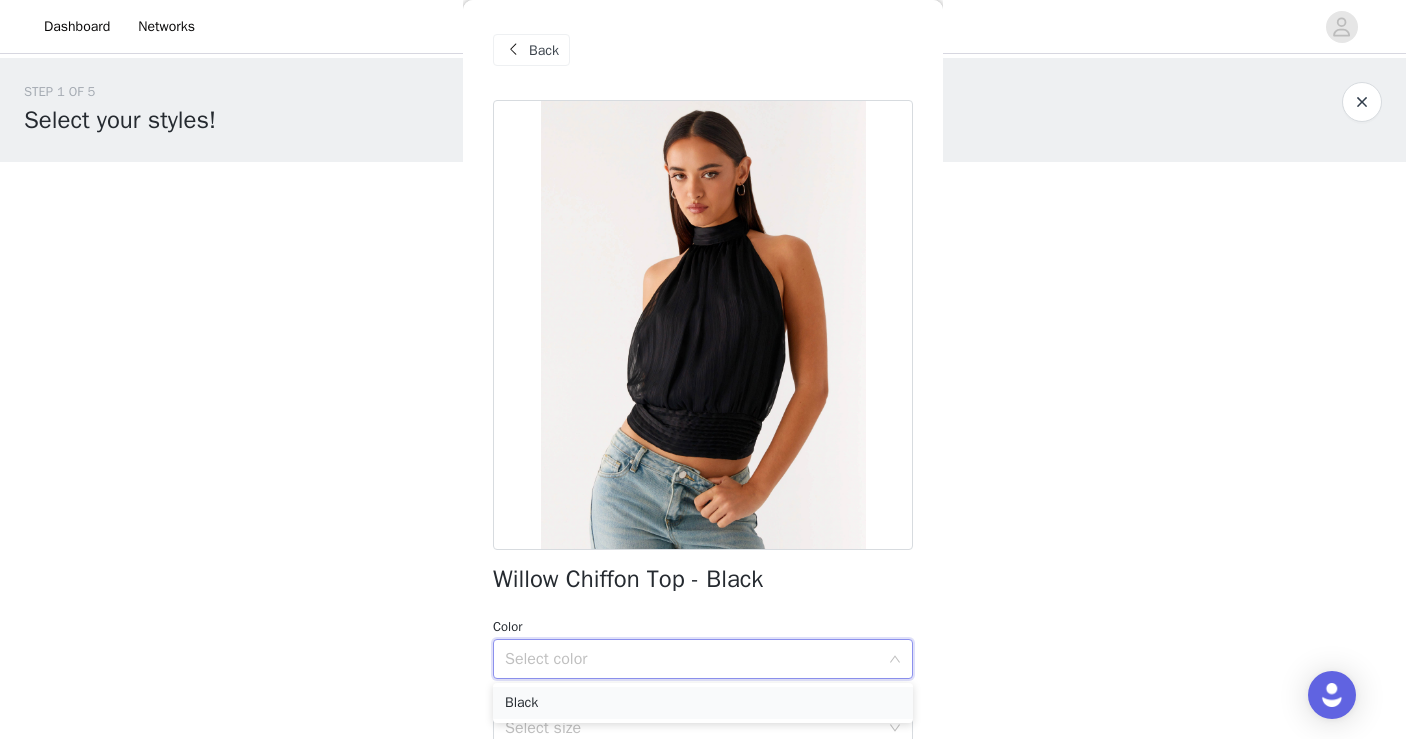 click on "Black" at bounding box center (703, 703) 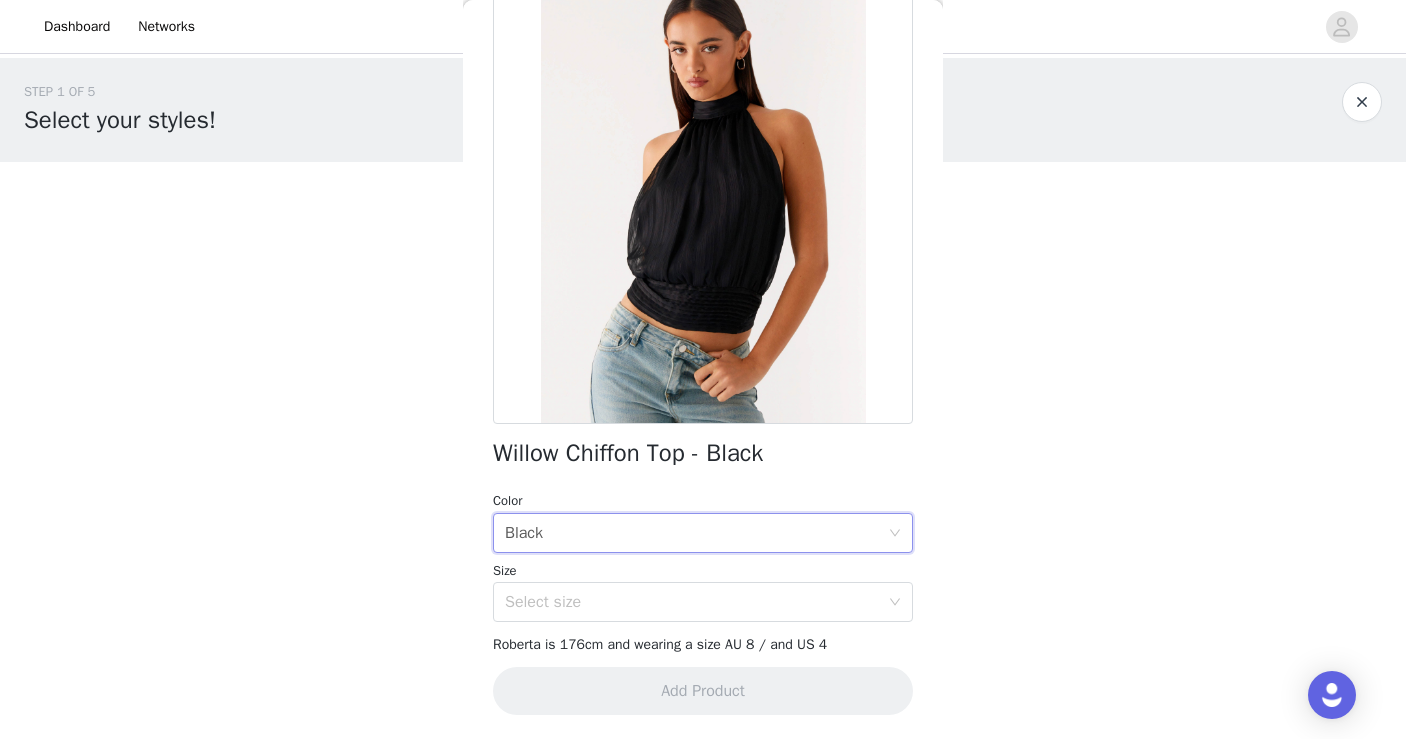 scroll, scrollTop: 133, scrollLeft: 0, axis: vertical 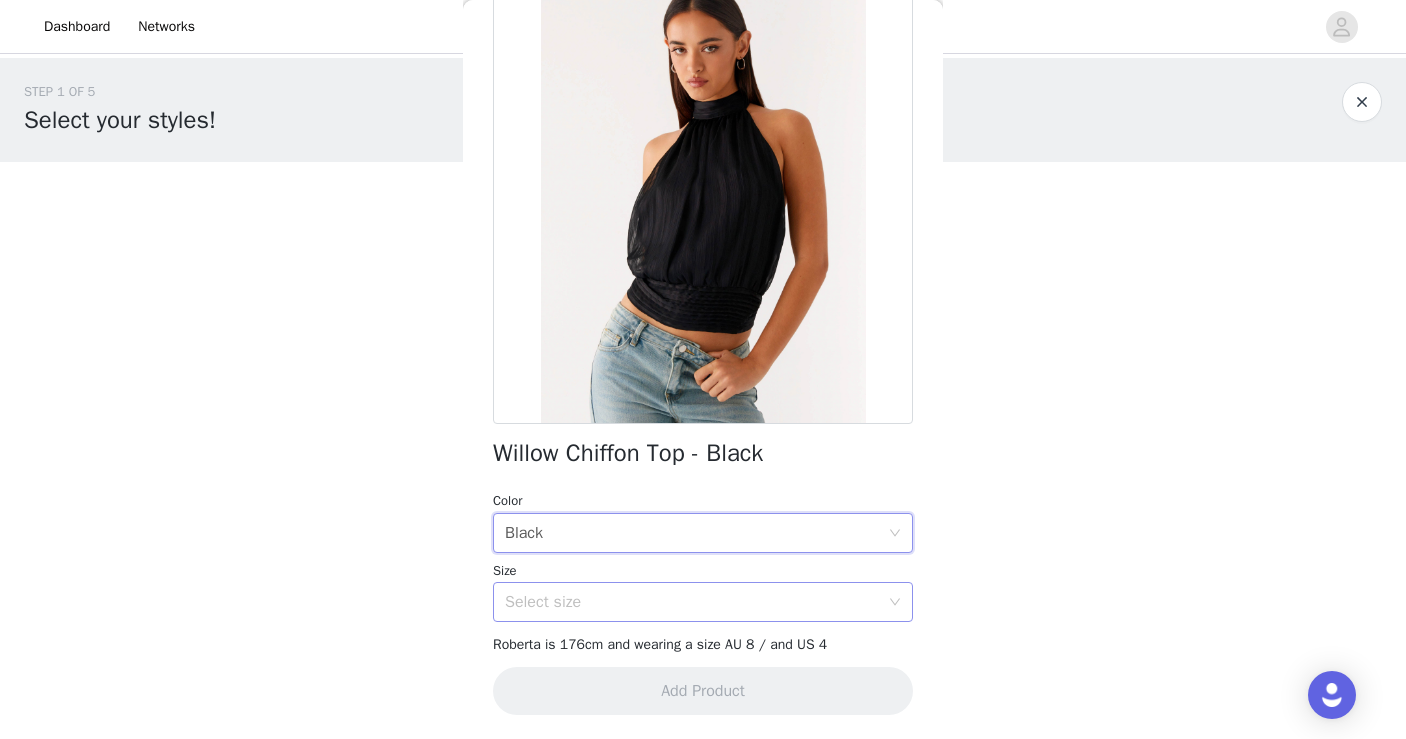click on "Select size" at bounding box center (696, 602) 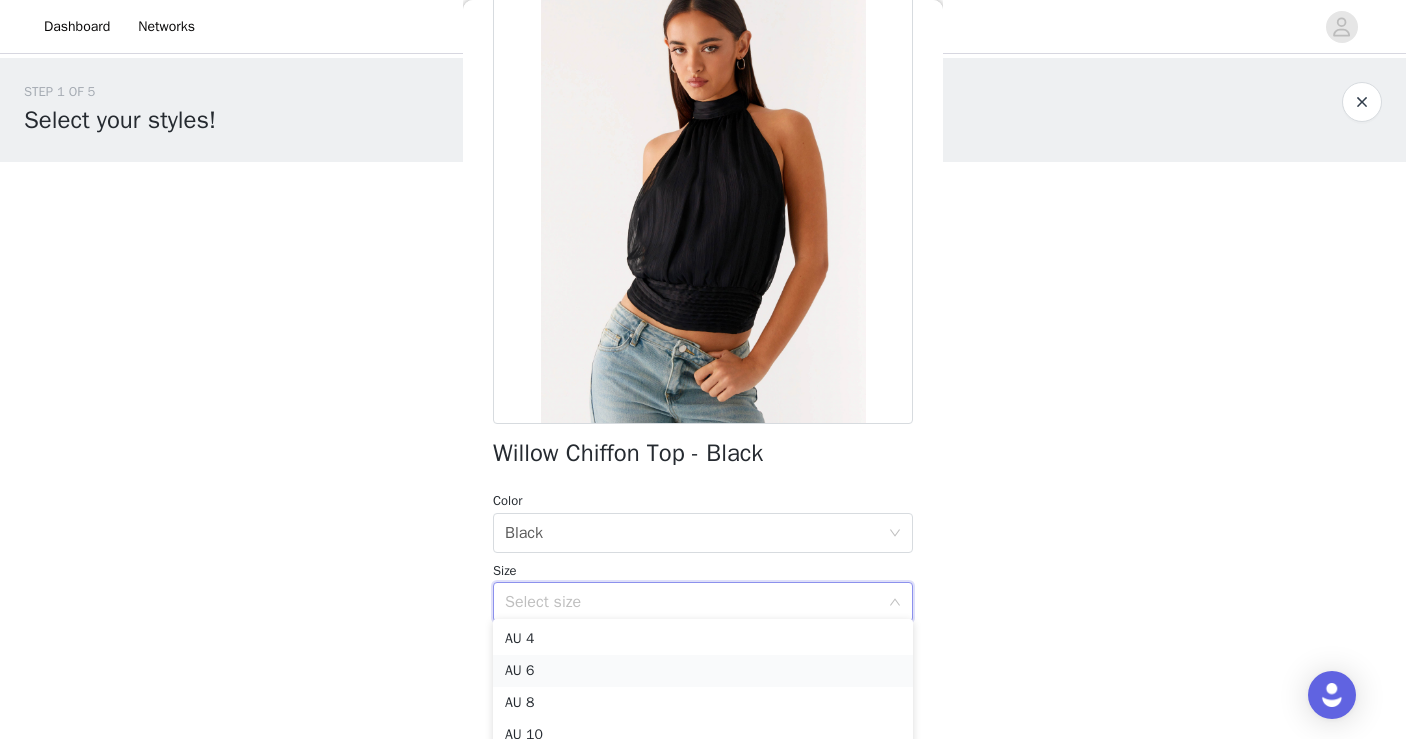 click on "AU 6" at bounding box center [703, 671] 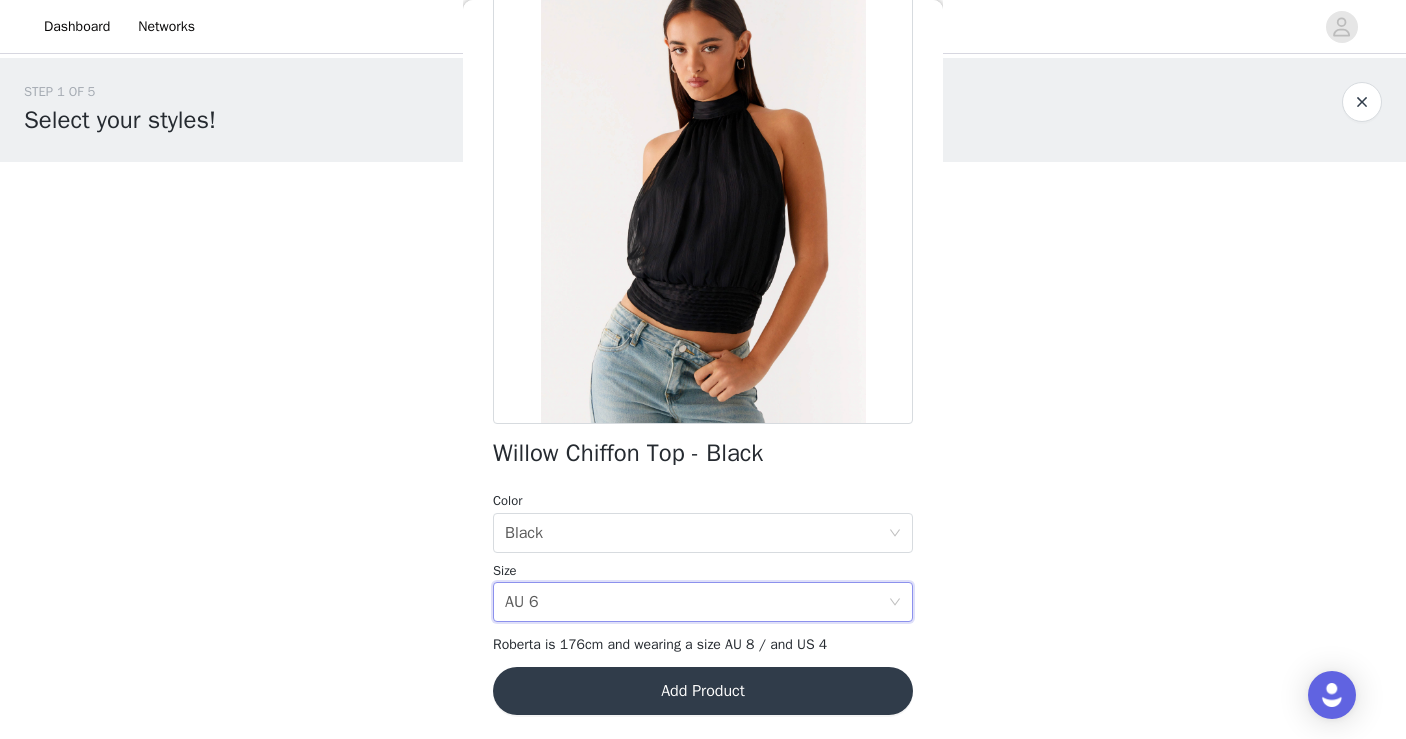 scroll, scrollTop: 315, scrollLeft: 0, axis: vertical 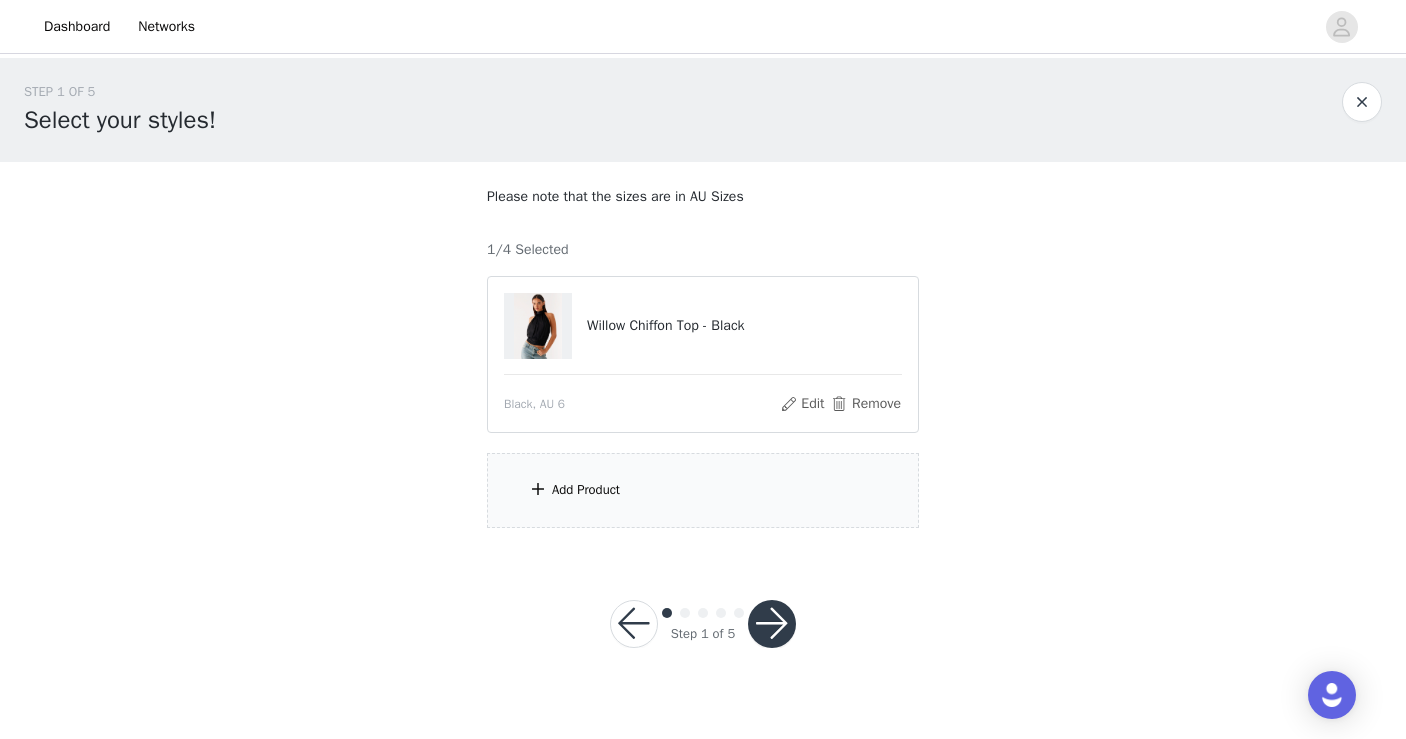 click on "Add Product" at bounding box center [703, 490] 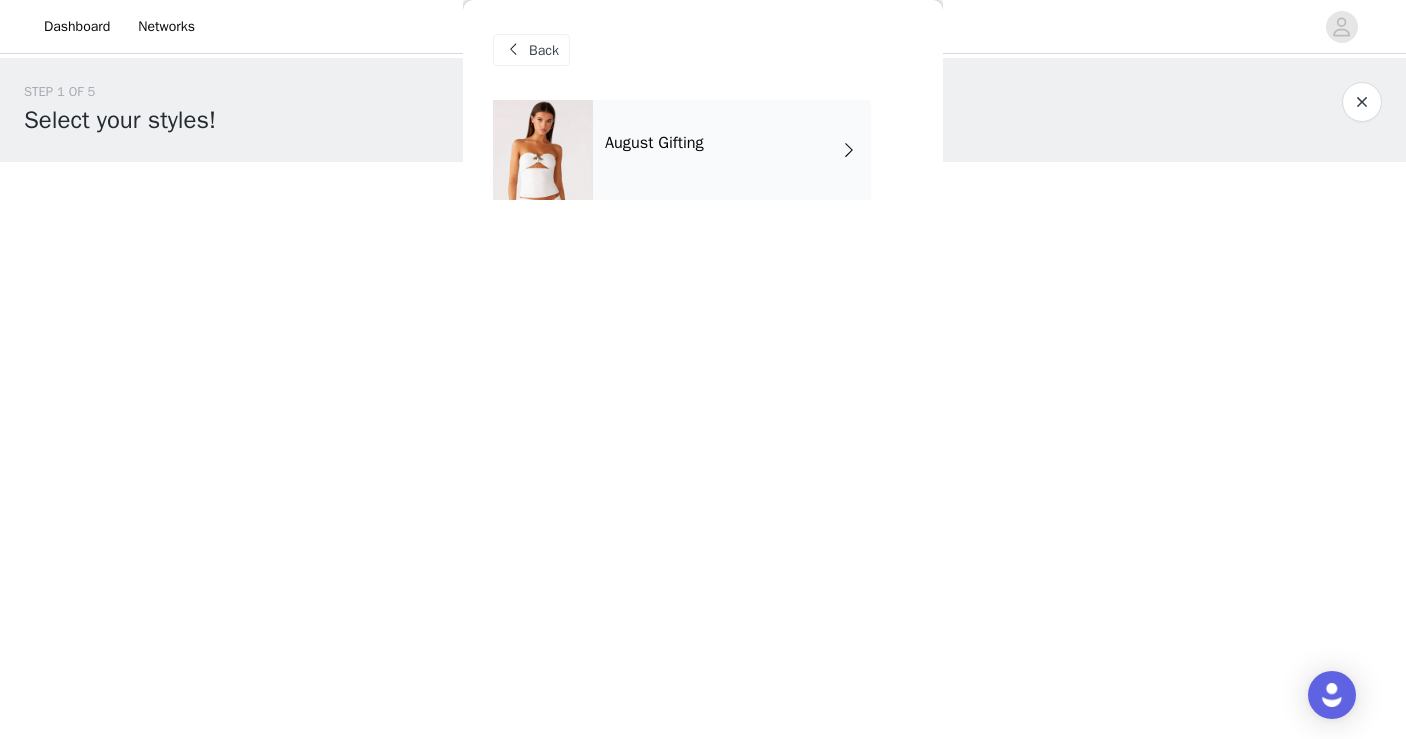 click on "August Gifting" at bounding box center [732, 150] 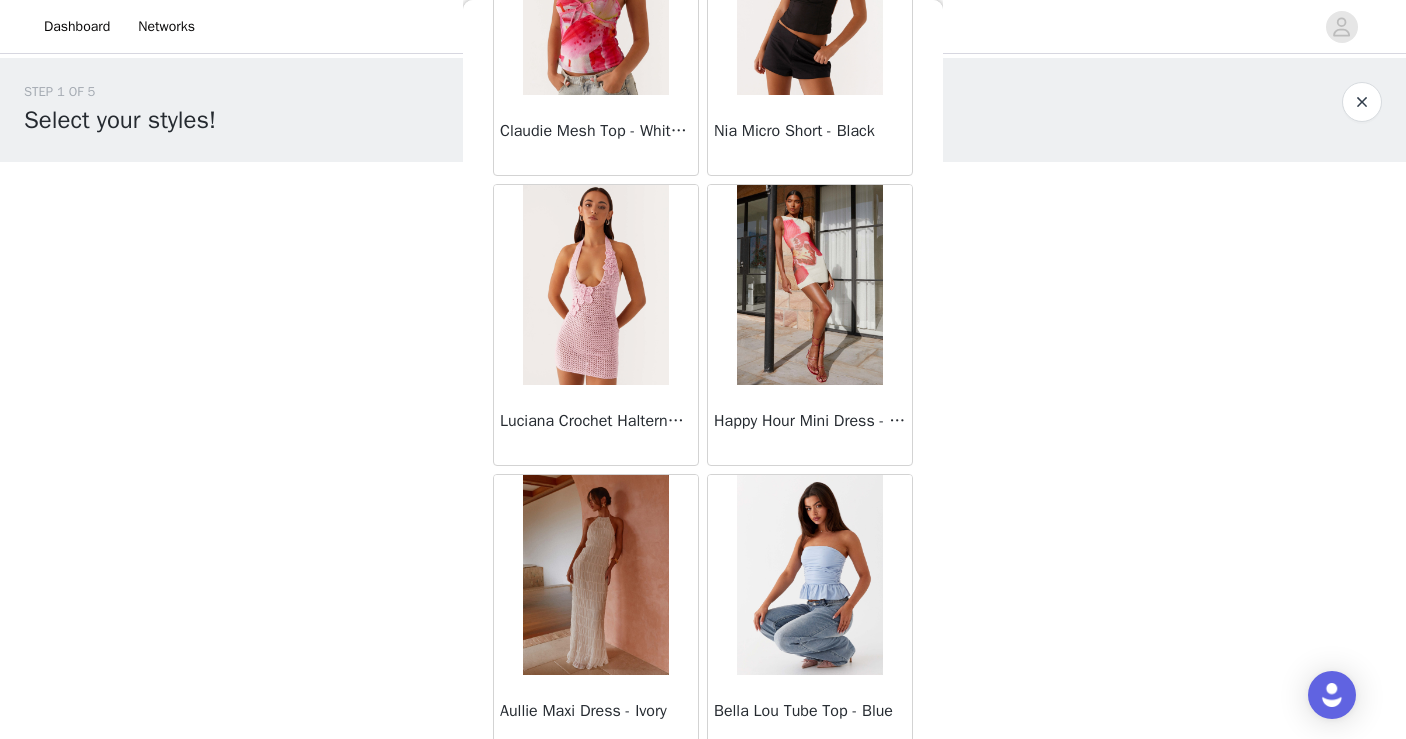 scroll, scrollTop: 2321, scrollLeft: 0, axis: vertical 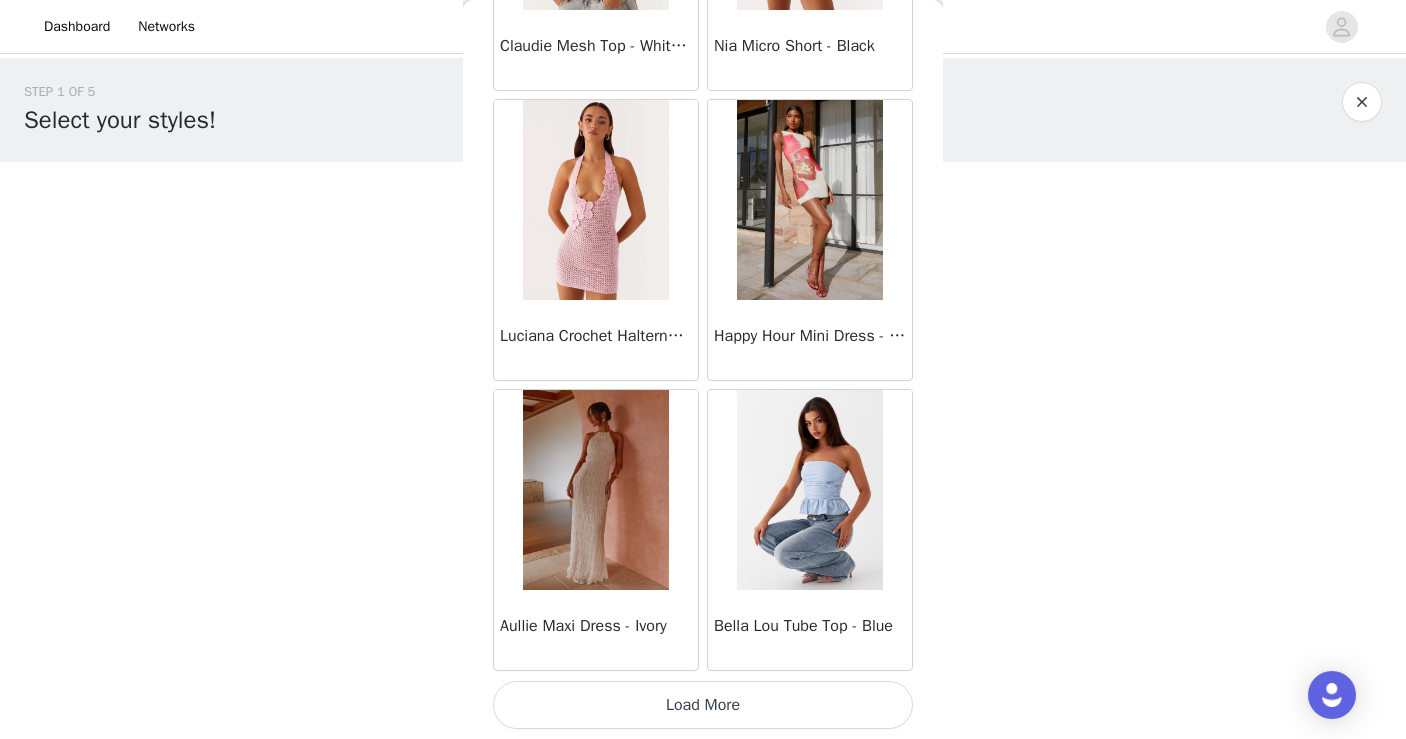 click on "Load More" at bounding box center [703, 705] 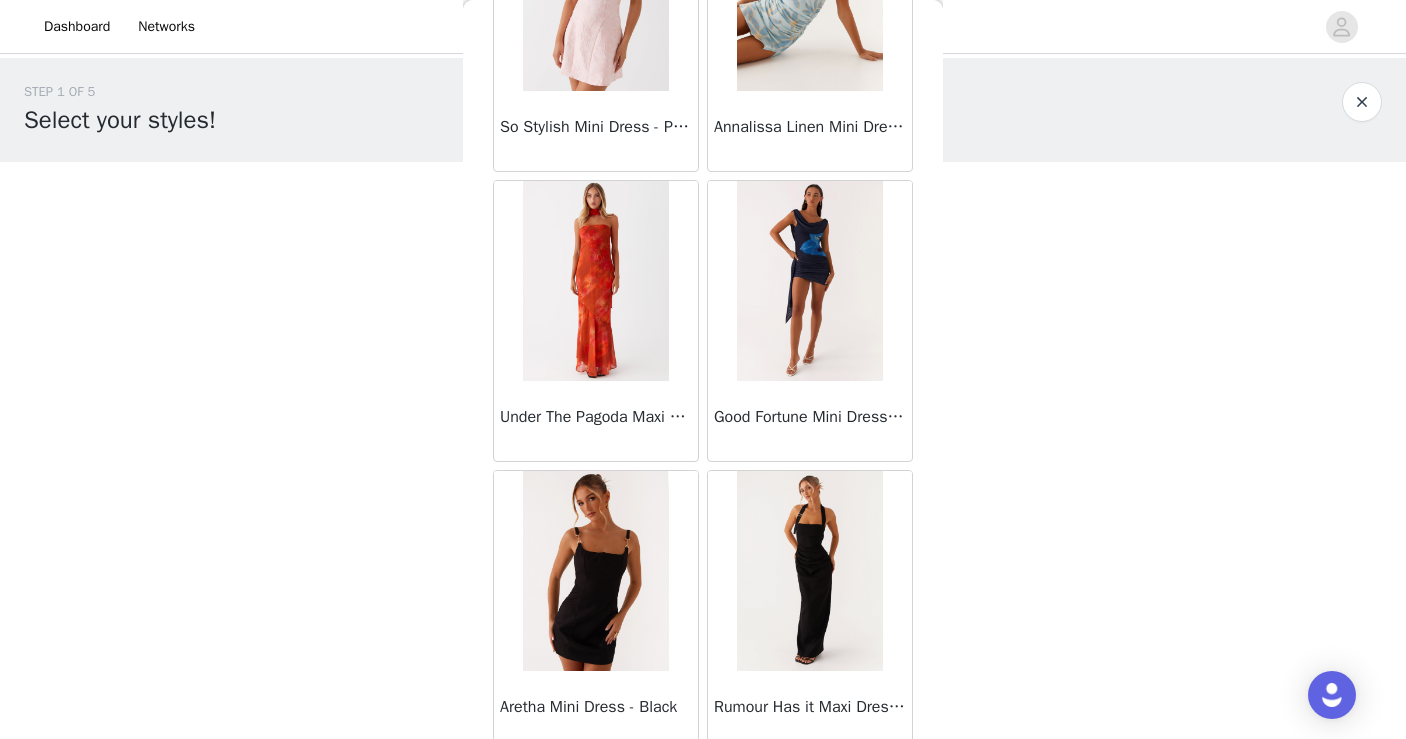 scroll, scrollTop: 5221, scrollLeft: 0, axis: vertical 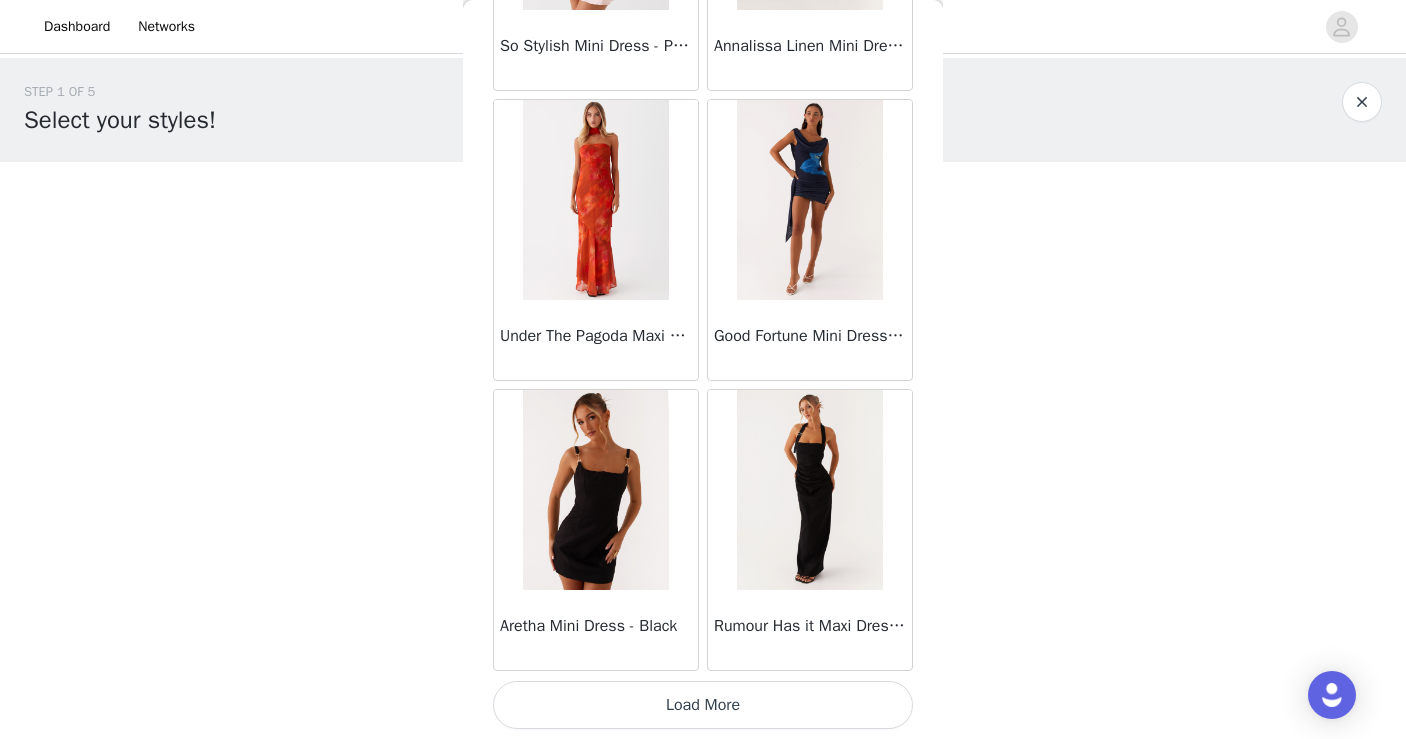 click on "Load More" at bounding box center (703, 705) 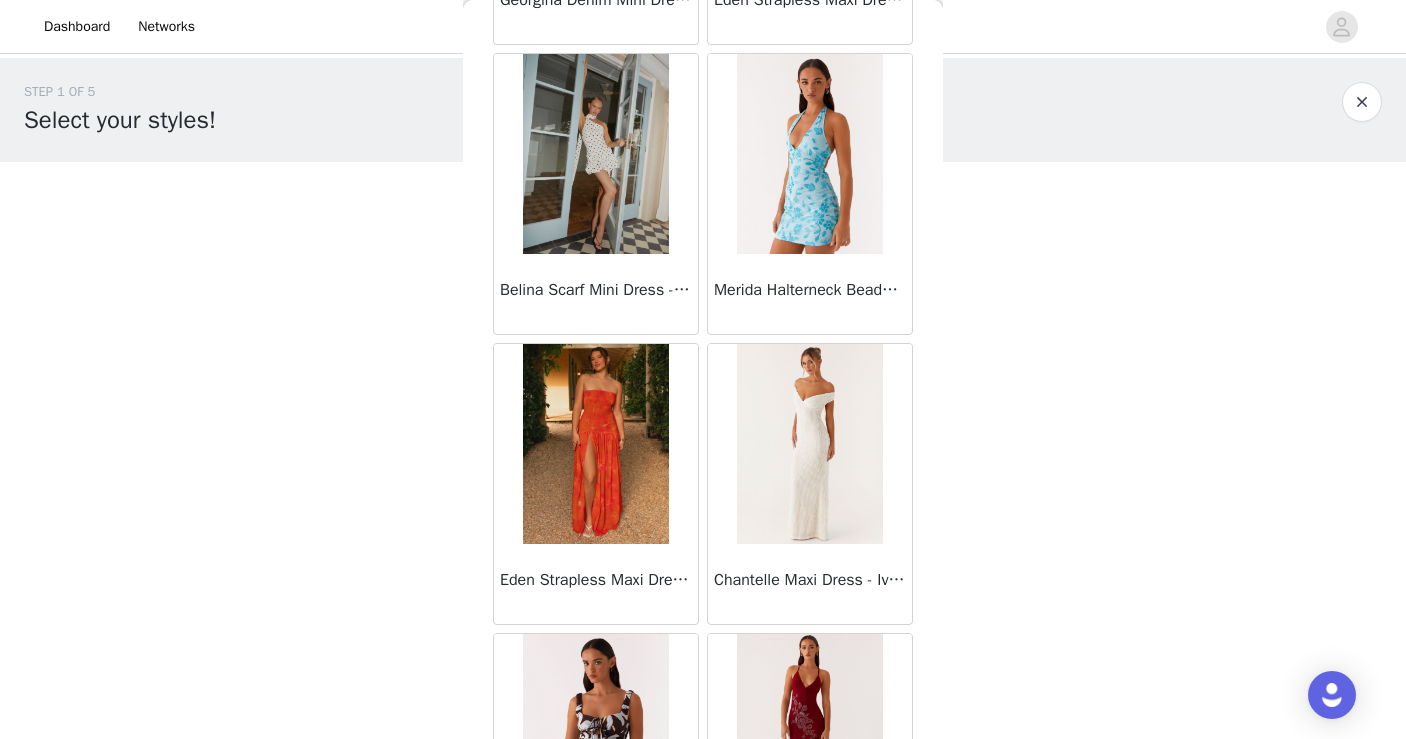 scroll, scrollTop: 8121, scrollLeft: 0, axis: vertical 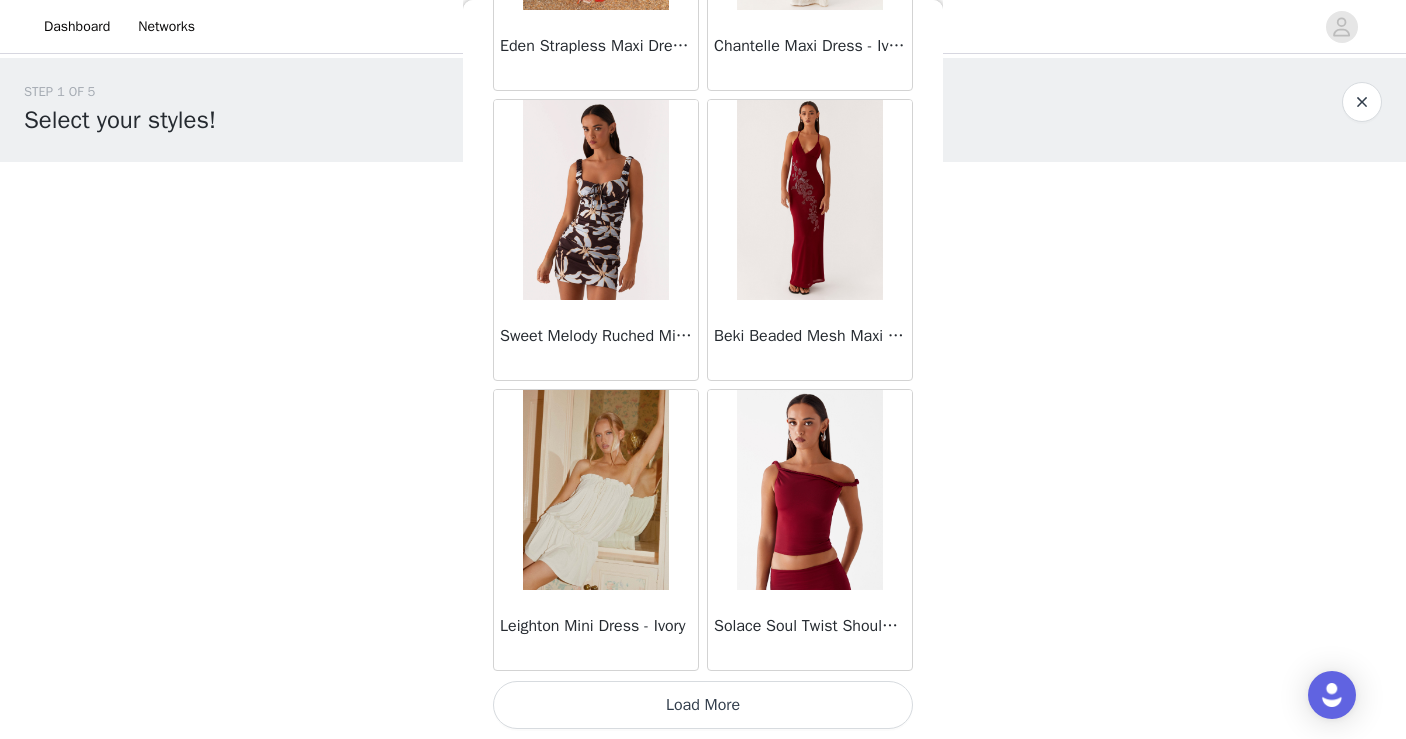 click on "Load More" at bounding box center (703, 705) 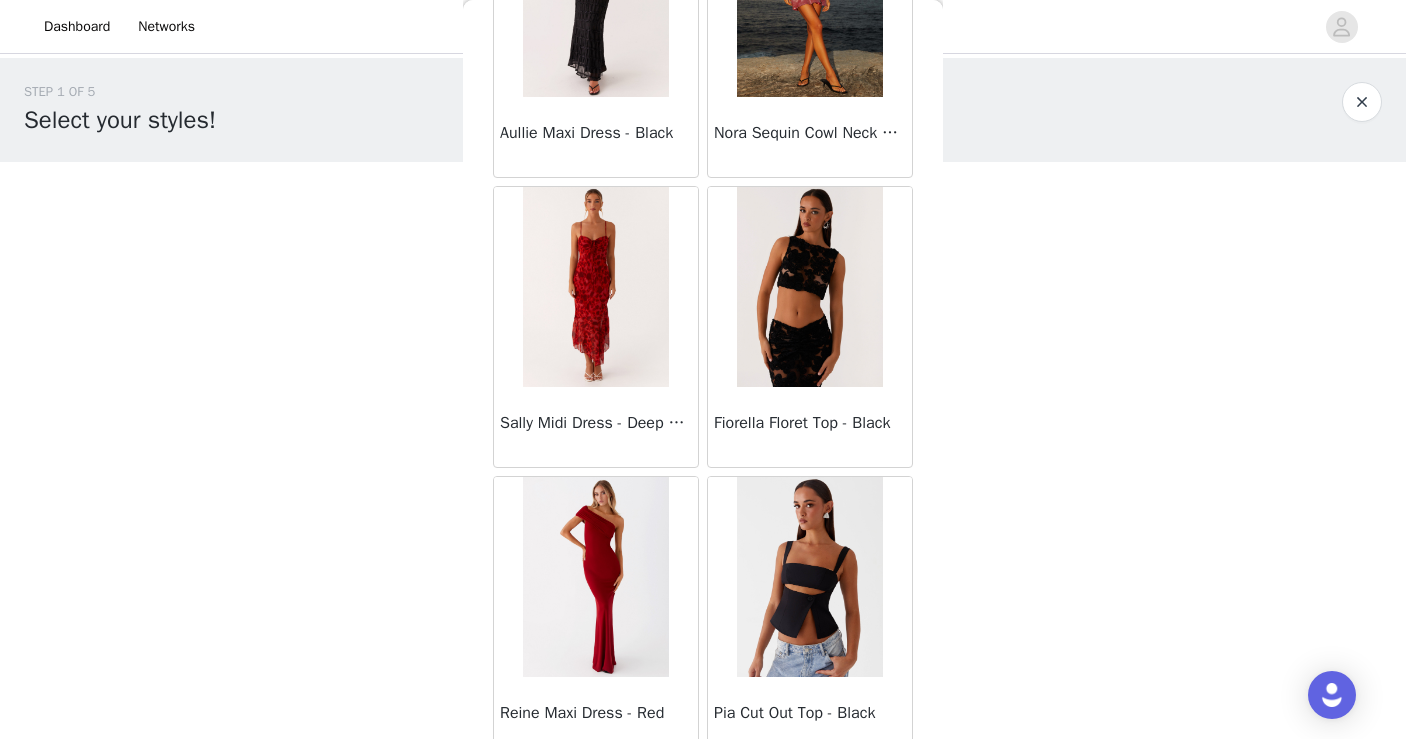 scroll, scrollTop: 11021, scrollLeft: 0, axis: vertical 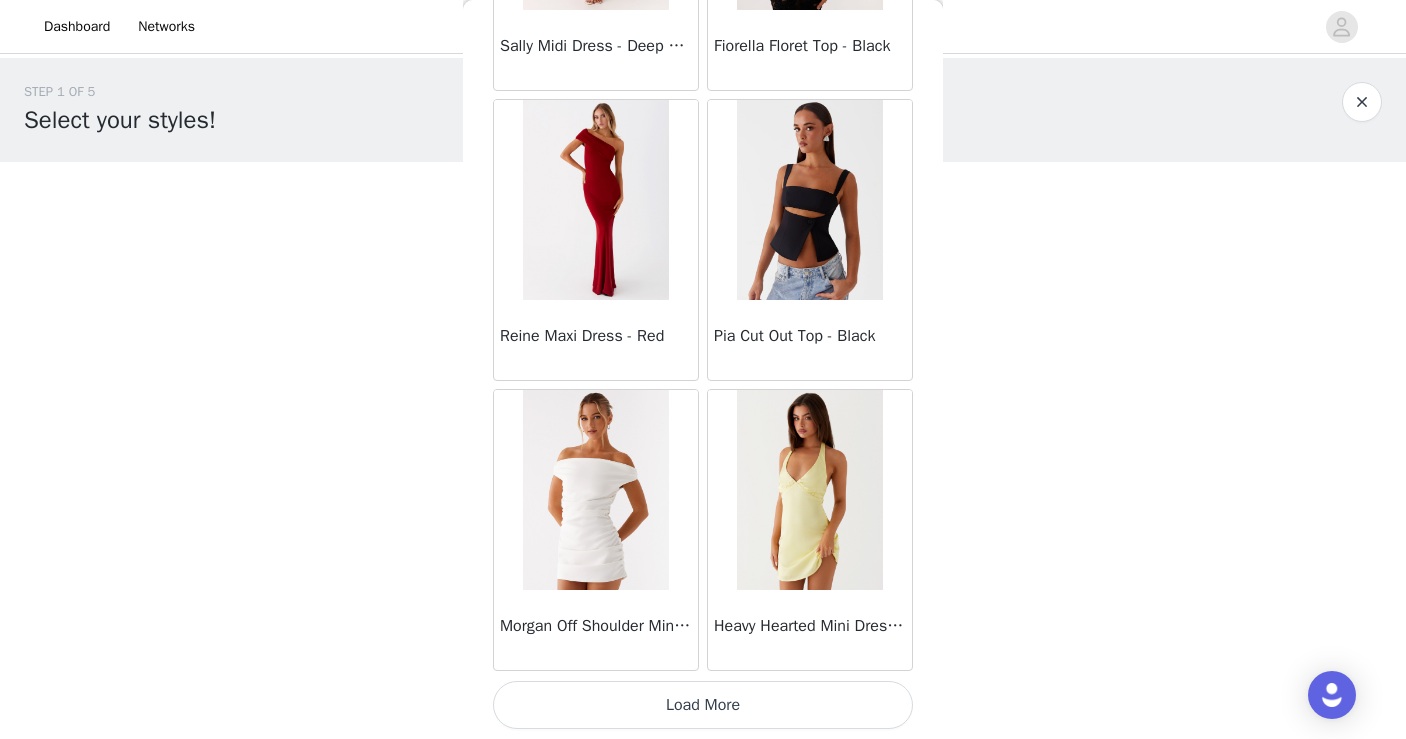 click on "Load More" at bounding box center [703, 705] 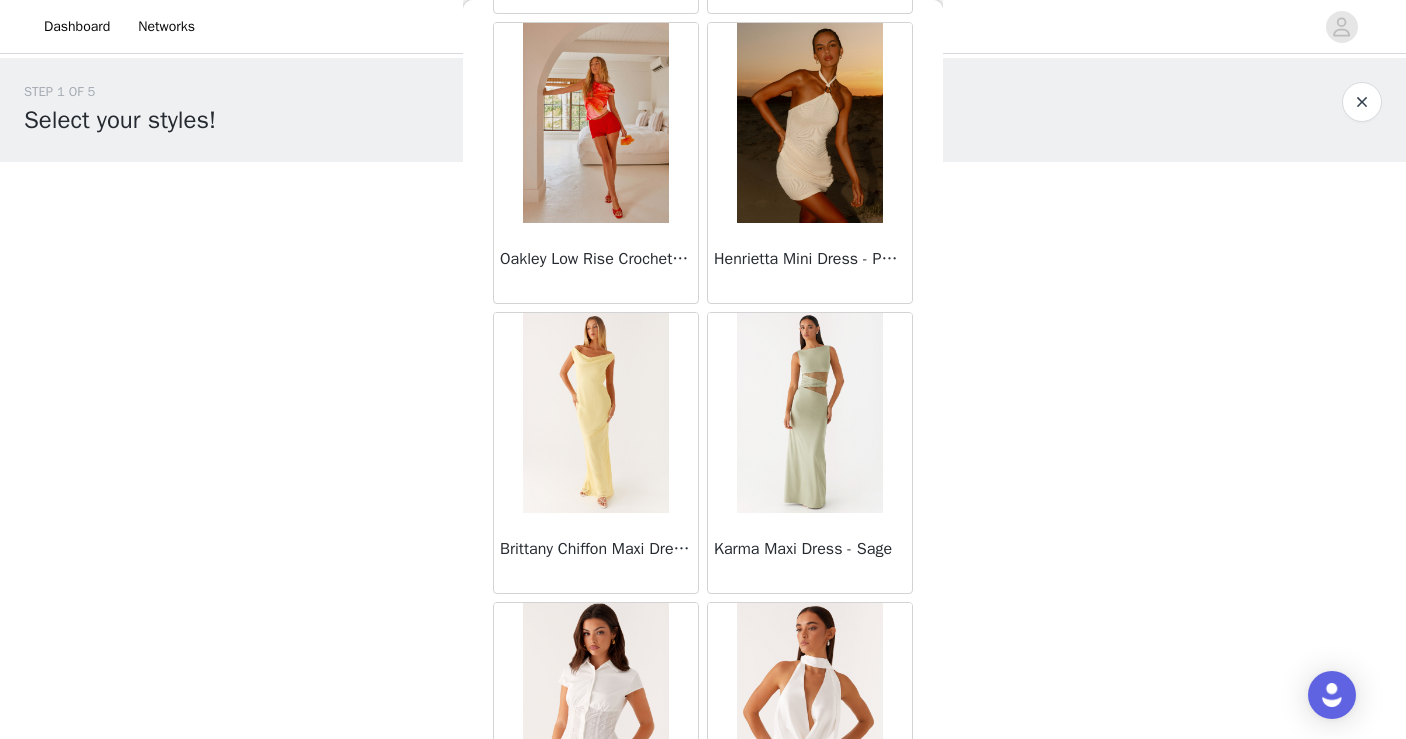 scroll, scrollTop: 13921, scrollLeft: 0, axis: vertical 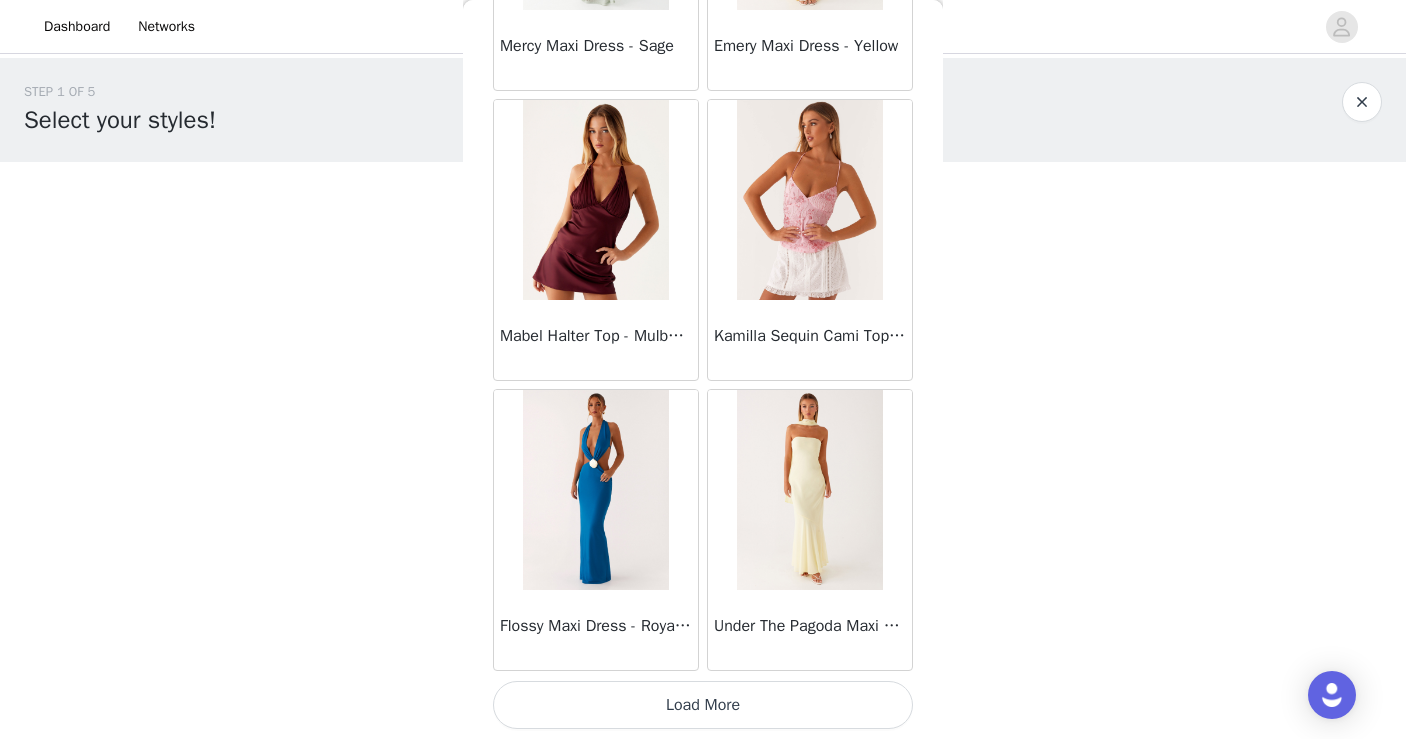 click on "Load More" at bounding box center (703, 705) 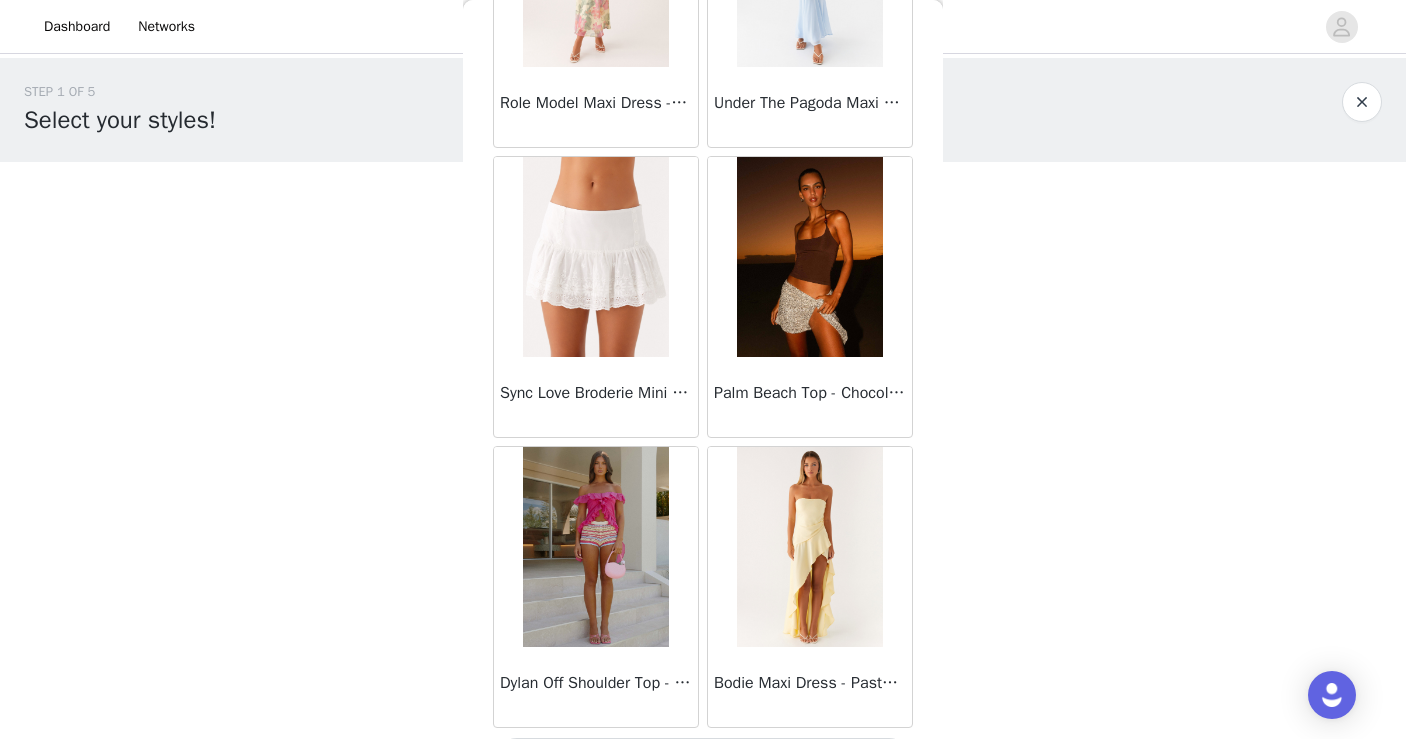 scroll, scrollTop: 16821, scrollLeft: 0, axis: vertical 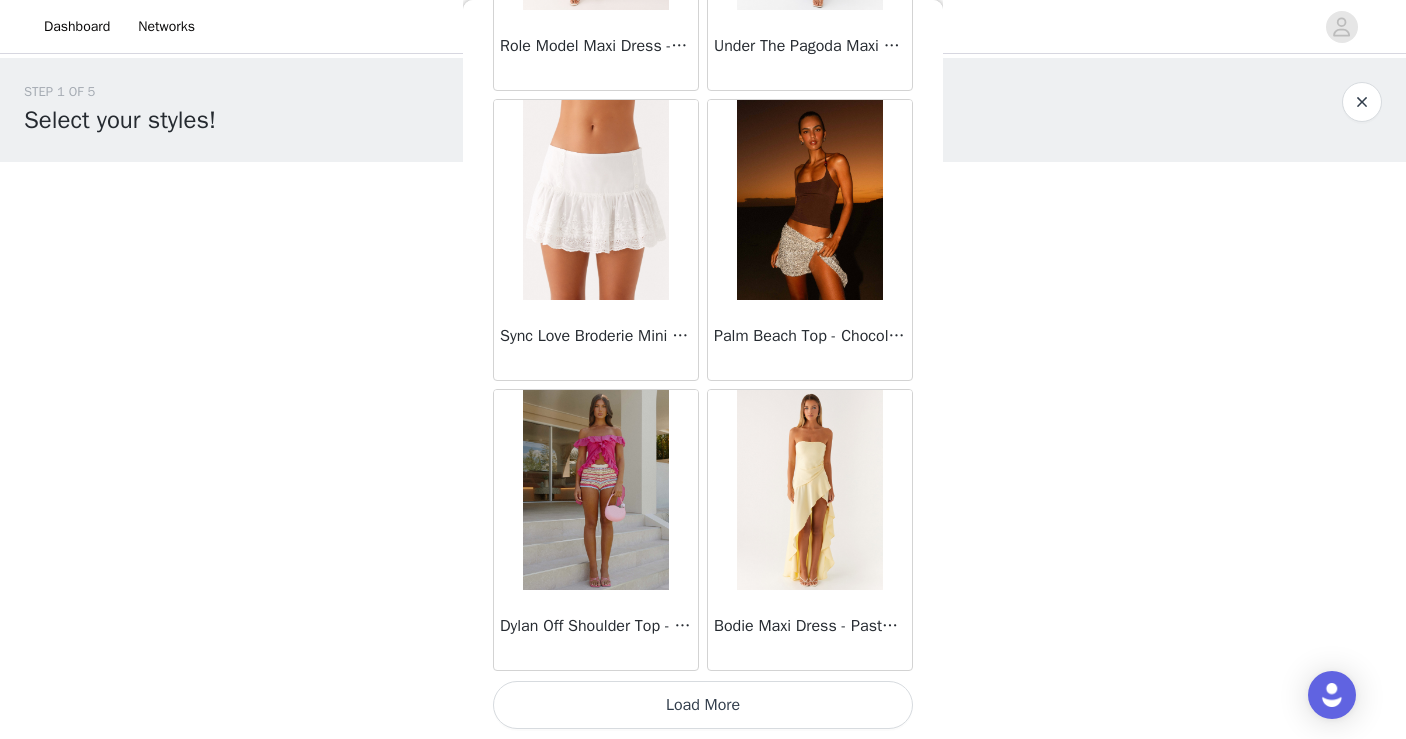 click on "Load More" at bounding box center (703, 705) 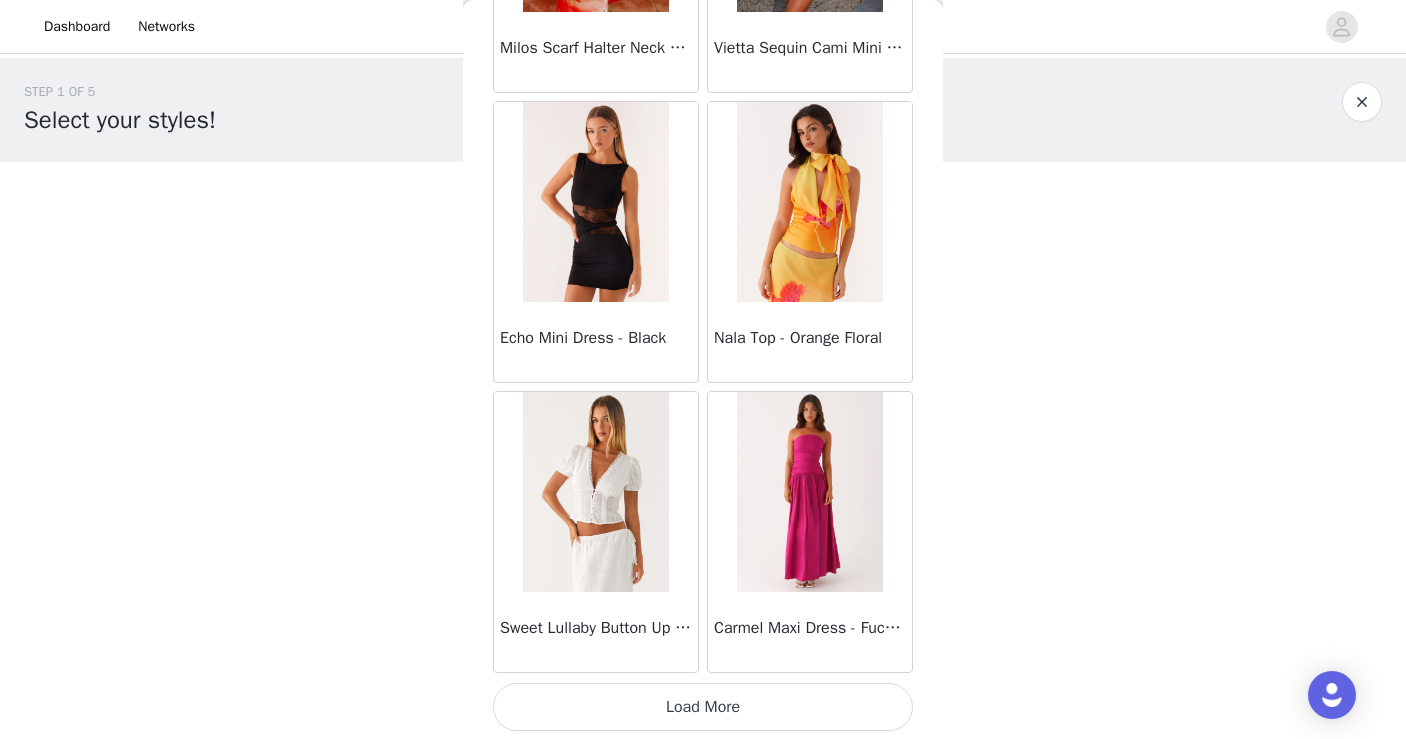 scroll, scrollTop: 19721, scrollLeft: 0, axis: vertical 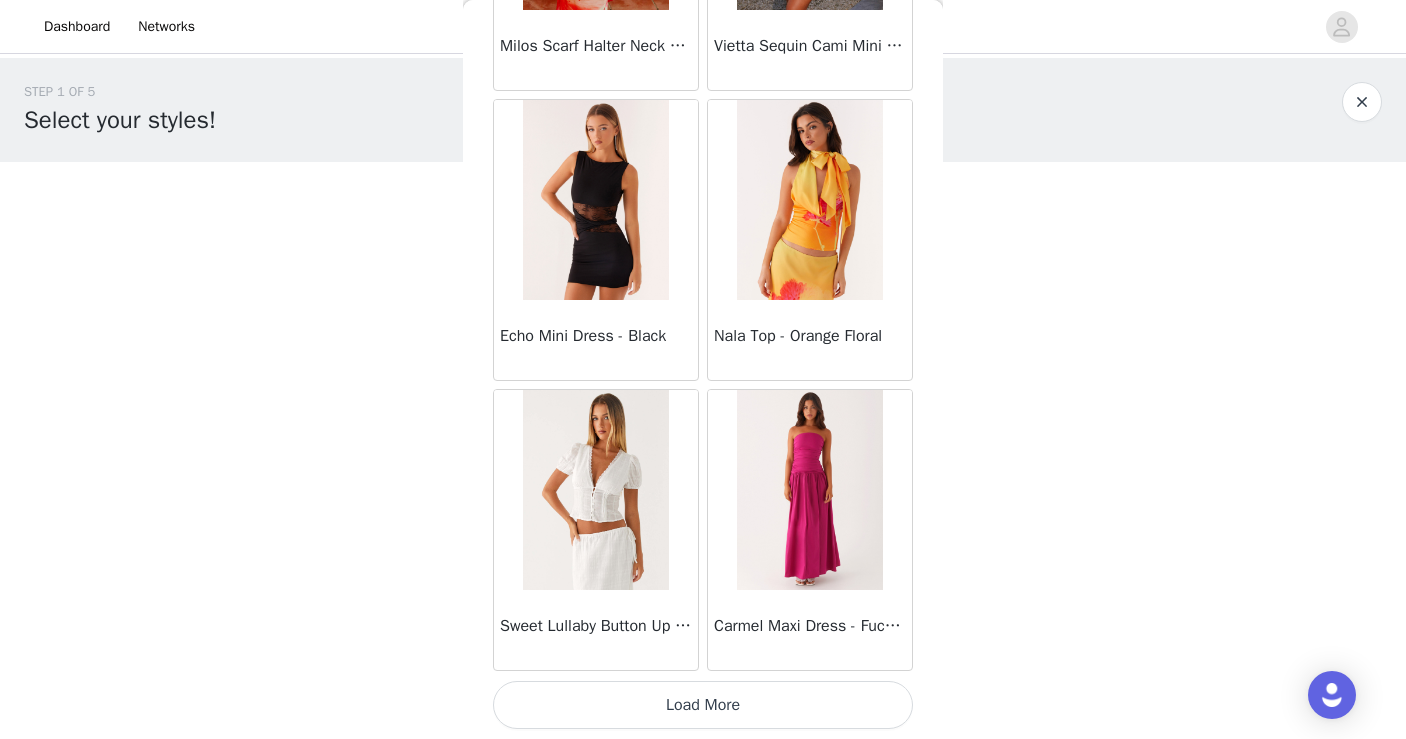 click on "Load More" at bounding box center [703, 705] 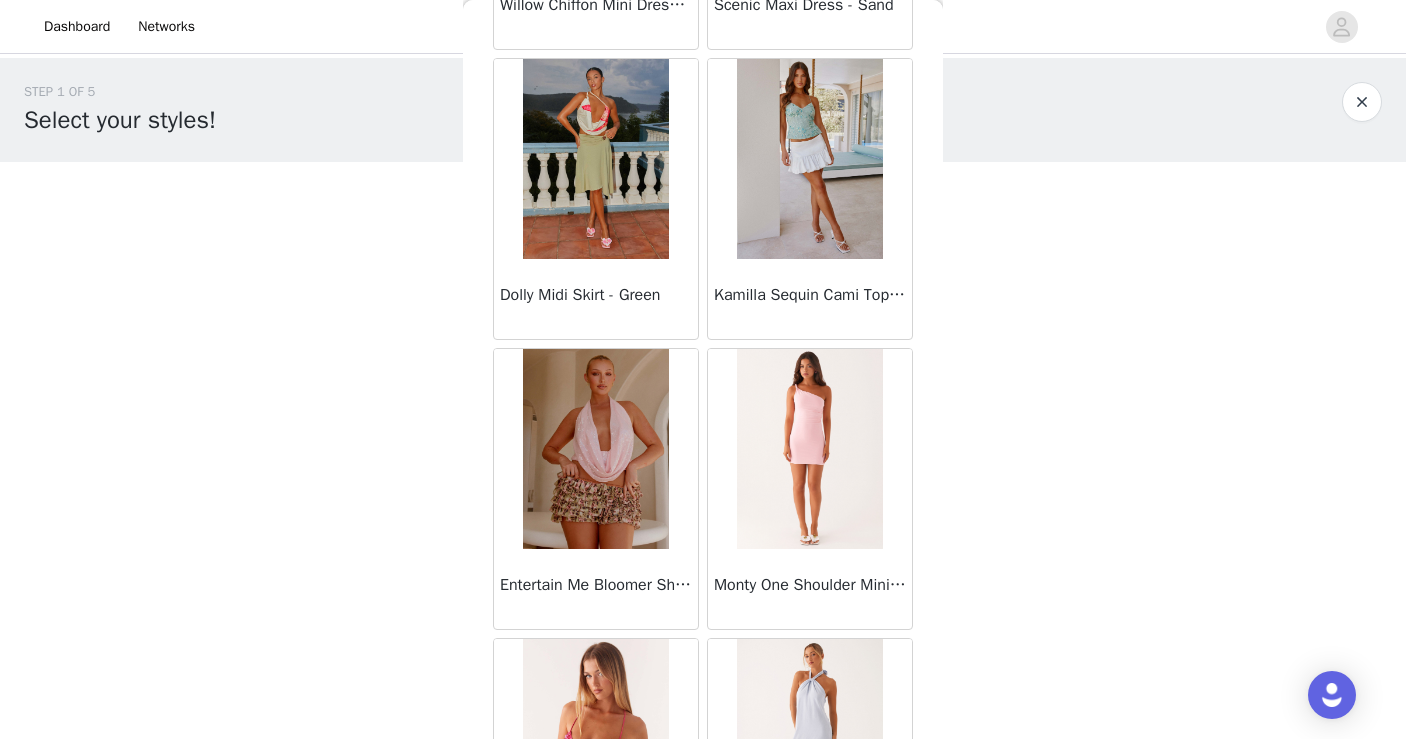 scroll, scrollTop: 22621, scrollLeft: 0, axis: vertical 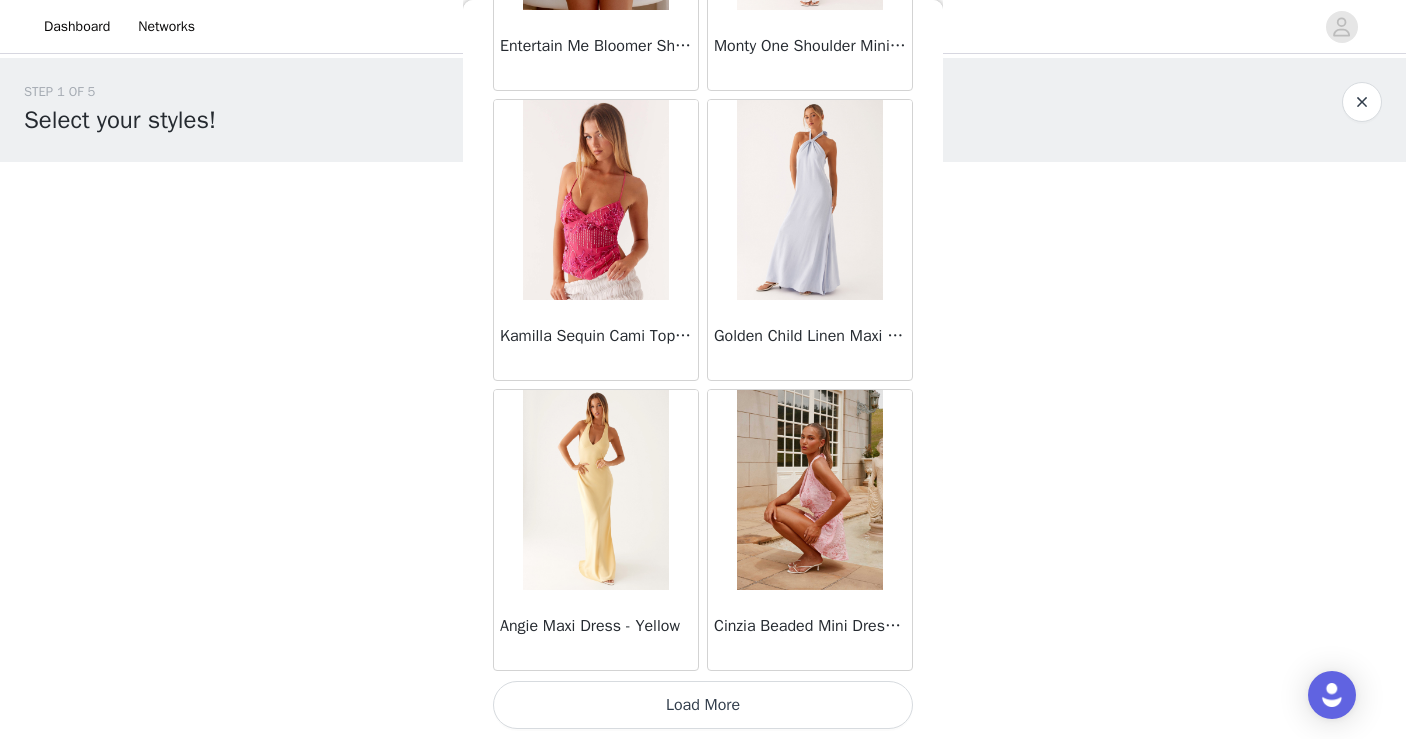 click on "Load More" at bounding box center (703, 705) 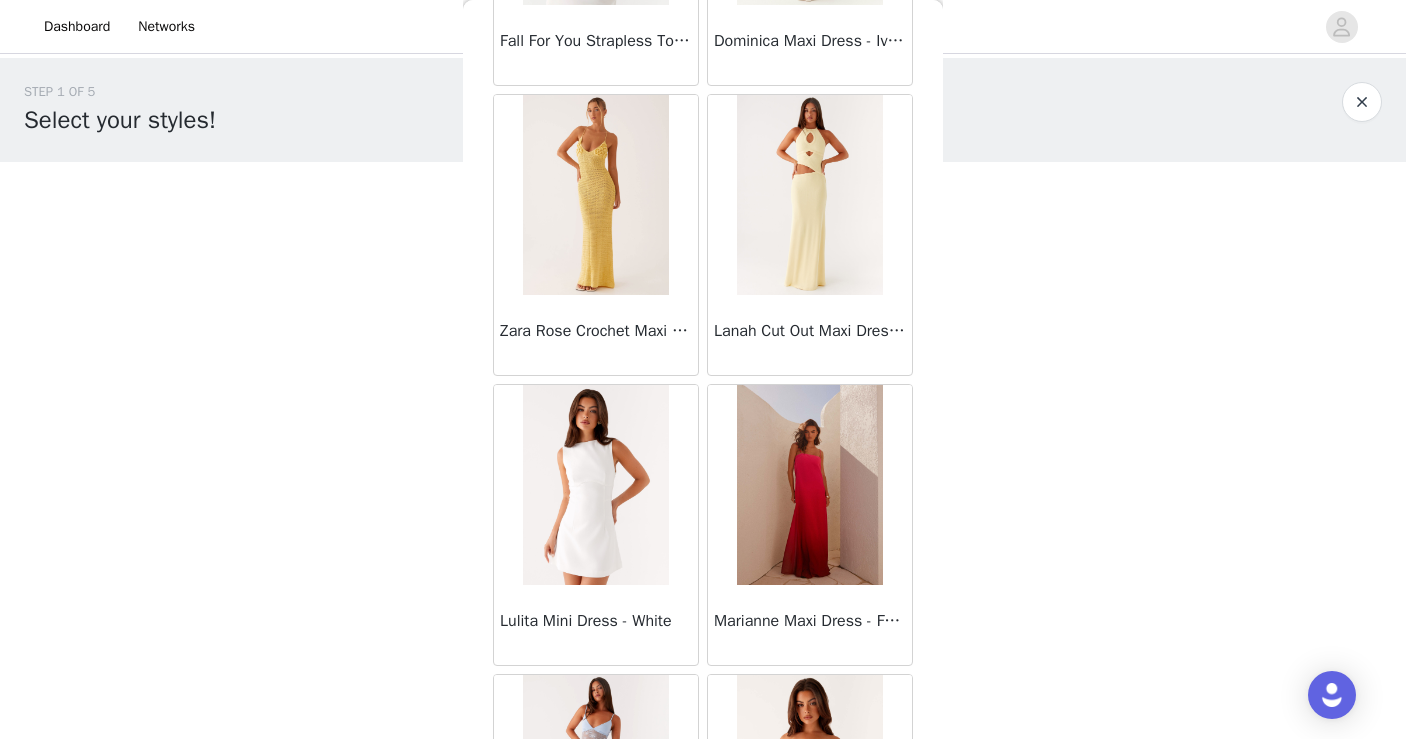 scroll, scrollTop: 25521, scrollLeft: 0, axis: vertical 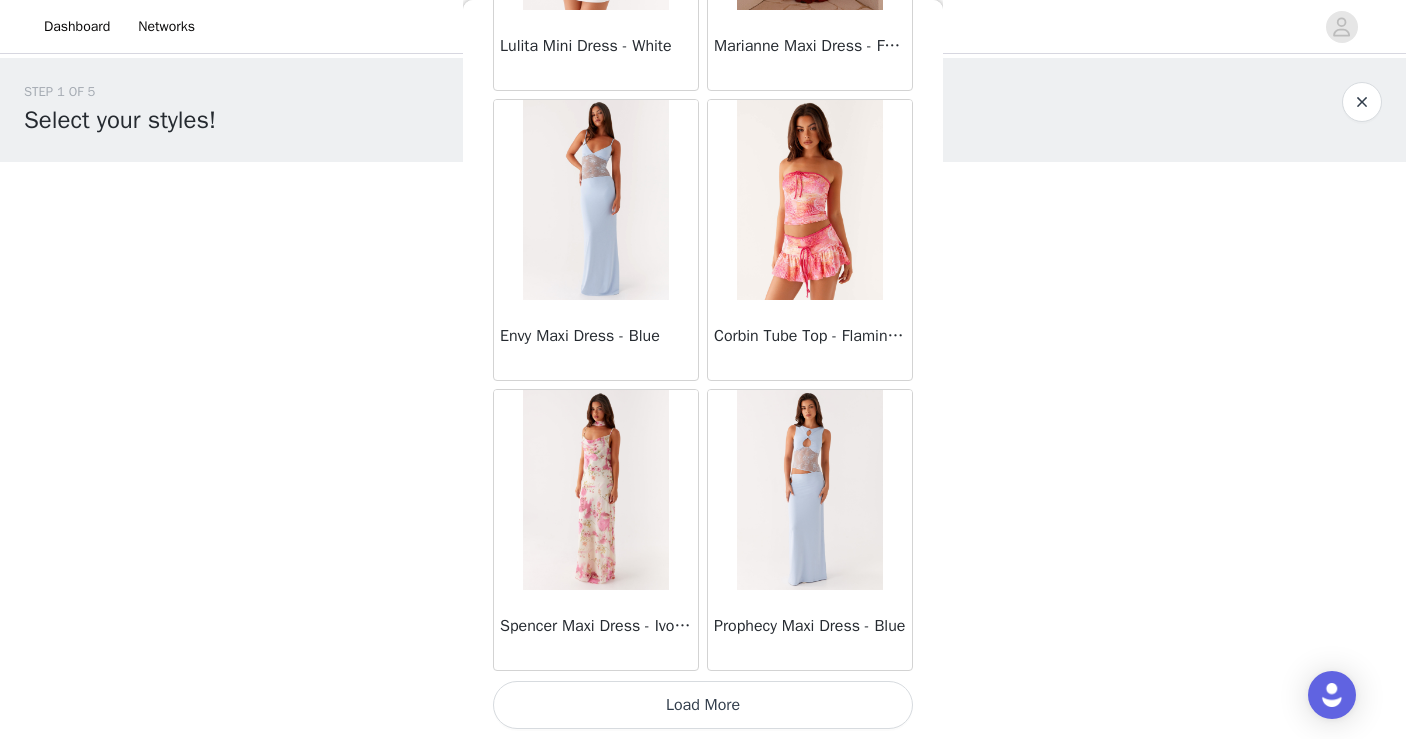click on "Load More" at bounding box center (703, 705) 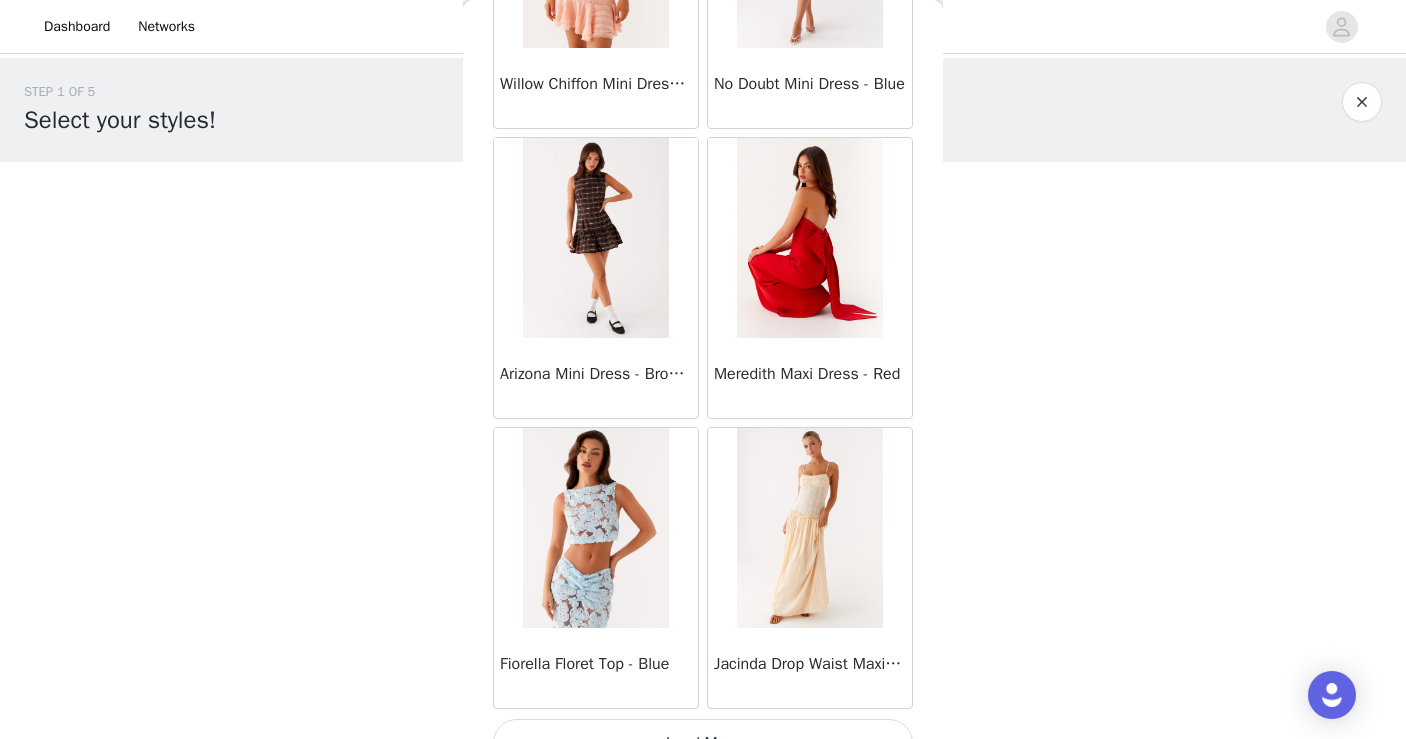 scroll, scrollTop: 28421, scrollLeft: 0, axis: vertical 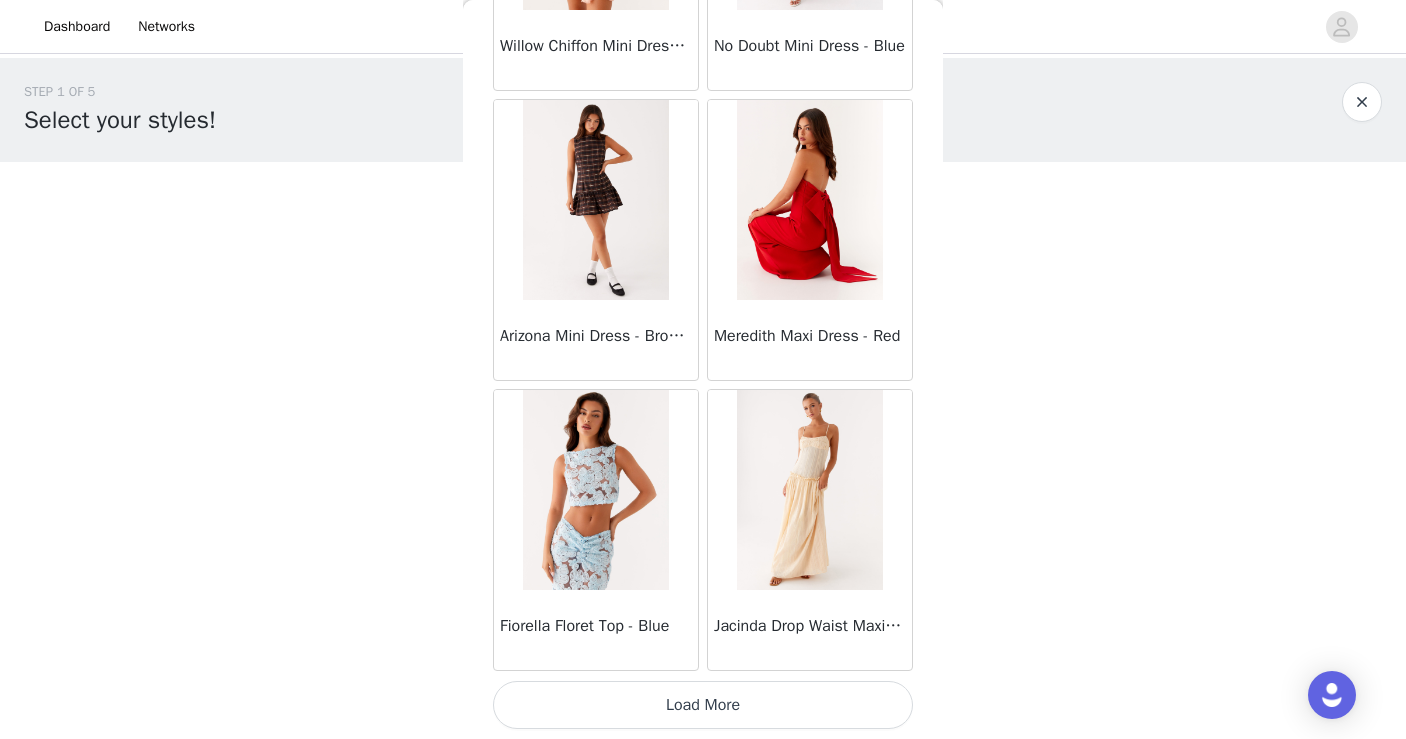 click on "Load More" at bounding box center (703, 705) 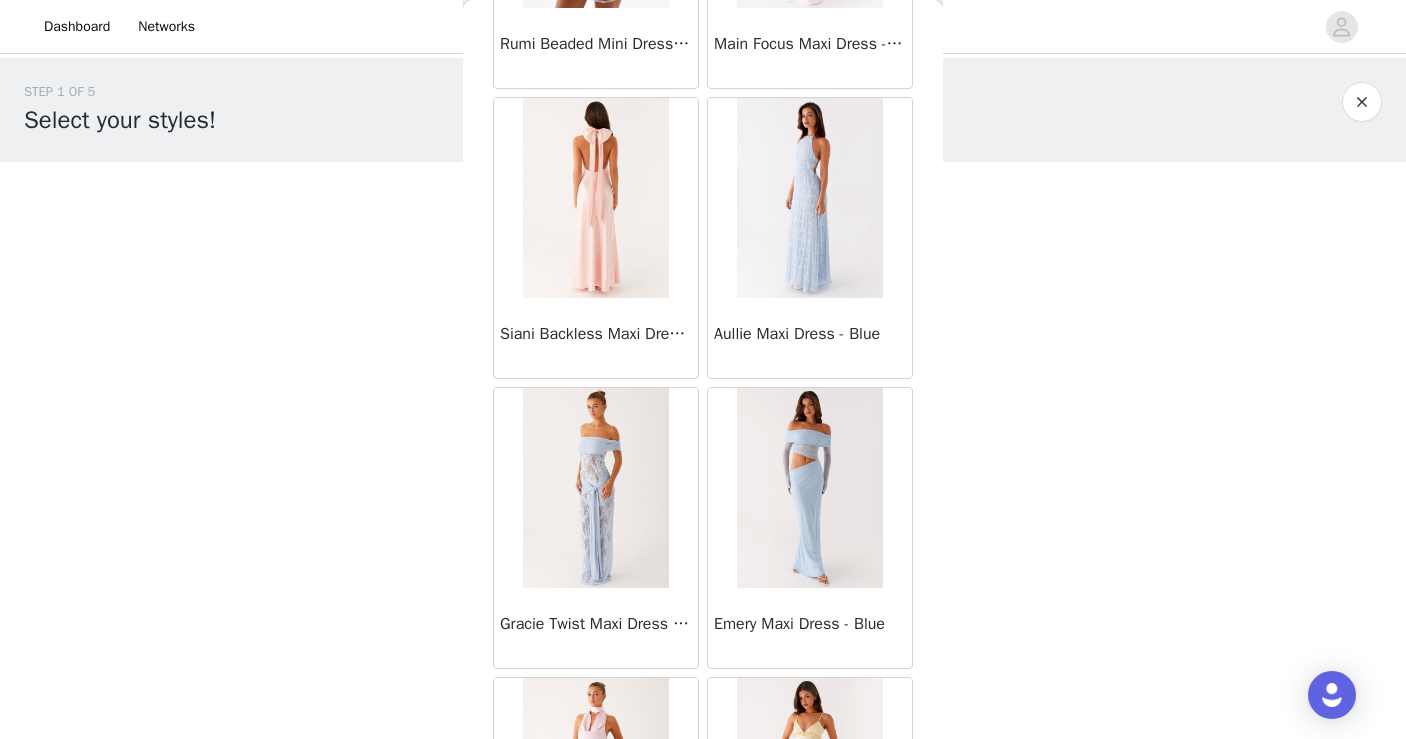 scroll, scrollTop: 31321, scrollLeft: 0, axis: vertical 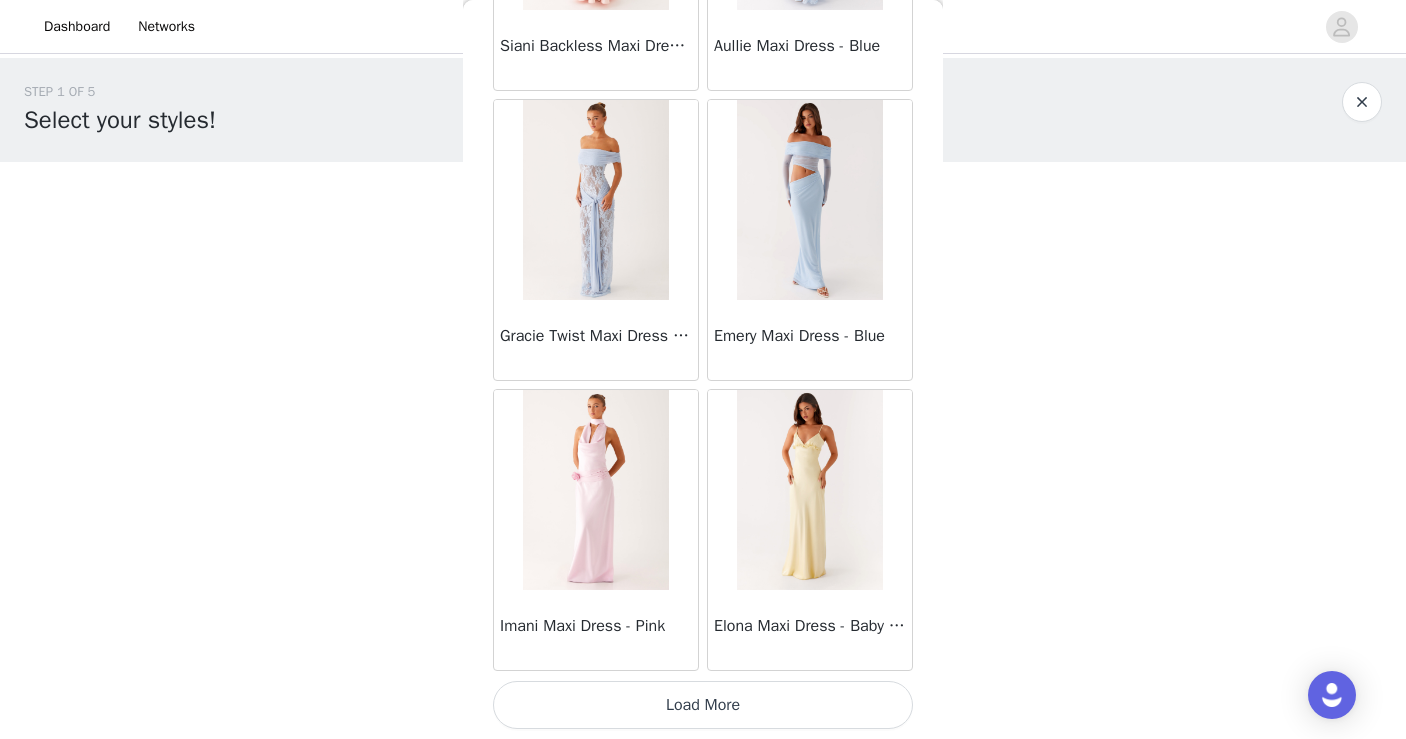 click on "Load More" at bounding box center (703, 705) 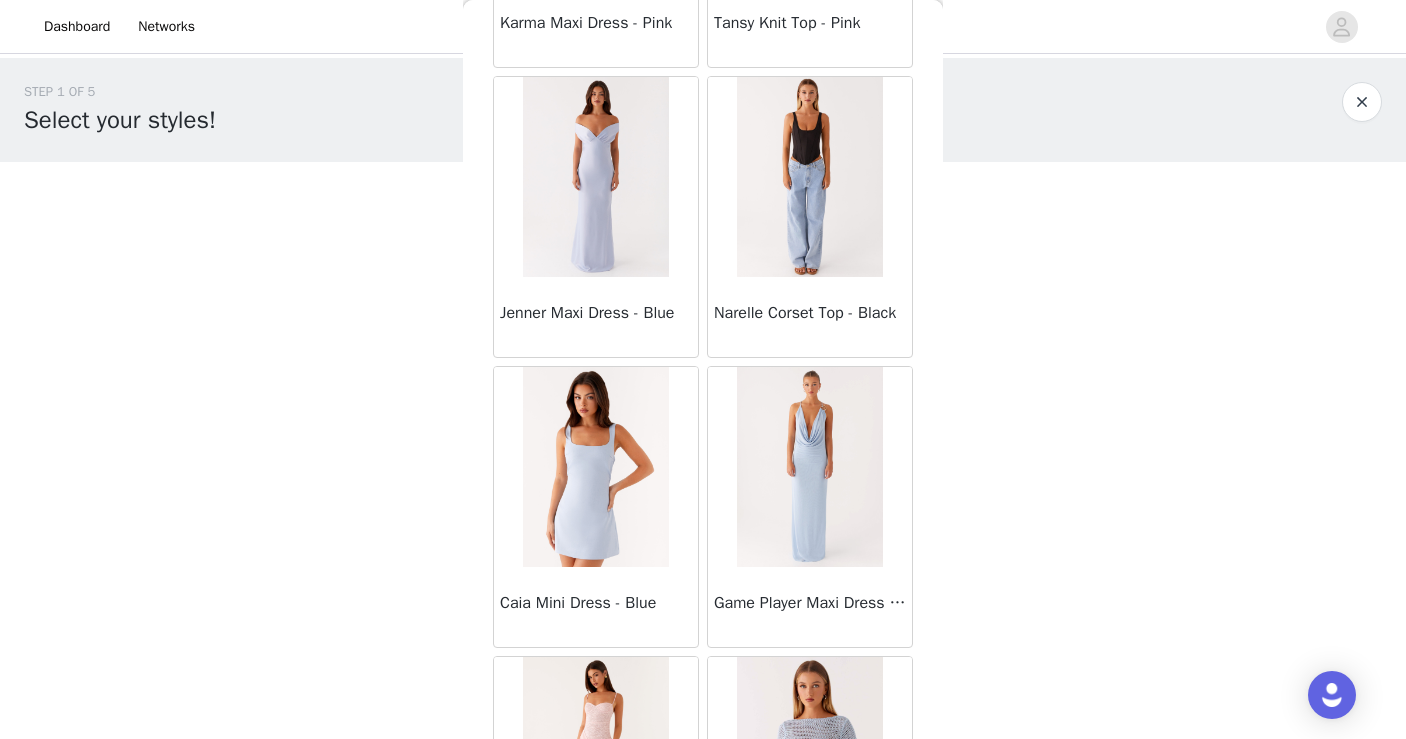scroll, scrollTop: 34221, scrollLeft: 0, axis: vertical 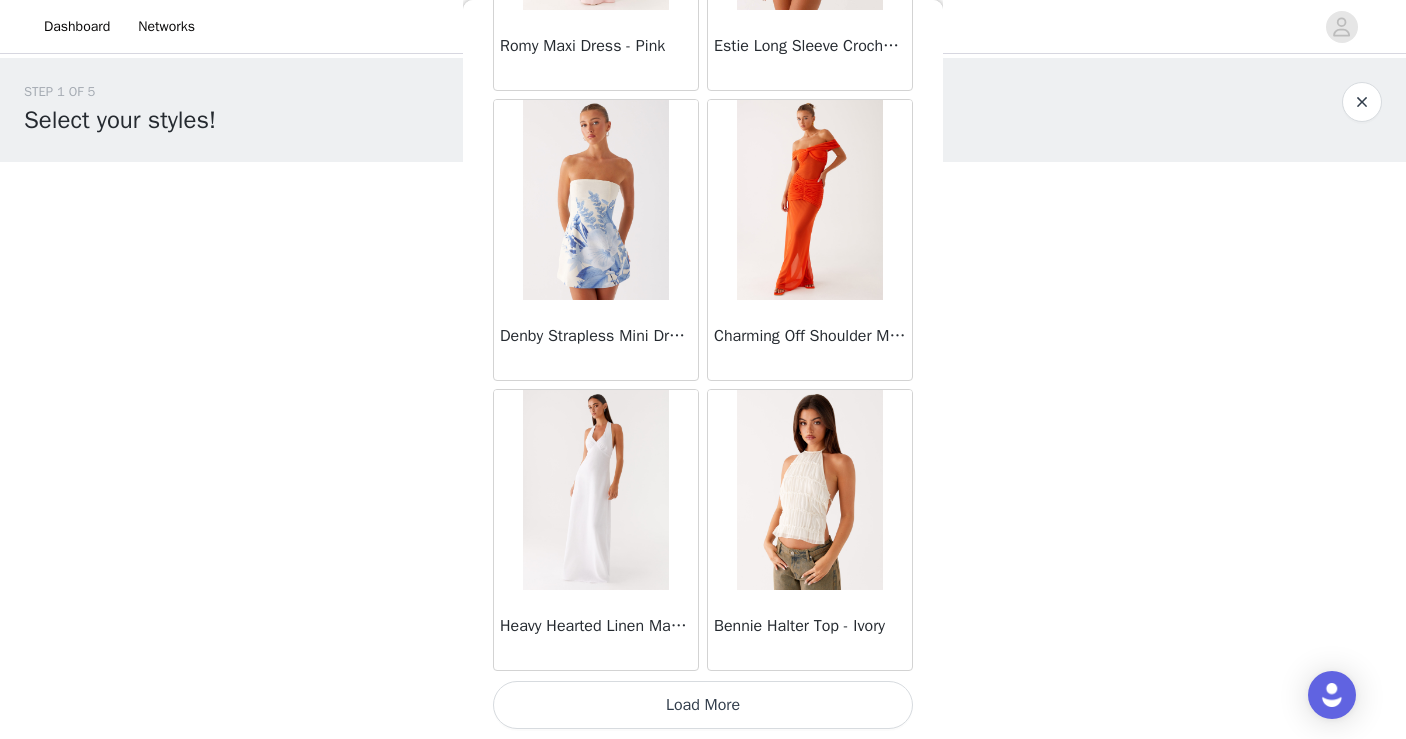 click on "Load More" at bounding box center [703, 705] 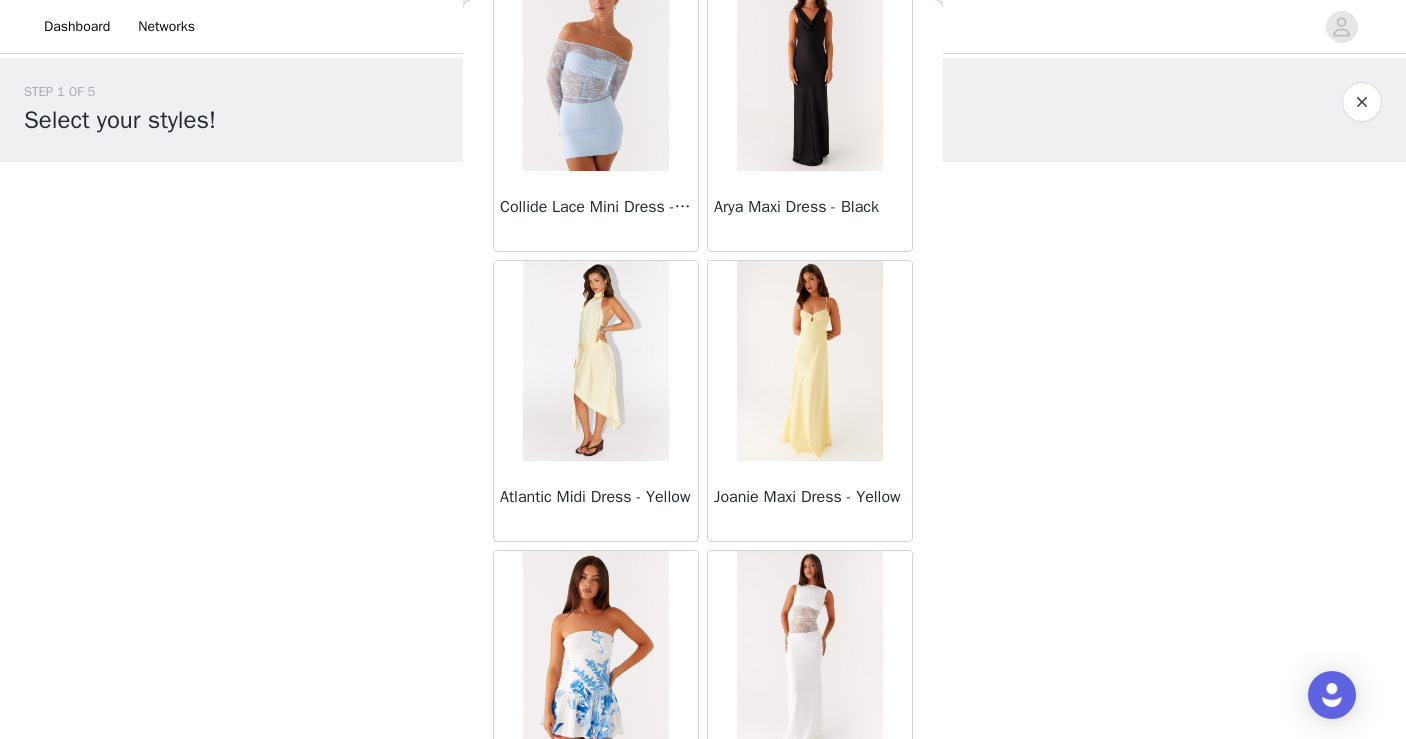 scroll, scrollTop: 37121, scrollLeft: 0, axis: vertical 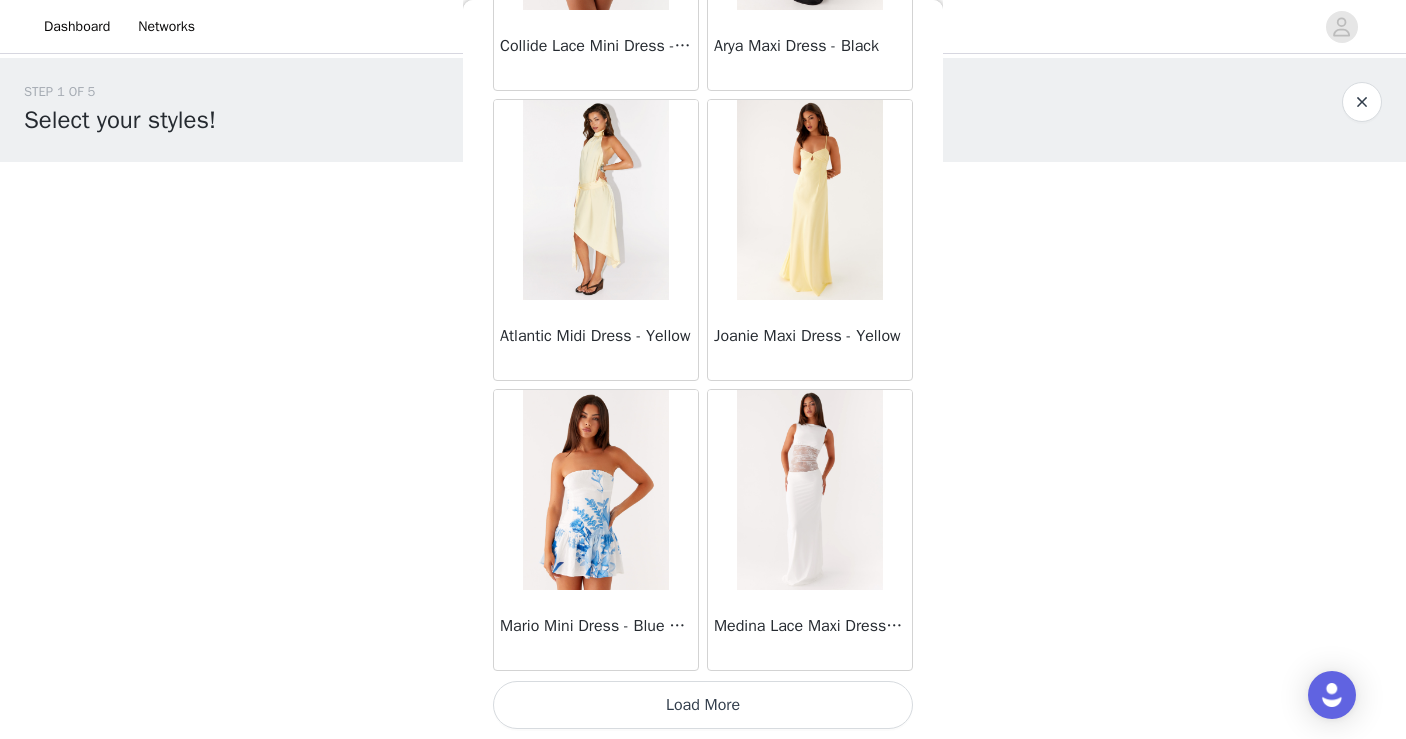 click on "Load More" at bounding box center (703, 705) 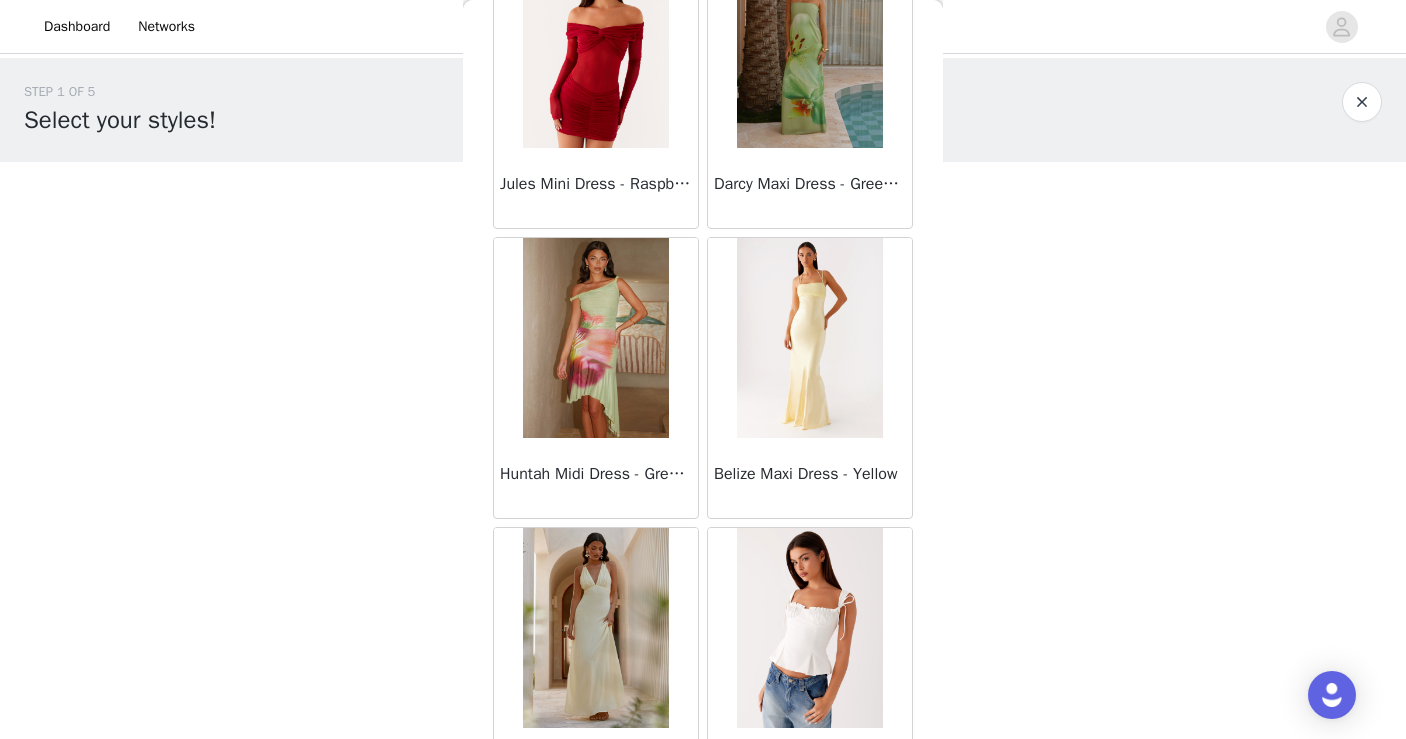 scroll, scrollTop: 40021, scrollLeft: 0, axis: vertical 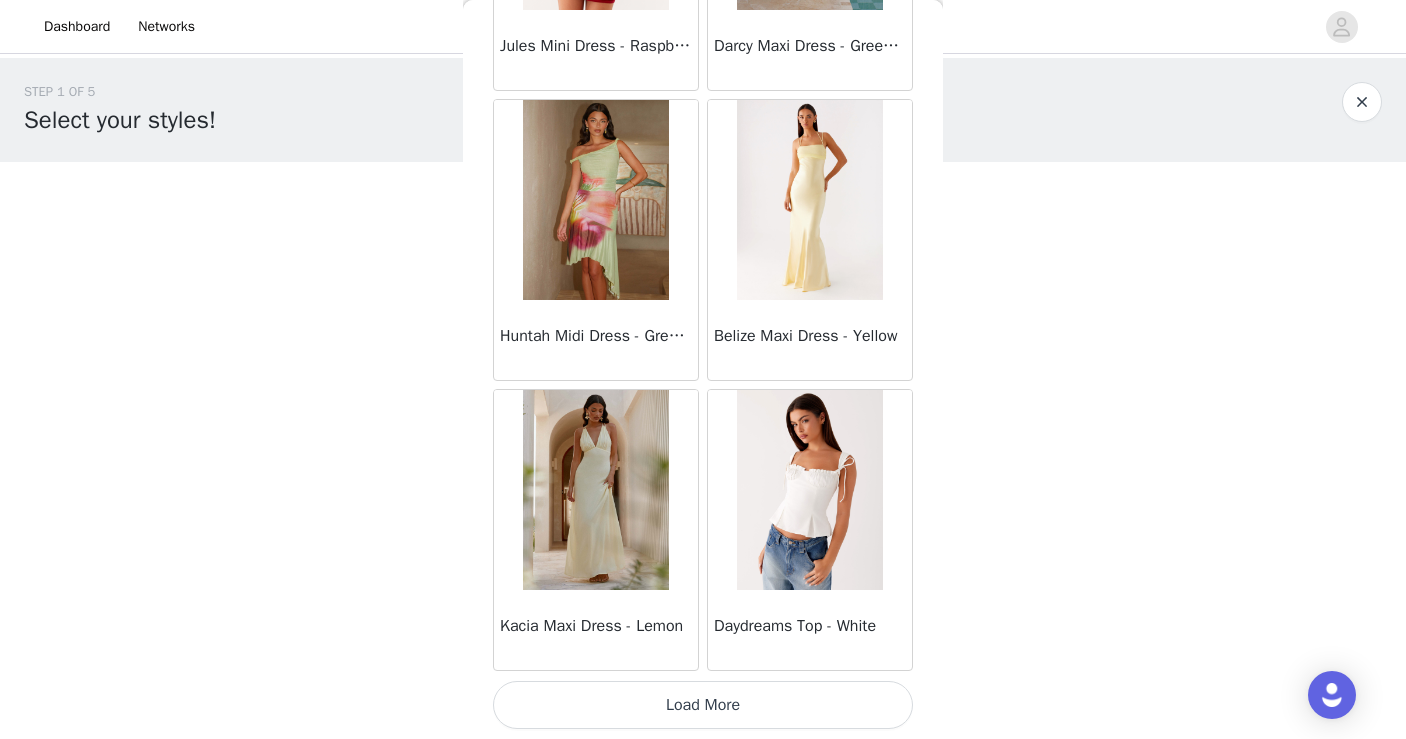click on "Load More" at bounding box center [703, 705] 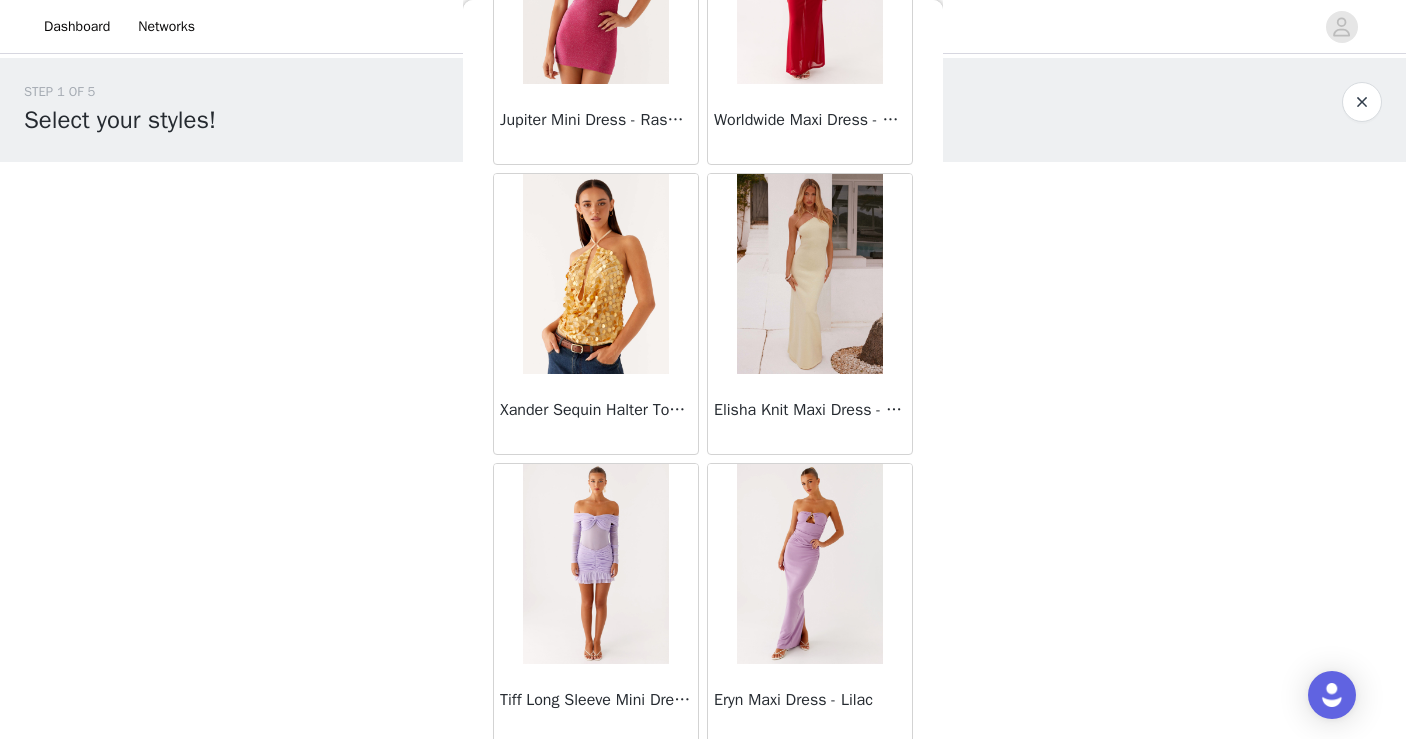 scroll, scrollTop: 42921, scrollLeft: 0, axis: vertical 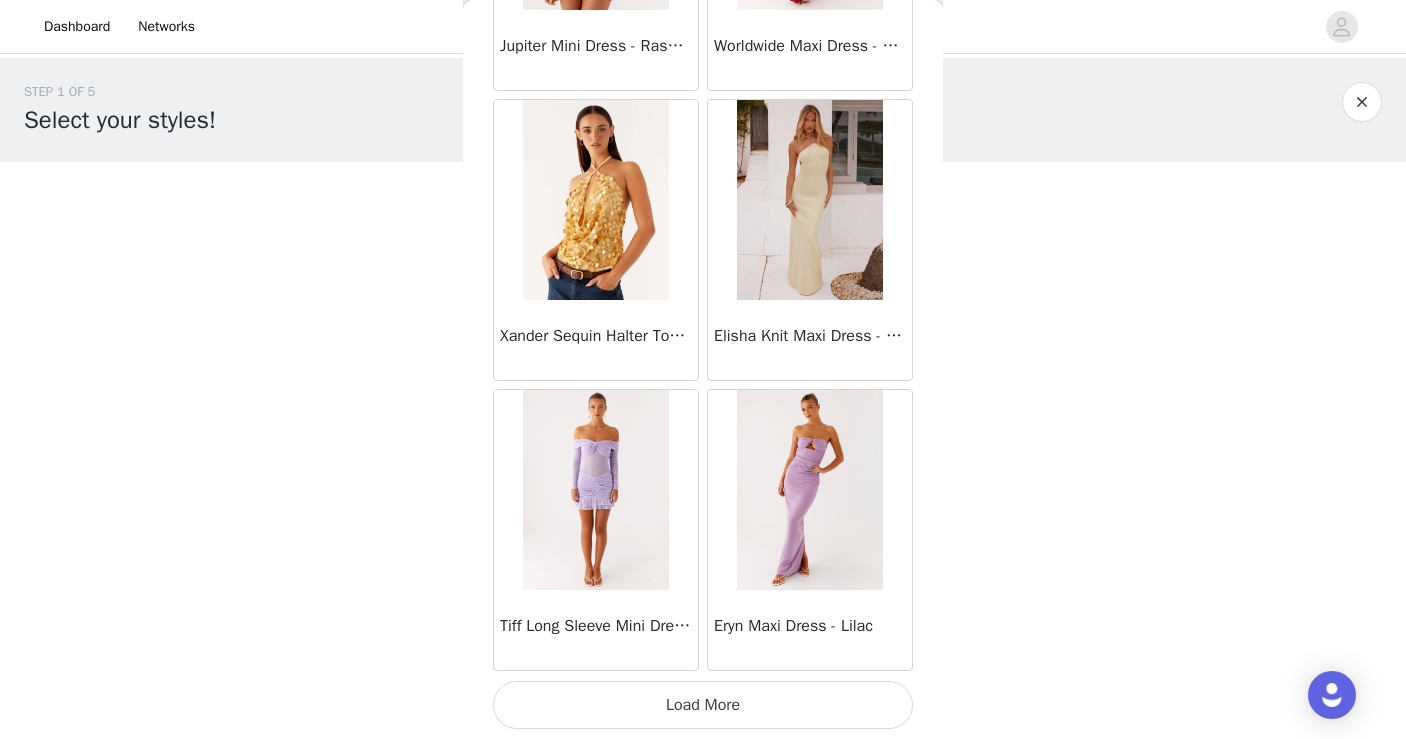 click on "Load More" at bounding box center (703, 705) 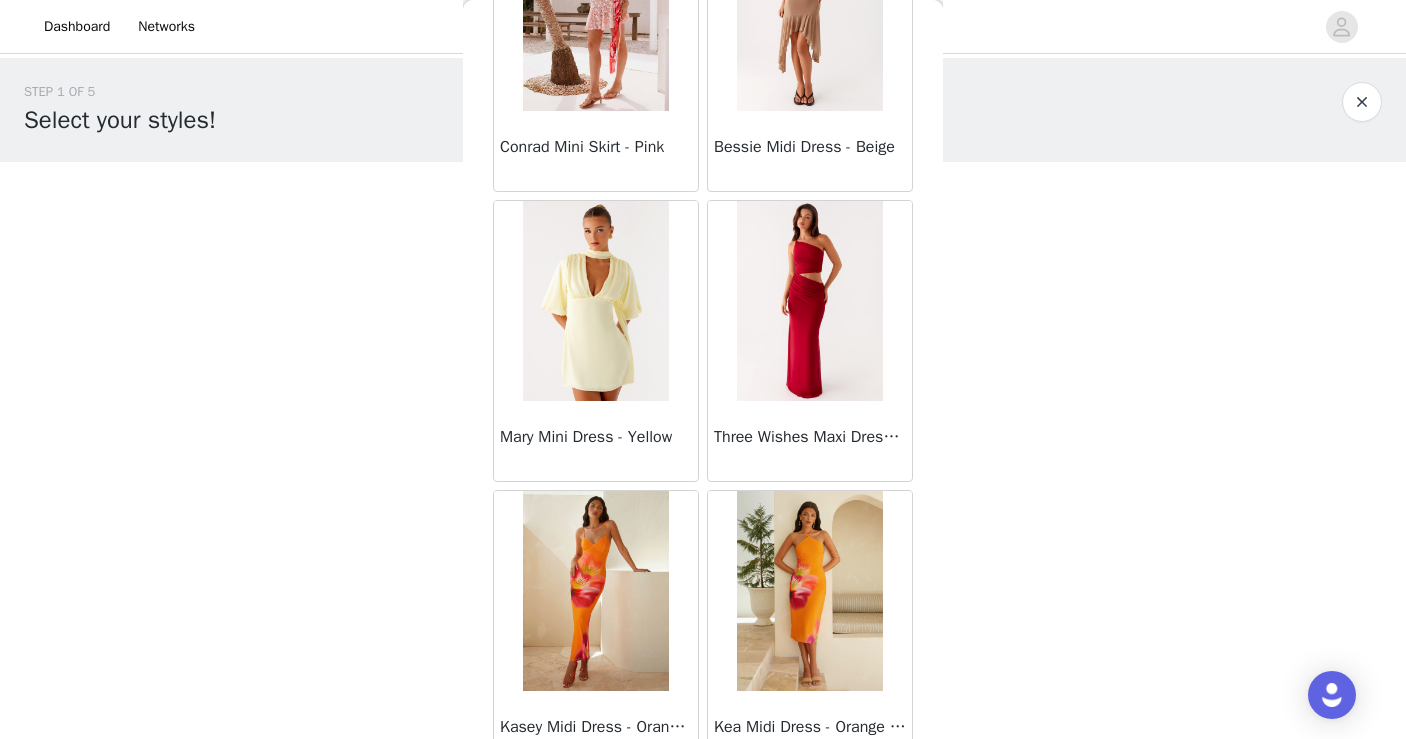 scroll, scrollTop: 45821, scrollLeft: 0, axis: vertical 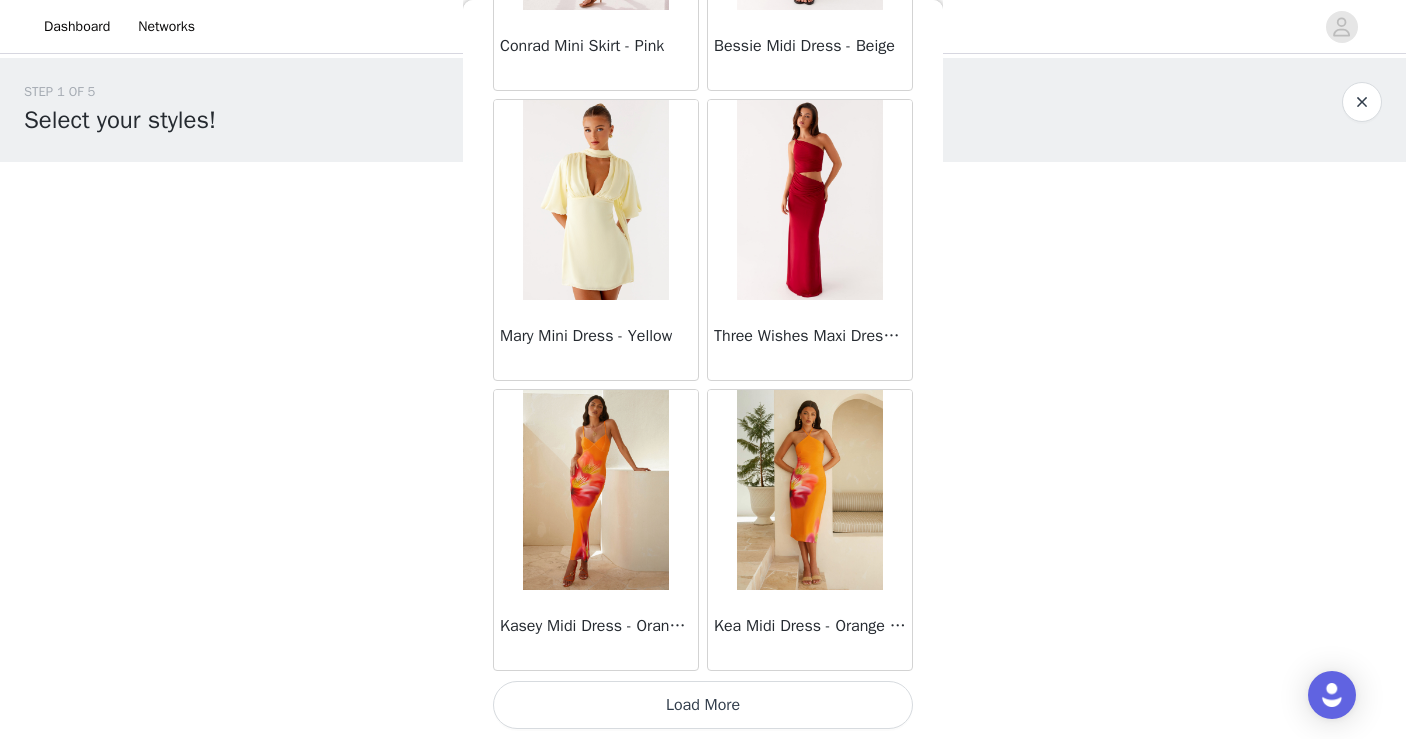 click on "Load More" at bounding box center [703, 705] 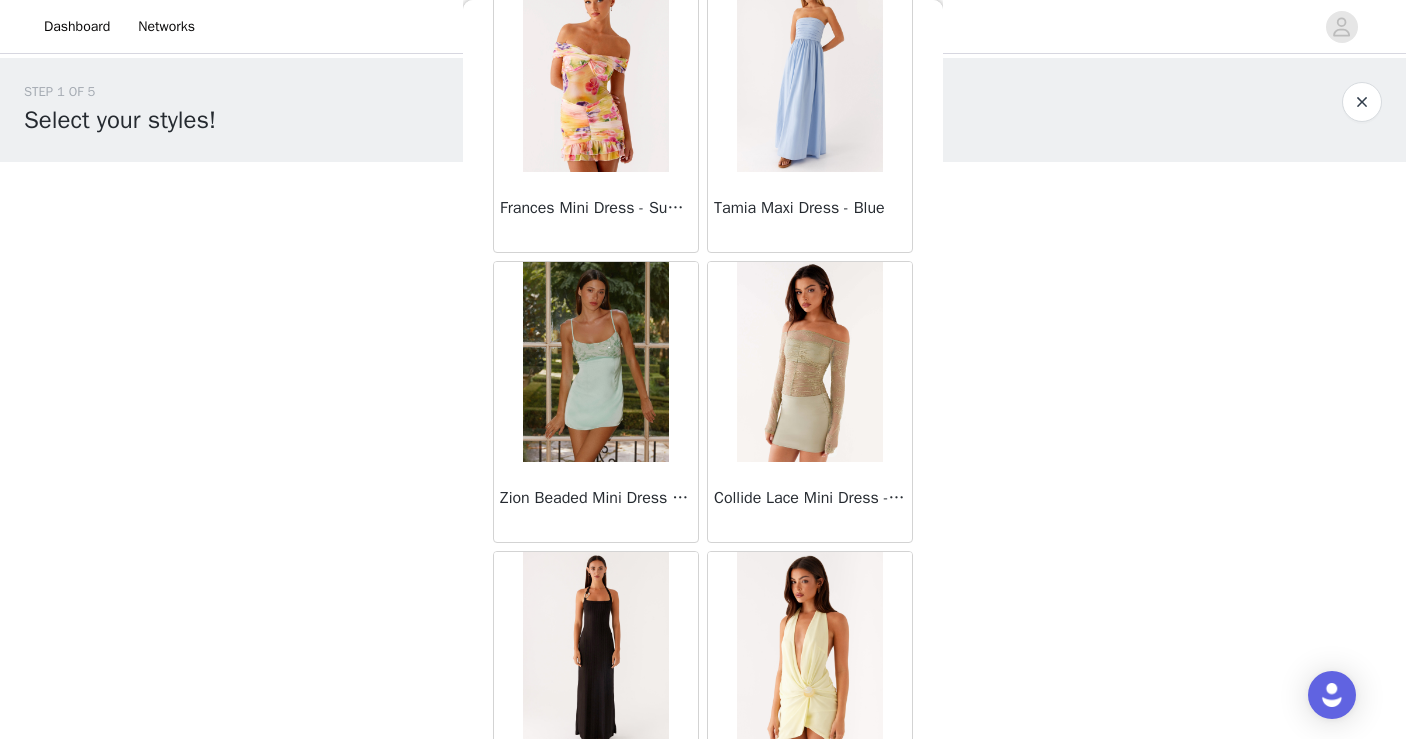 scroll, scrollTop: 48721, scrollLeft: 0, axis: vertical 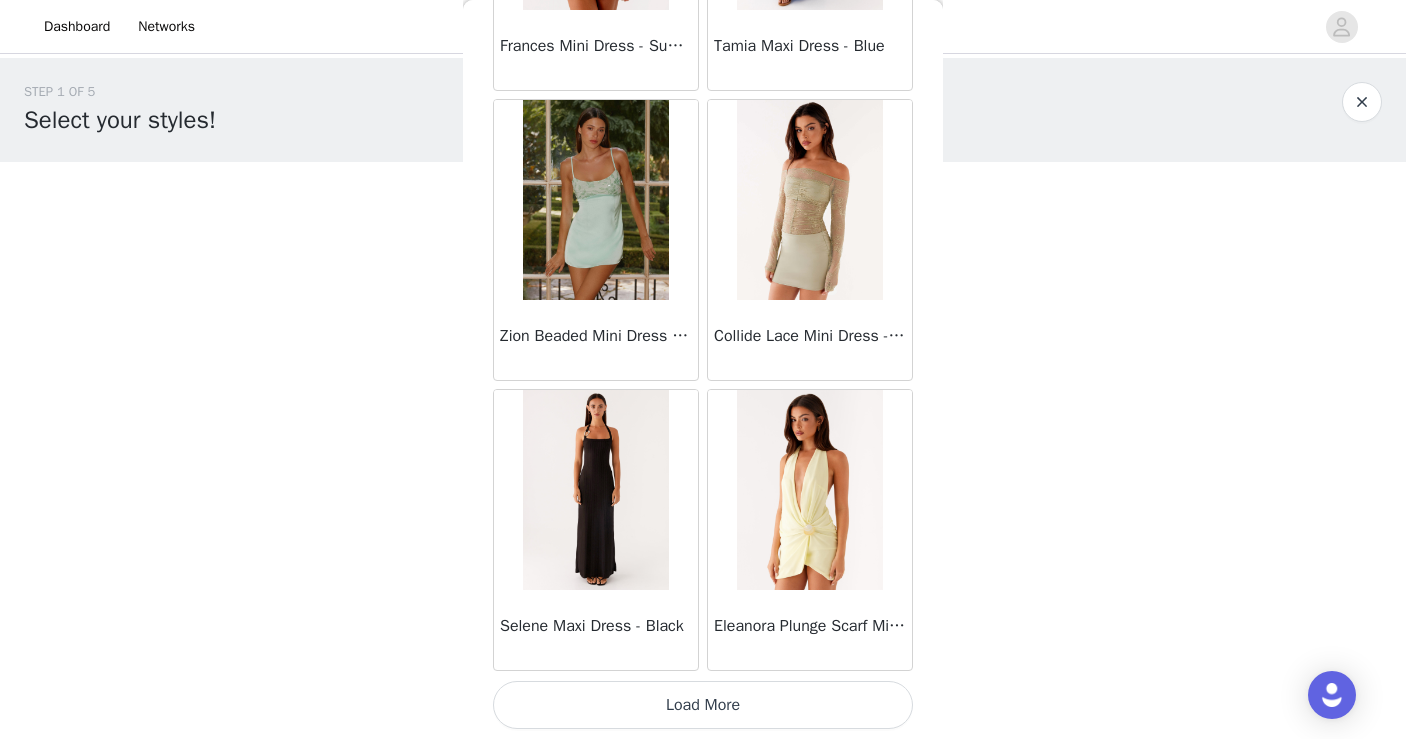 click on "Load More" at bounding box center (703, 705) 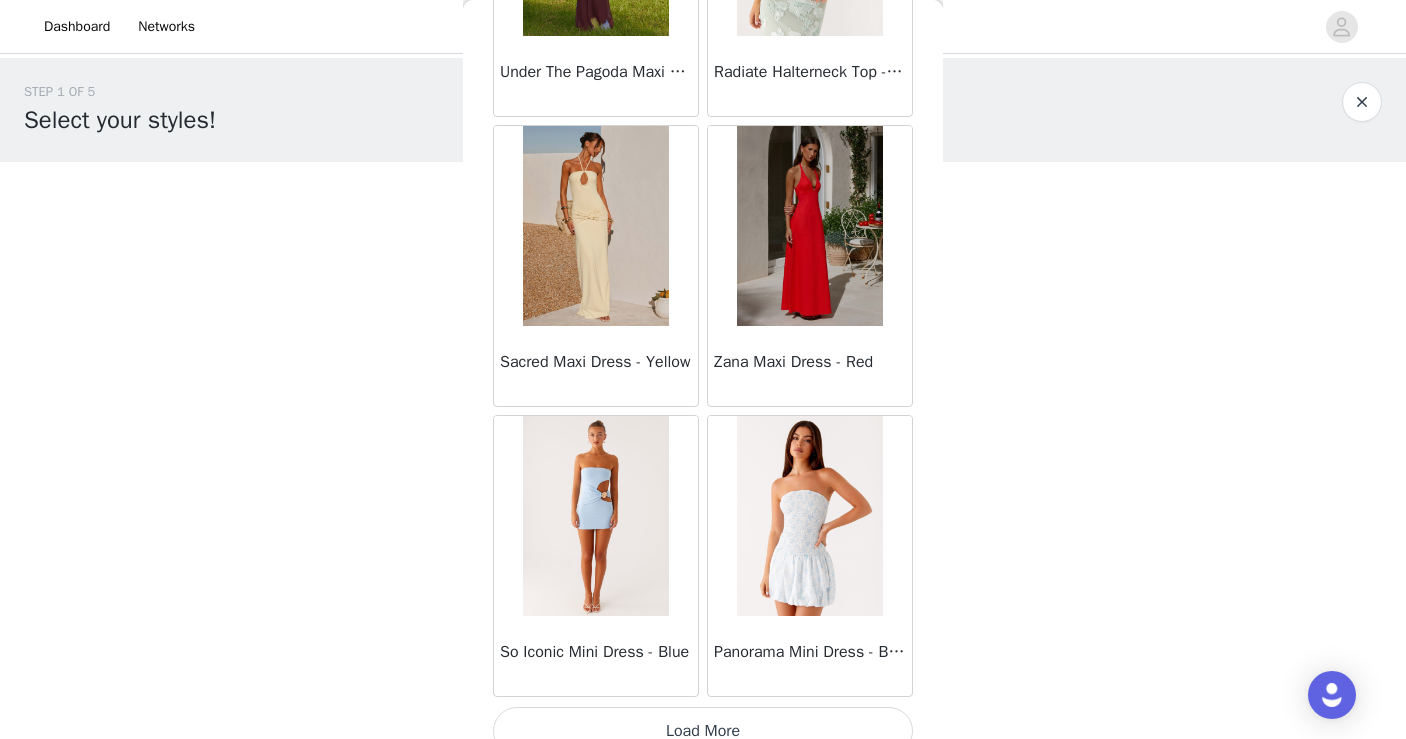 scroll, scrollTop: 51621, scrollLeft: 0, axis: vertical 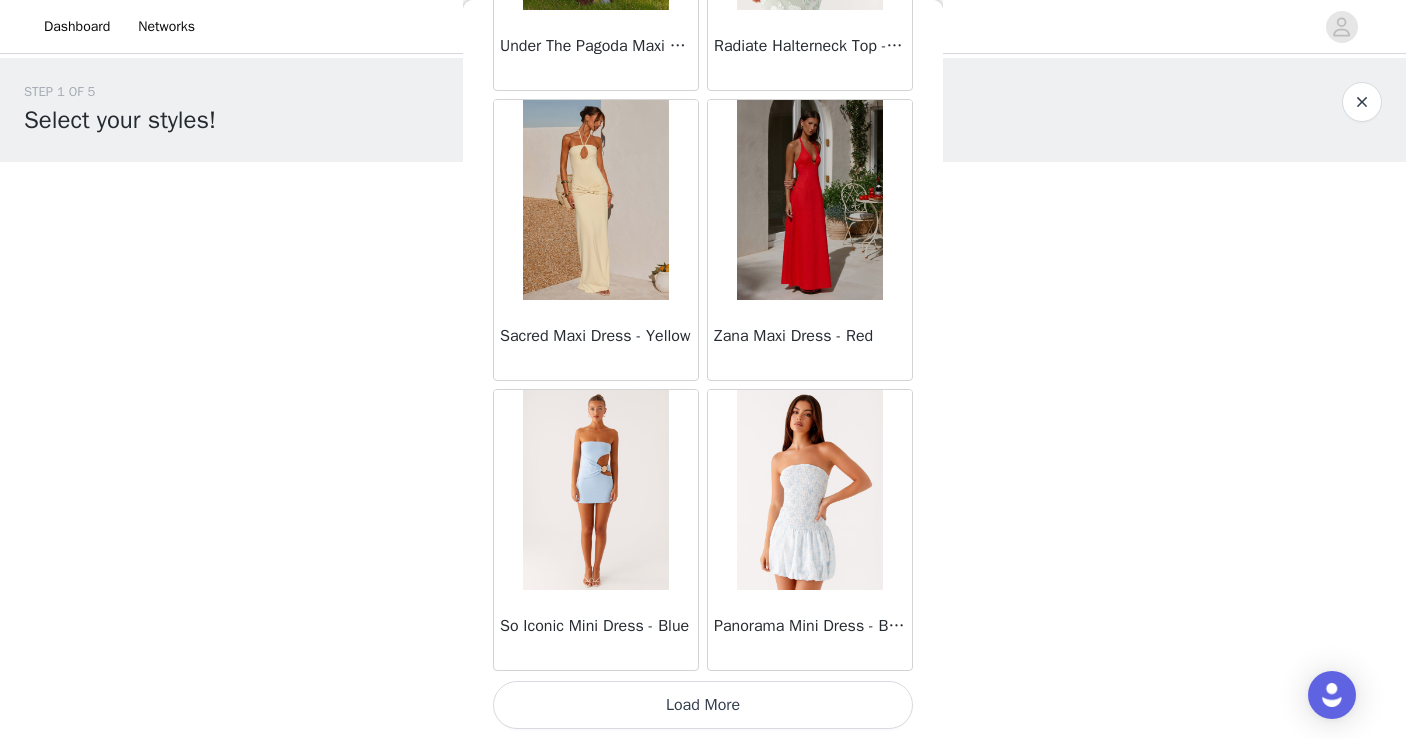 click on "Load More" at bounding box center [703, 705] 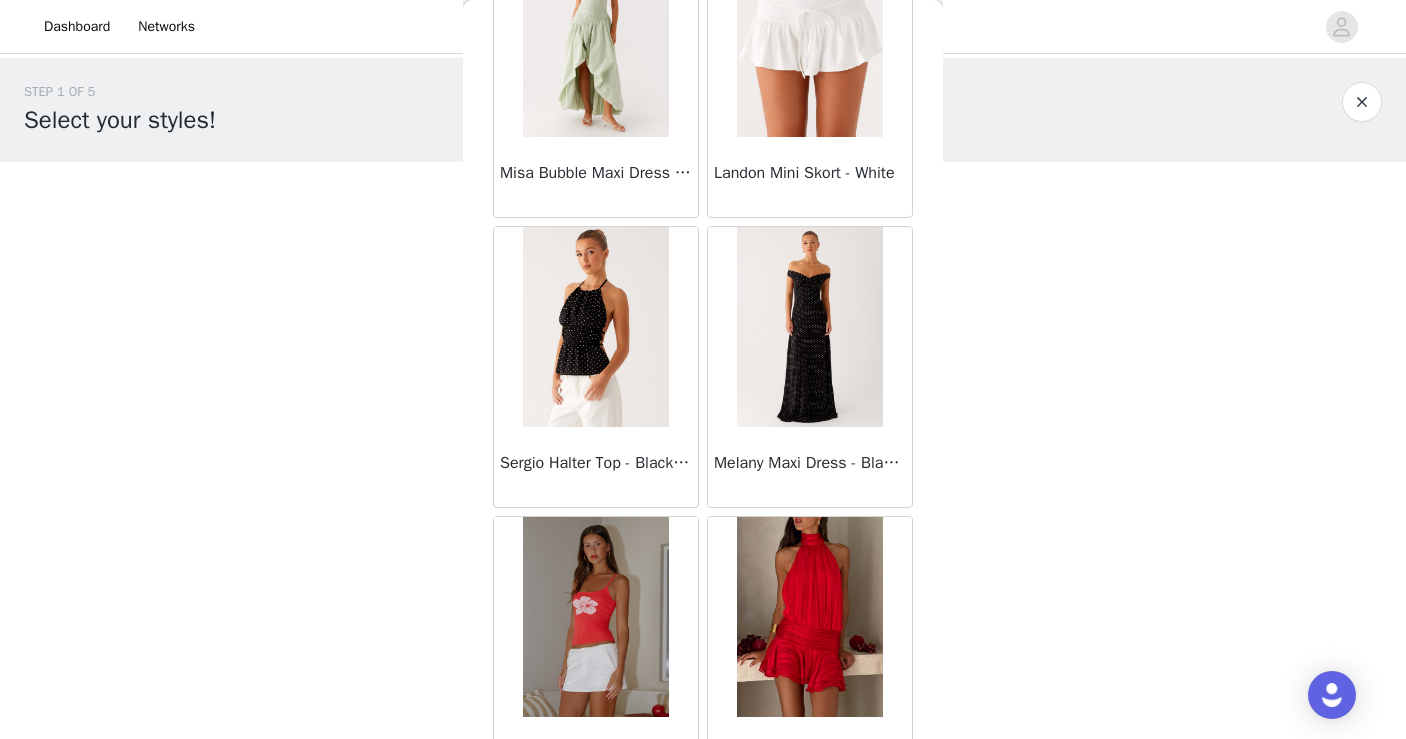 scroll, scrollTop: 54521, scrollLeft: 0, axis: vertical 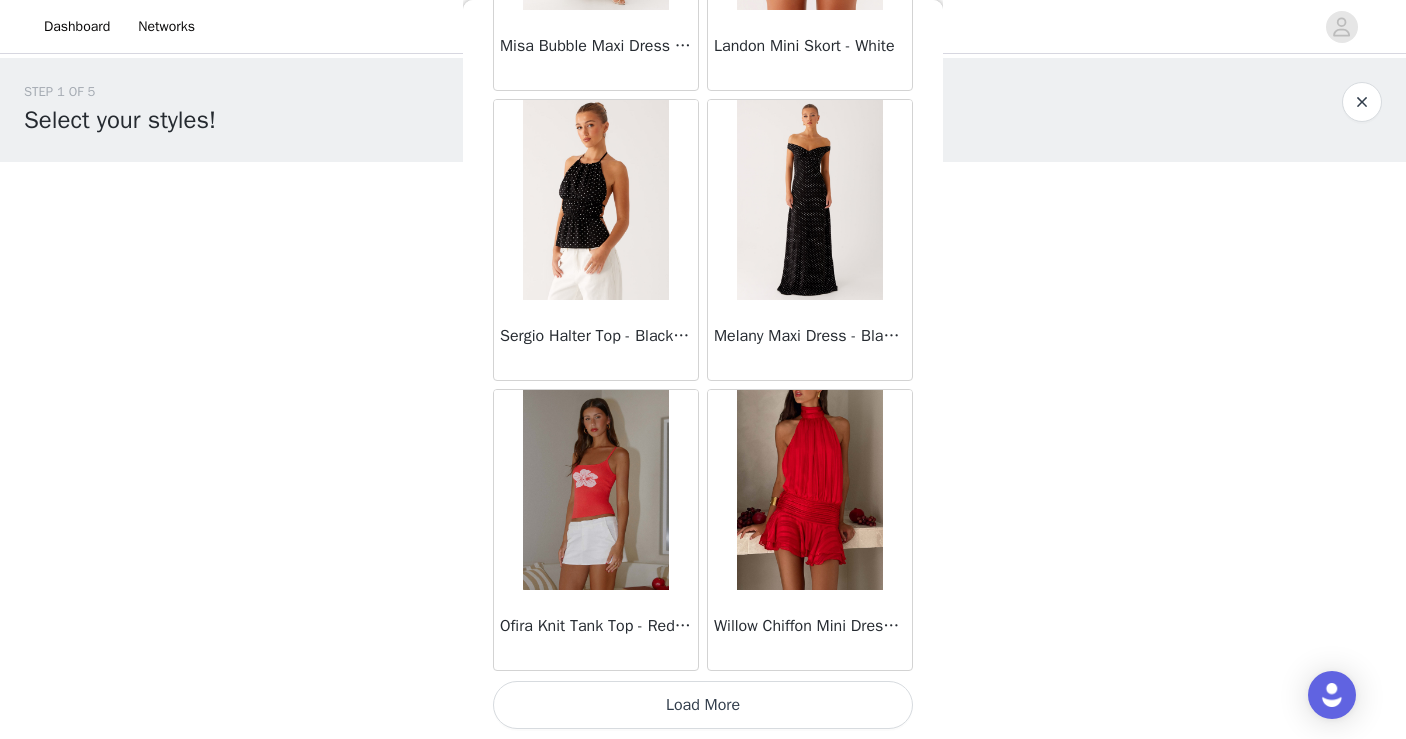 click on "Load More" at bounding box center [703, 705] 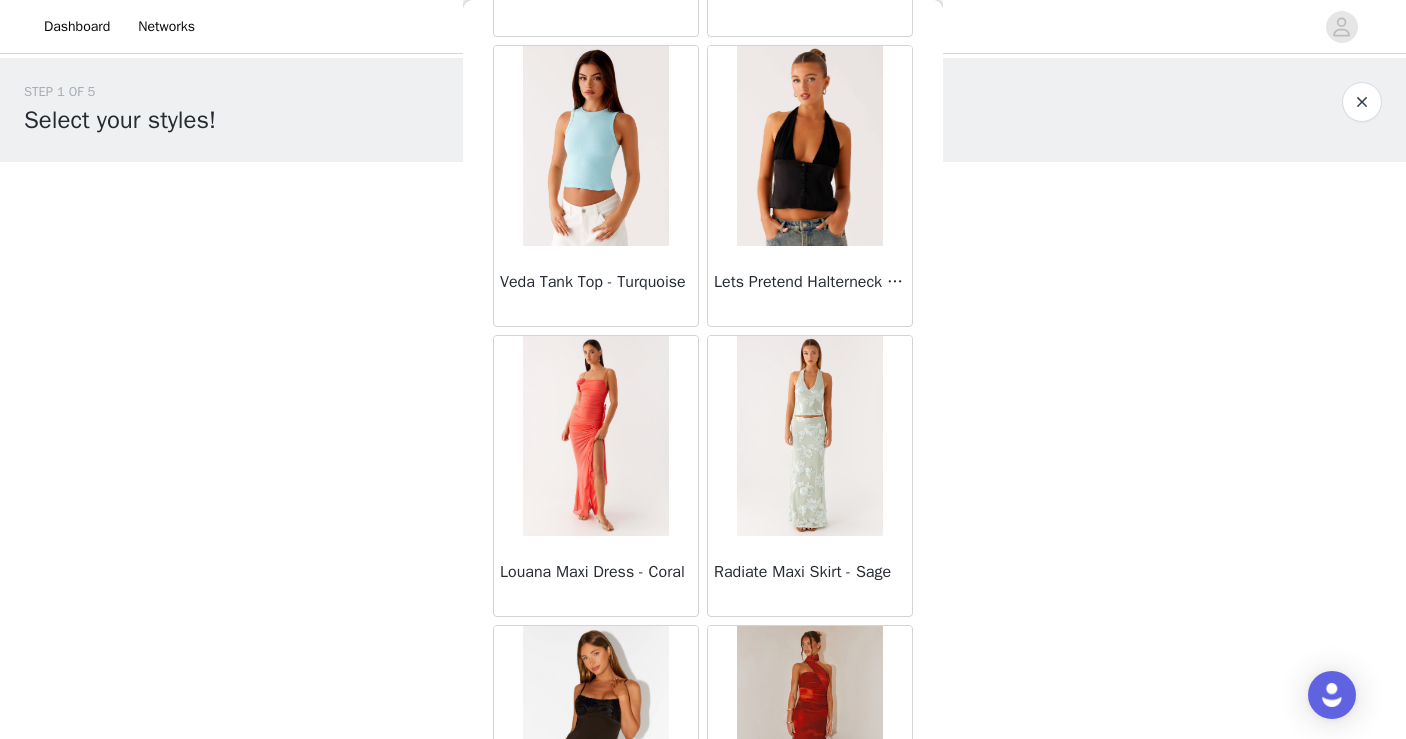 scroll, scrollTop: 57421, scrollLeft: 0, axis: vertical 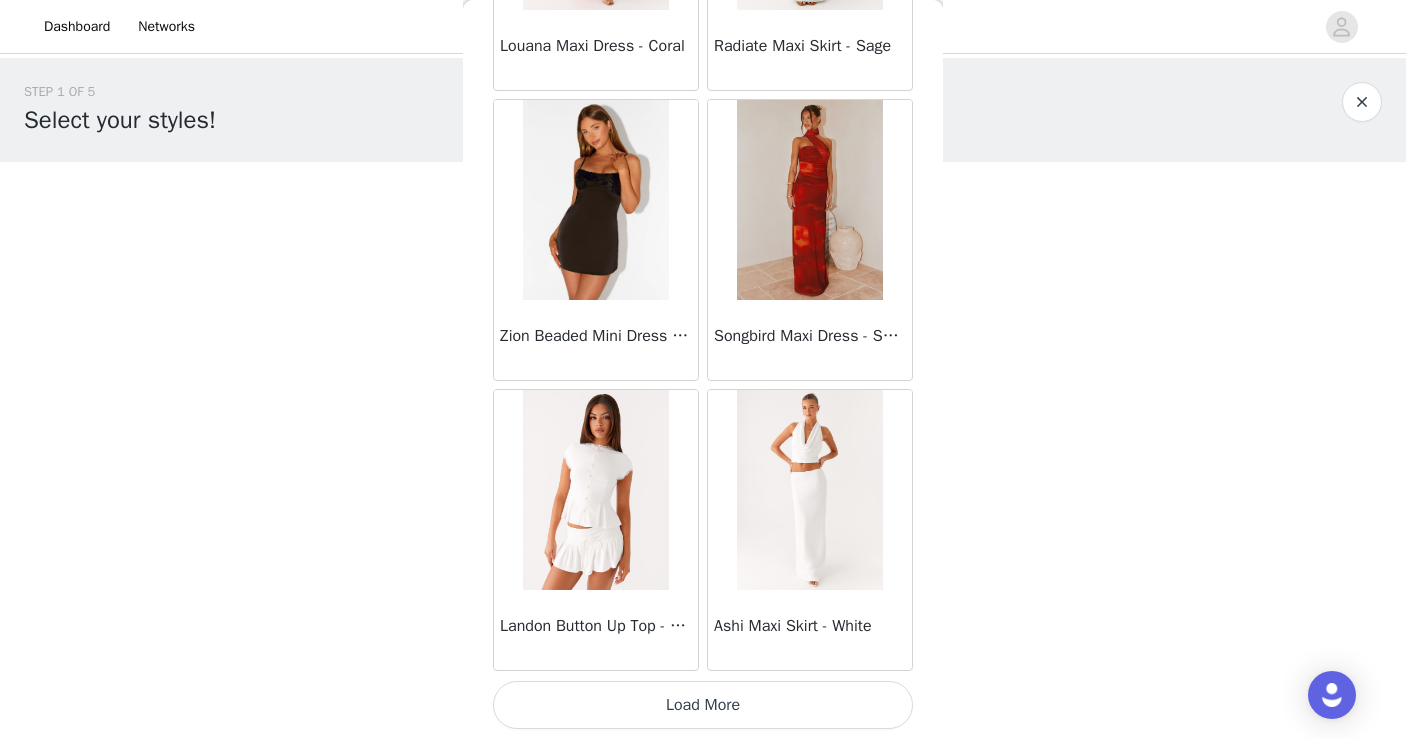 click on "Load More" at bounding box center [703, 705] 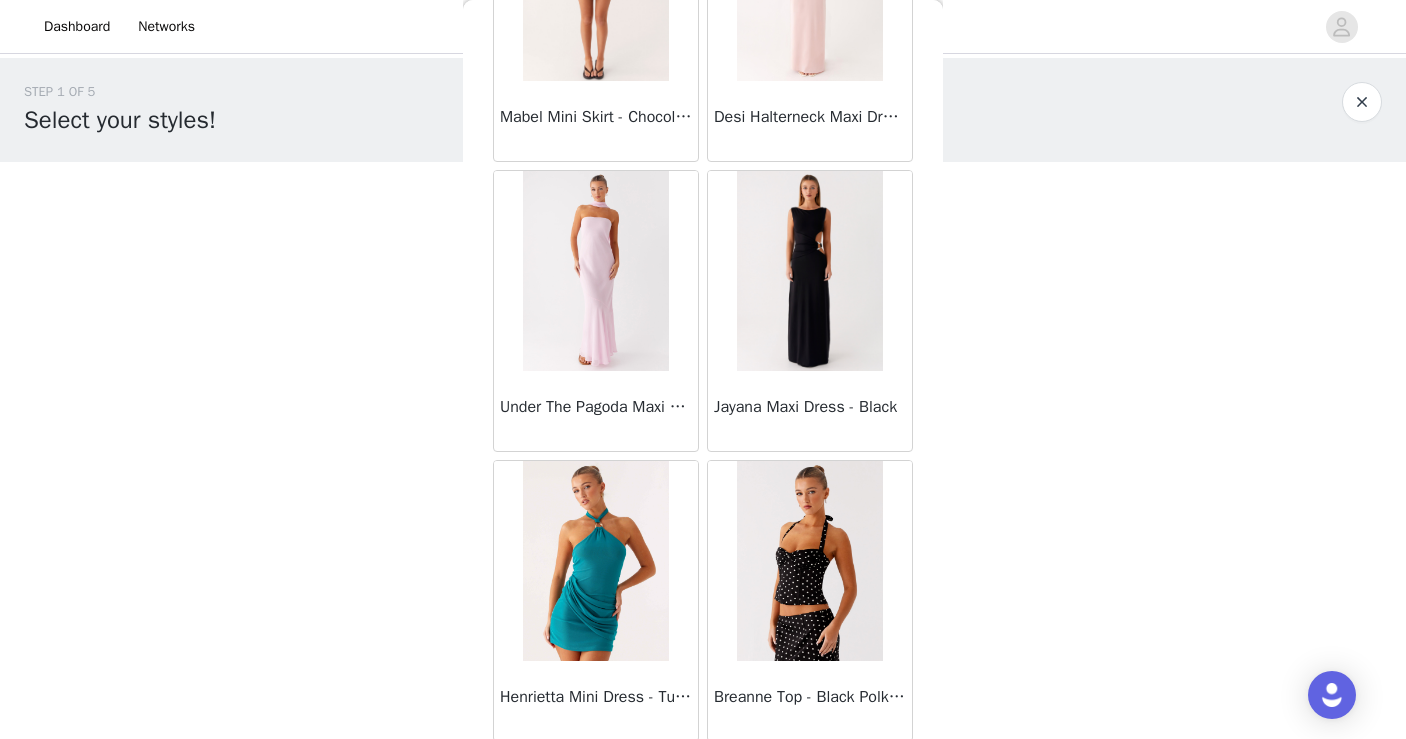 scroll, scrollTop: 60321, scrollLeft: 0, axis: vertical 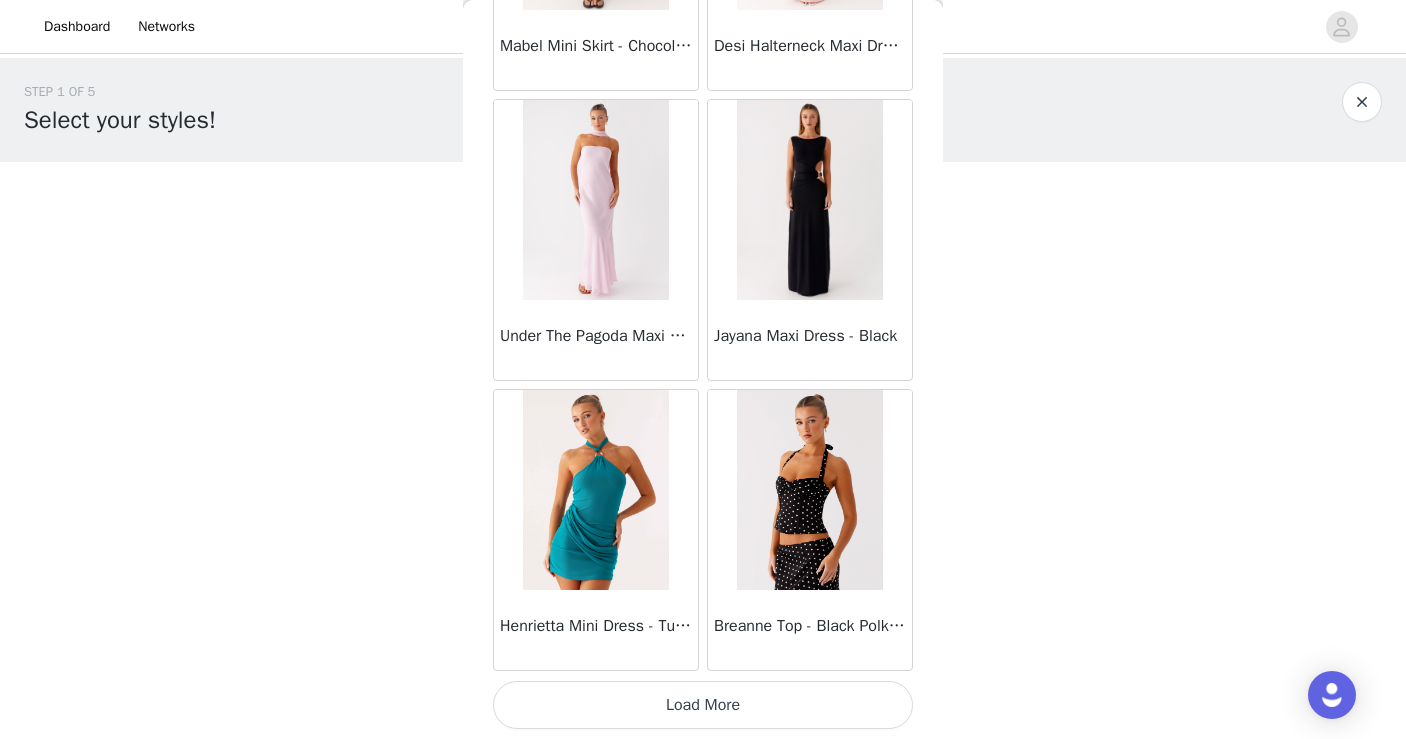 click on "Load More" at bounding box center [703, 705] 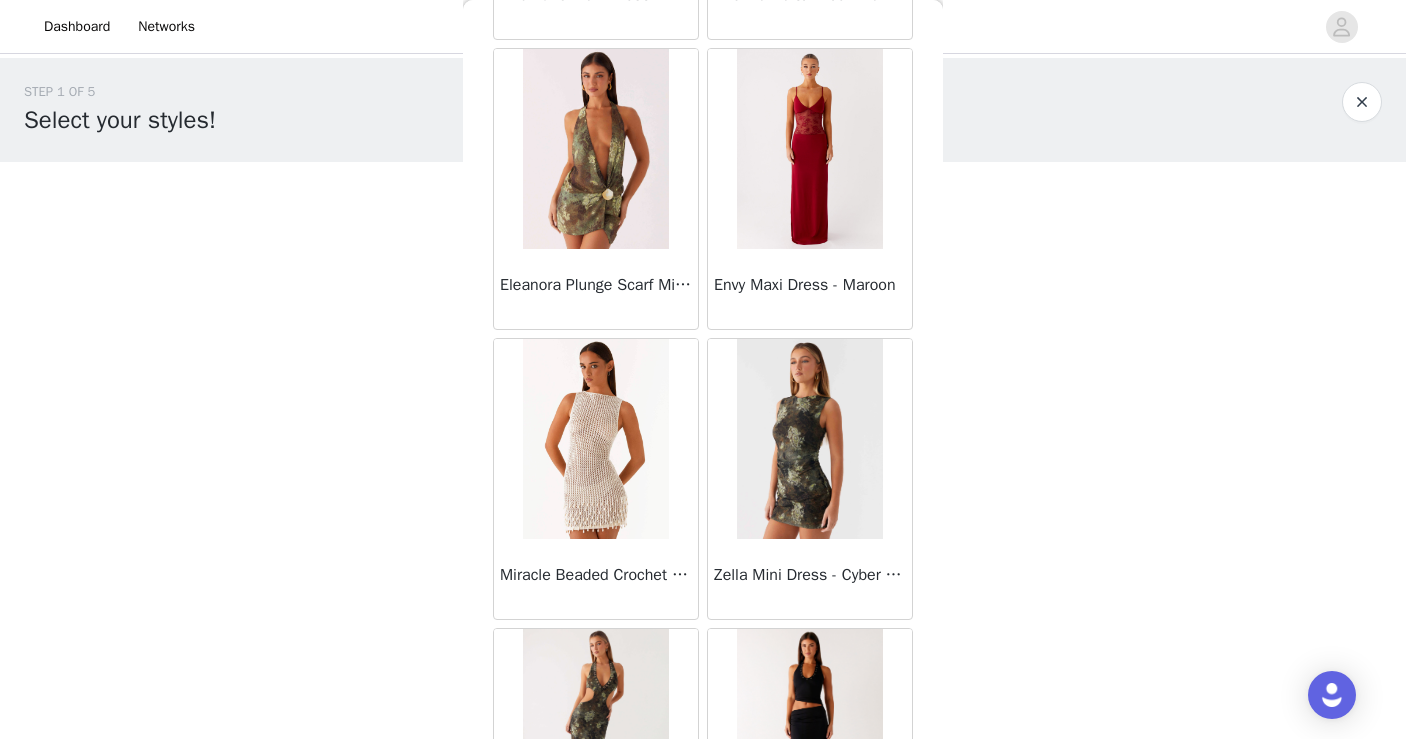 scroll, scrollTop: 63221, scrollLeft: 0, axis: vertical 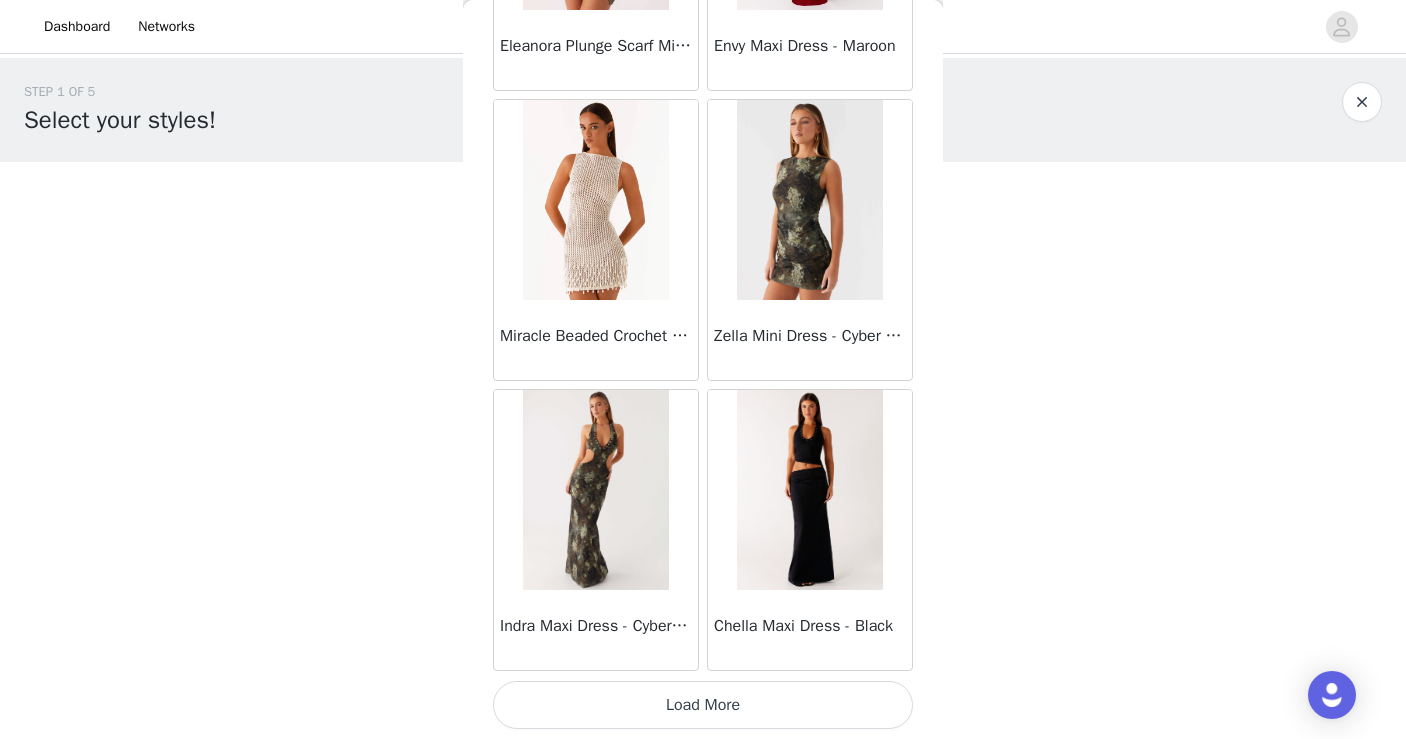 click on "Load More" at bounding box center (703, 705) 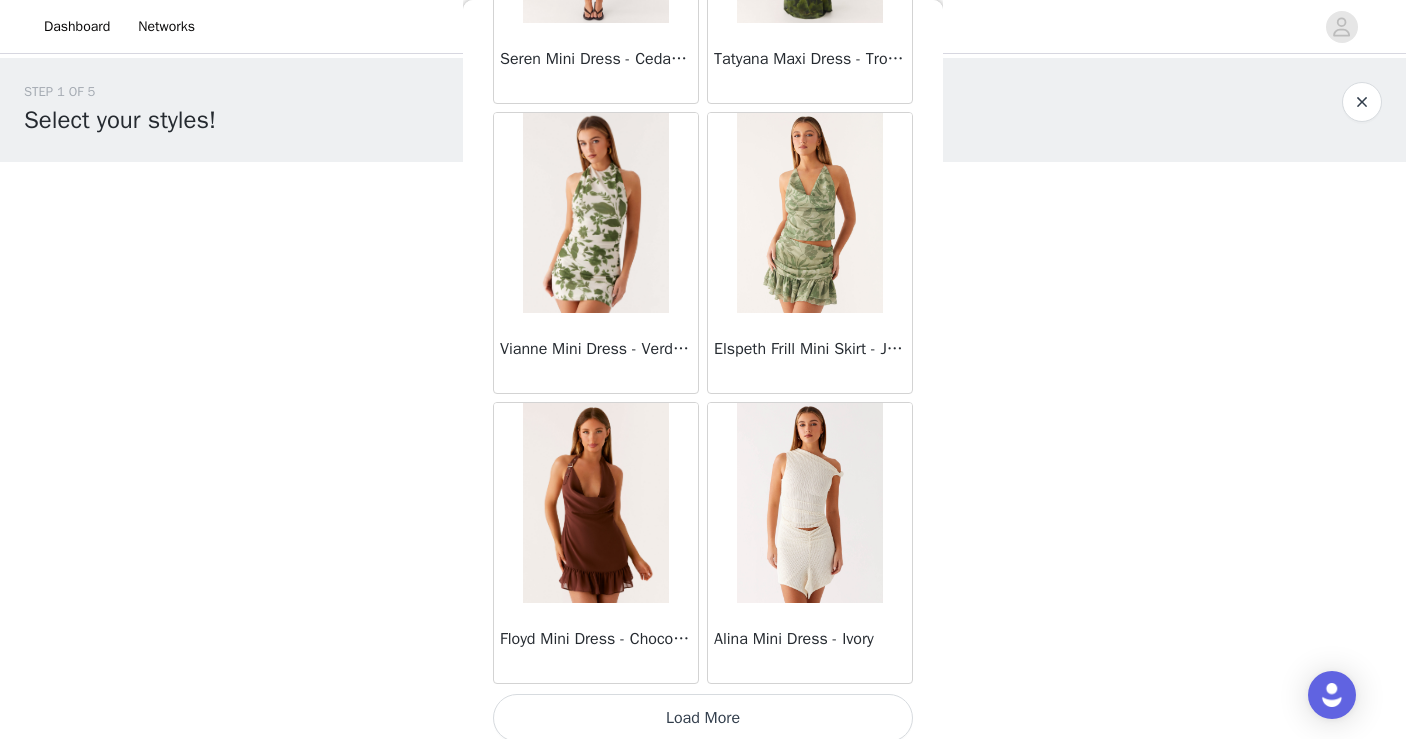 scroll, scrollTop: 66121, scrollLeft: 0, axis: vertical 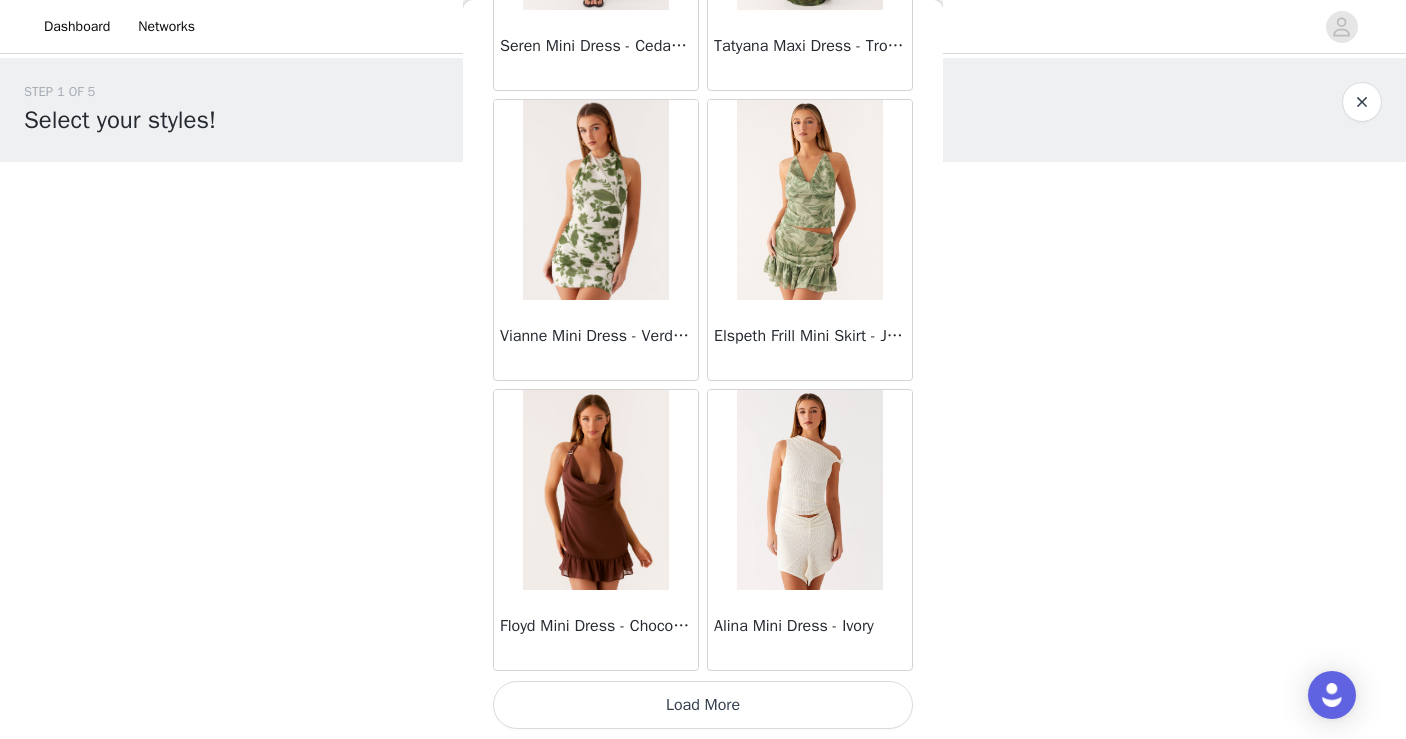 click on "Load More" at bounding box center [703, 705] 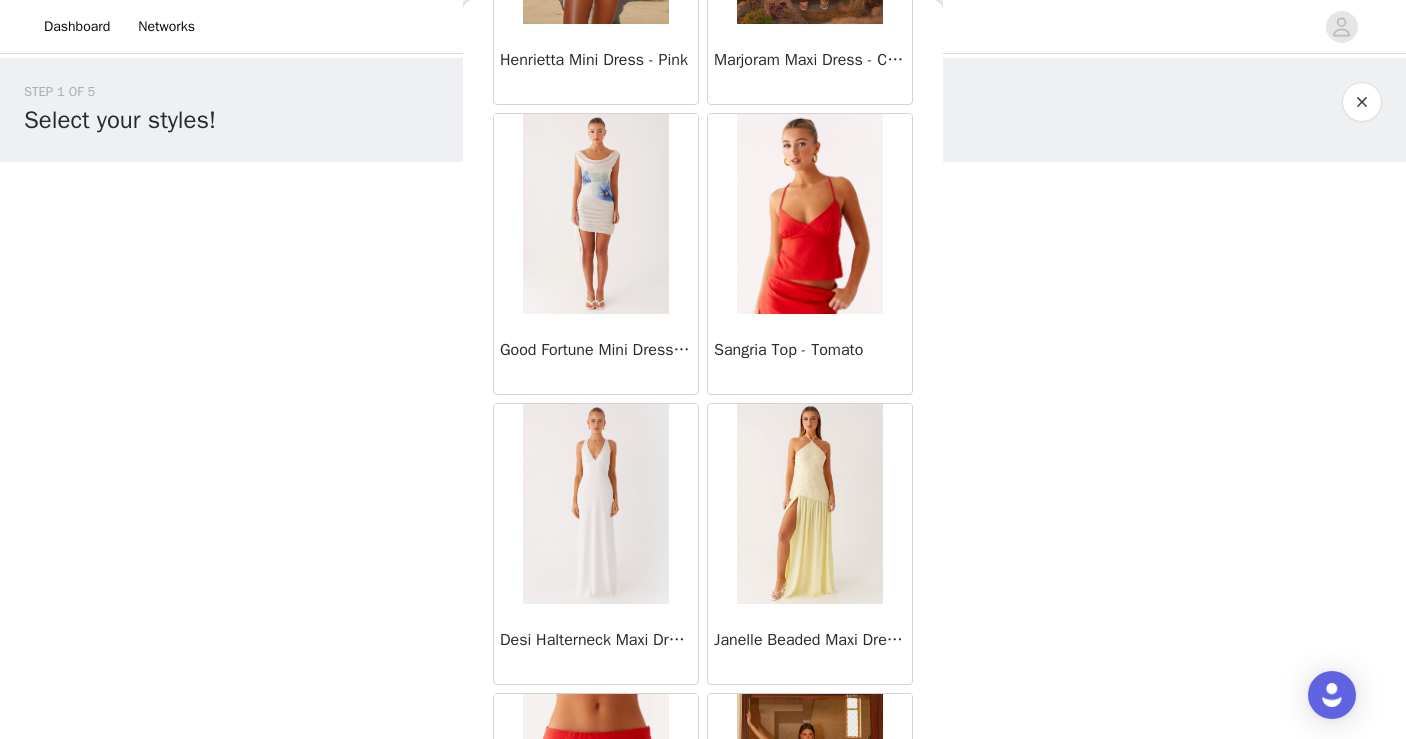 scroll, scrollTop: 69021, scrollLeft: 0, axis: vertical 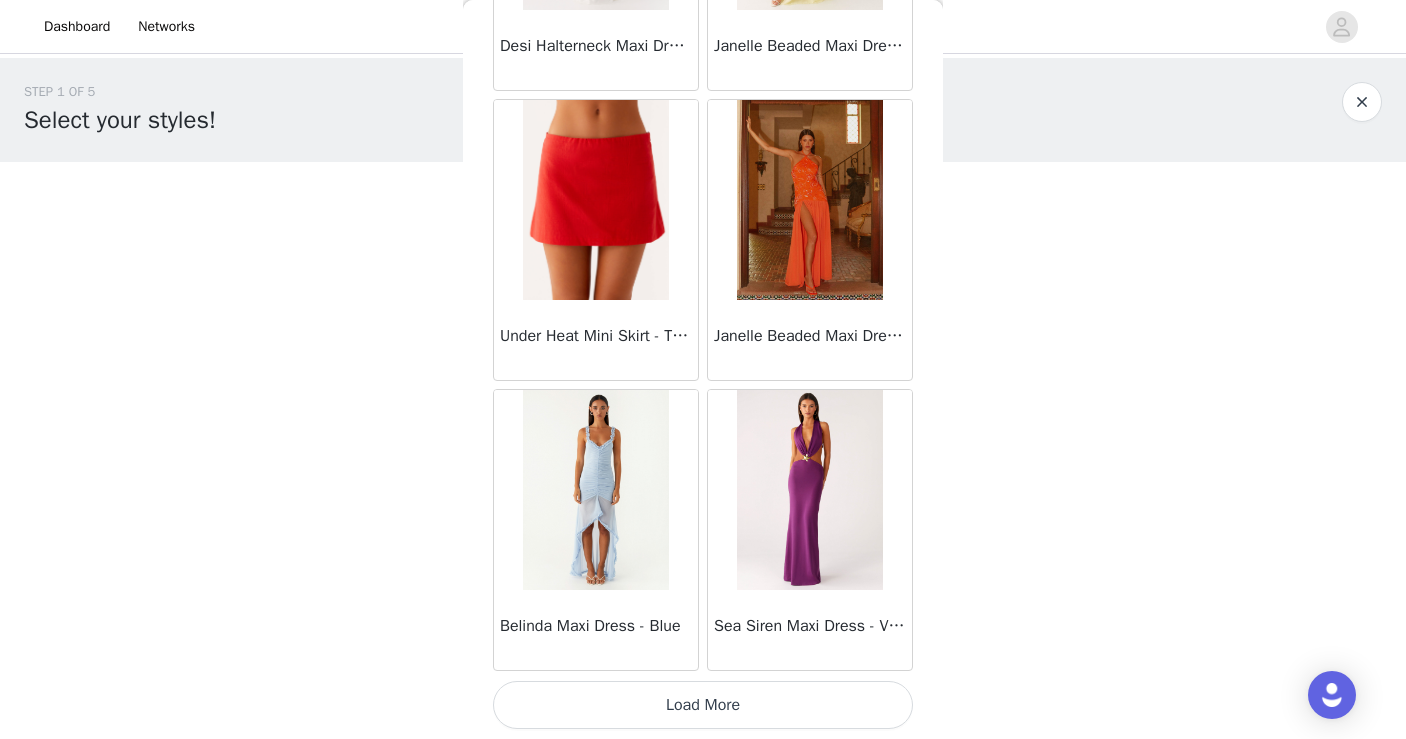 click on "Load More" at bounding box center [703, 705] 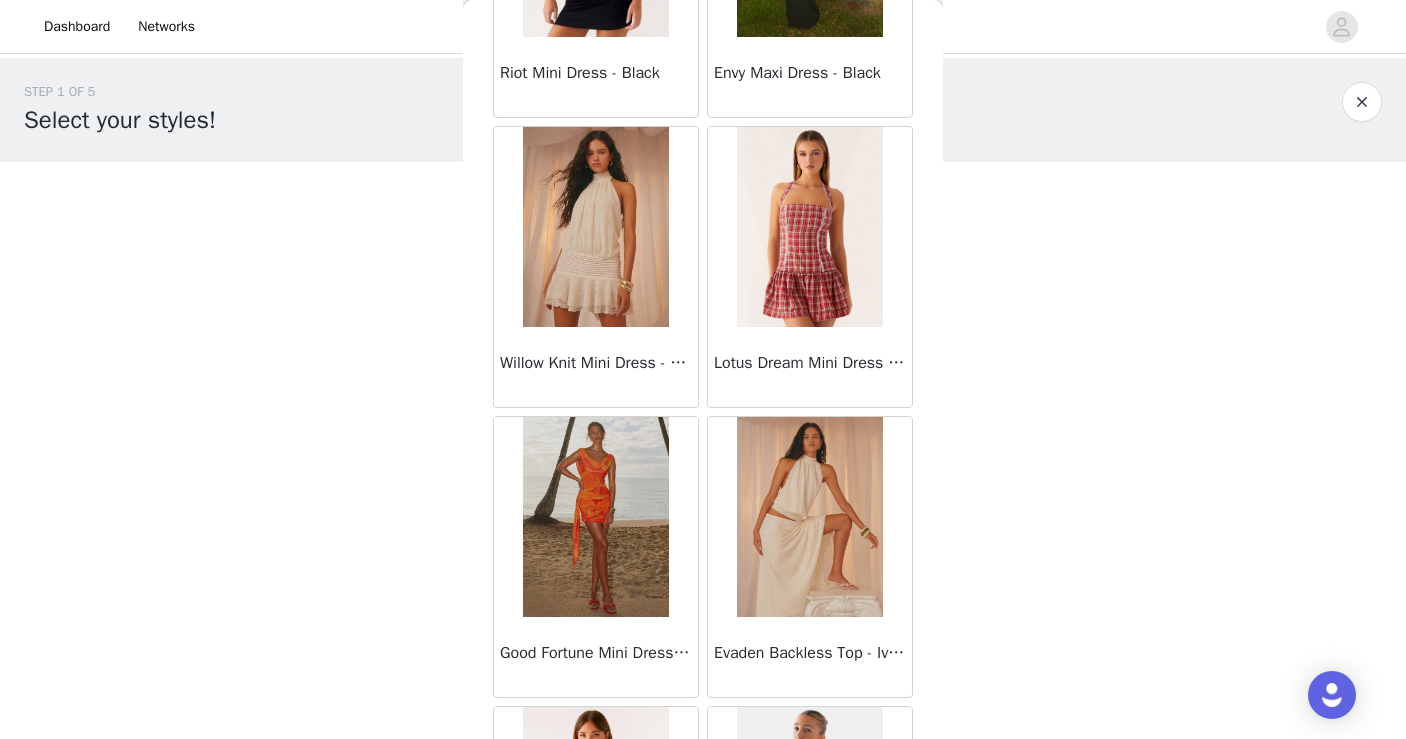 scroll, scrollTop: 64353, scrollLeft: 0, axis: vertical 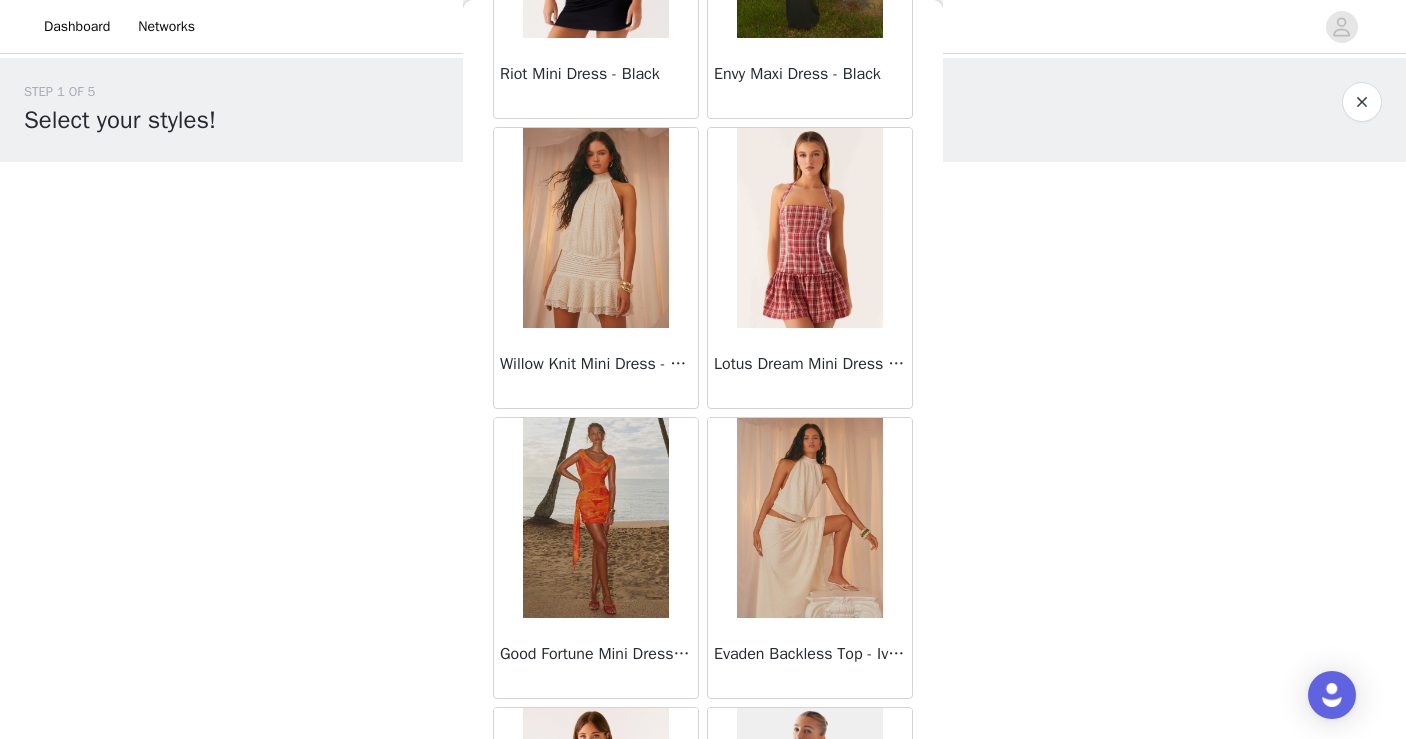click at bounding box center [595, 228] 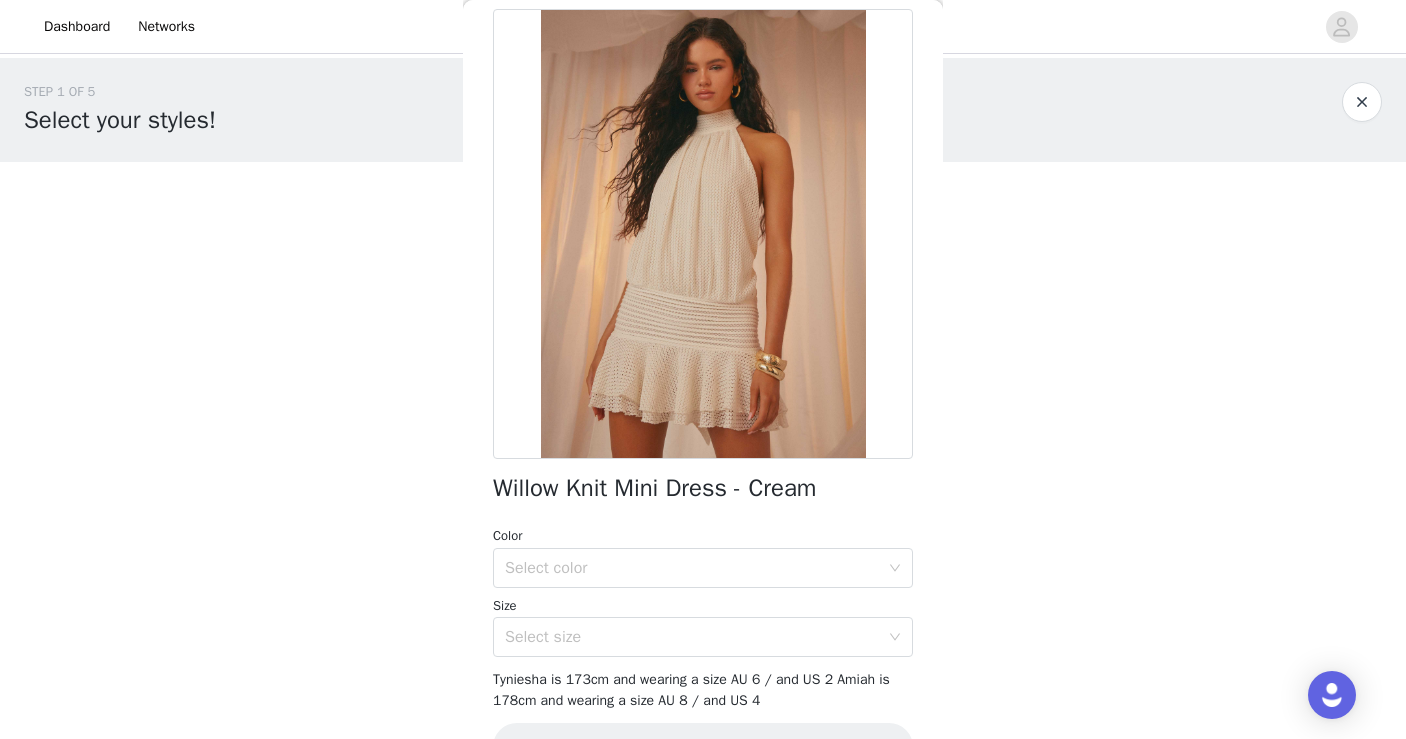 scroll, scrollTop: 78, scrollLeft: 0, axis: vertical 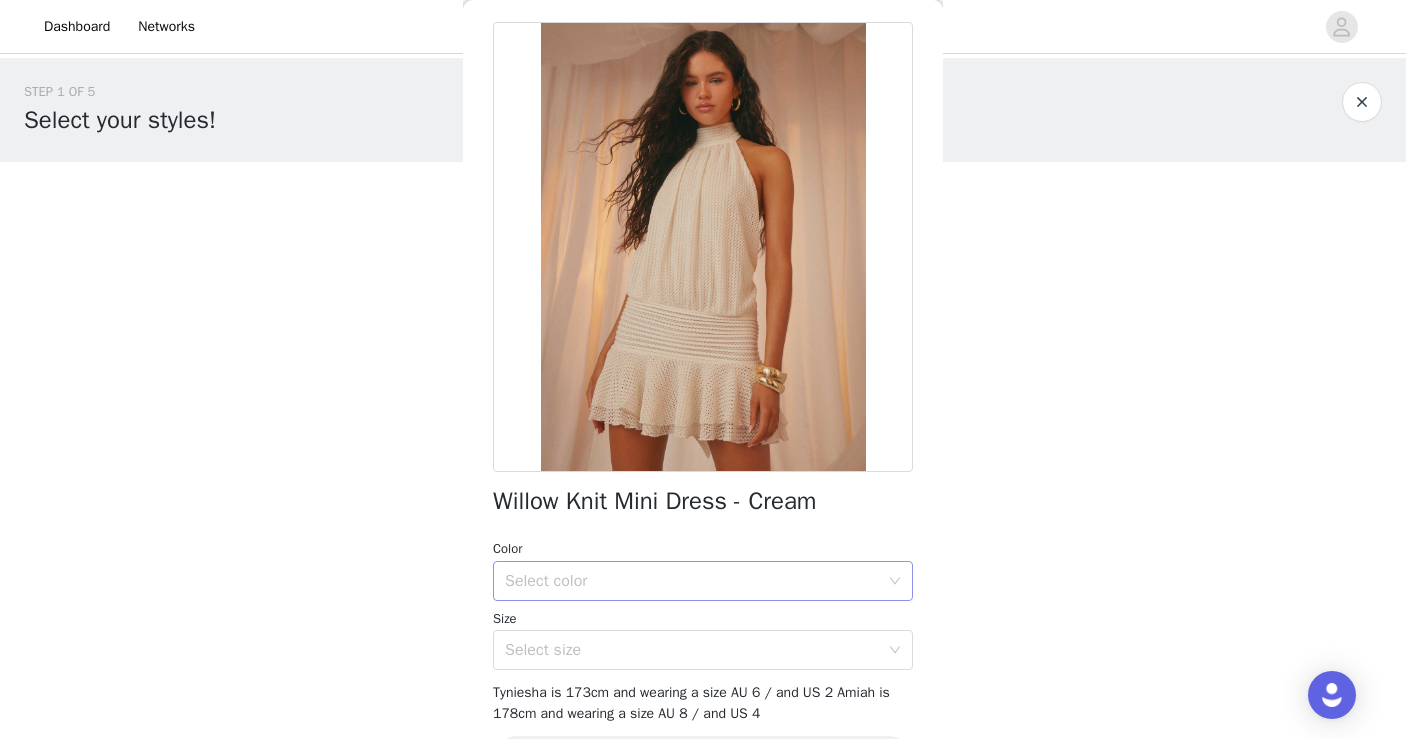 click on "Select color" at bounding box center [692, 581] 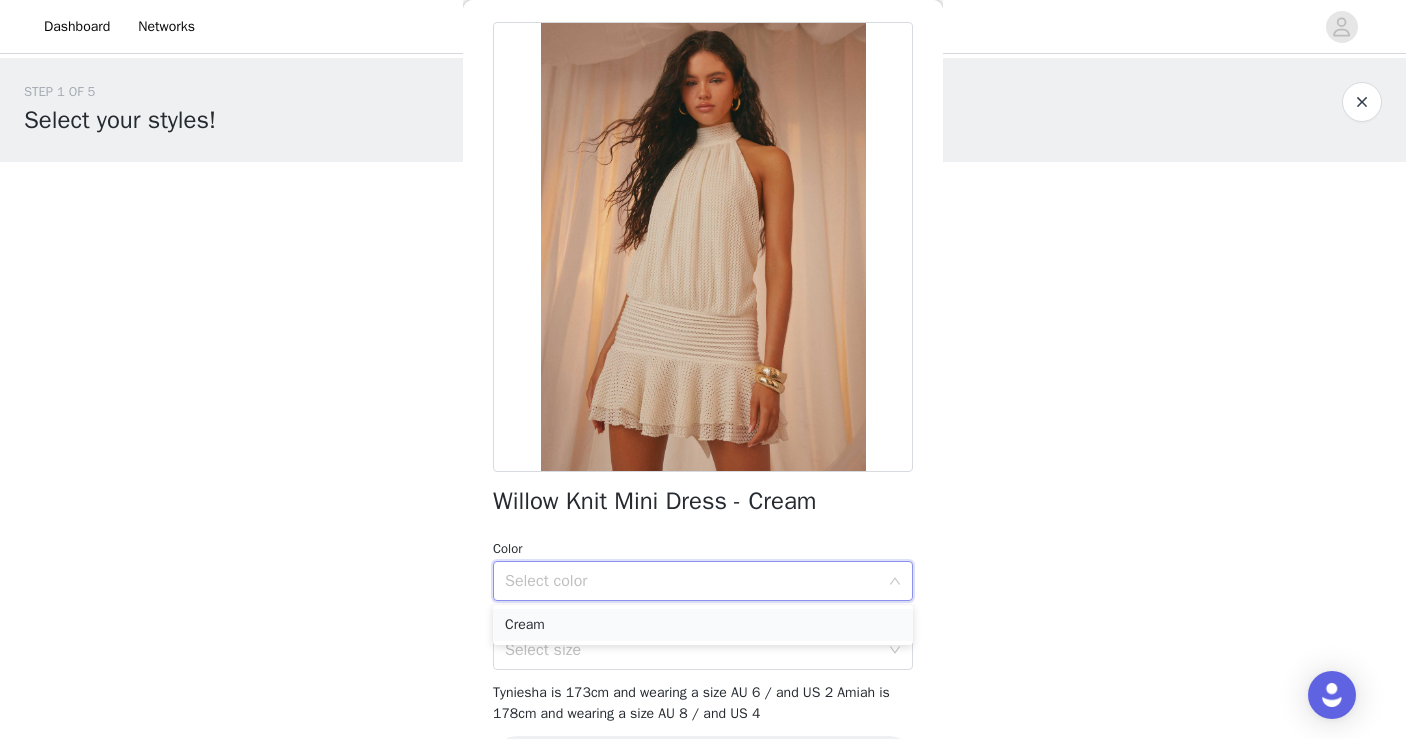 click on "Cream" at bounding box center (703, 625) 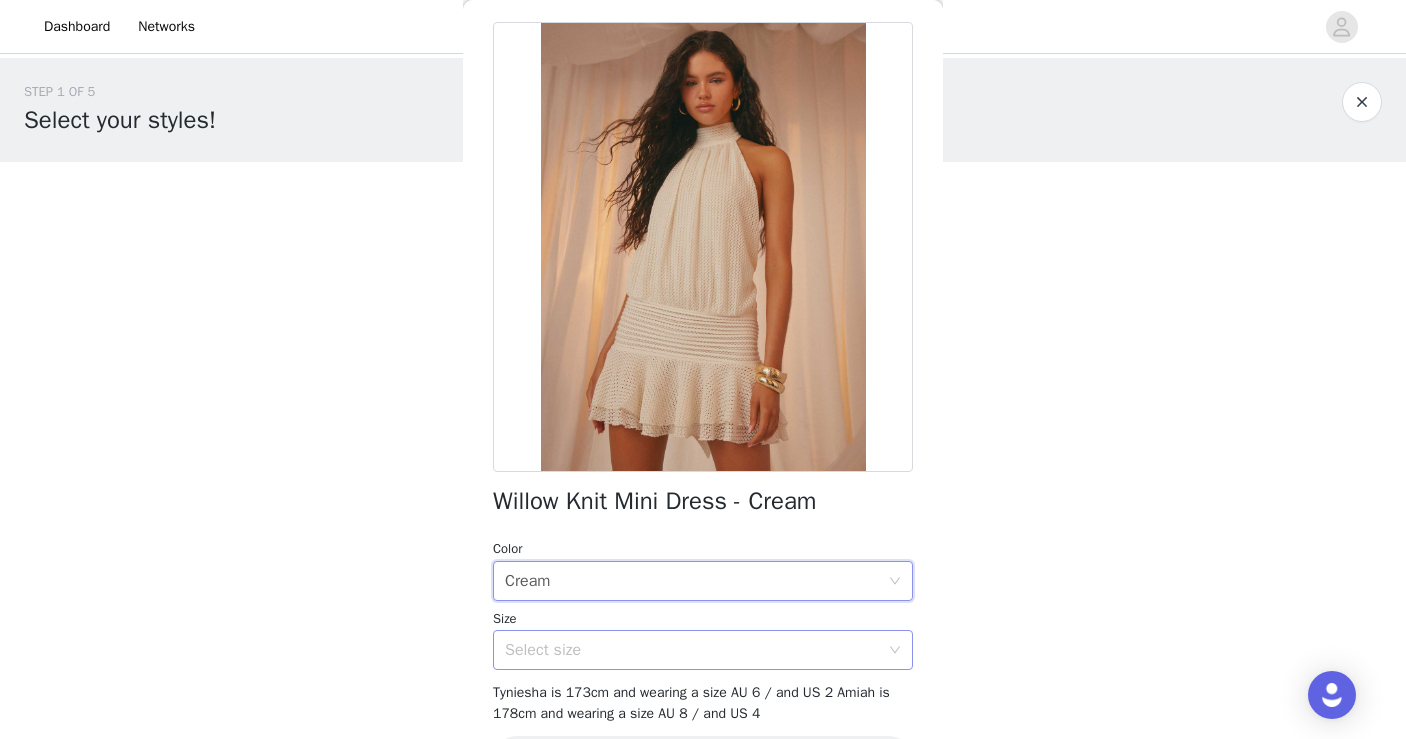 click on "Select size" at bounding box center [692, 650] 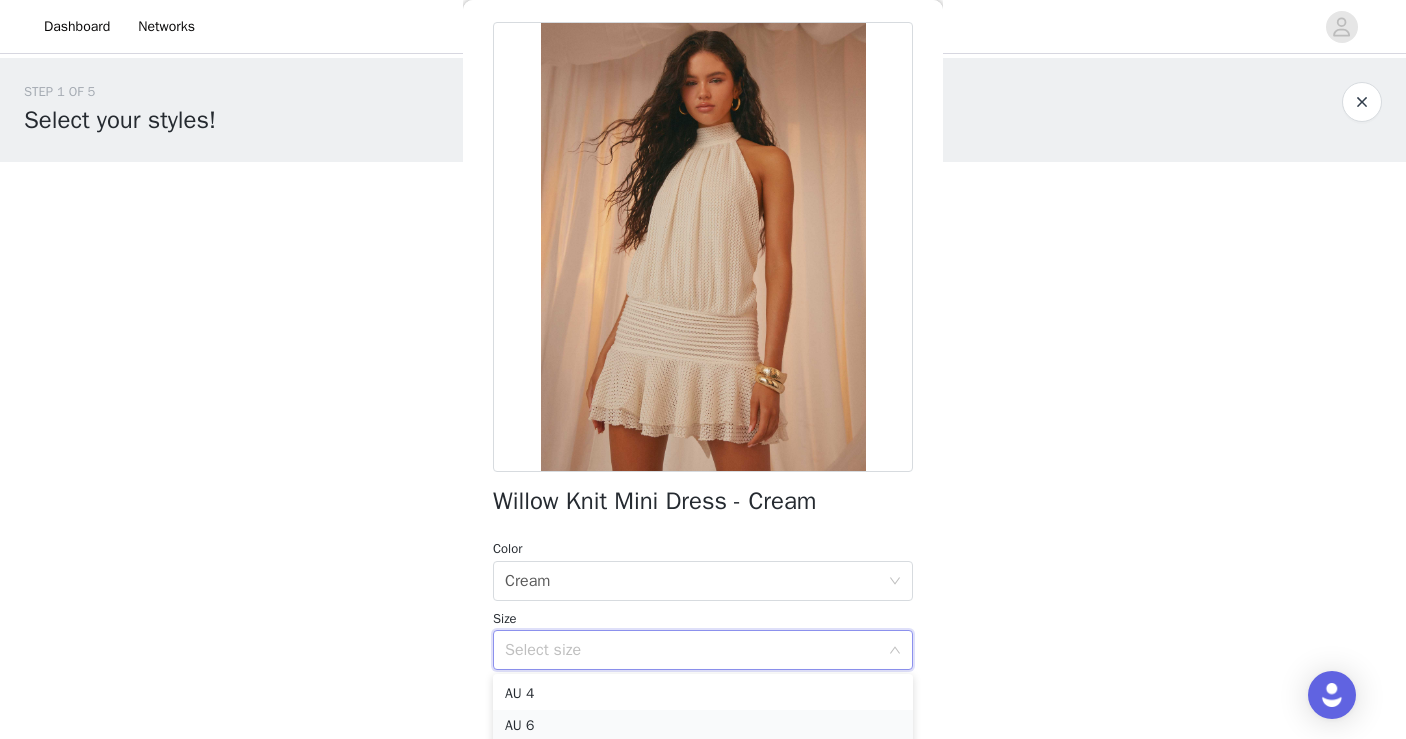click on "AU 6" at bounding box center [703, 726] 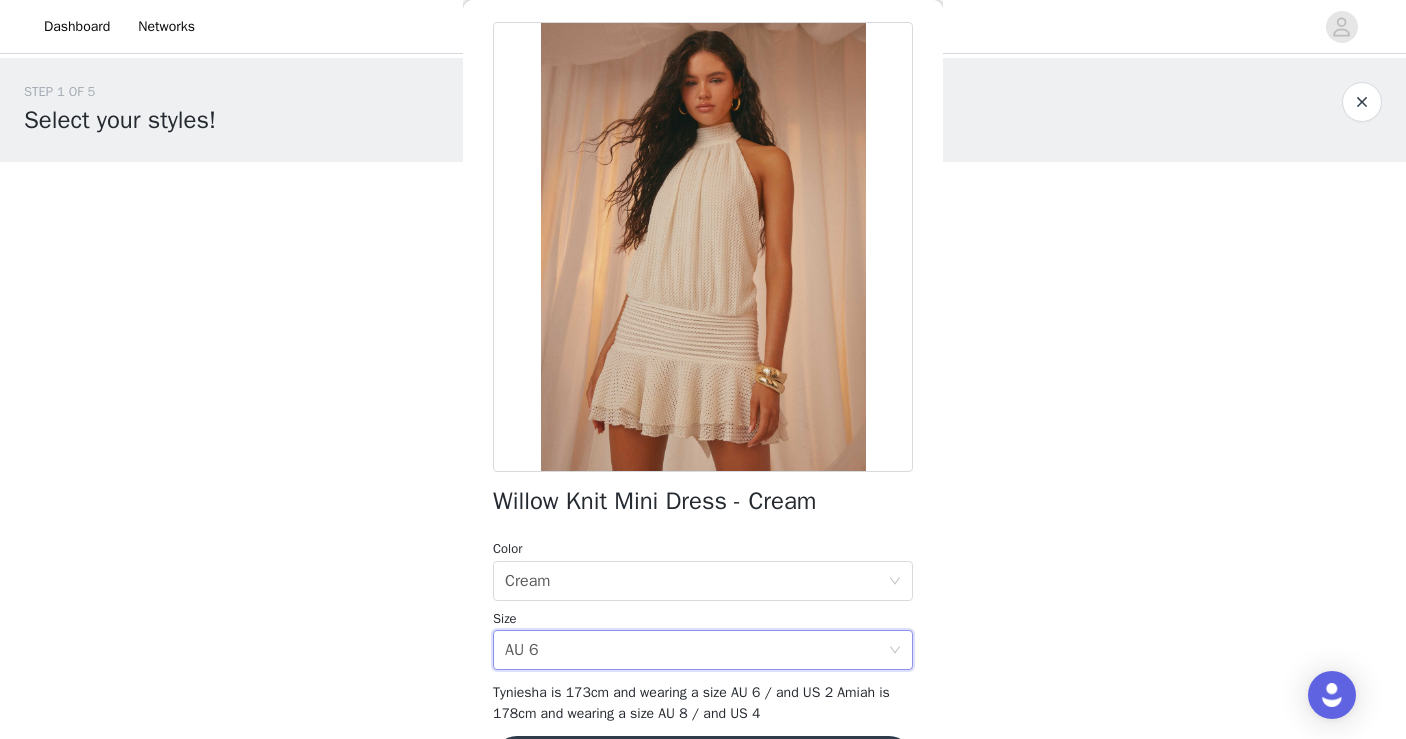 scroll, scrollTop: 224, scrollLeft: 0, axis: vertical 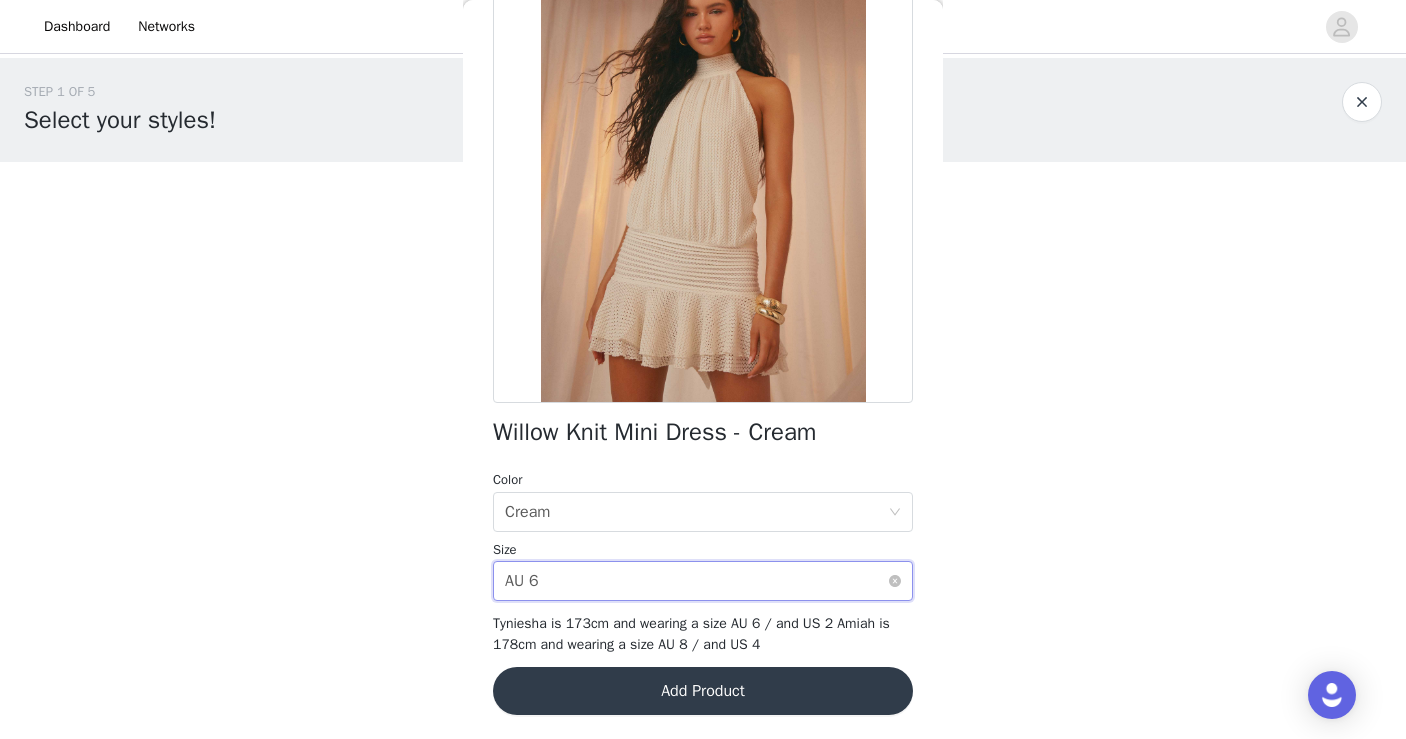 click on "Select size AU 6" at bounding box center (696, 581) 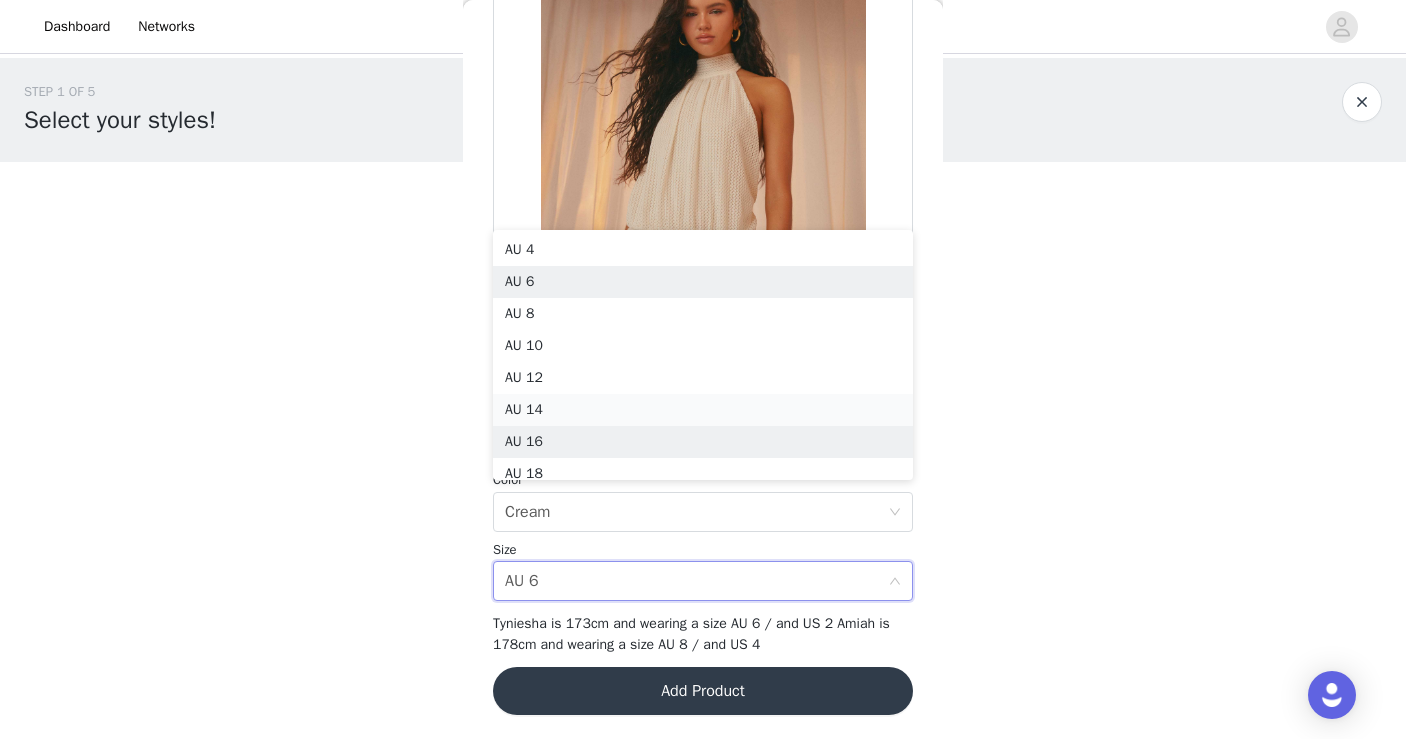 scroll, scrollTop: 10, scrollLeft: 0, axis: vertical 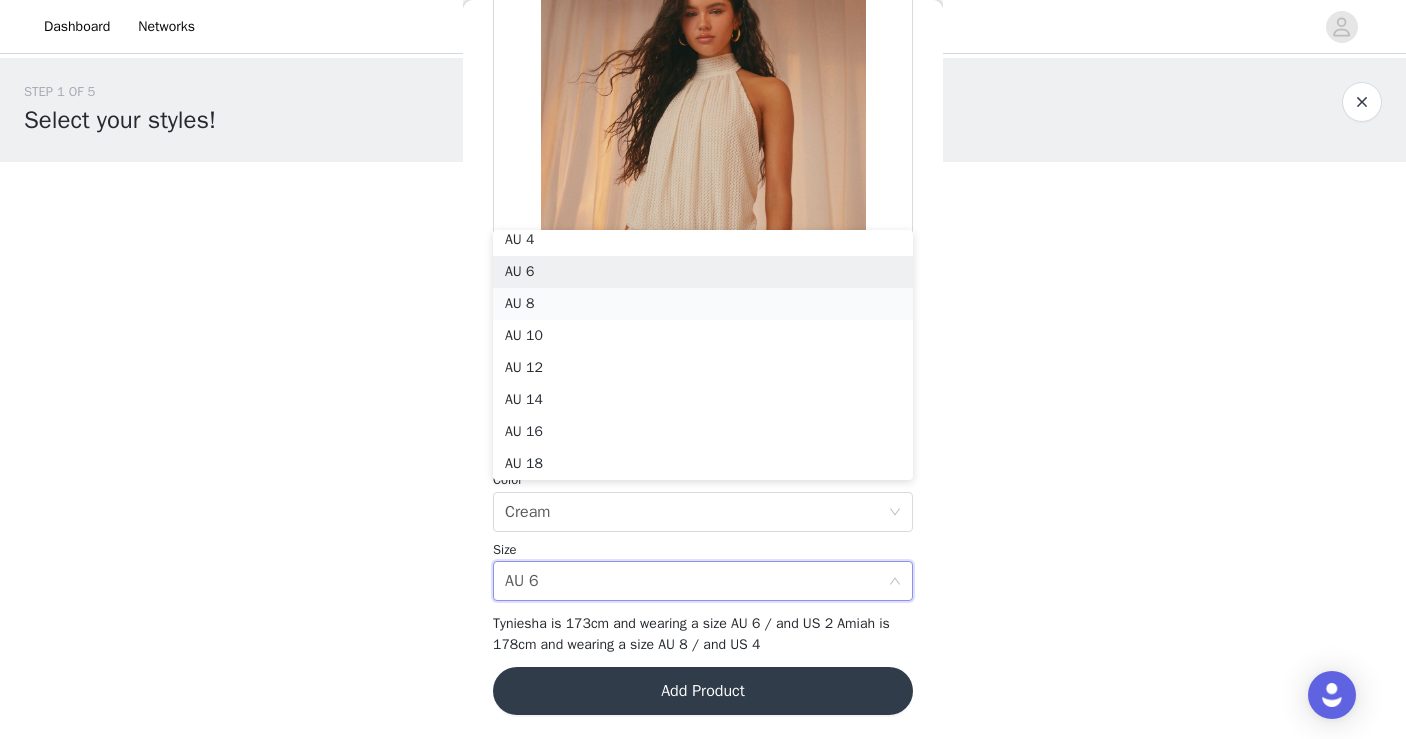 click on "AU 8" at bounding box center [703, 304] 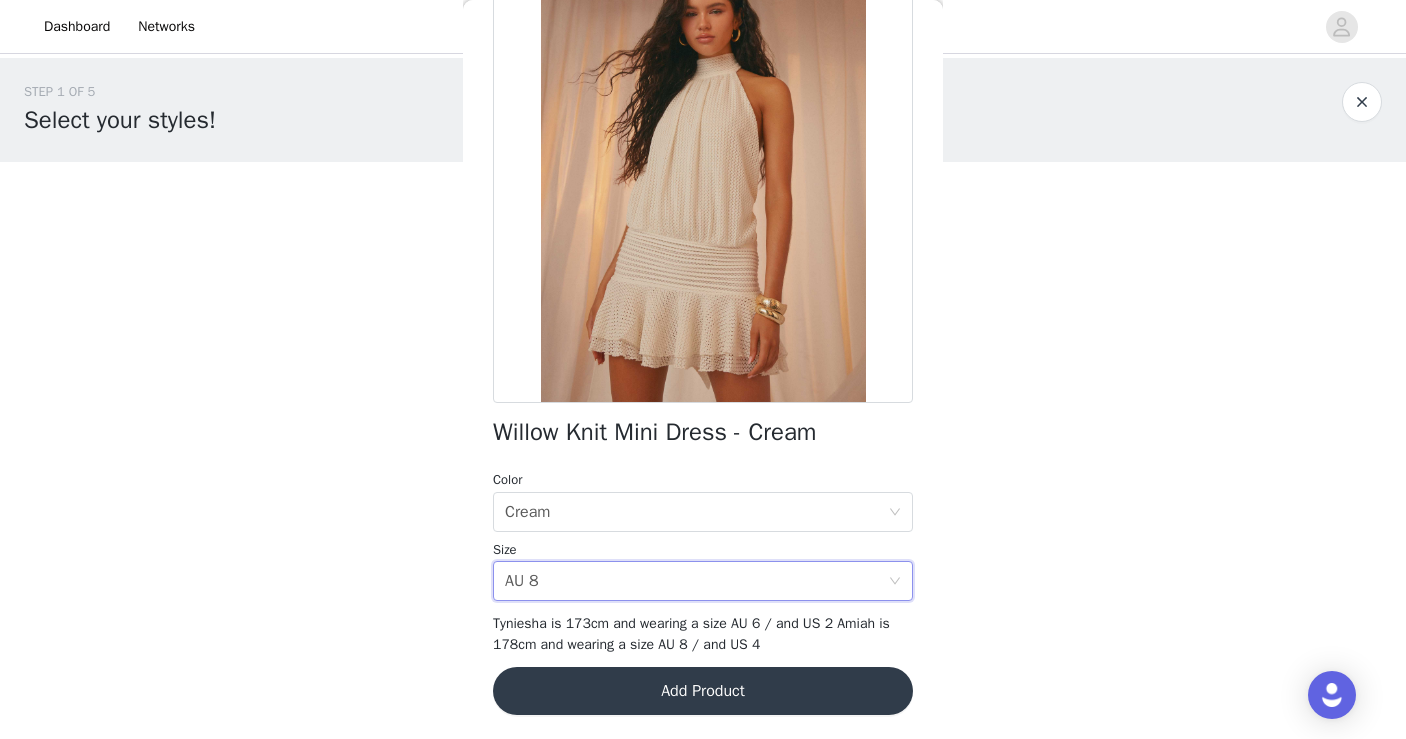 scroll, scrollTop: 240, scrollLeft: 0, axis: vertical 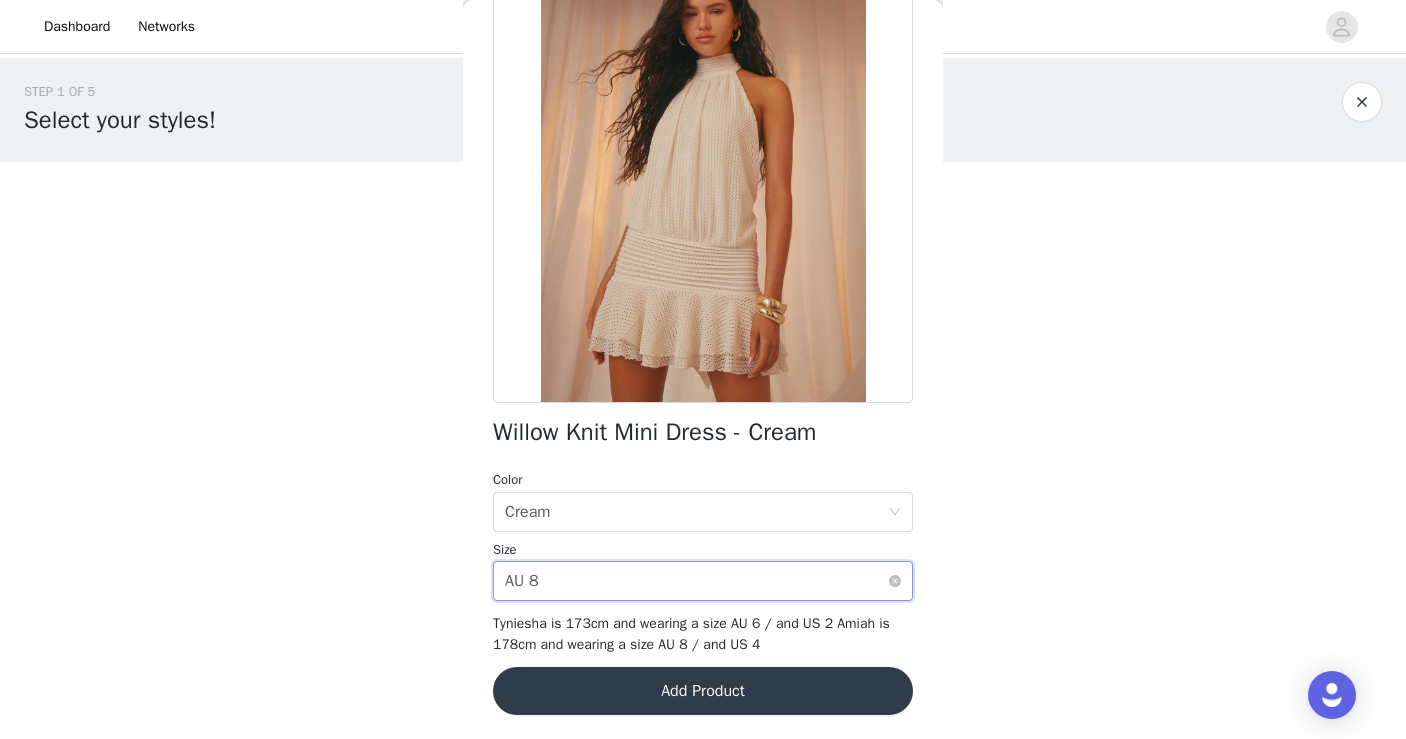 click on "Select size AU 8" at bounding box center [696, 581] 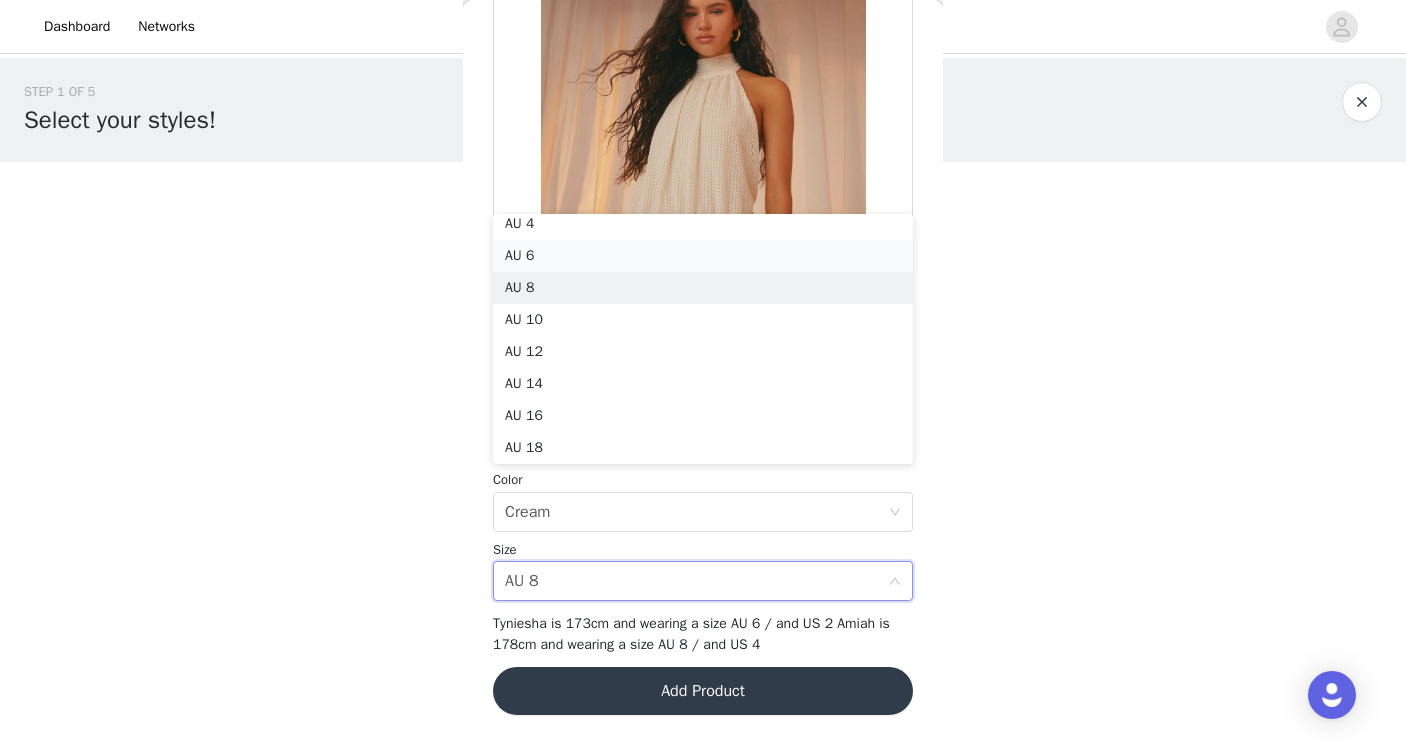 click on "AU 6" at bounding box center [703, 256] 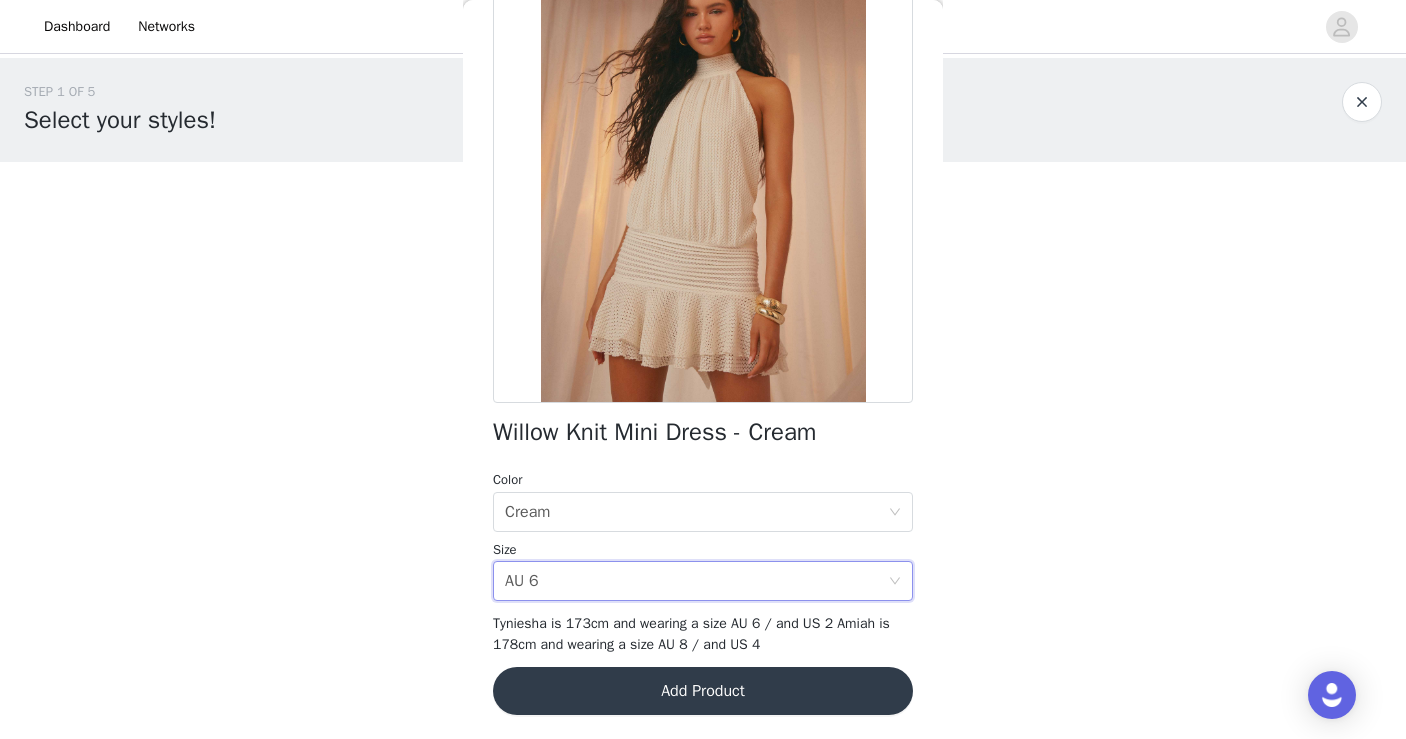 scroll, scrollTop: 378, scrollLeft: 0, axis: vertical 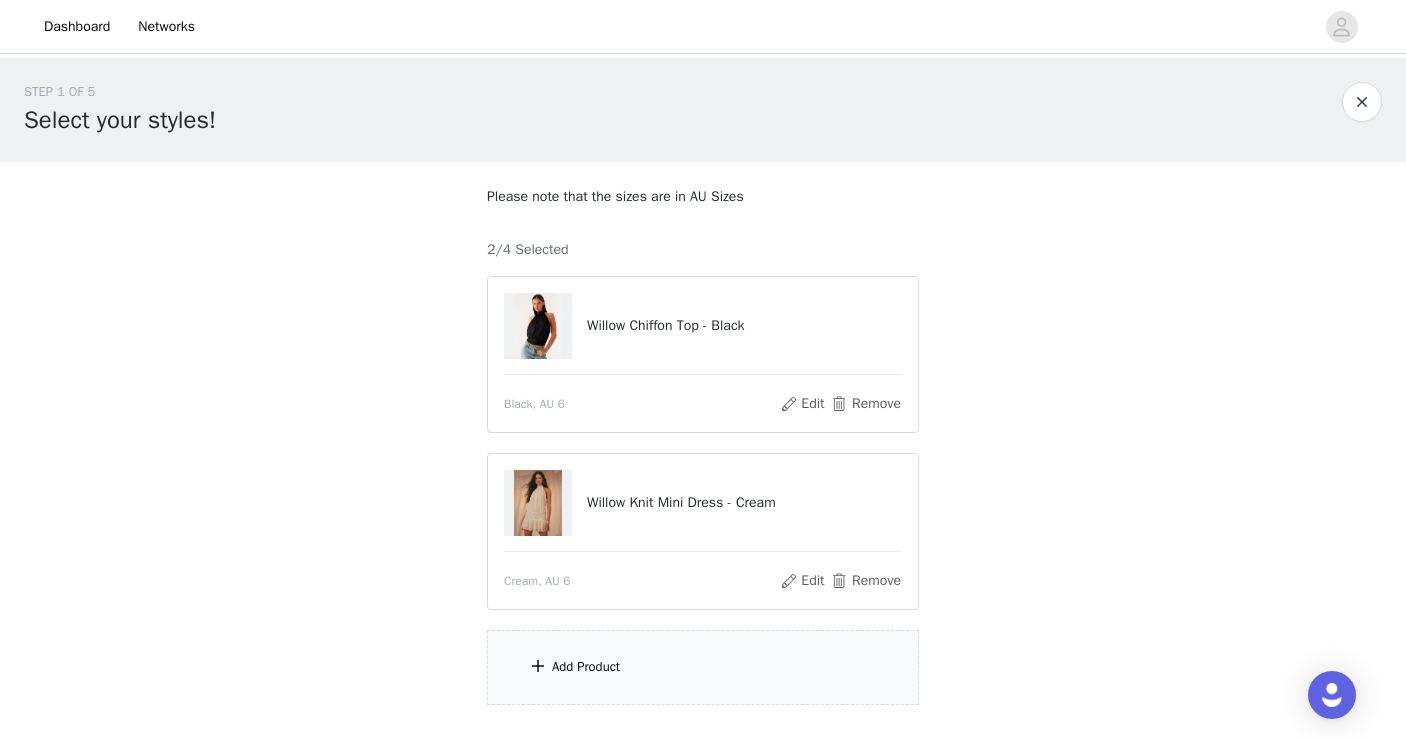 click on "Add Product" at bounding box center [703, 667] 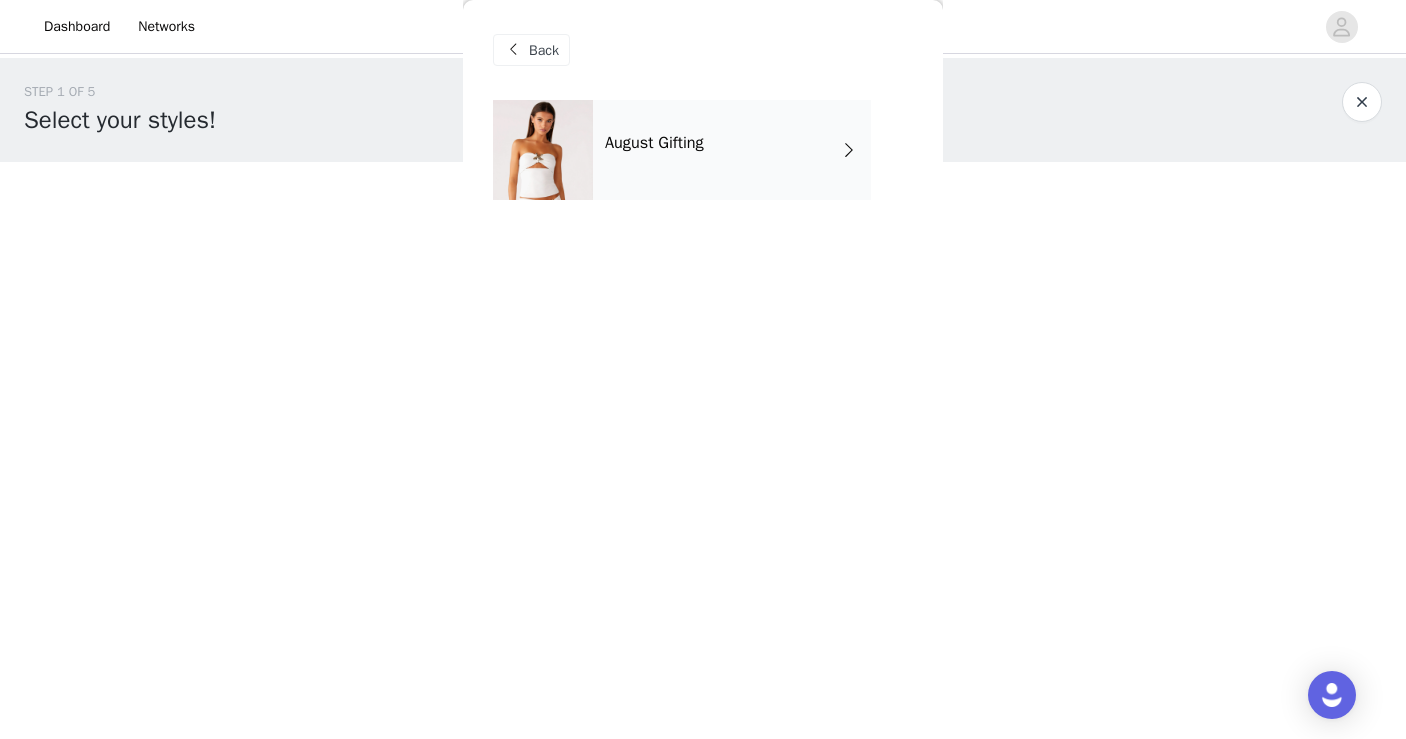 click on "August Gifting" at bounding box center [732, 150] 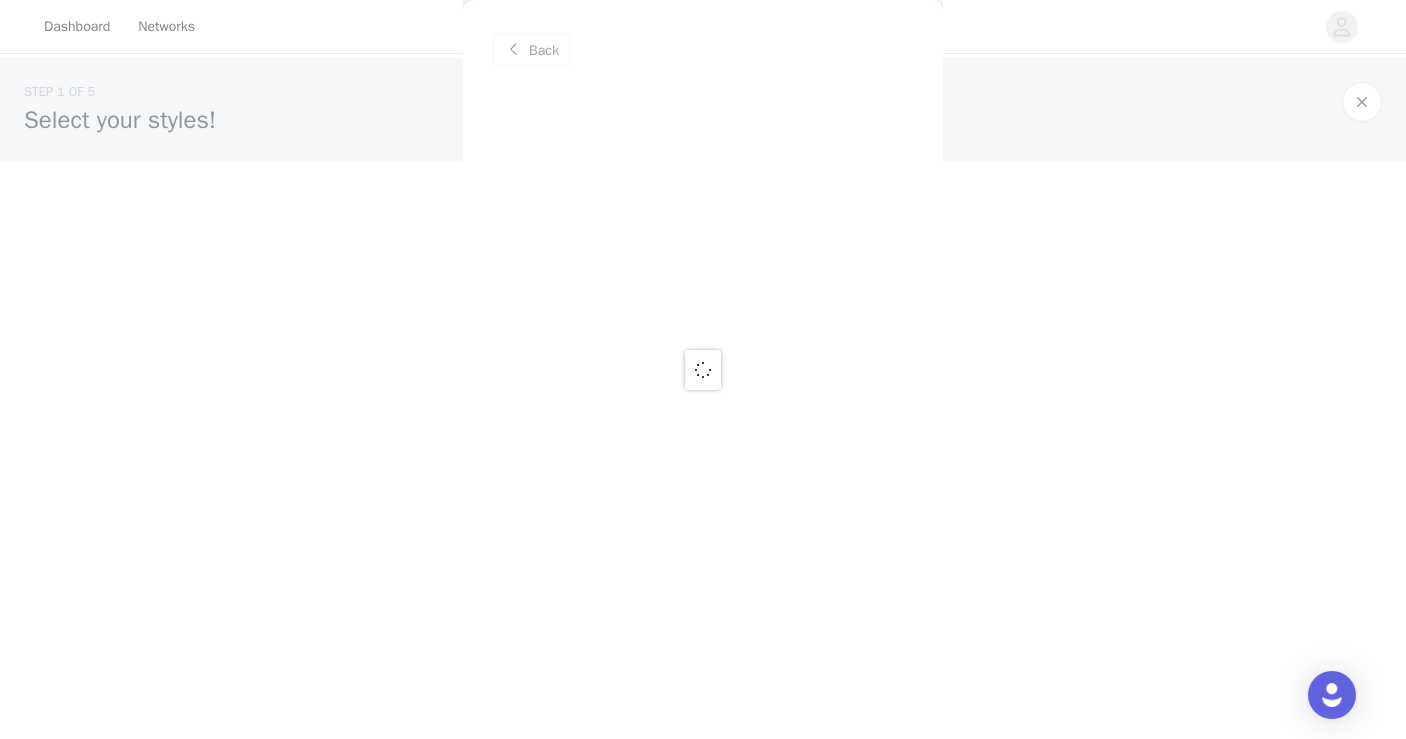 scroll, scrollTop: 133, scrollLeft: 0, axis: vertical 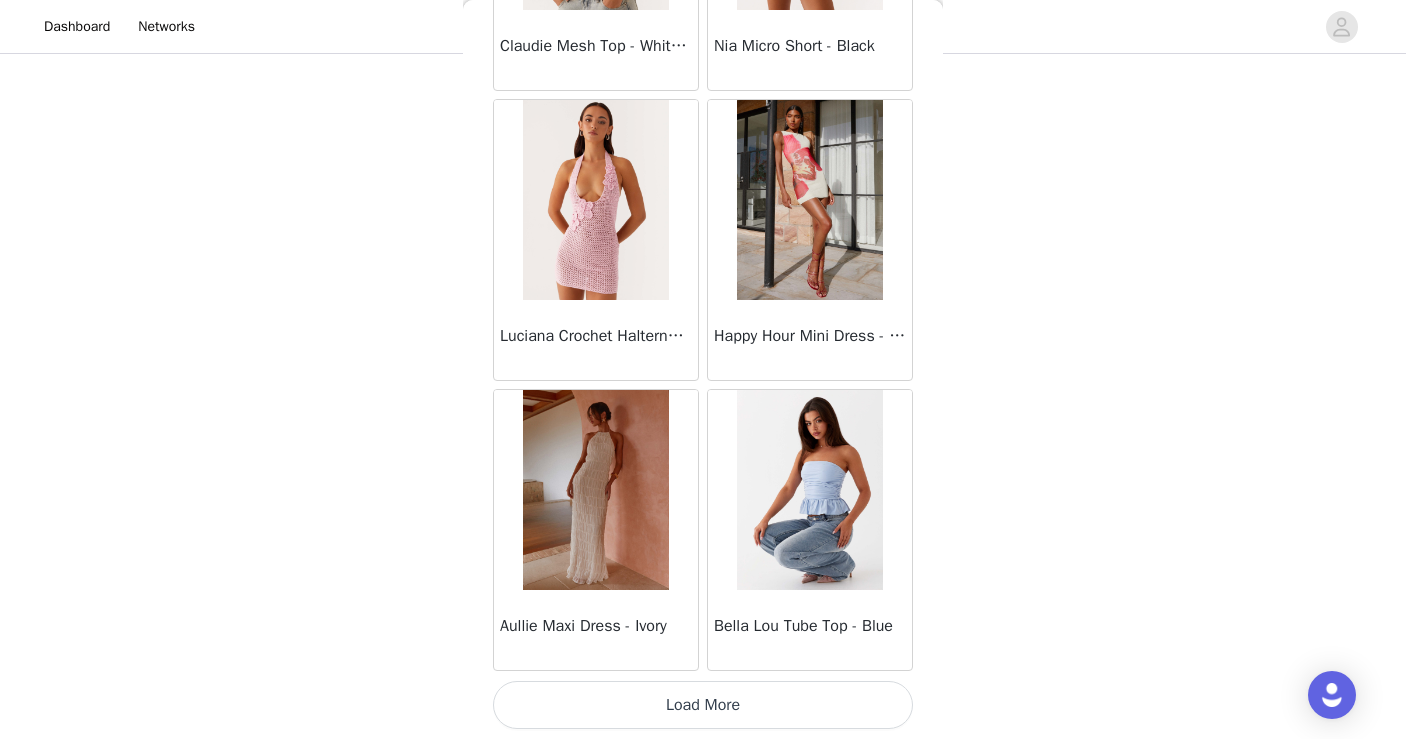 click on "Load More" at bounding box center (703, 705) 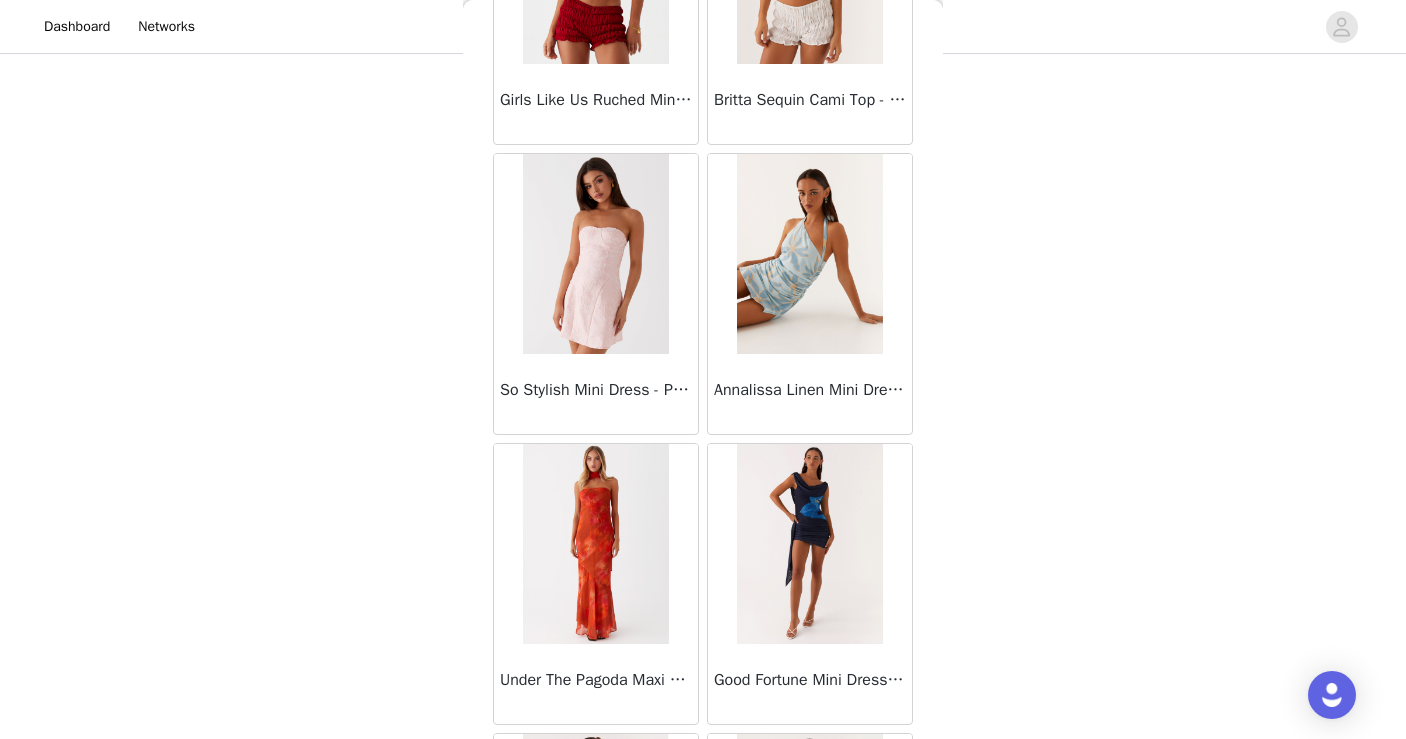 scroll, scrollTop: 5221, scrollLeft: 0, axis: vertical 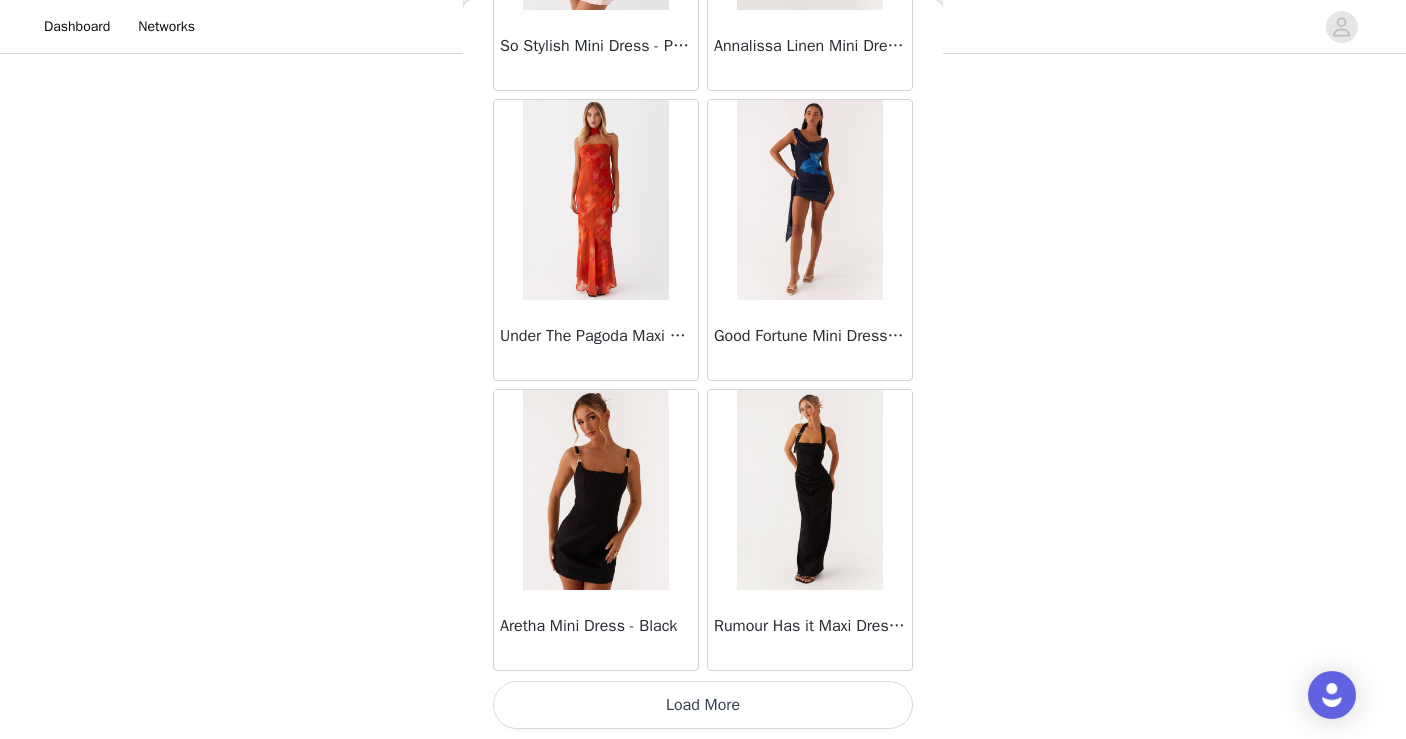 click on "Load More" at bounding box center [703, 705] 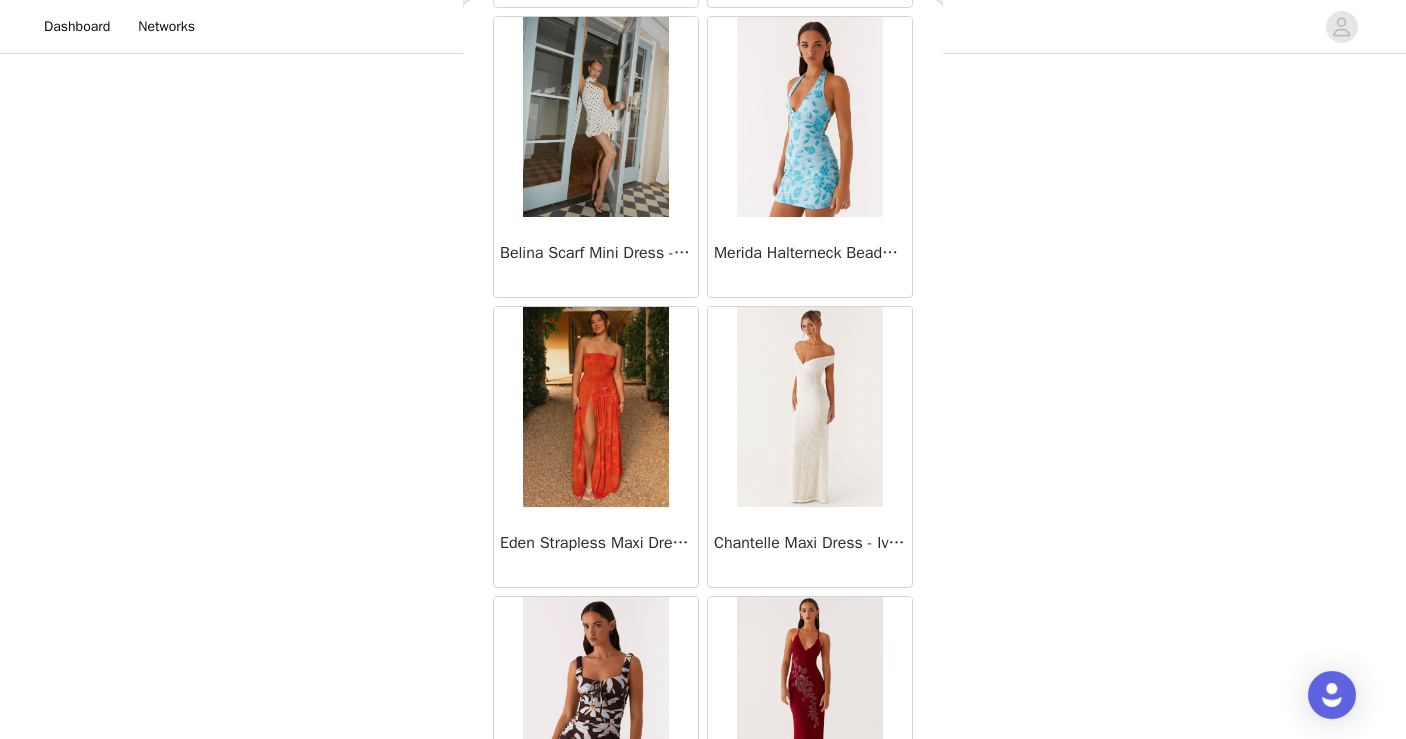 scroll, scrollTop: 8121, scrollLeft: 0, axis: vertical 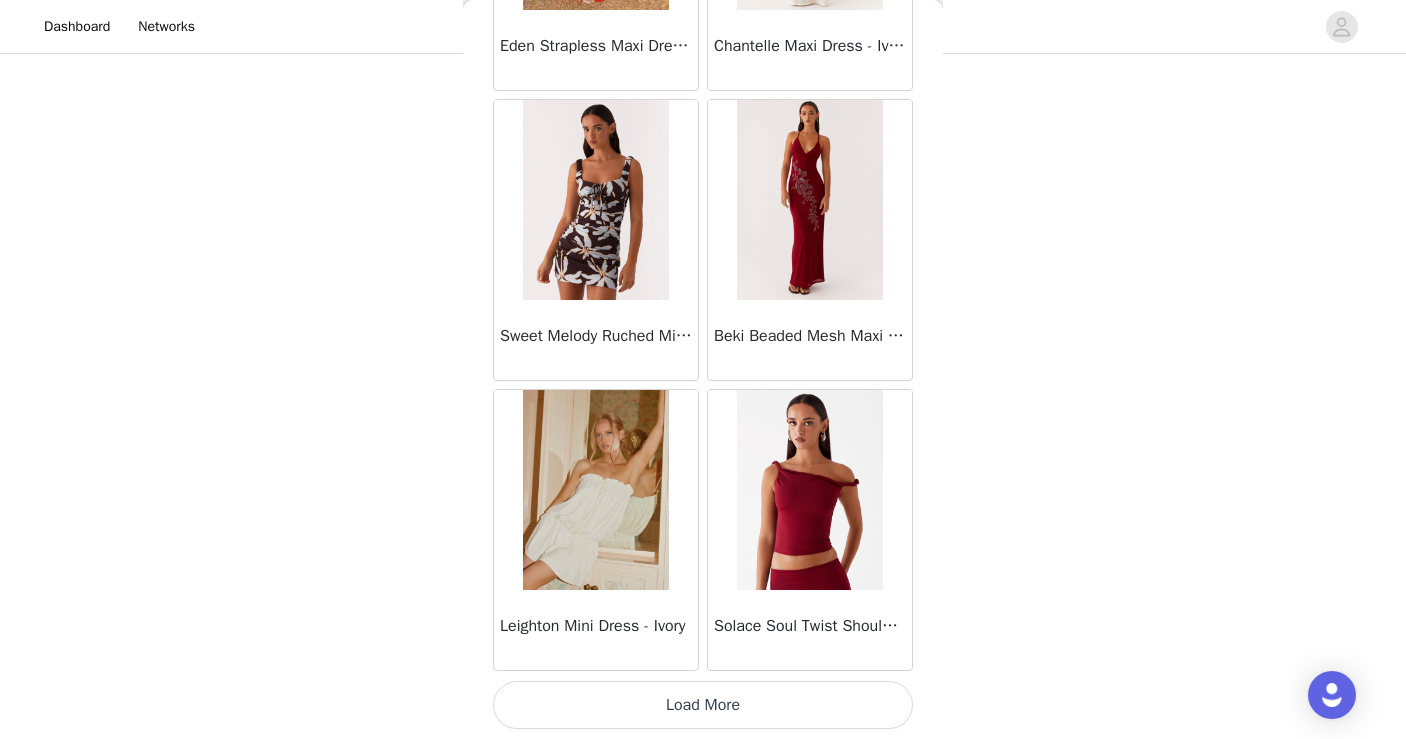 click on "Load More" at bounding box center (703, 705) 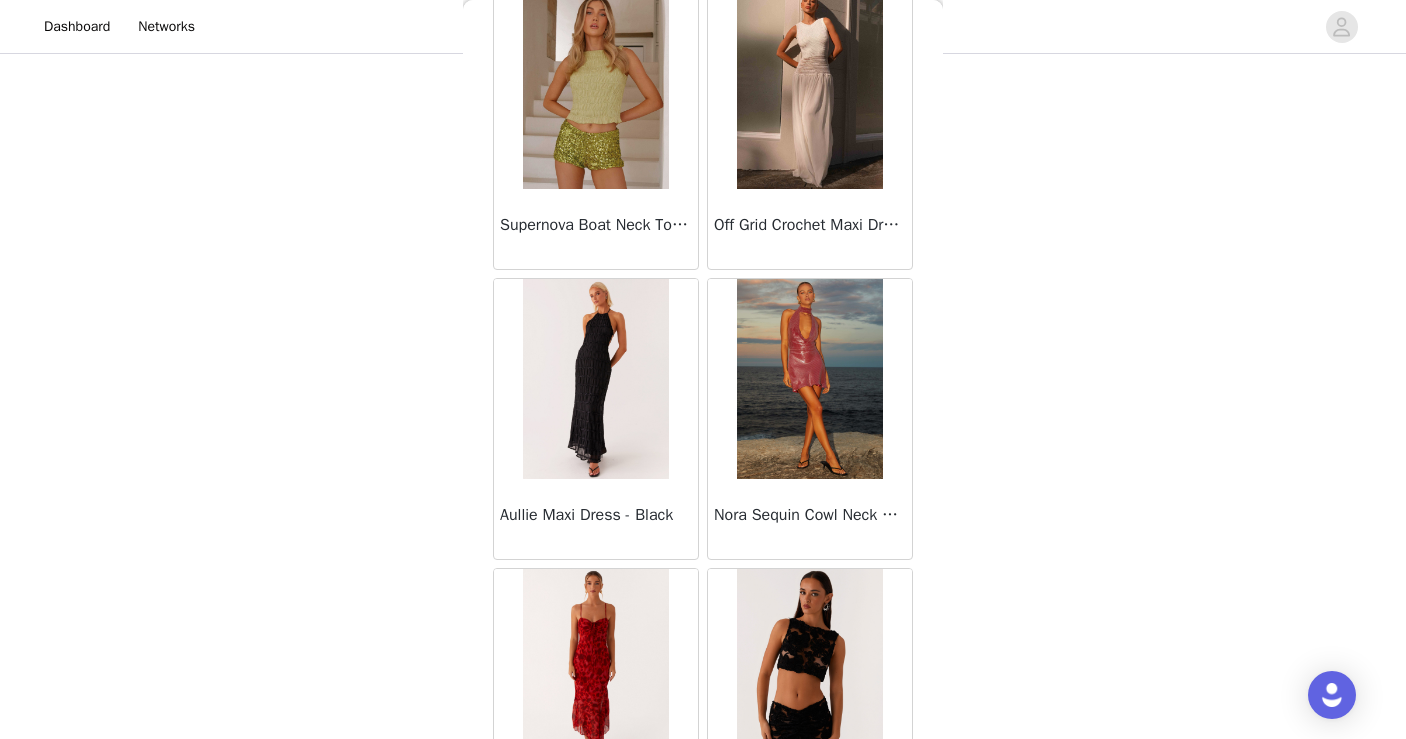 scroll, scrollTop: 11021, scrollLeft: 0, axis: vertical 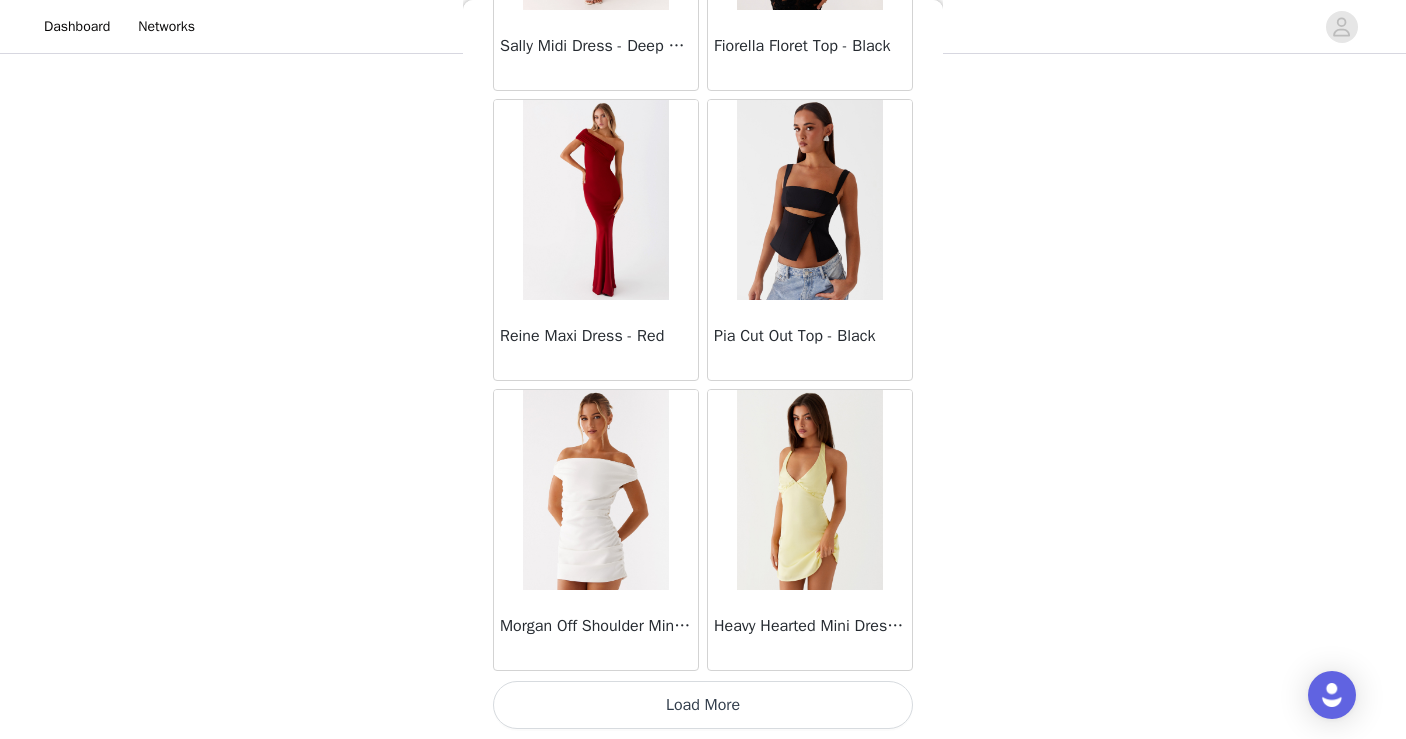 click on "Load More" at bounding box center (703, 705) 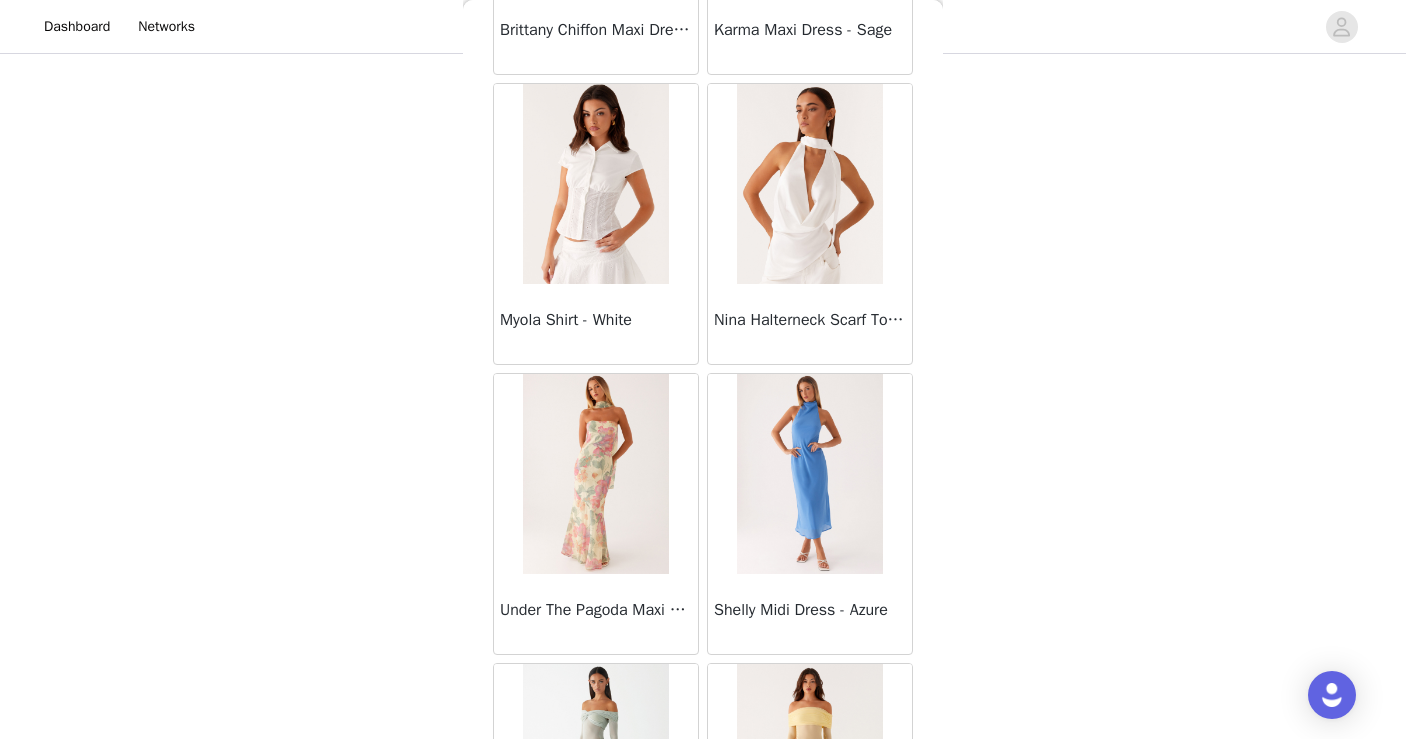 scroll, scrollTop: 13921, scrollLeft: 0, axis: vertical 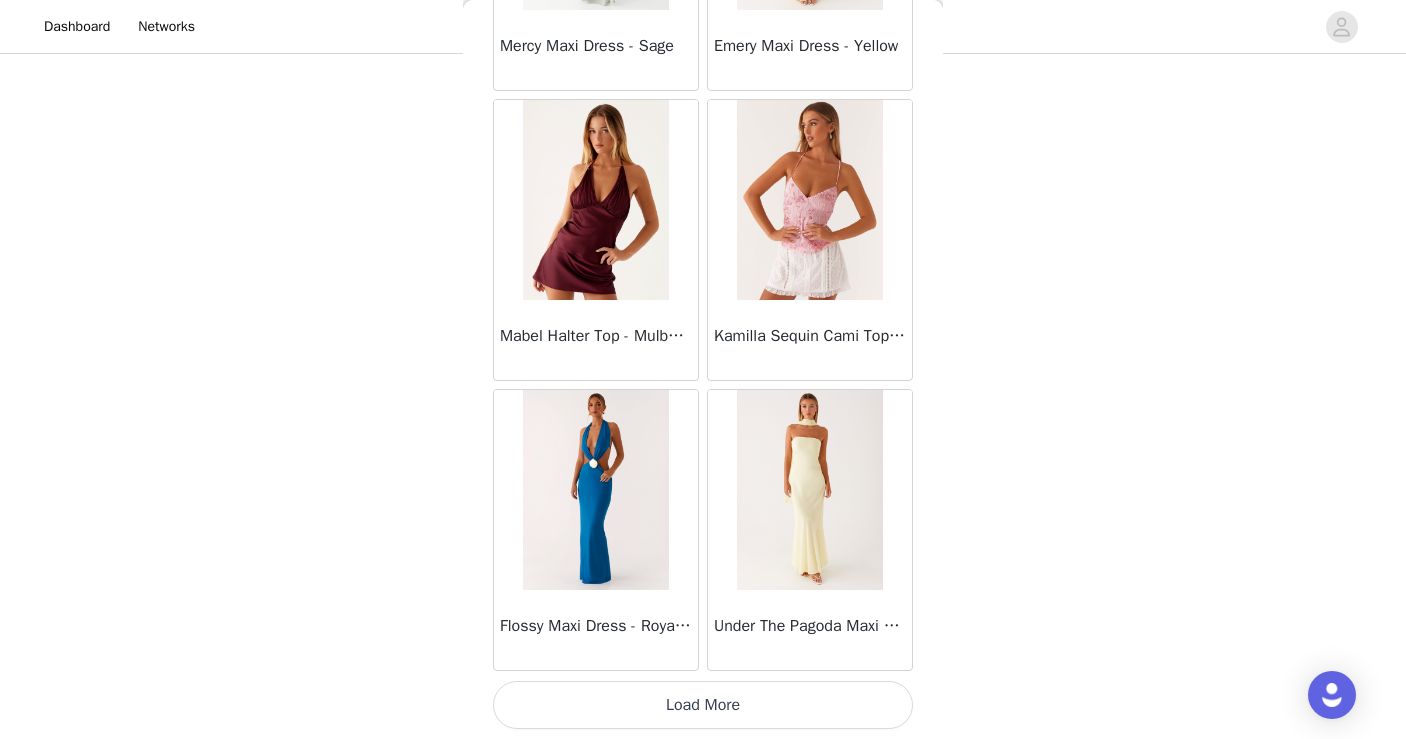 click on "Load More" at bounding box center [703, 705] 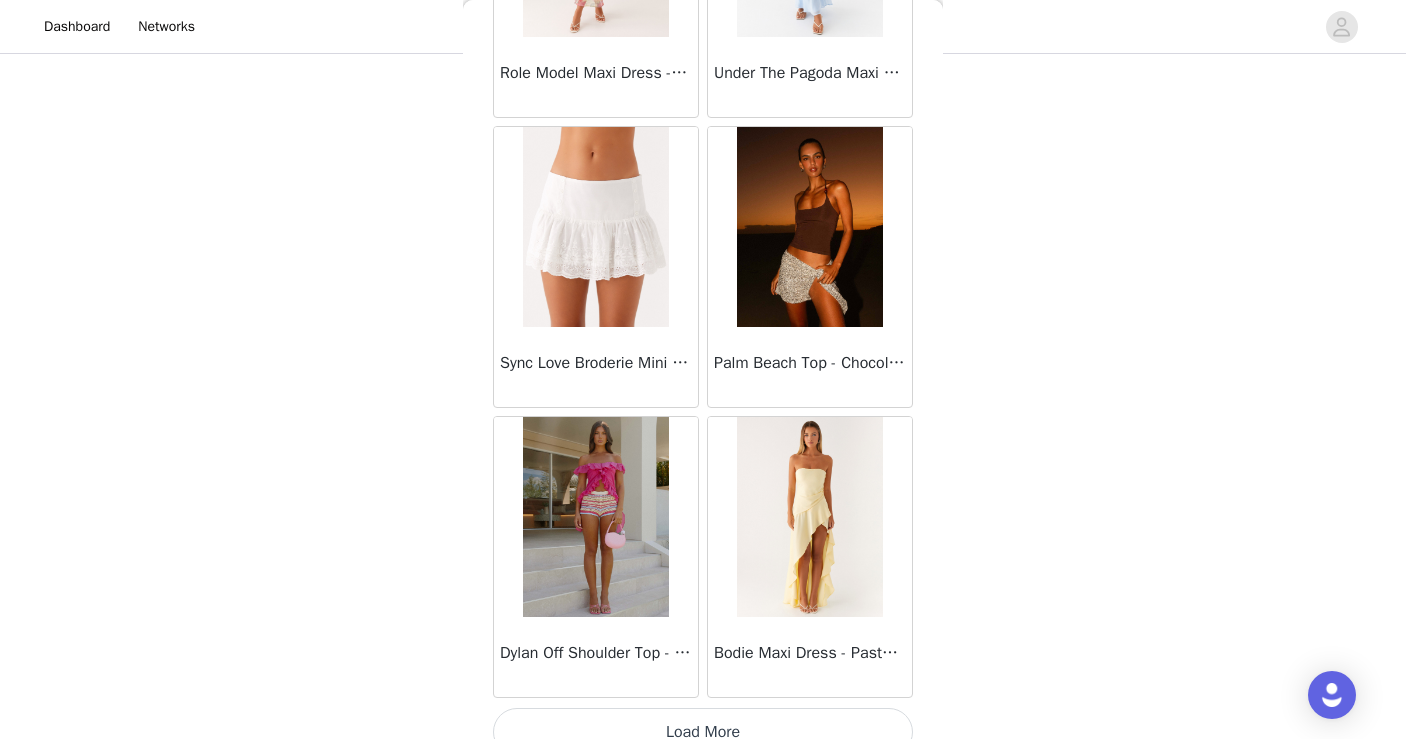 scroll, scrollTop: 16821, scrollLeft: 0, axis: vertical 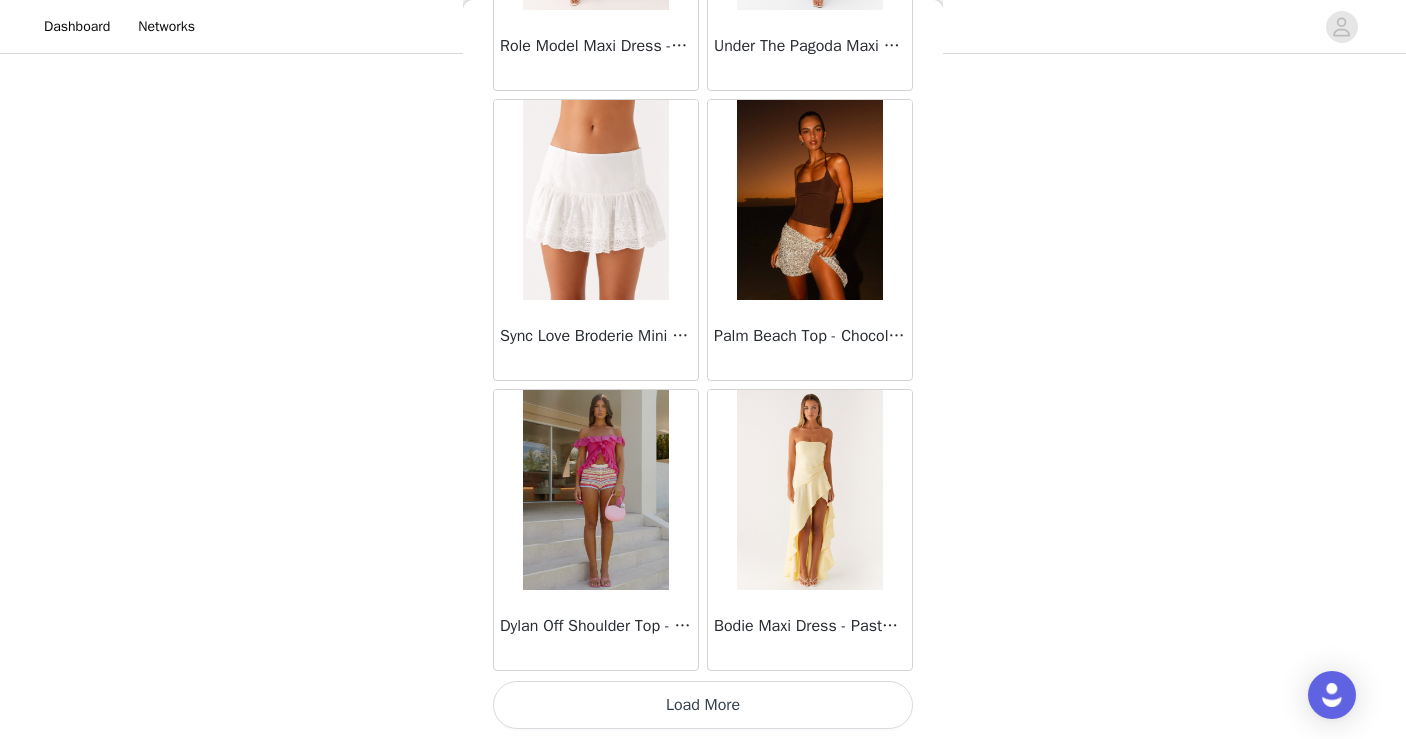 click on "Load More" at bounding box center (703, 705) 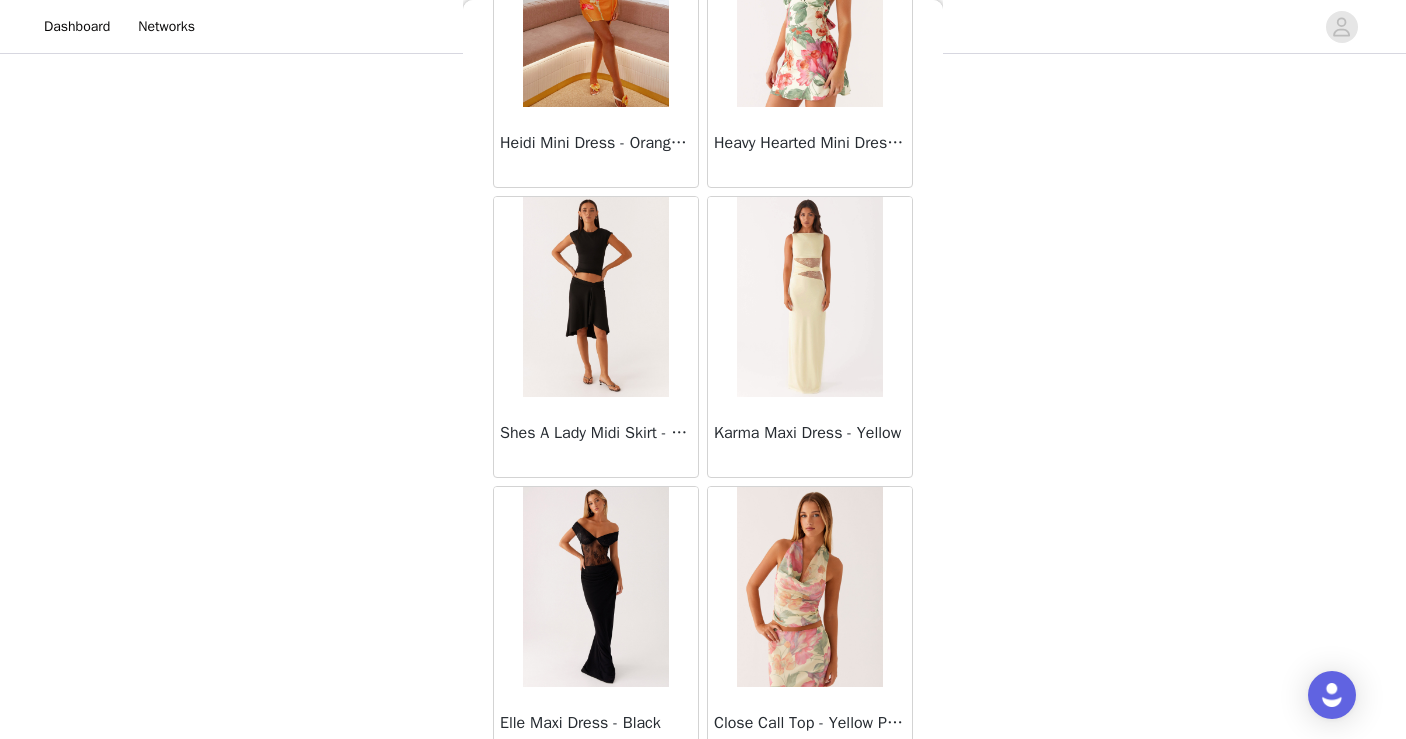 scroll, scrollTop: 19721, scrollLeft: 0, axis: vertical 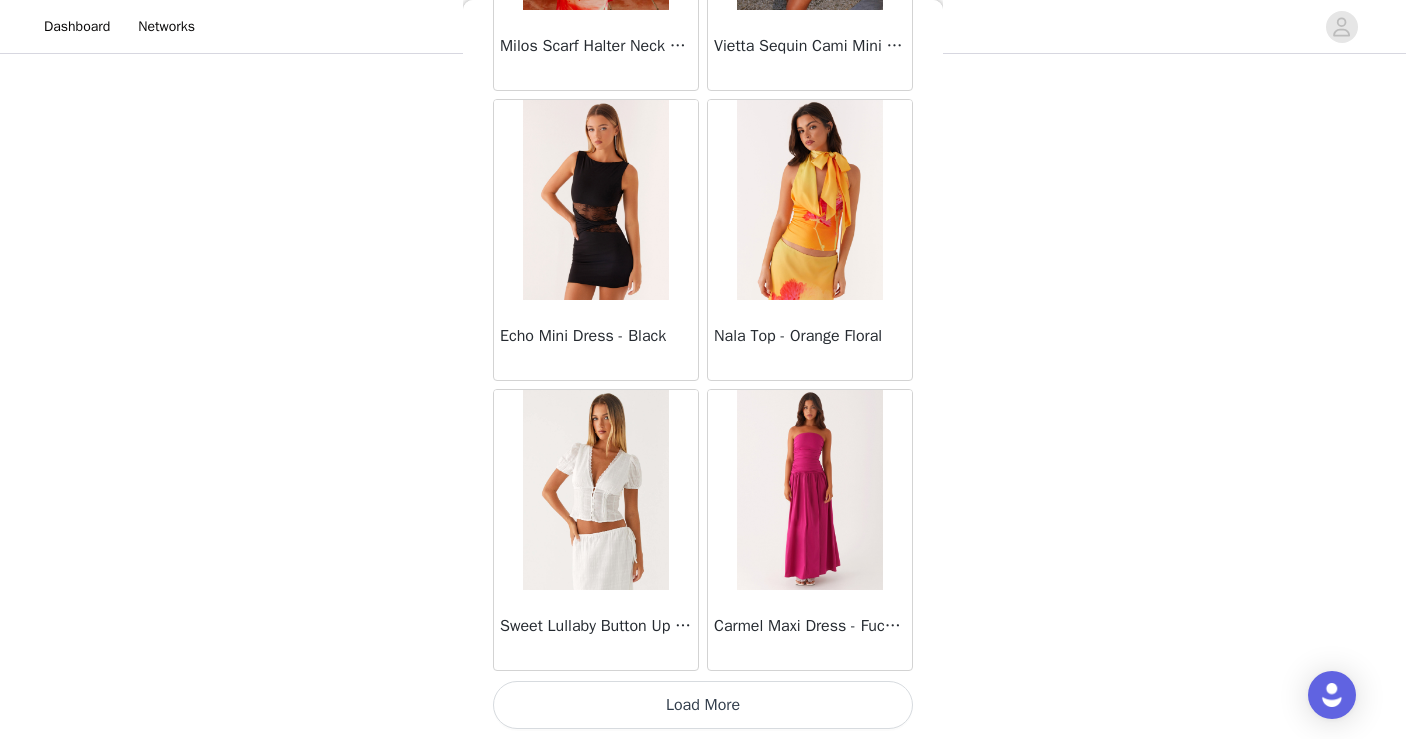 click on "Load More" at bounding box center (703, 705) 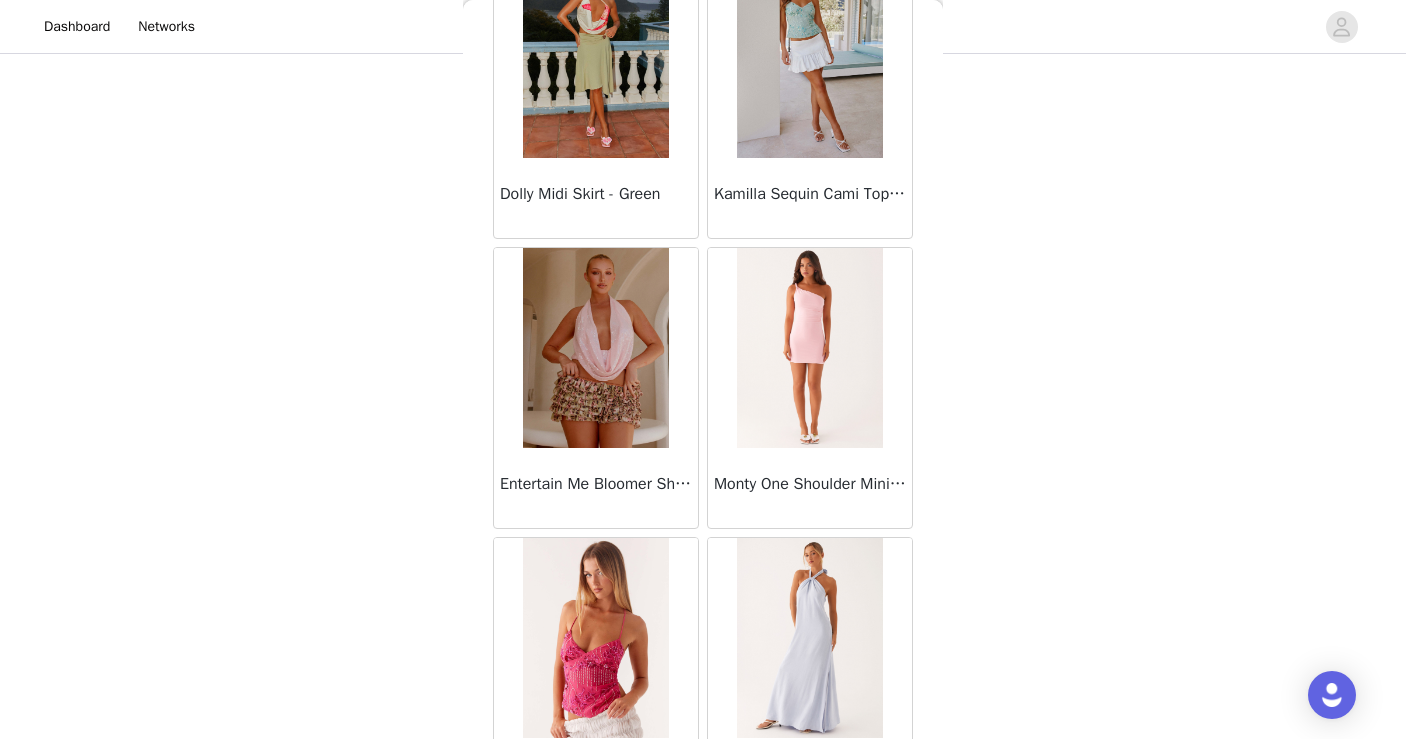 scroll, scrollTop: 22621, scrollLeft: 0, axis: vertical 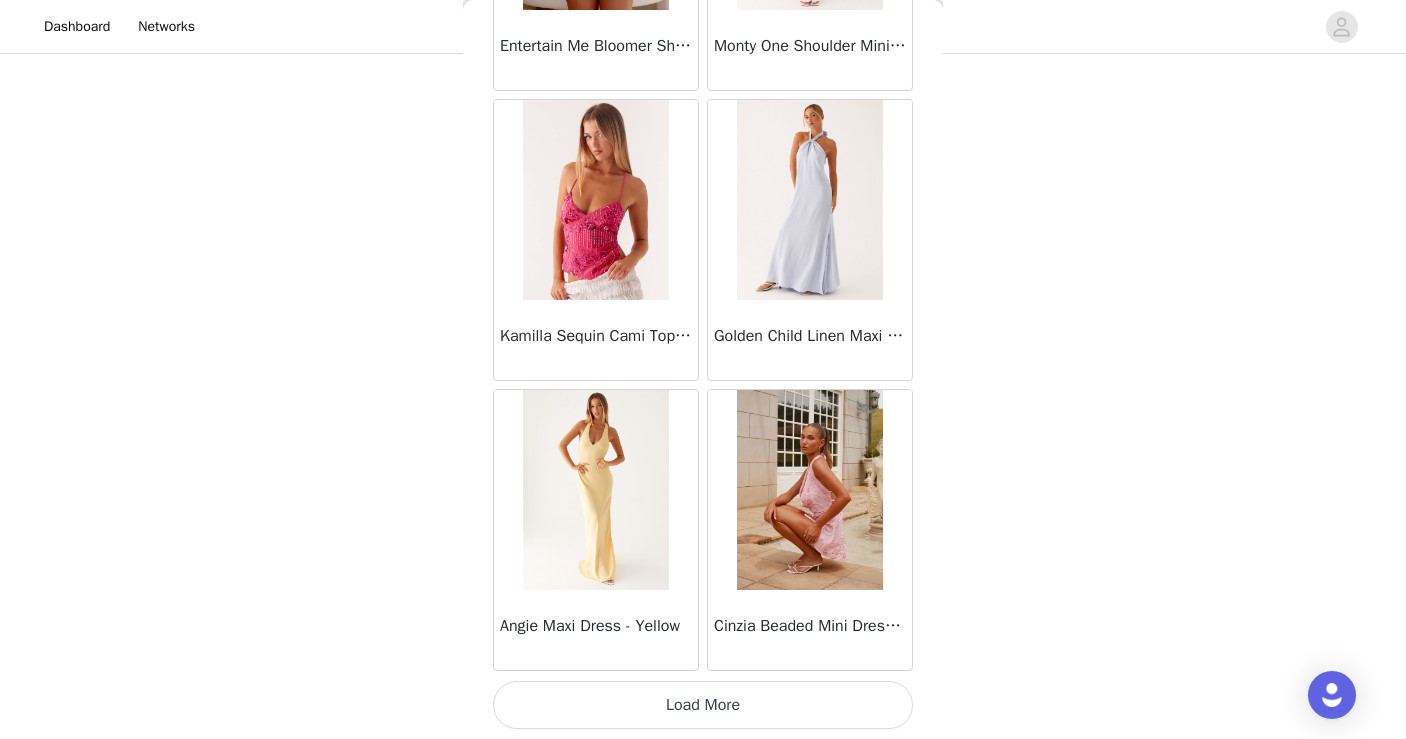 click on "Load More" at bounding box center (703, 705) 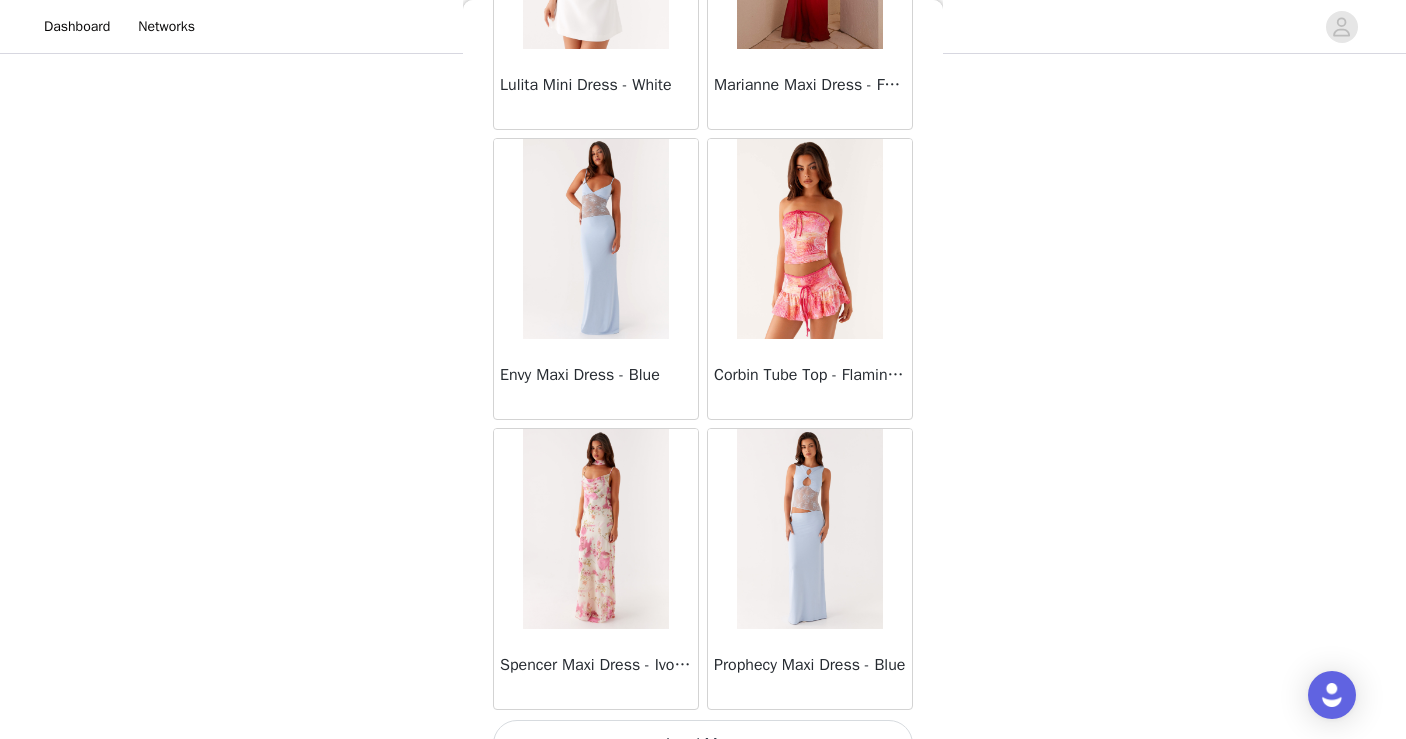 scroll, scrollTop: 25521, scrollLeft: 0, axis: vertical 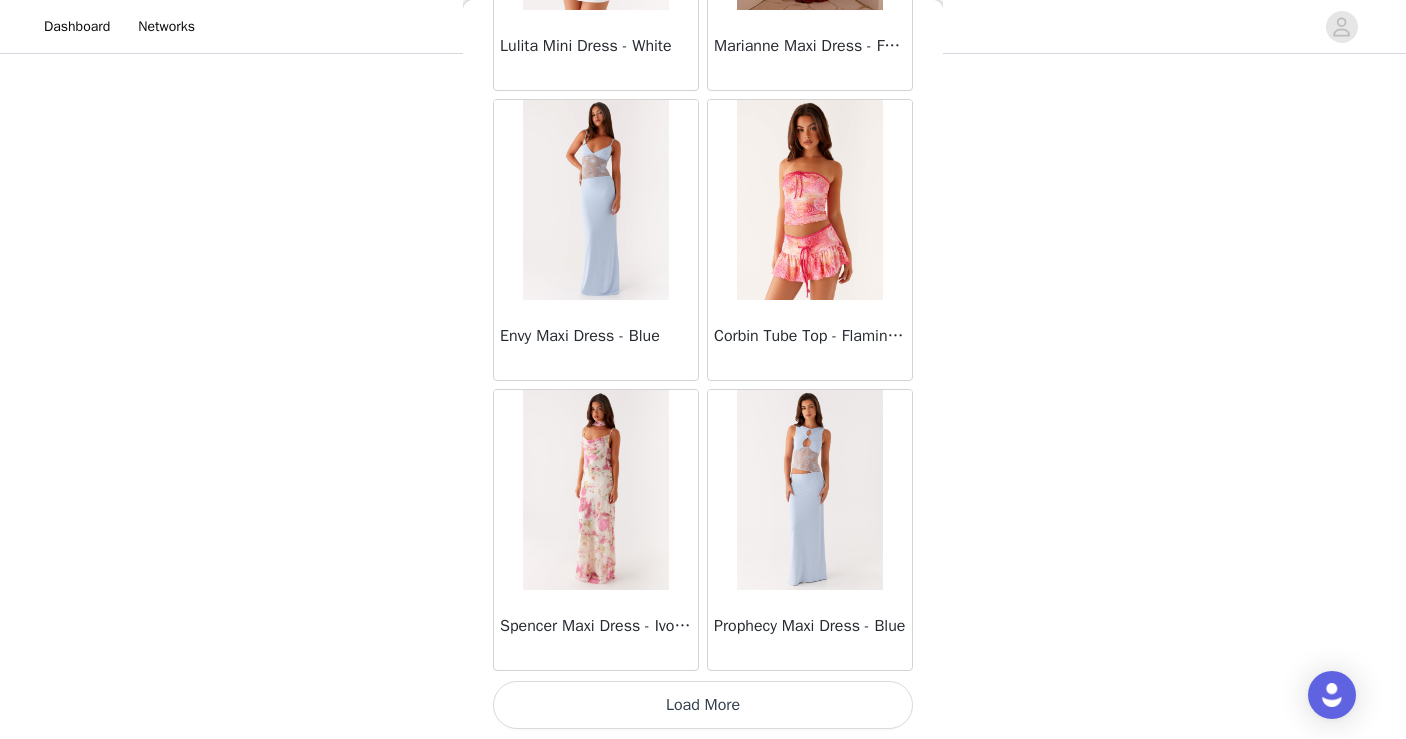 click on "Load More" at bounding box center (703, 705) 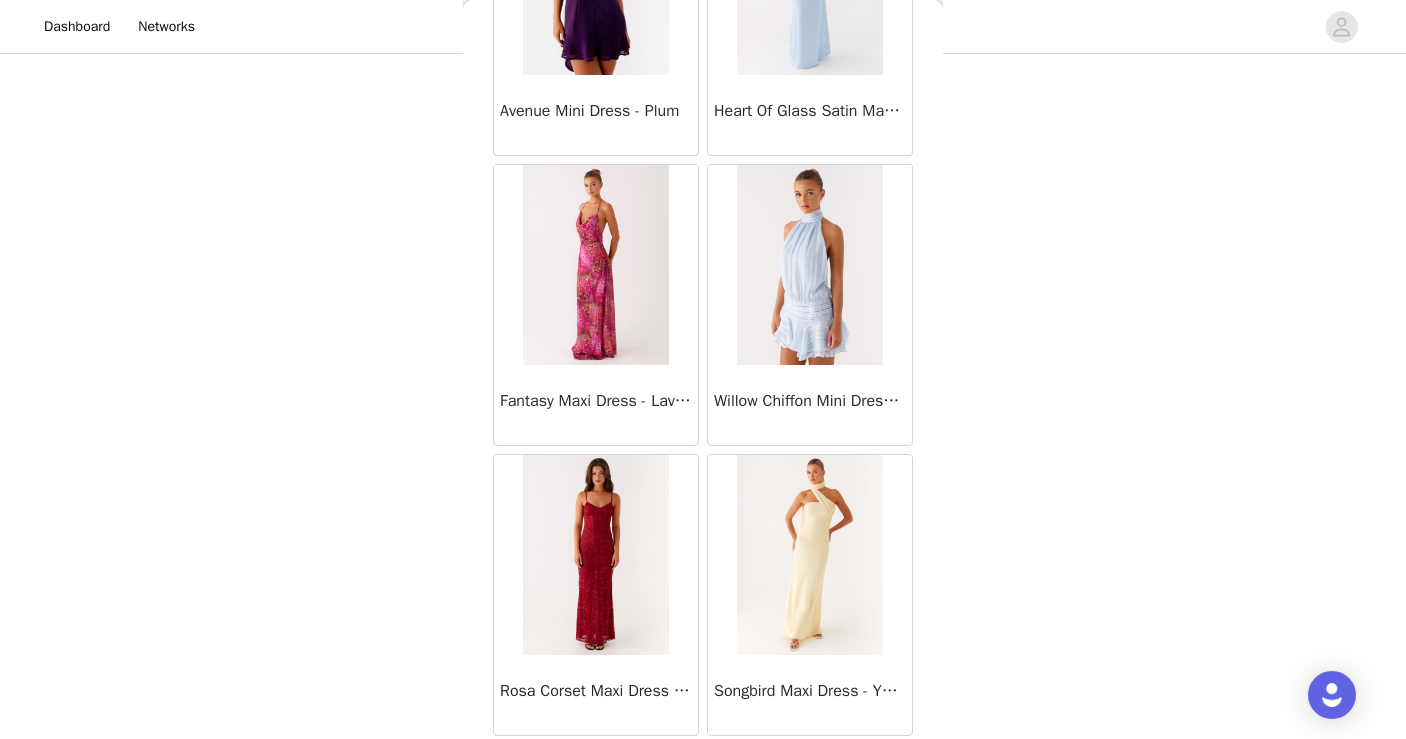 scroll, scrollTop: 28421, scrollLeft: 0, axis: vertical 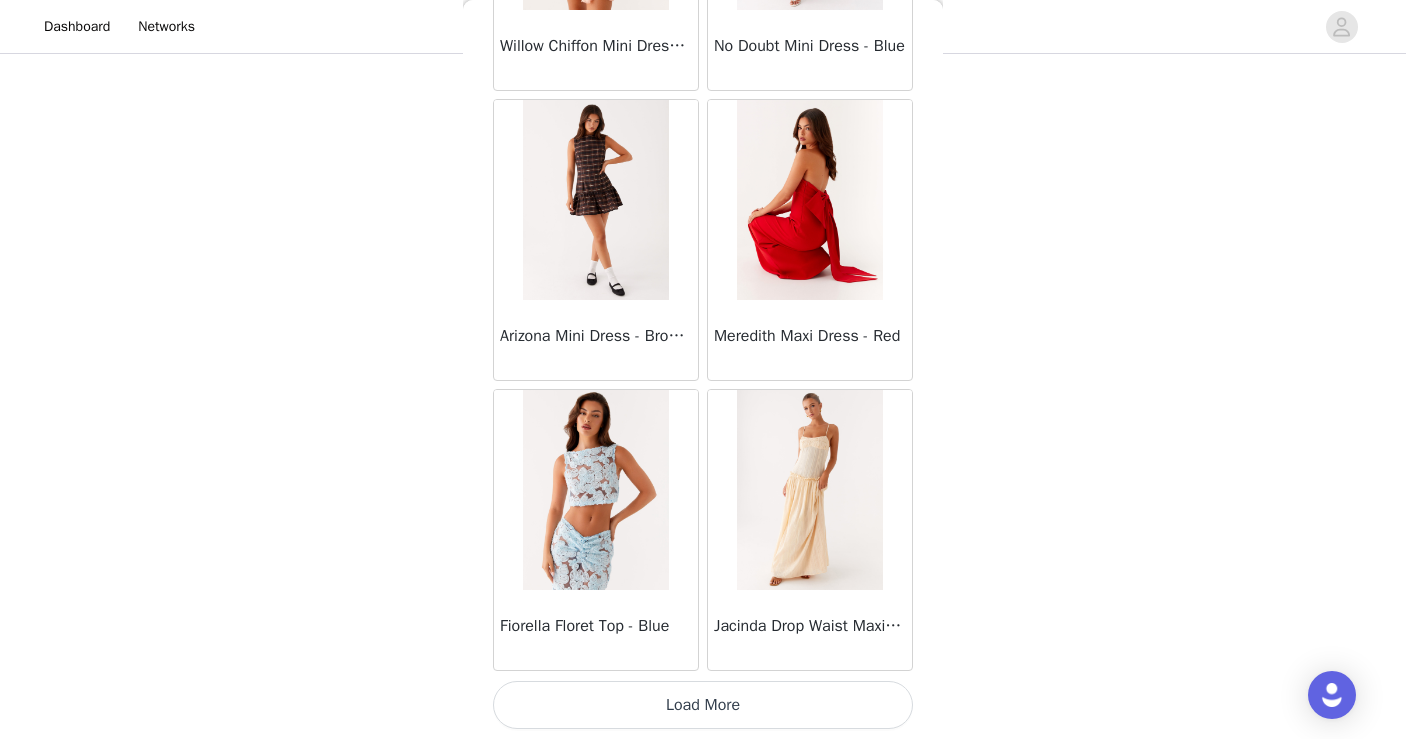 click on "Load More" at bounding box center [703, 705] 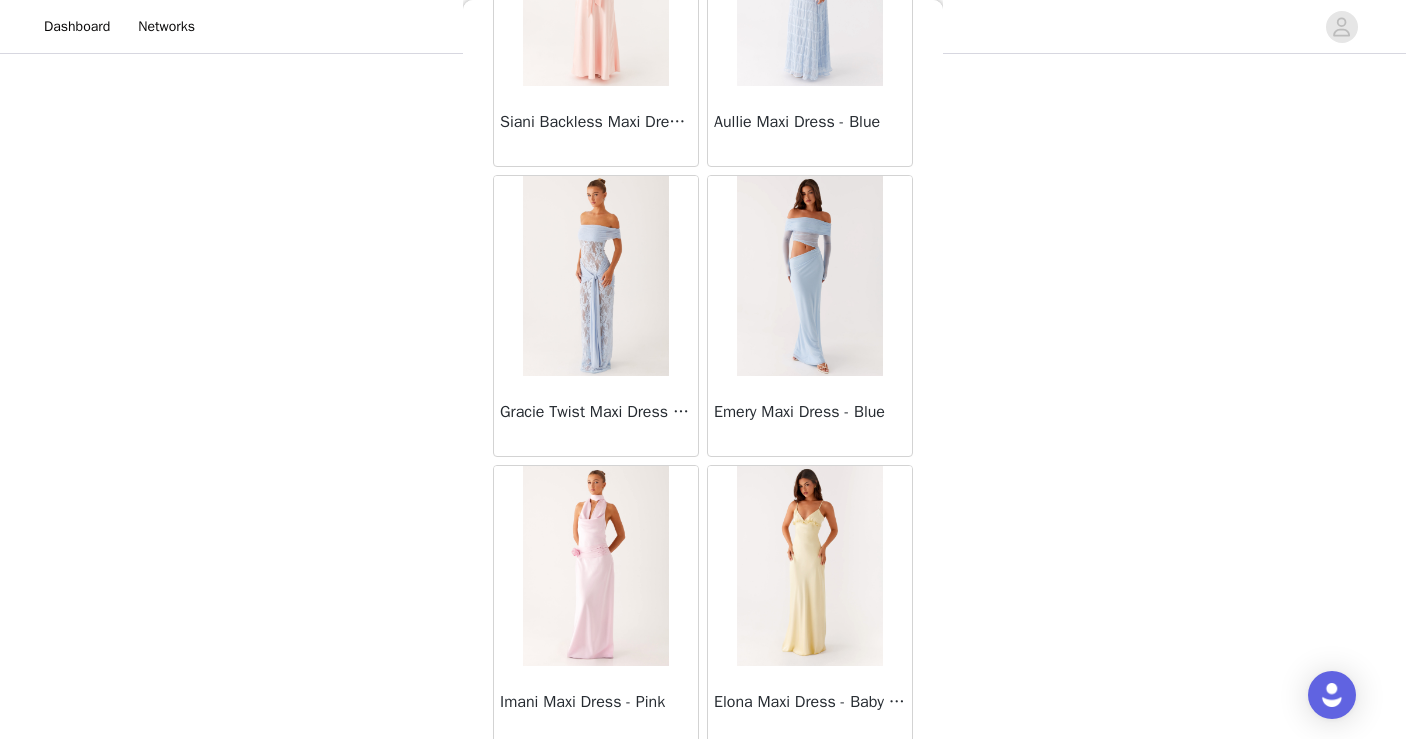 scroll, scrollTop: 31321, scrollLeft: 0, axis: vertical 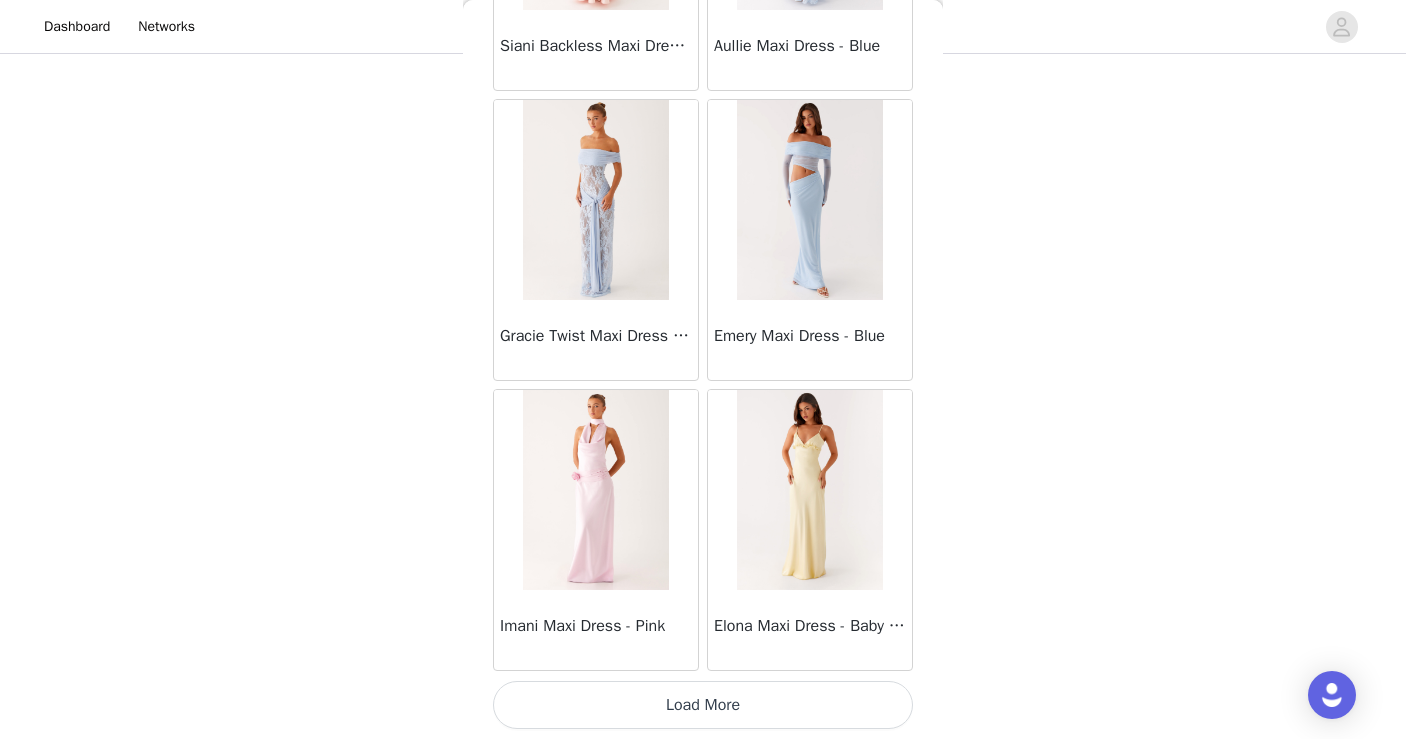 click on "Load More" at bounding box center [703, 705] 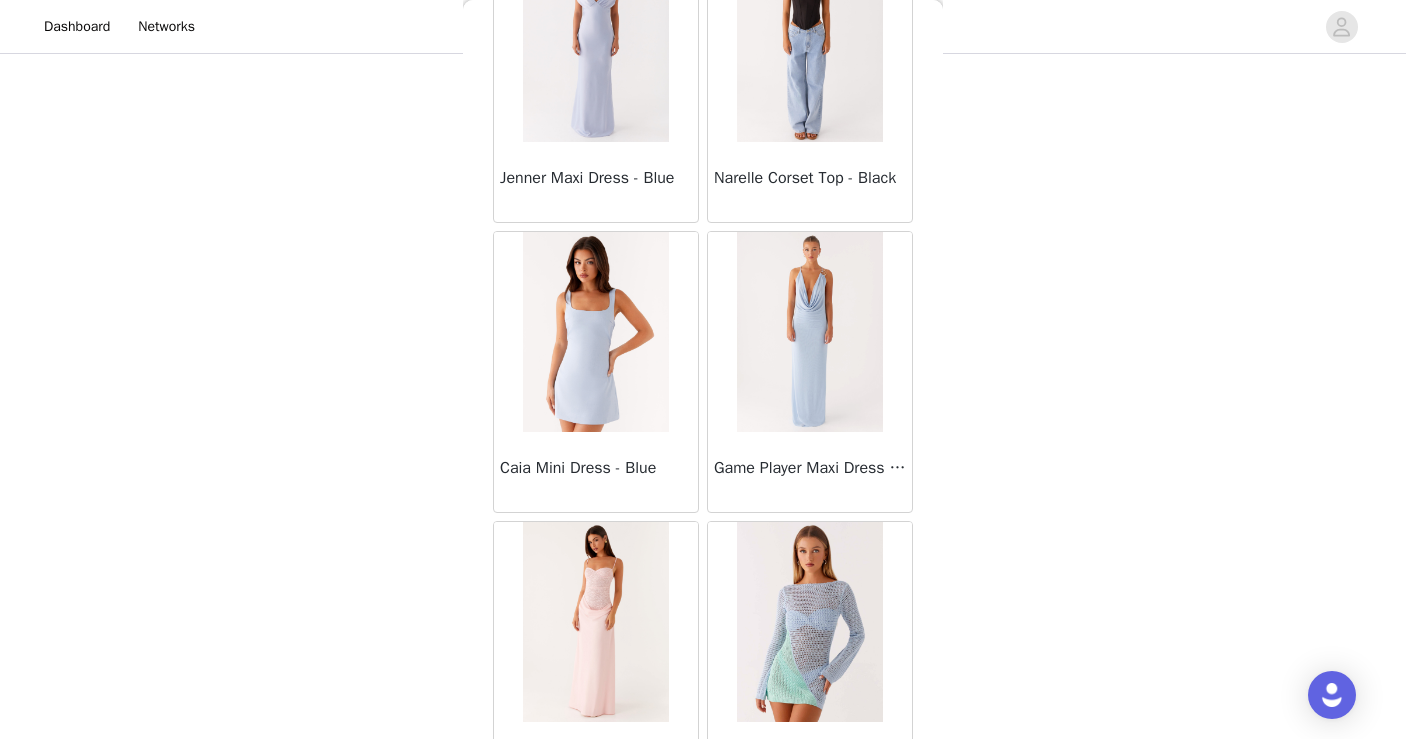 scroll, scrollTop: 34221, scrollLeft: 0, axis: vertical 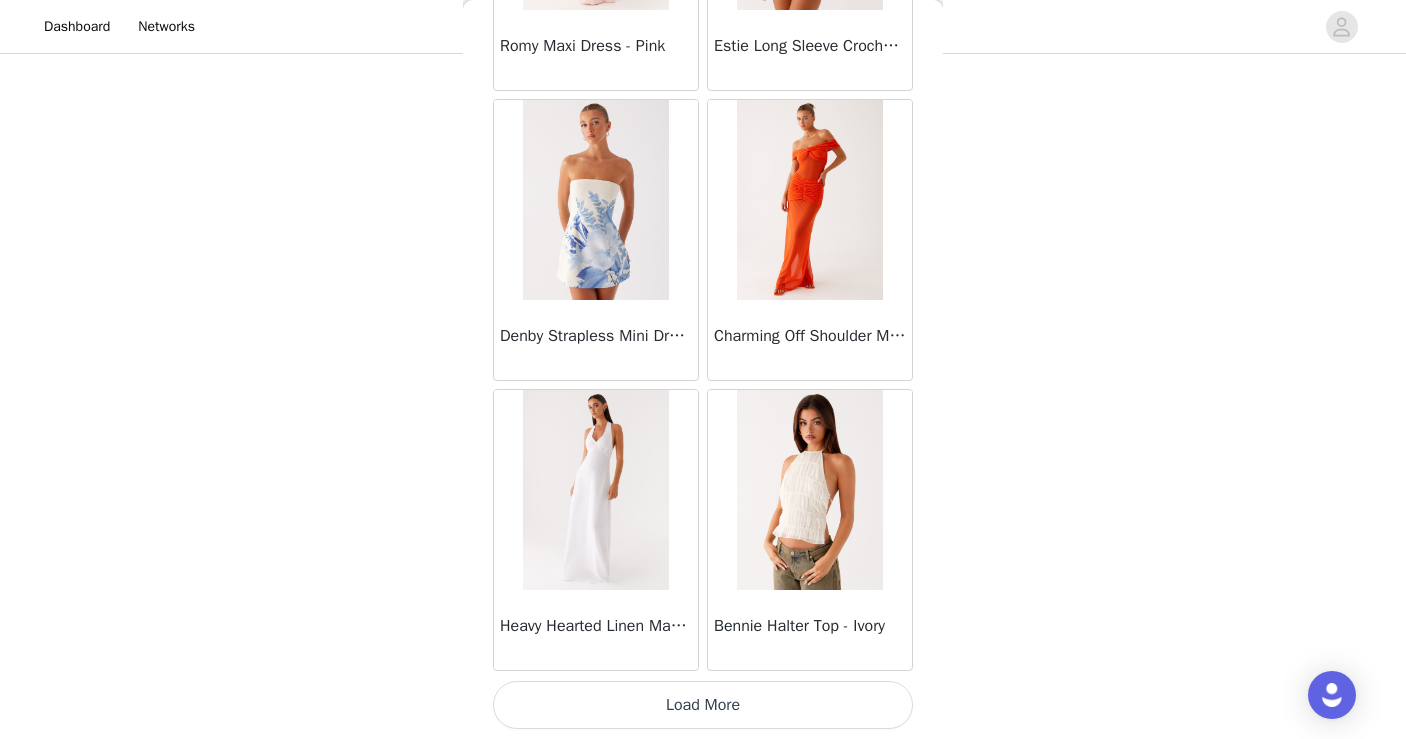 click on "Load More" at bounding box center [703, 705] 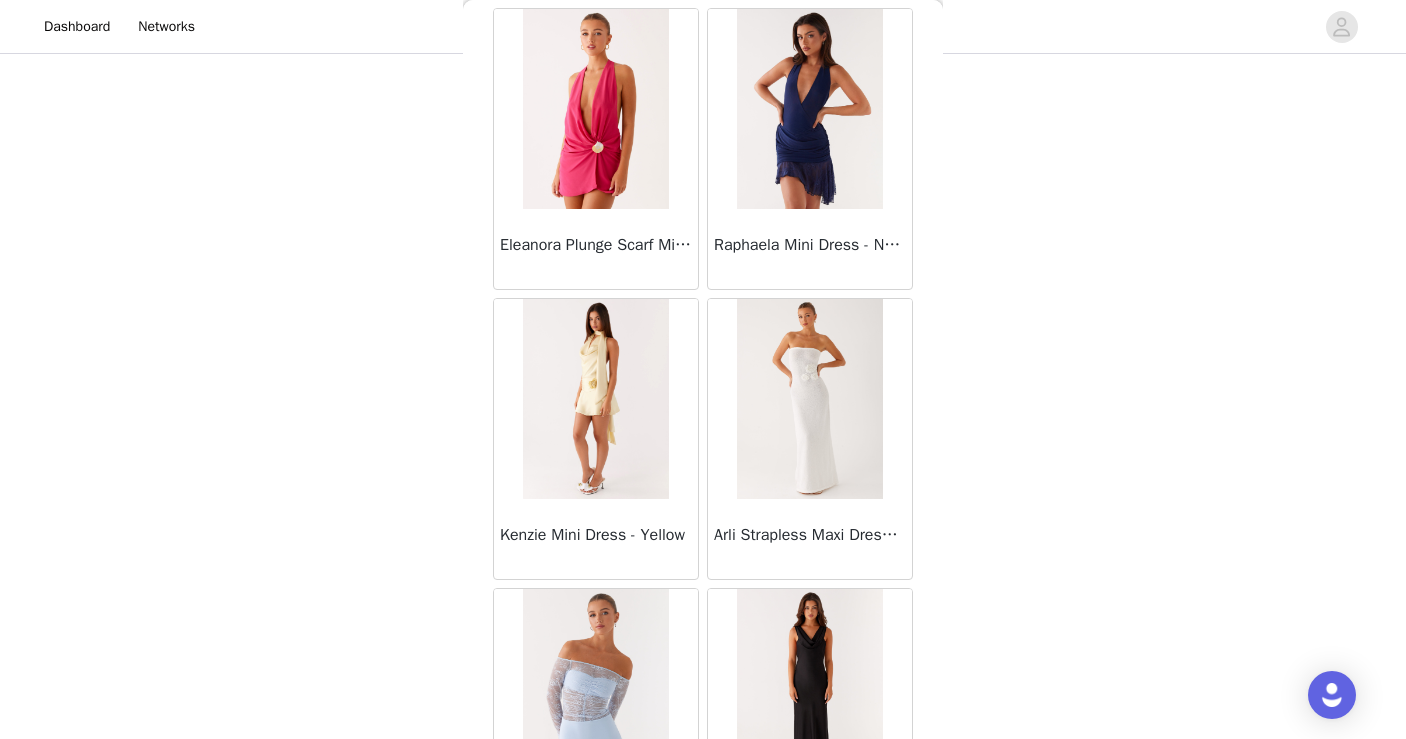 scroll, scrollTop: 37121, scrollLeft: 0, axis: vertical 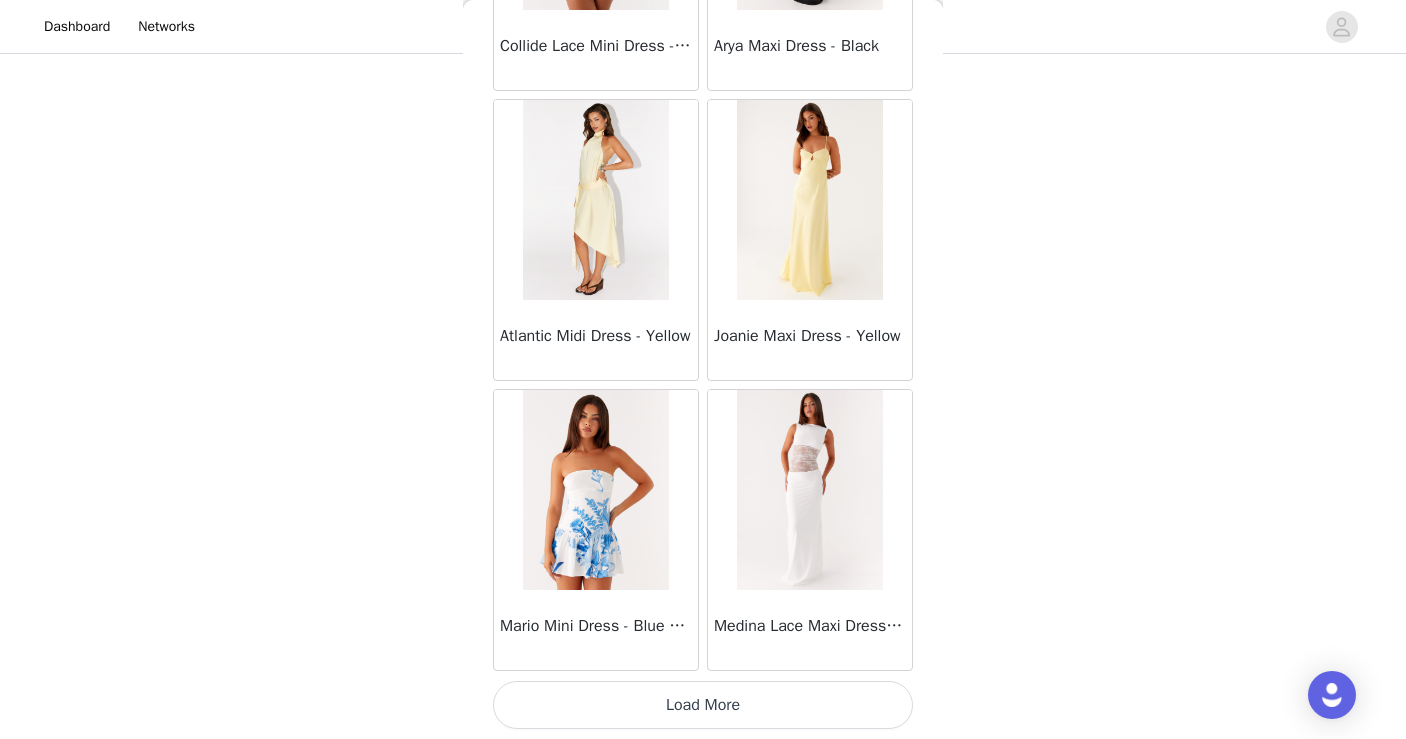 click on "Load More" at bounding box center (703, 705) 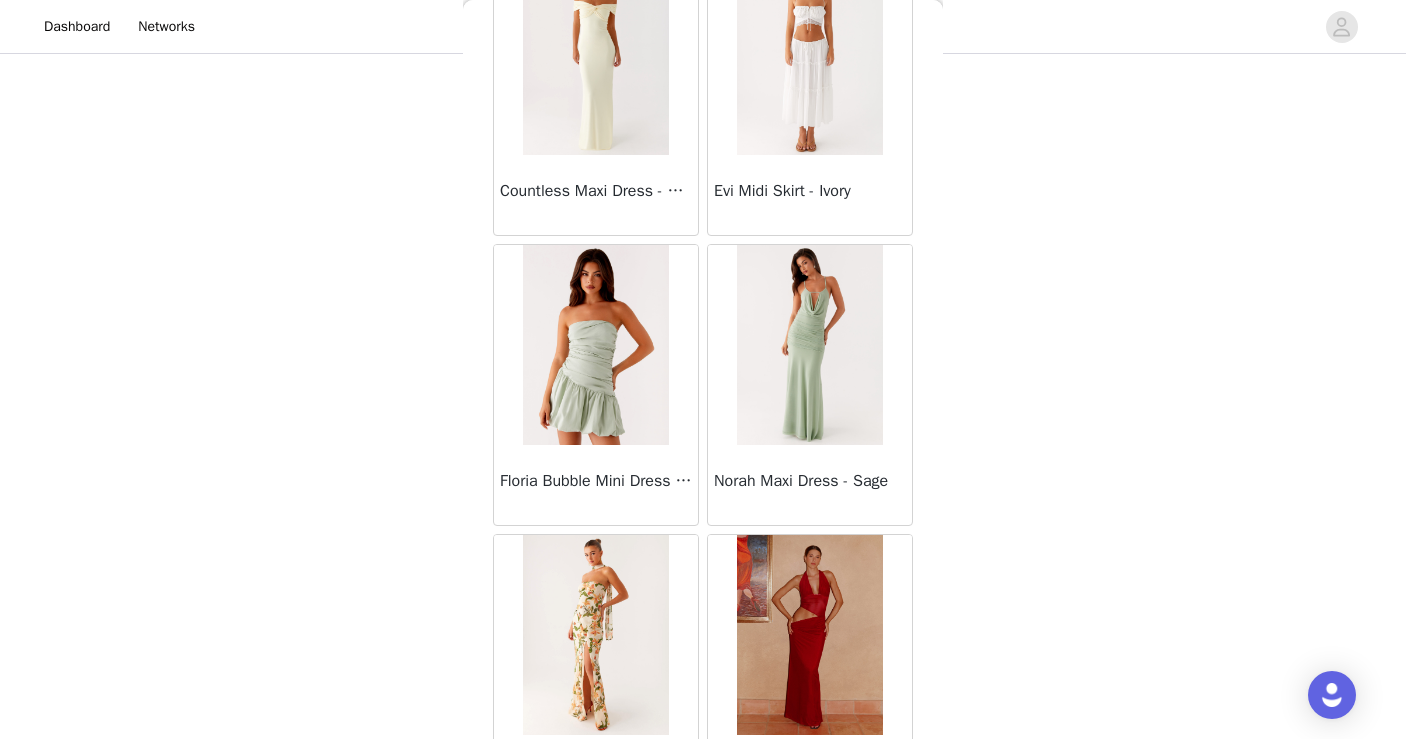 scroll, scrollTop: 40021, scrollLeft: 0, axis: vertical 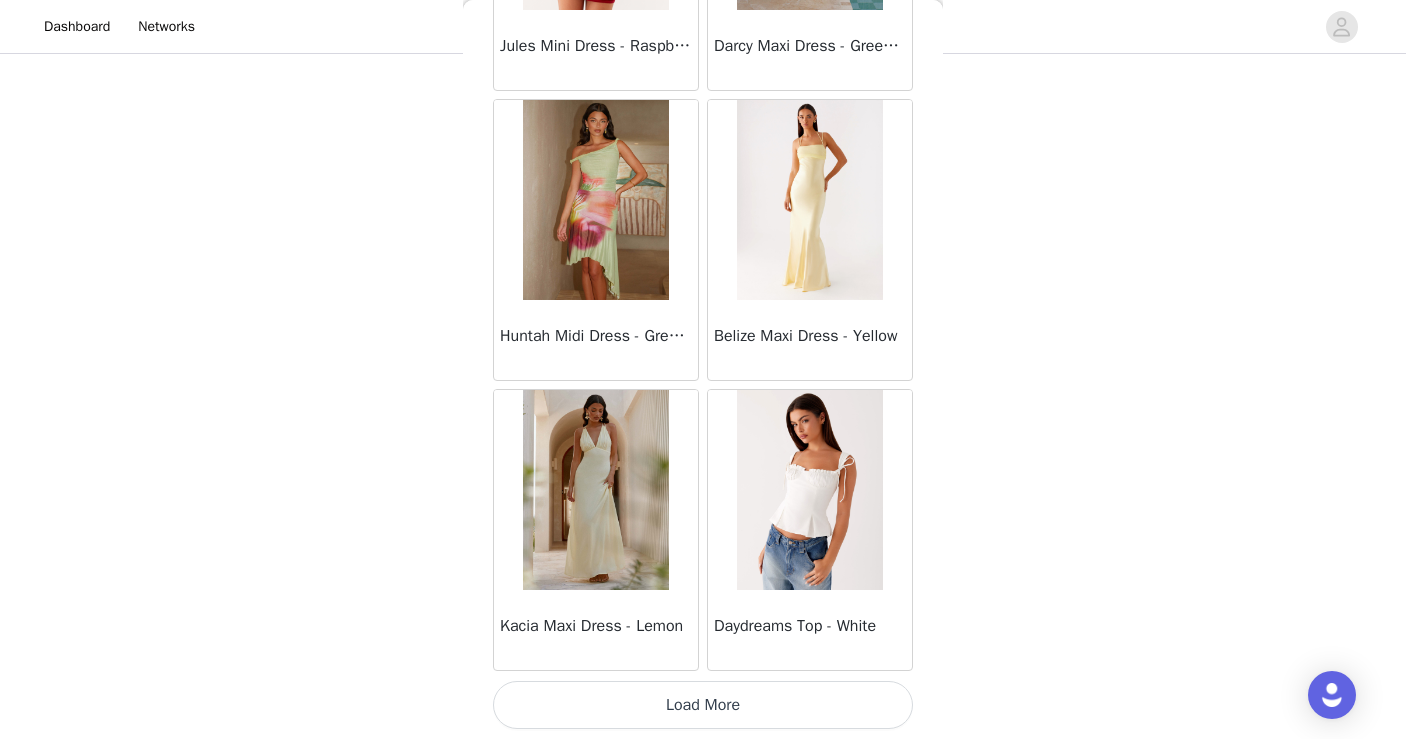 click on "Load More" at bounding box center (703, 705) 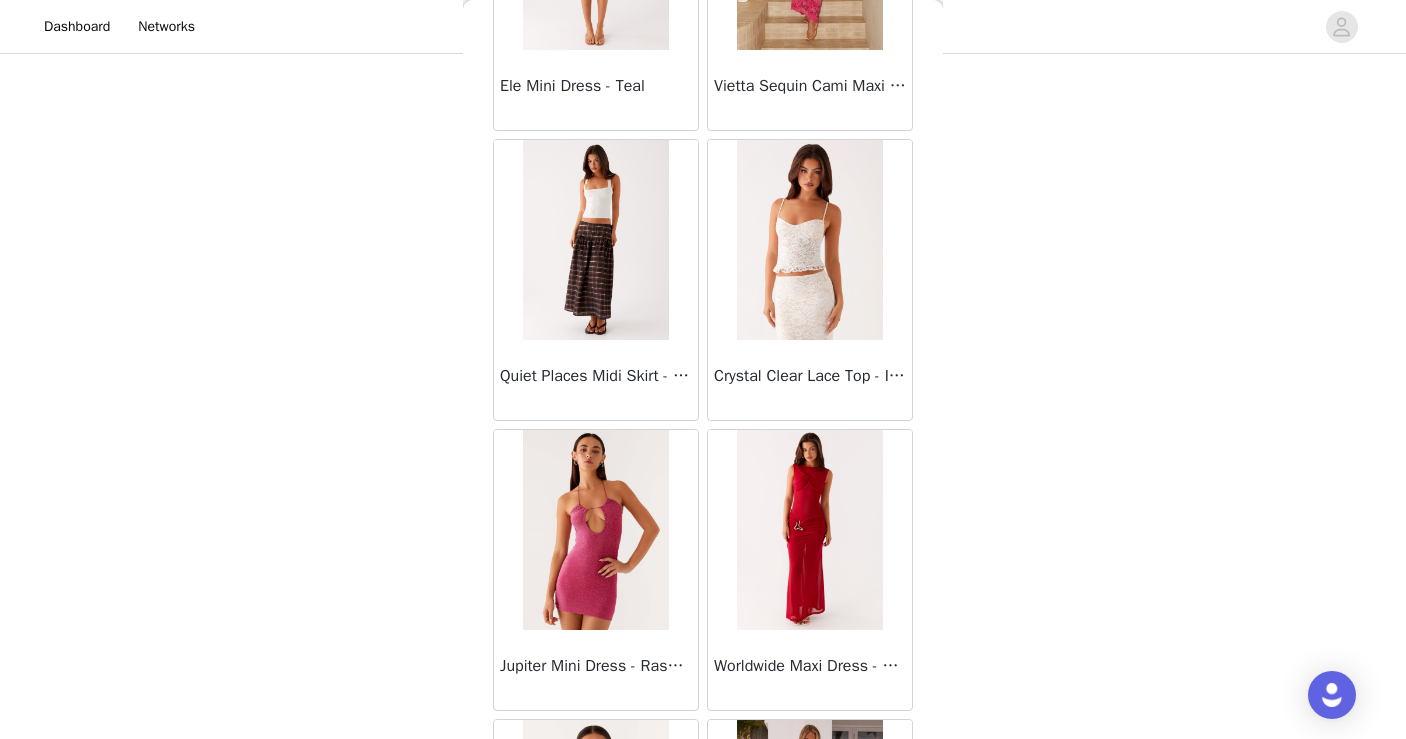scroll, scrollTop: 42921, scrollLeft: 0, axis: vertical 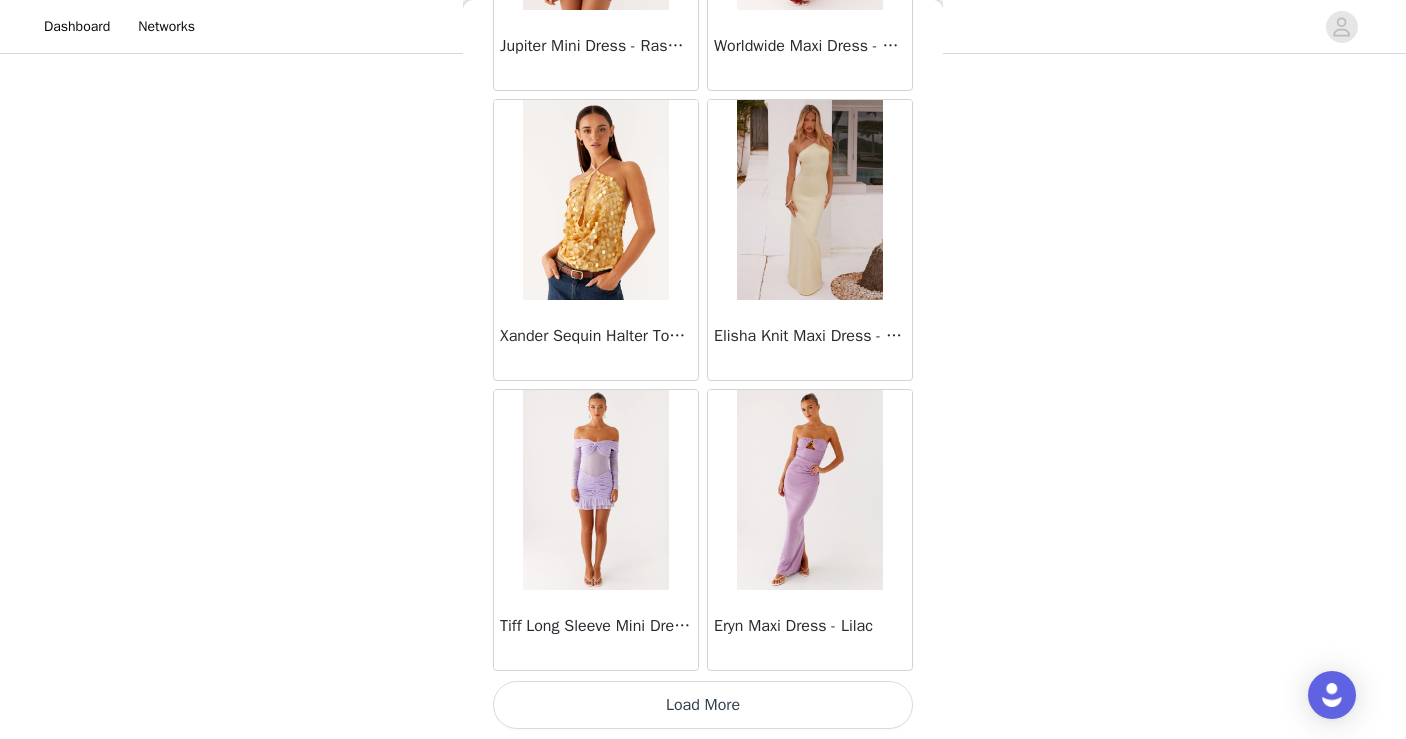 click on "Load More" at bounding box center [703, 705] 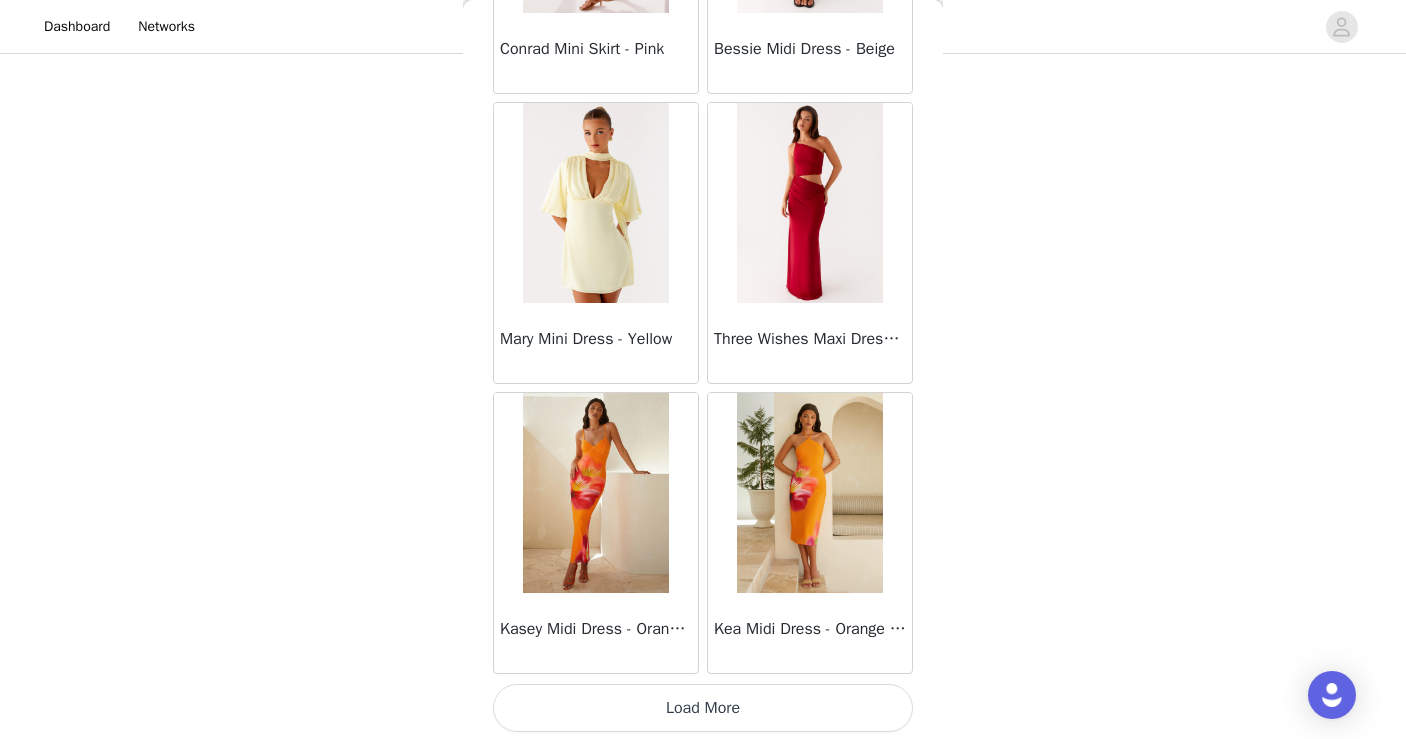 scroll, scrollTop: 45821, scrollLeft: 0, axis: vertical 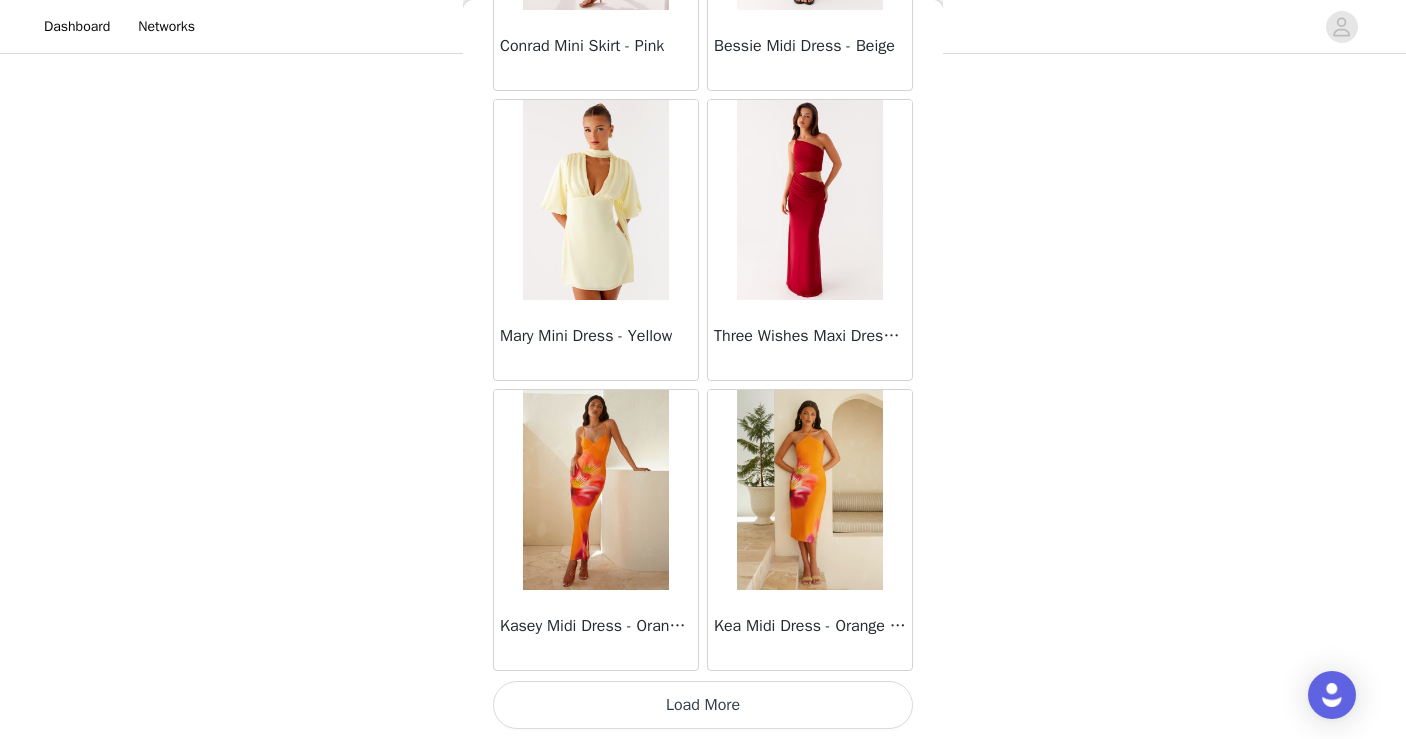 click on "Load More" at bounding box center [703, 705] 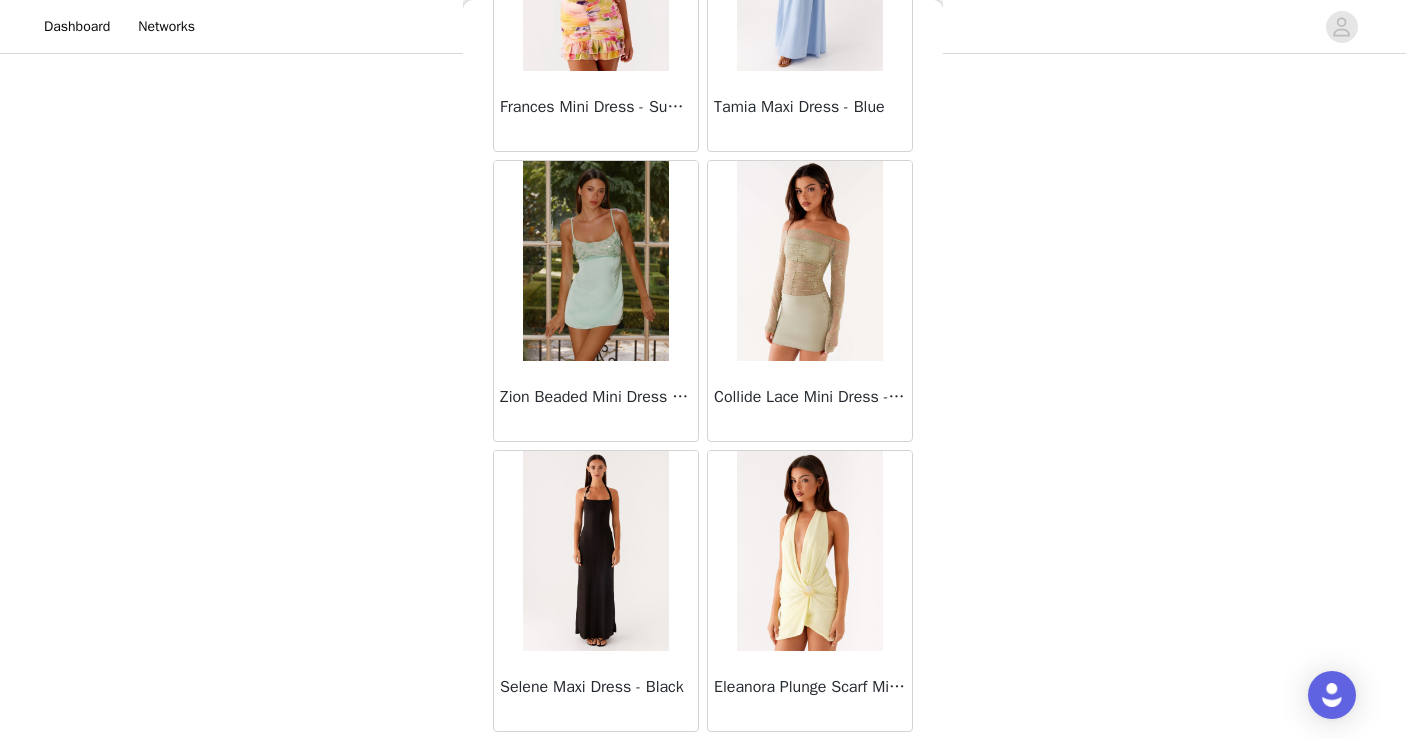 scroll, scrollTop: 48721, scrollLeft: 0, axis: vertical 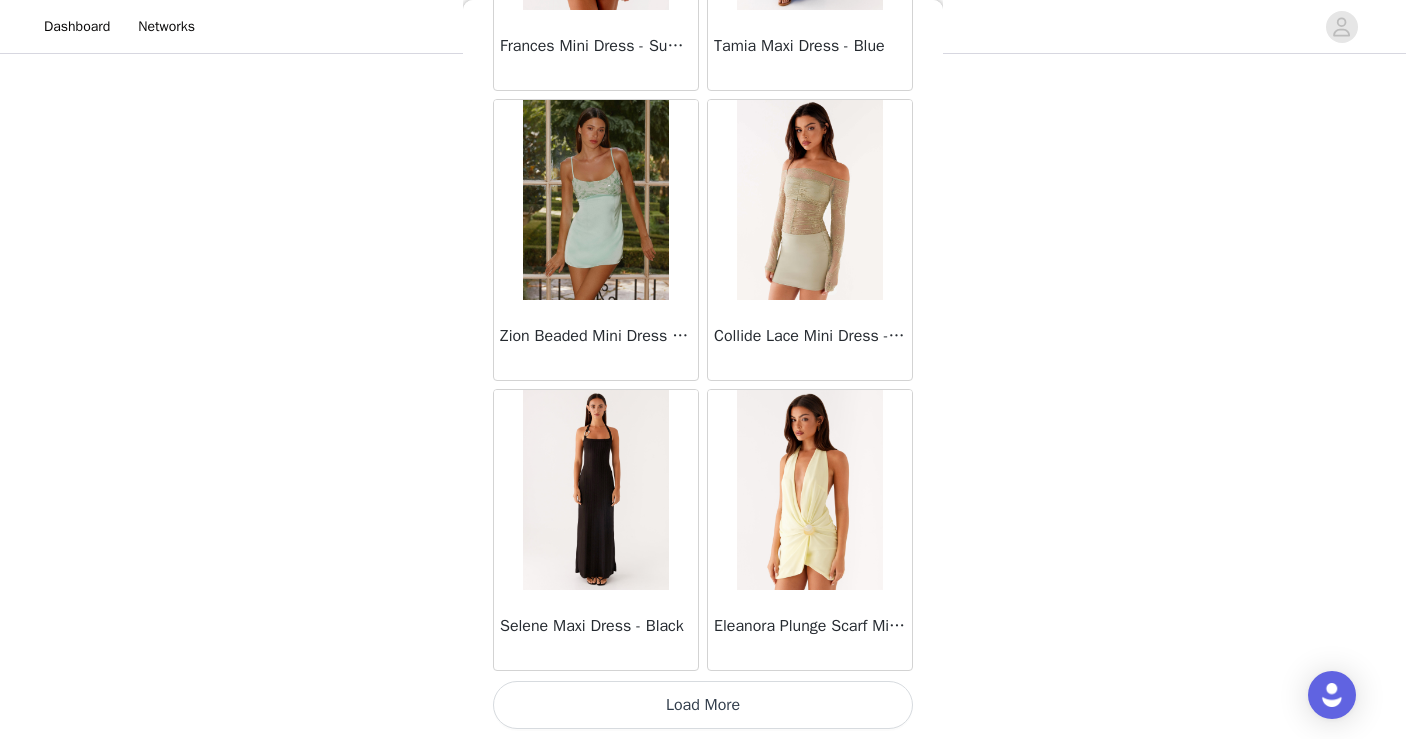 click on "Load More" at bounding box center [703, 705] 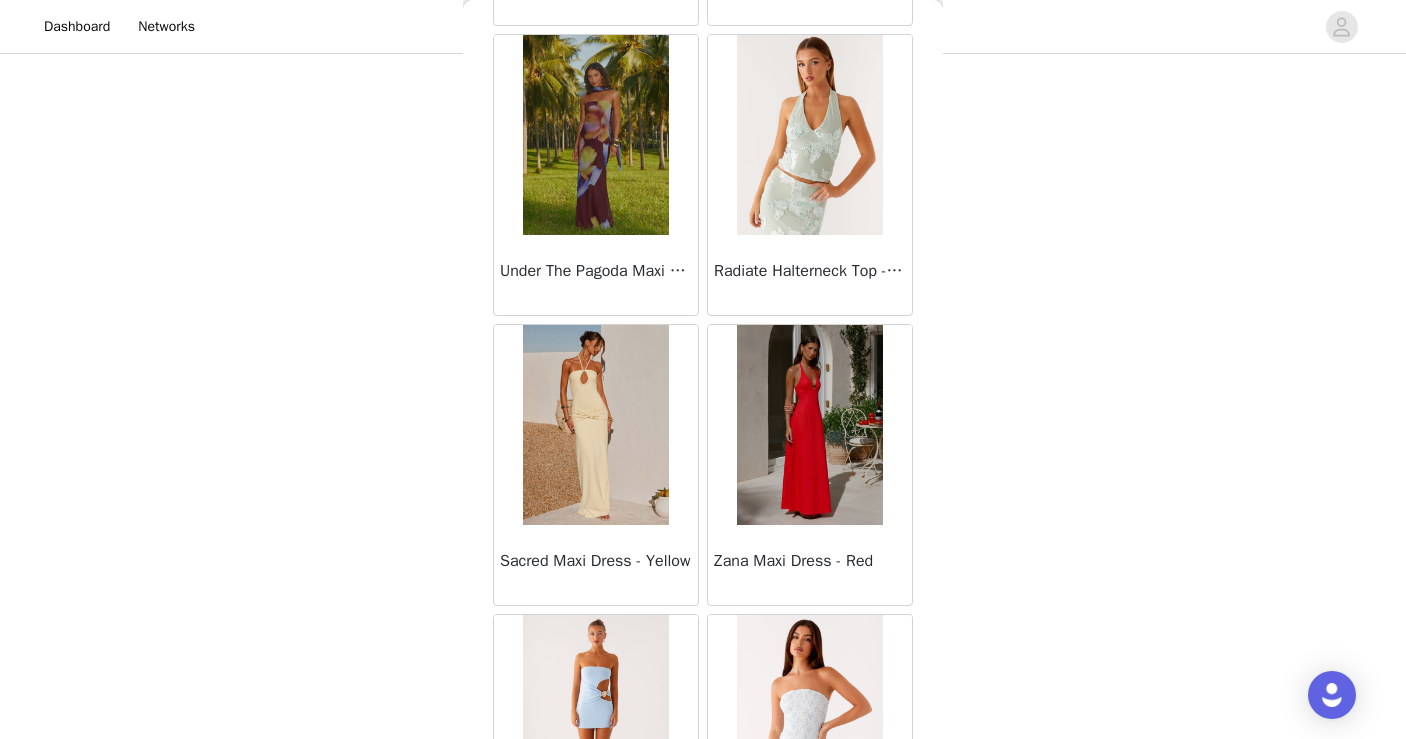 scroll, scrollTop: 51621, scrollLeft: 0, axis: vertical 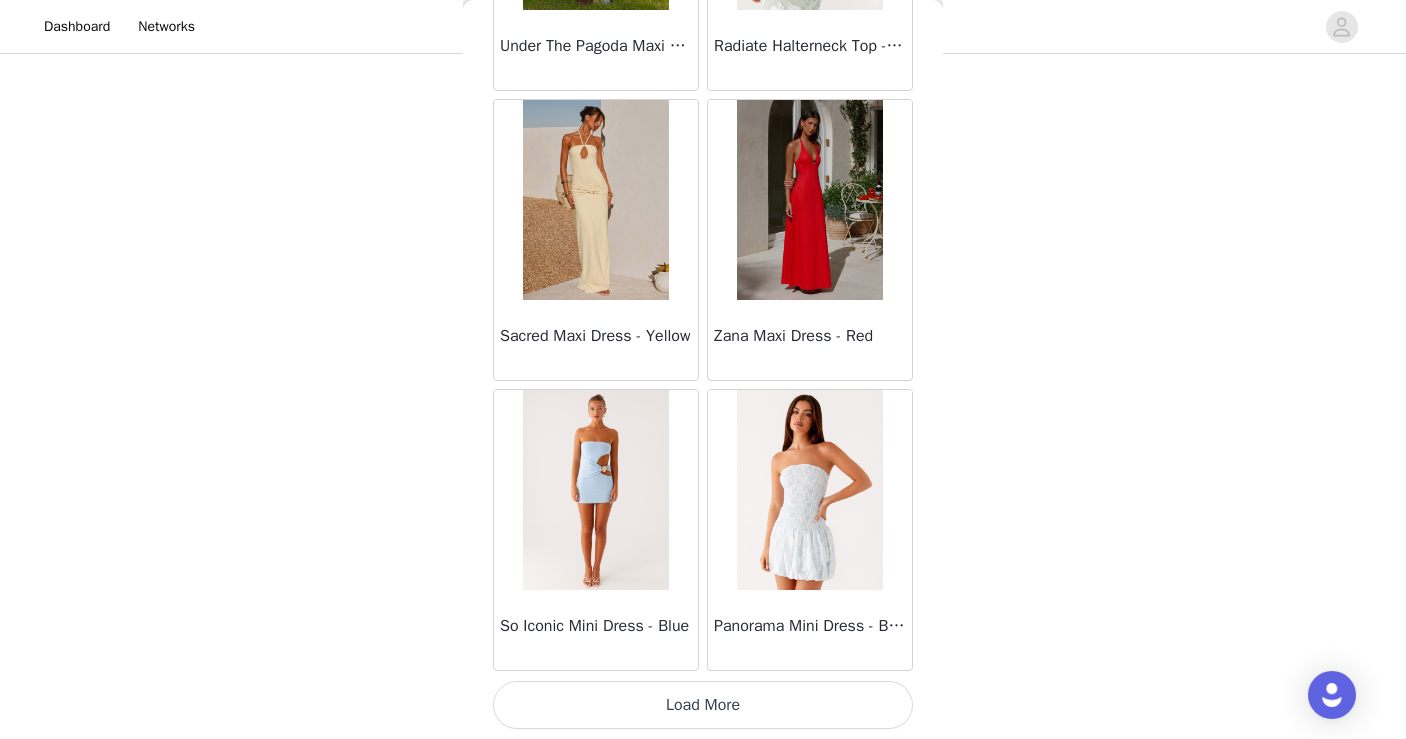 click on "Load More" at bounding box center (703, 705) 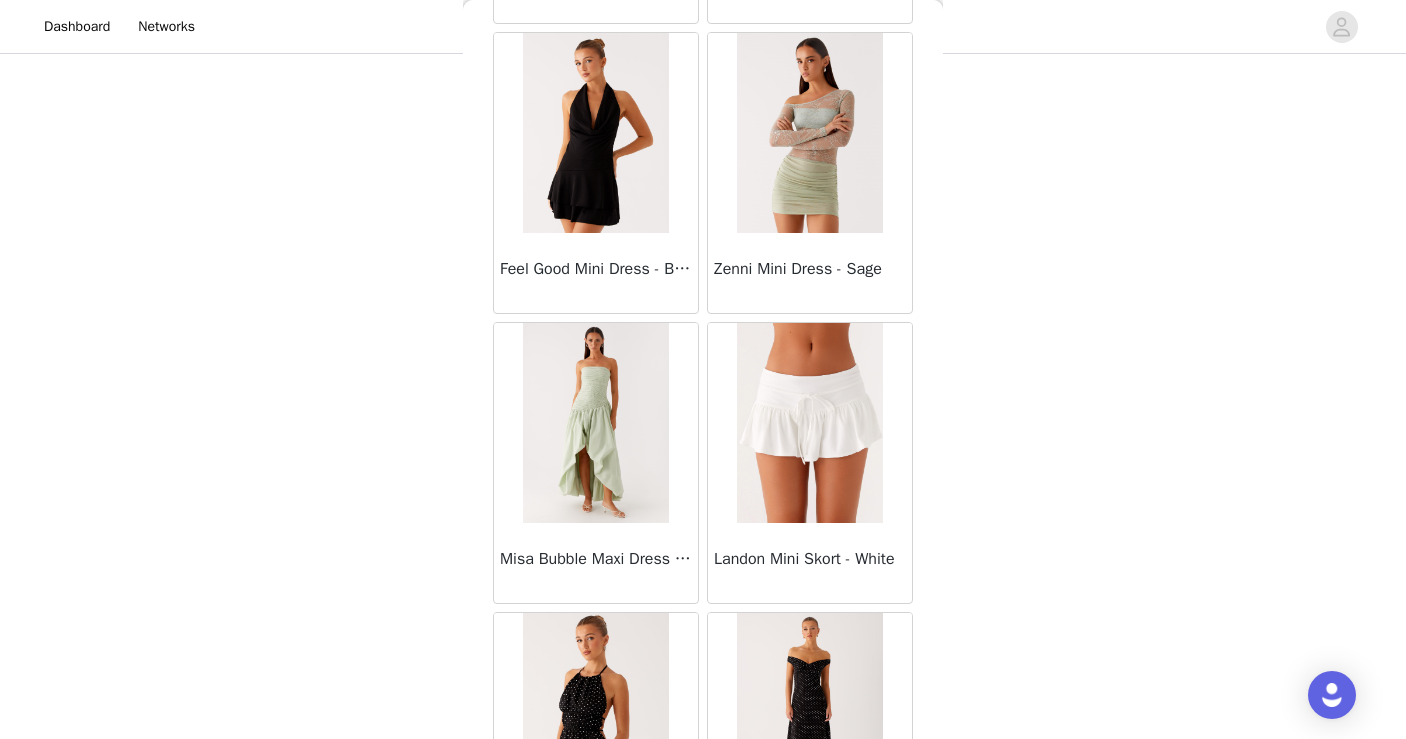 scroll, scrollTop: 54521, scrollLeft: 0, axis: vertical 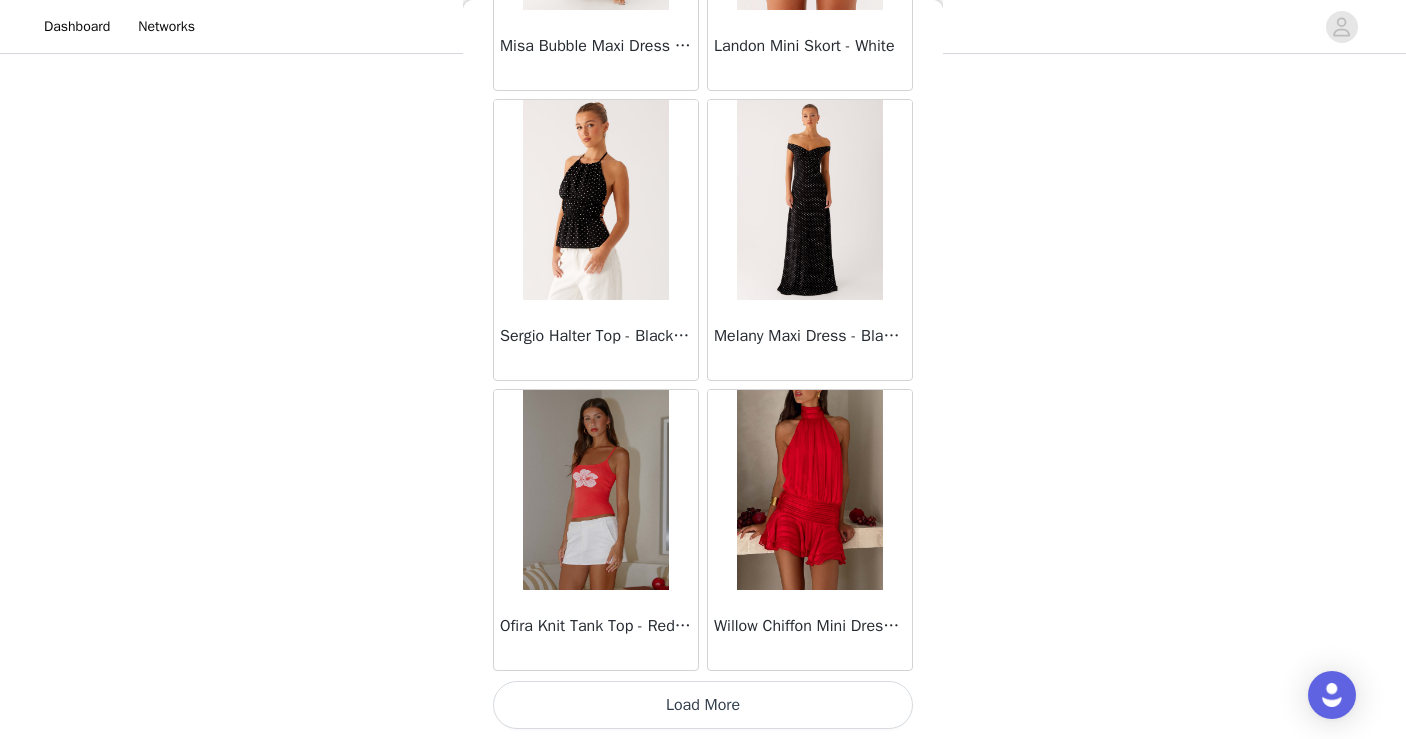 click on "Load More" at bounding box center (703, 705) 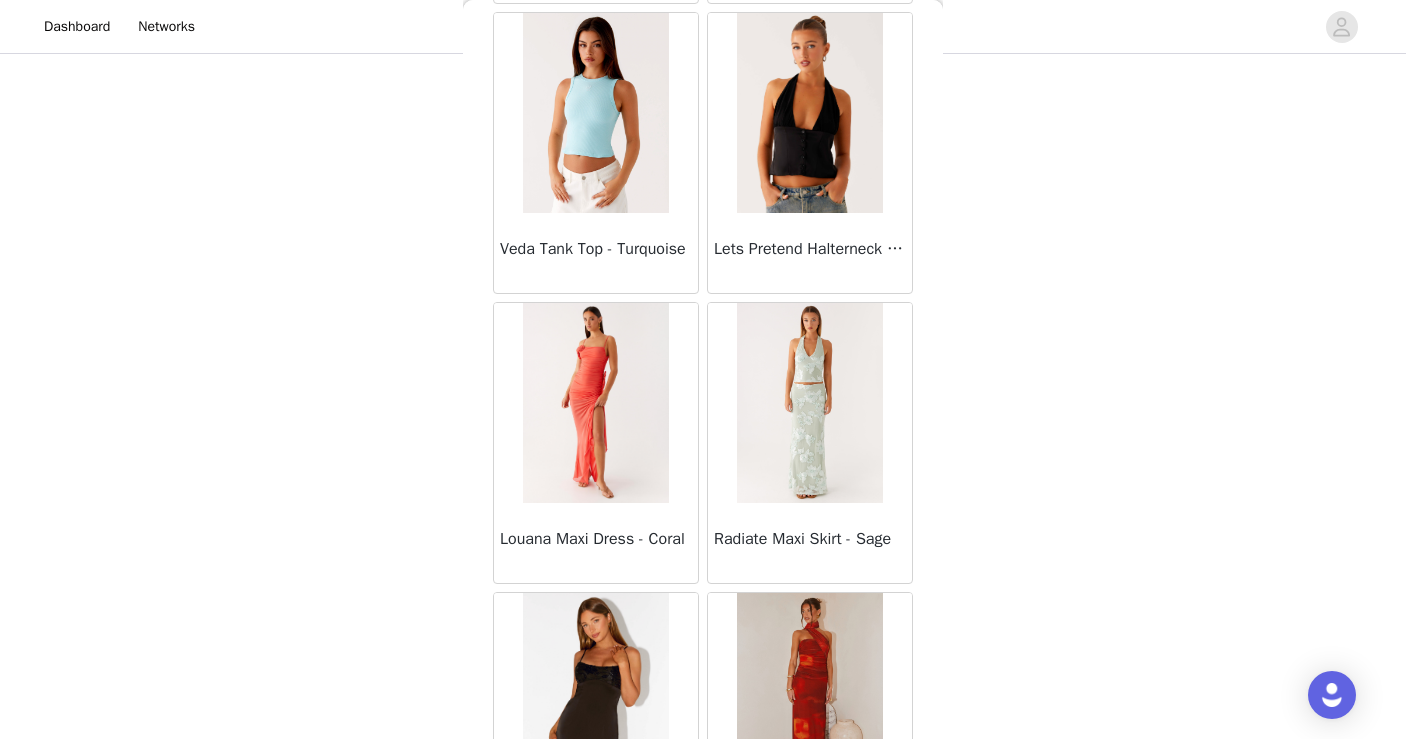 scroll, scrollTop: 57421, scrollLeft: 0, axis: vertical 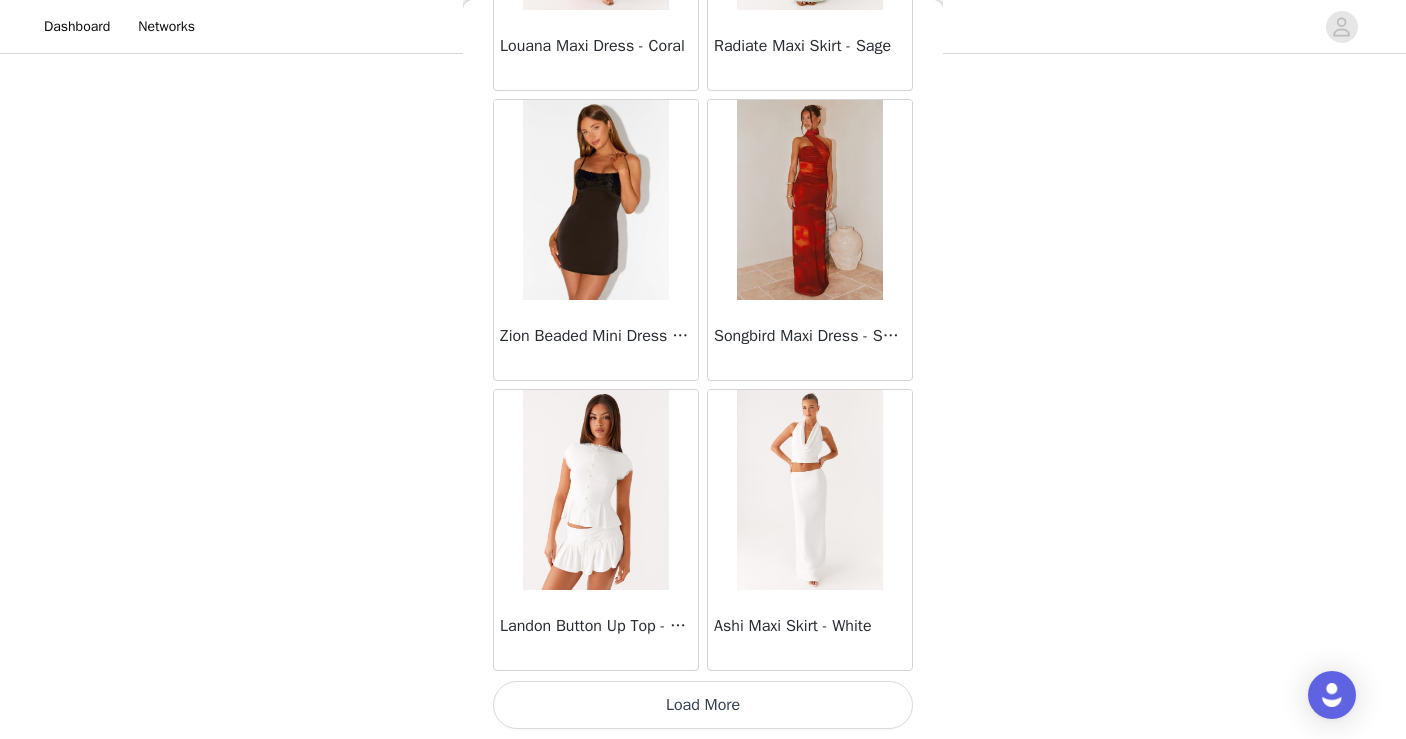 click on "Load More" at bounding box center (703, 705) 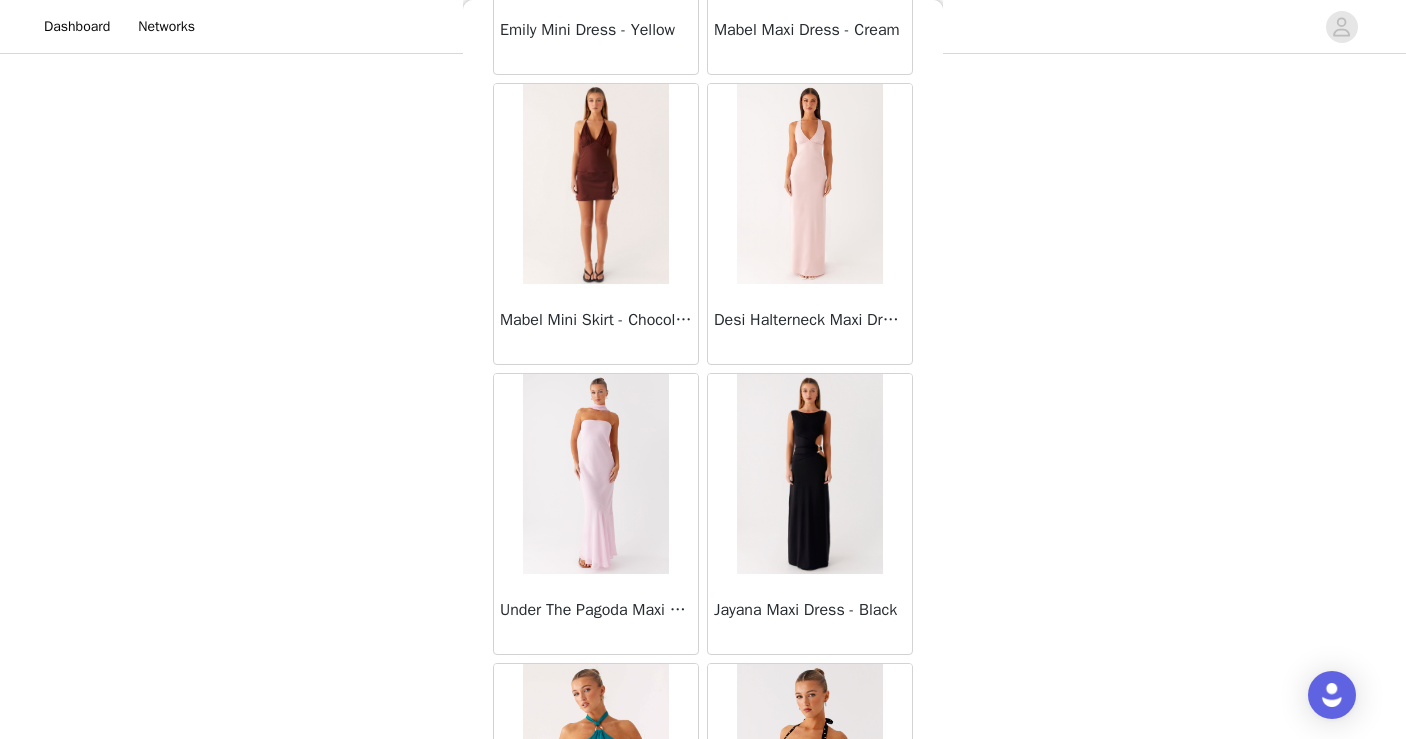 scroll, scrollTop: 60321, scrollLeft: 0, axis: vertical 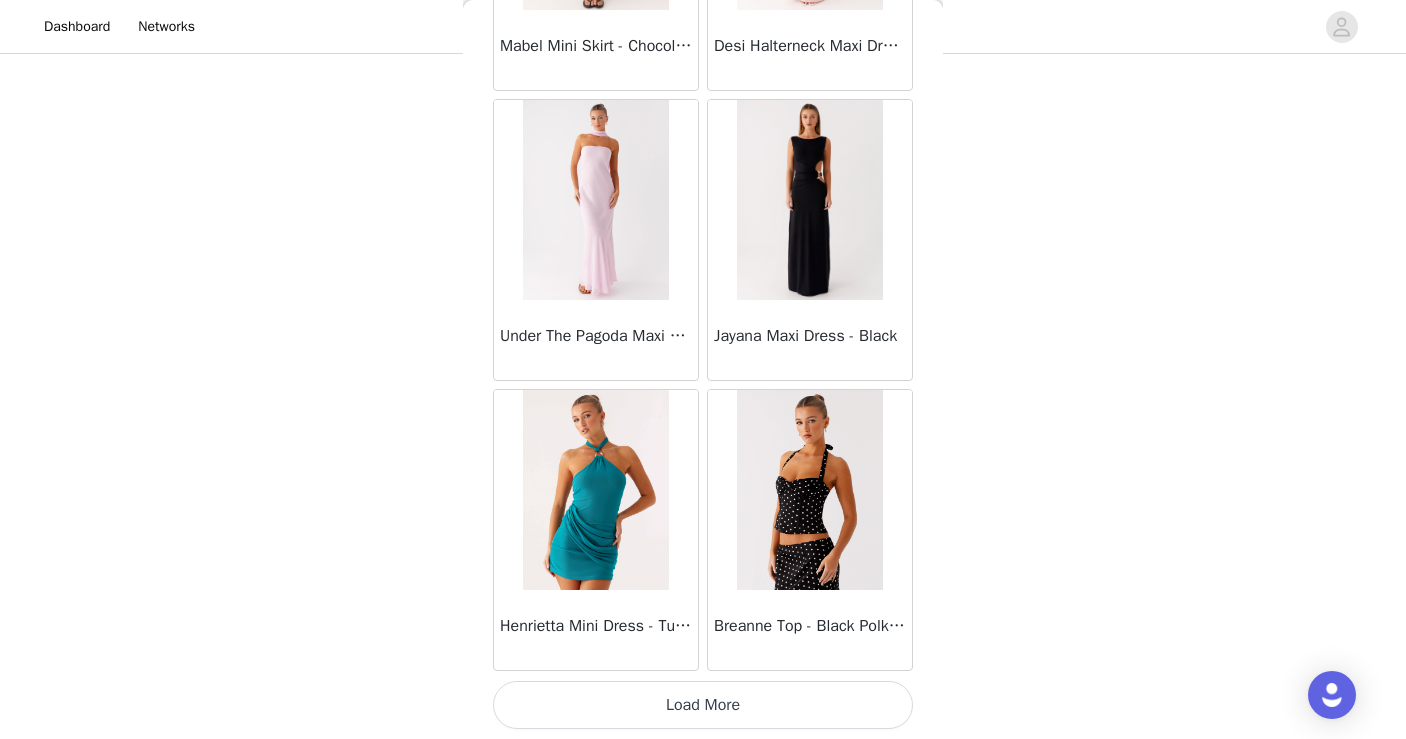 click on "Load More" at bounding box center [703, 705] 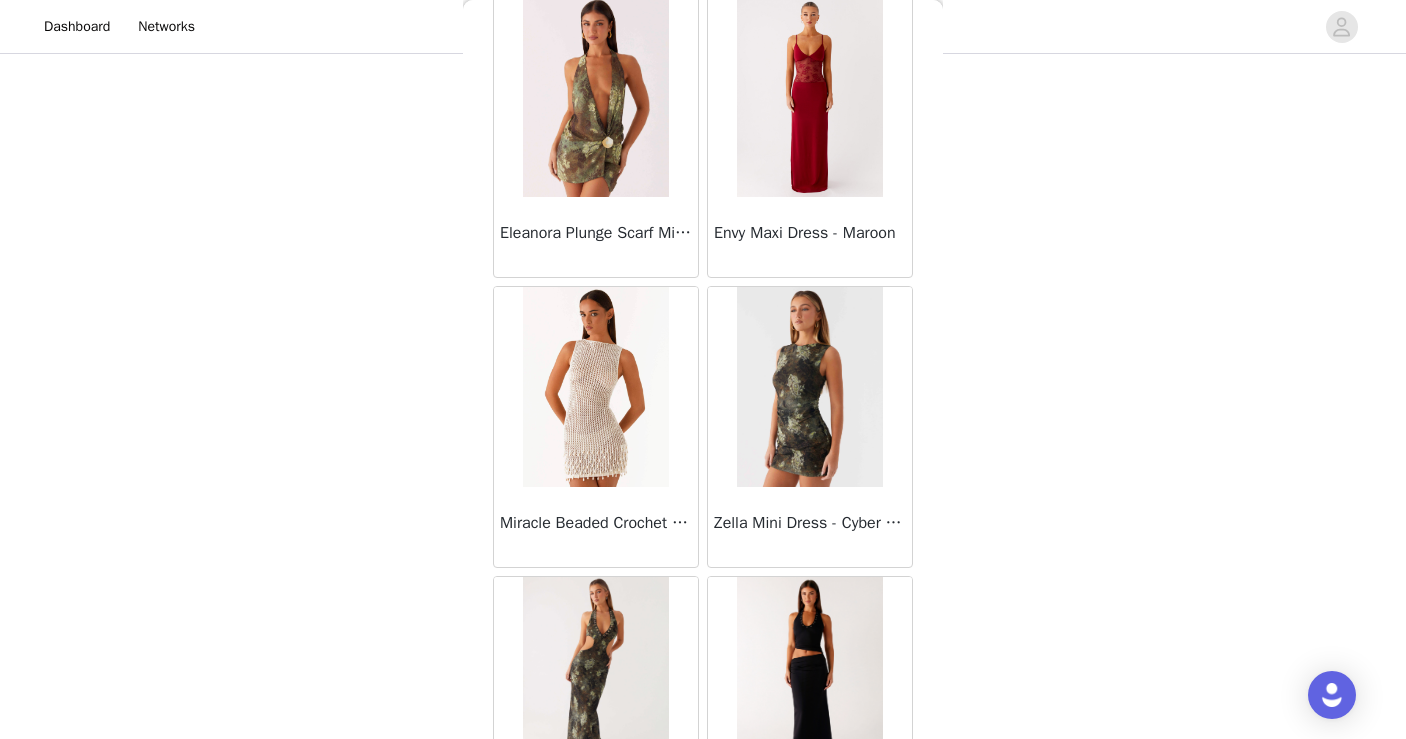 scroll, scrollTop: 63221, scrollLeft: 0, axis: vertical 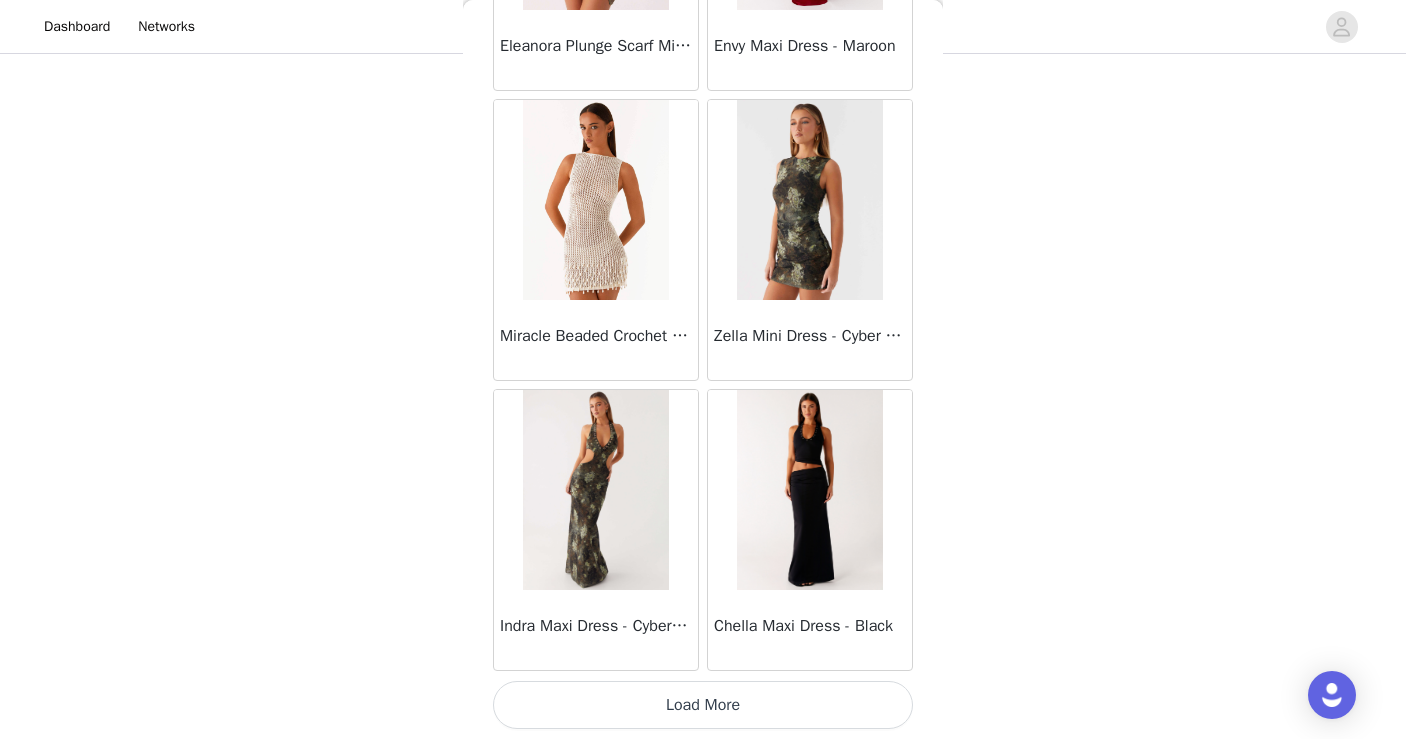 click on "Load More" at bounding box center (703, 705) 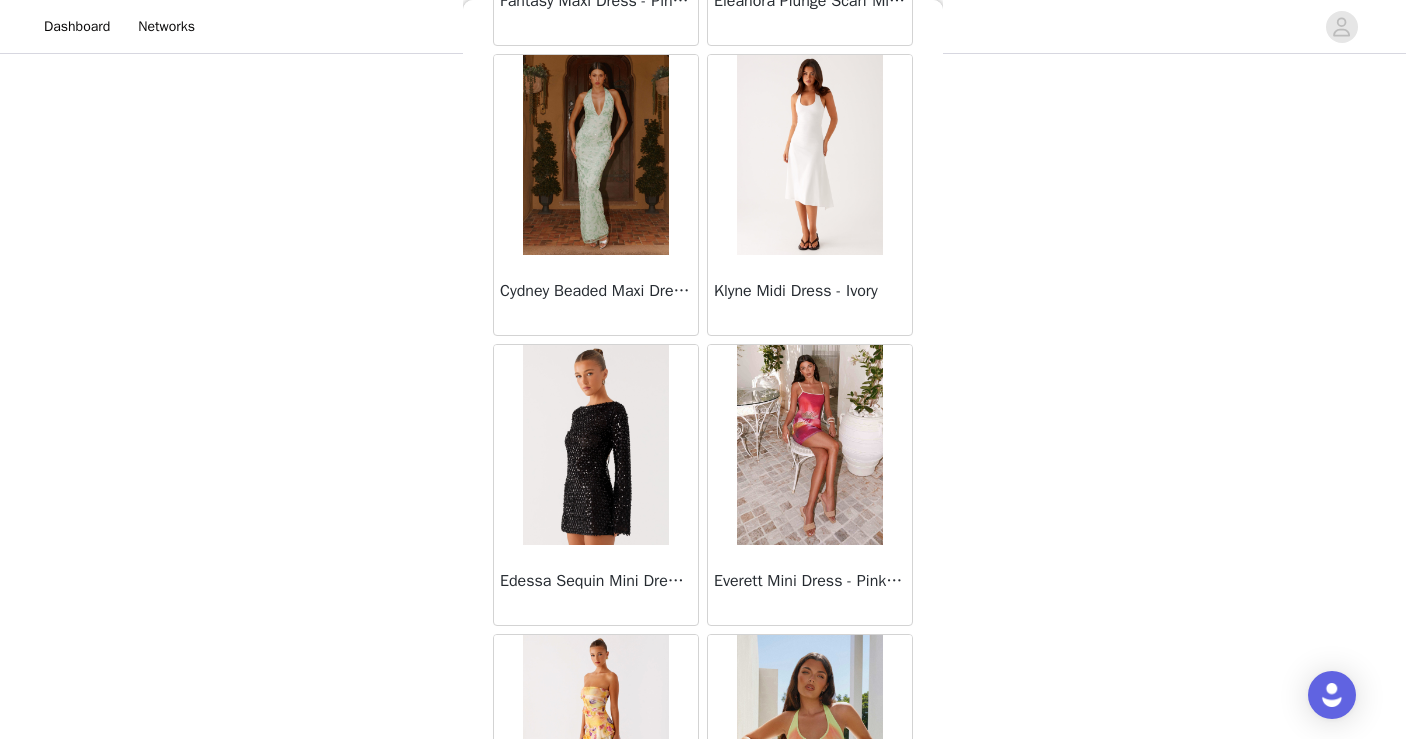 scroll, scrollTop: 49943, scrollLeft: 0, axis: vertical 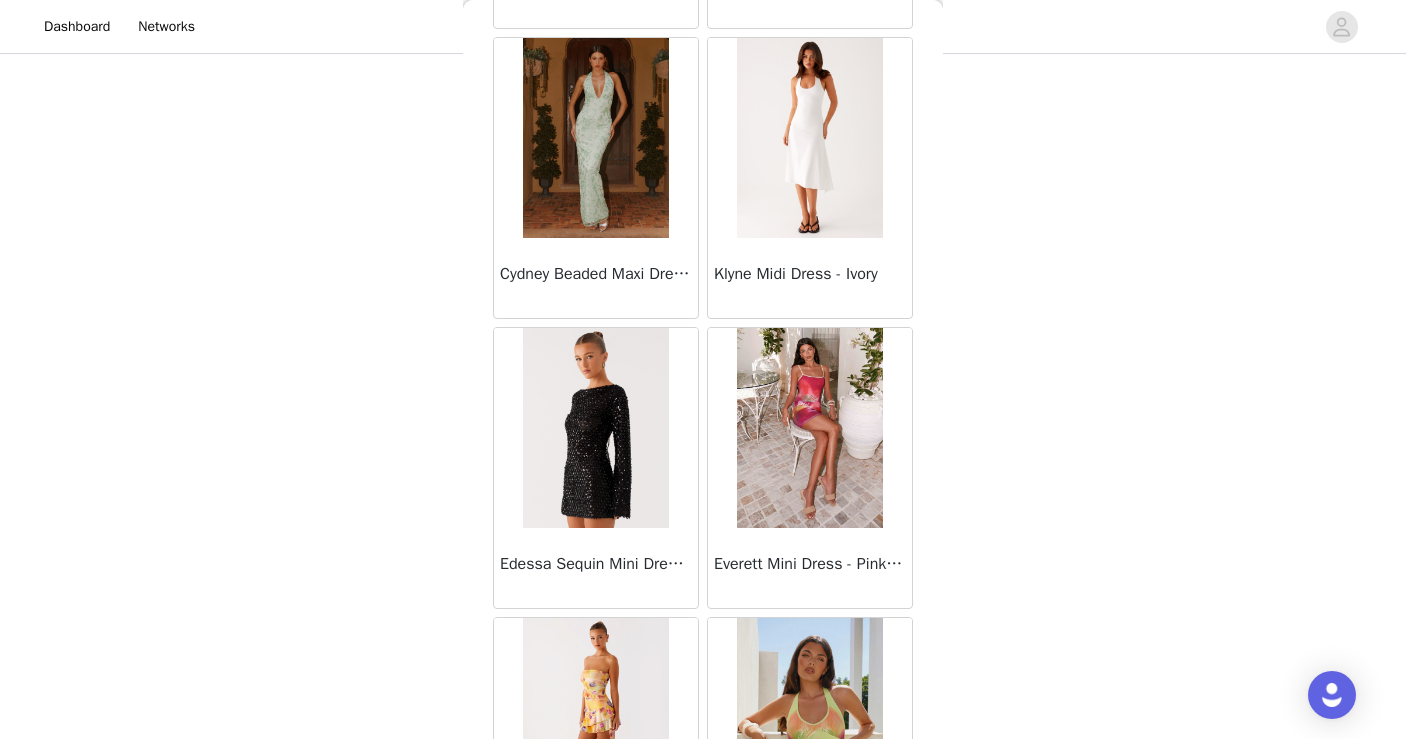 click at bounding box center (595, 428) 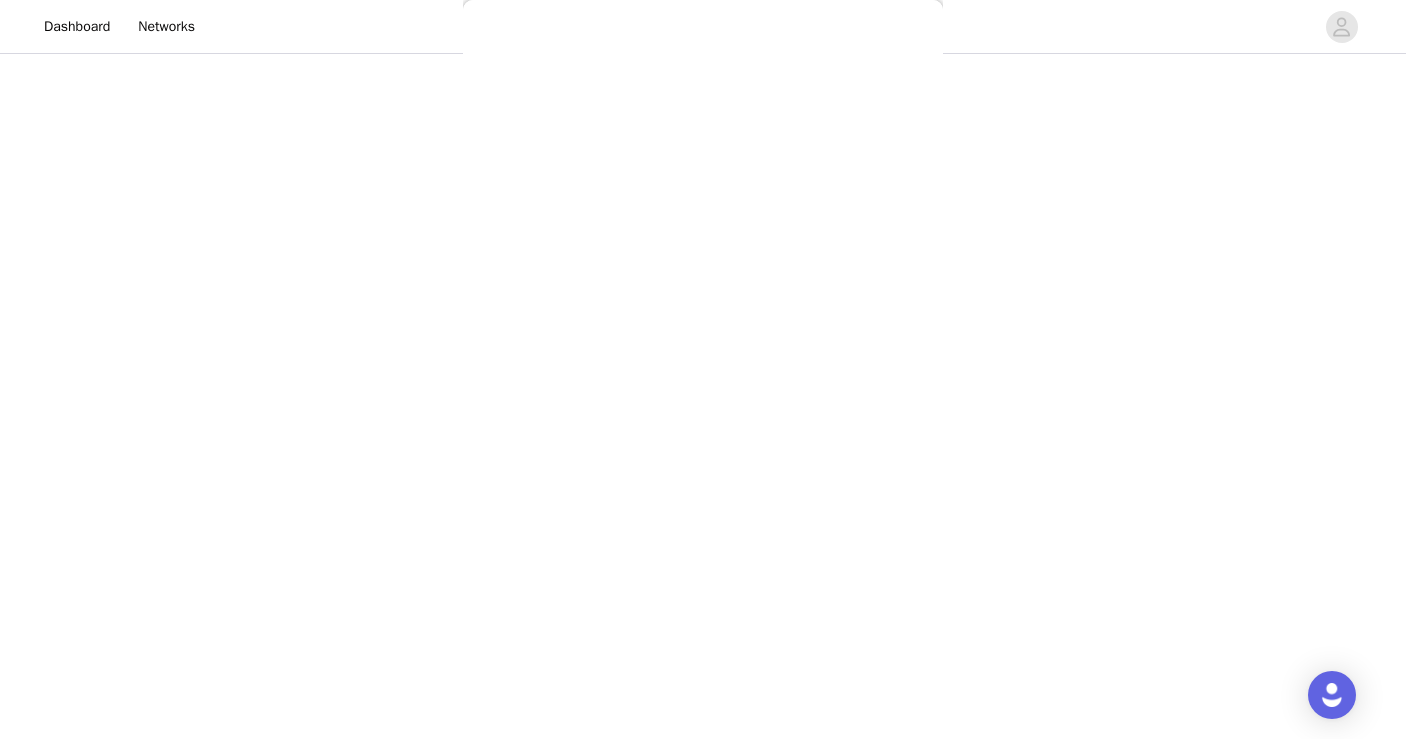 scroll, scrollTop: 0, scrollLeft: 0, axis: both 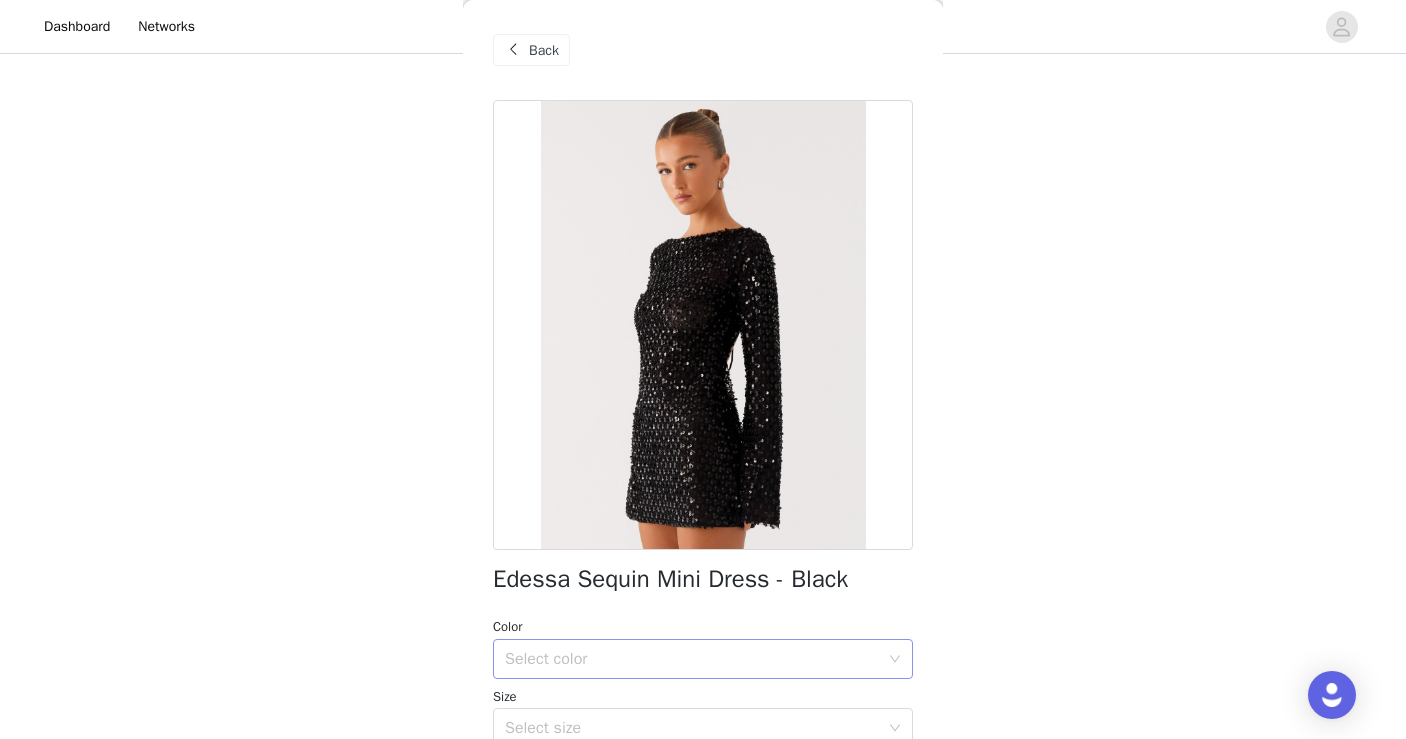 click on "Select color" at bounding box center (692, 659) 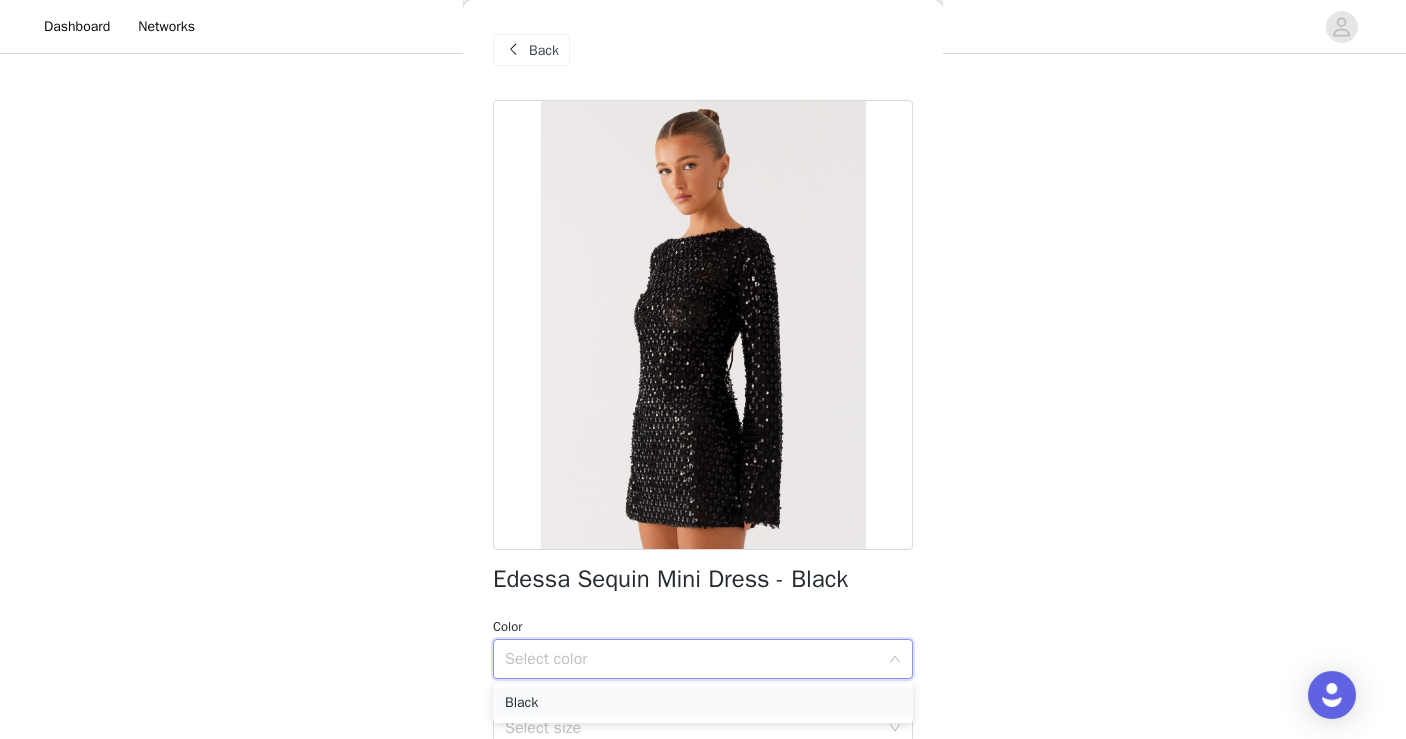 click on "Black" at bounding box center [703, 703] 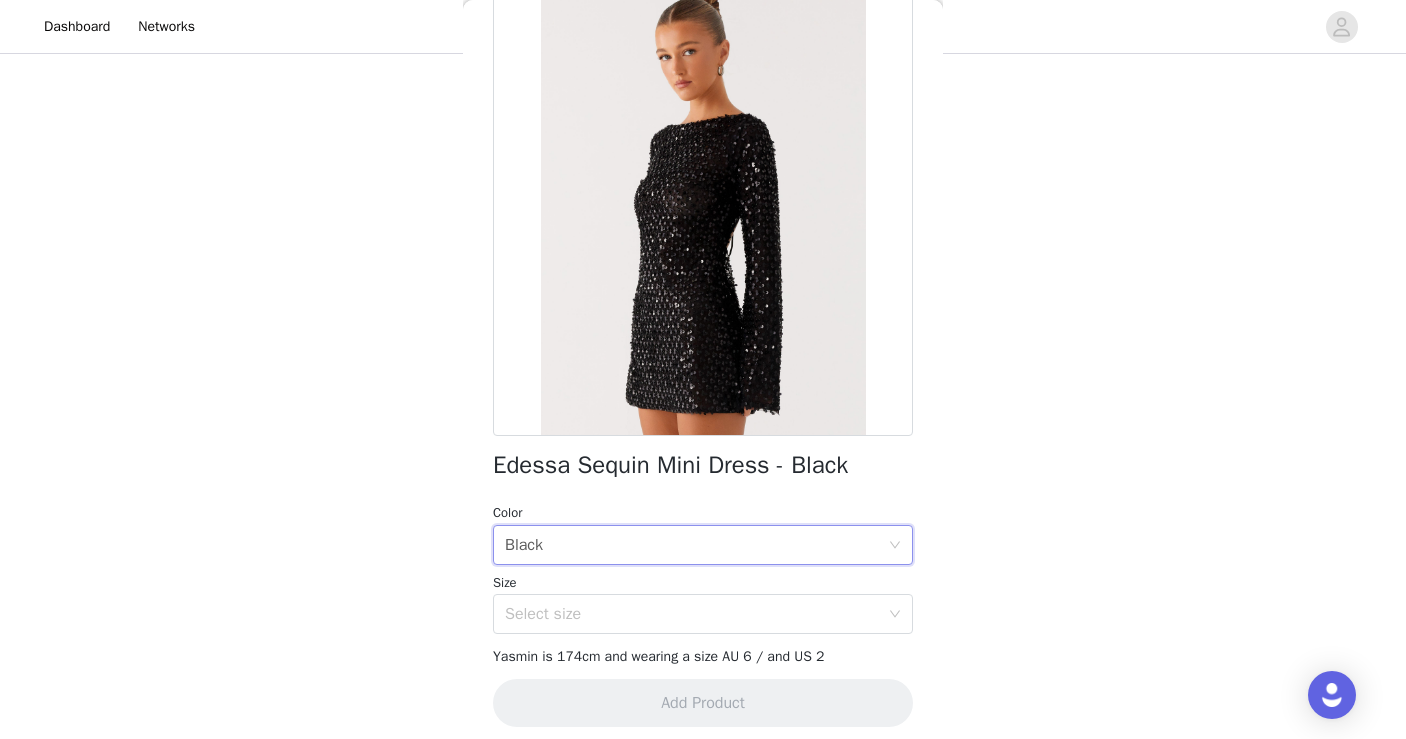 scroll, scrollTop: 123, scrollLeft: 0, axis: vertical 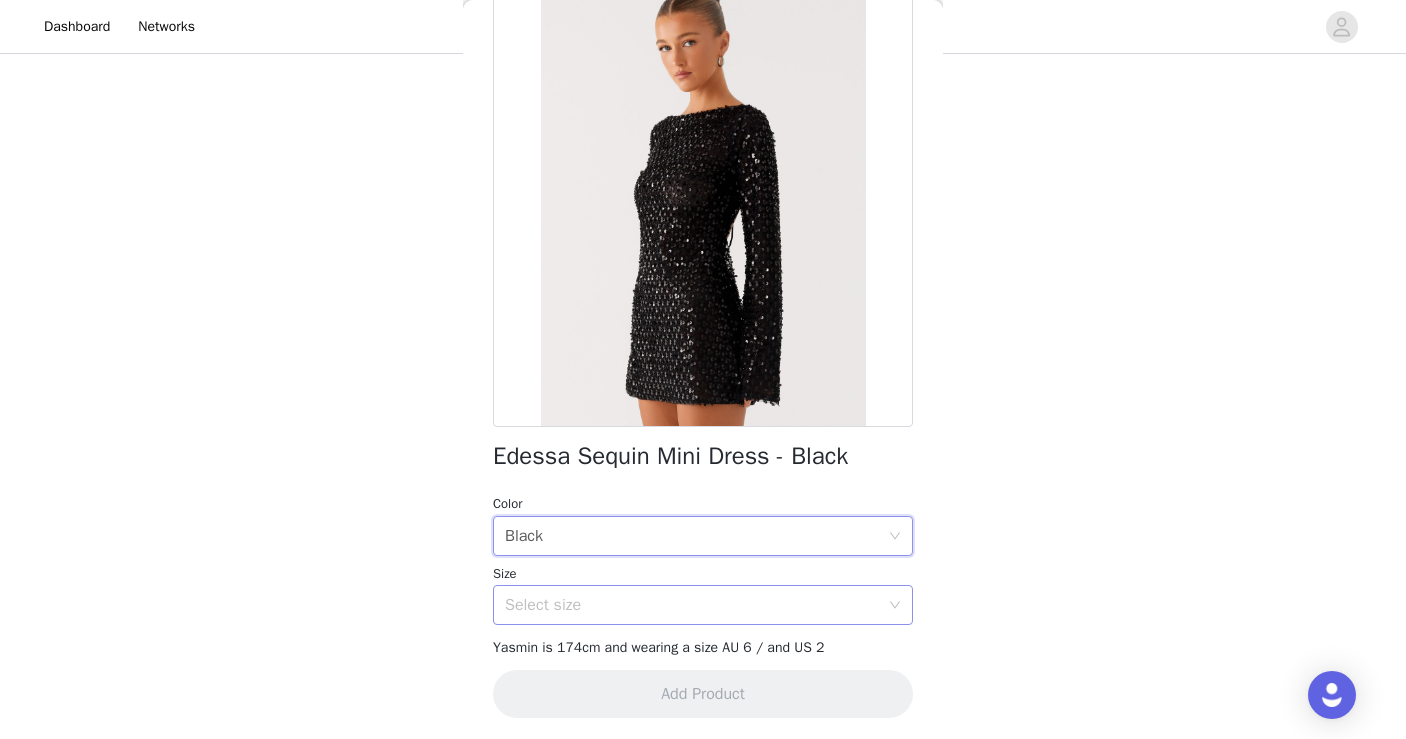 click on "Select size" at bounding box center (692, 605) 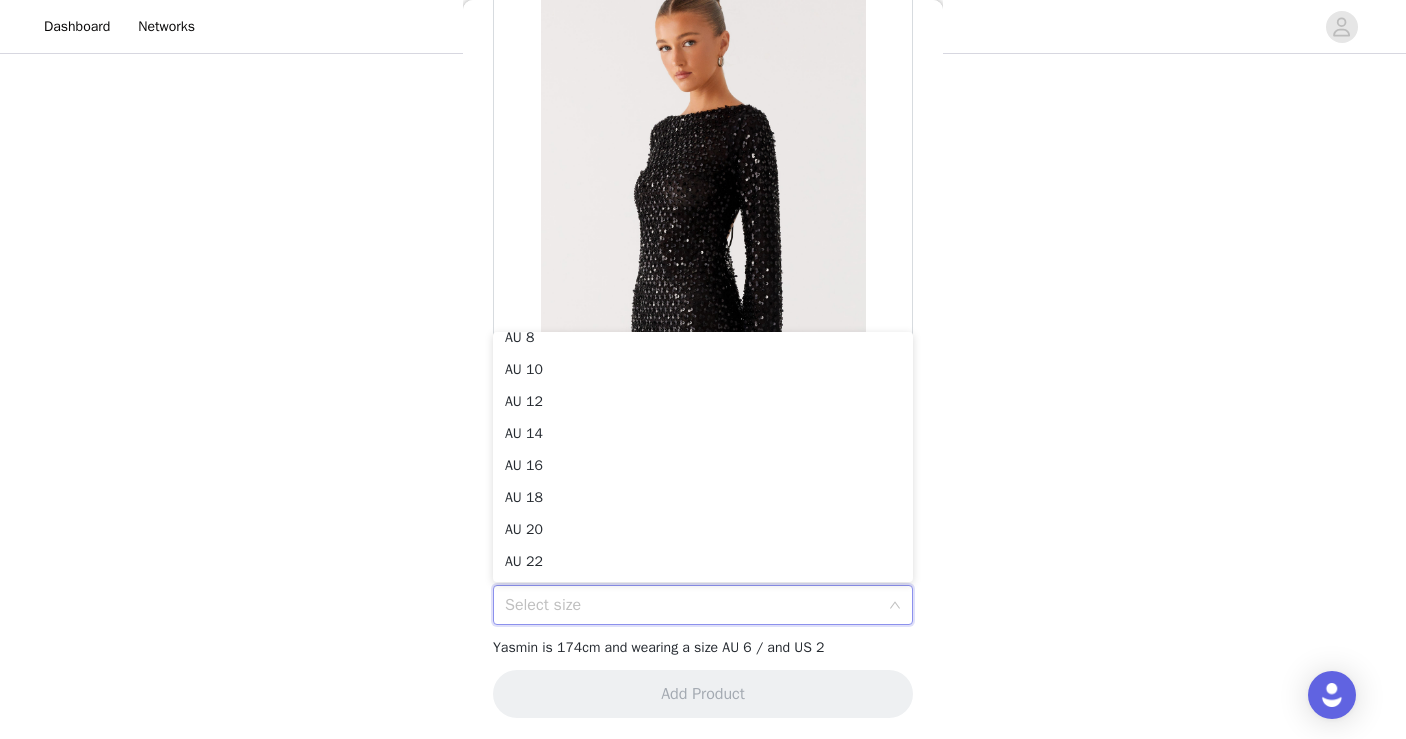 click on "Yasmin is 174cm and wearing a size AU 6 / and US 2" at bounding box center [658, 647] 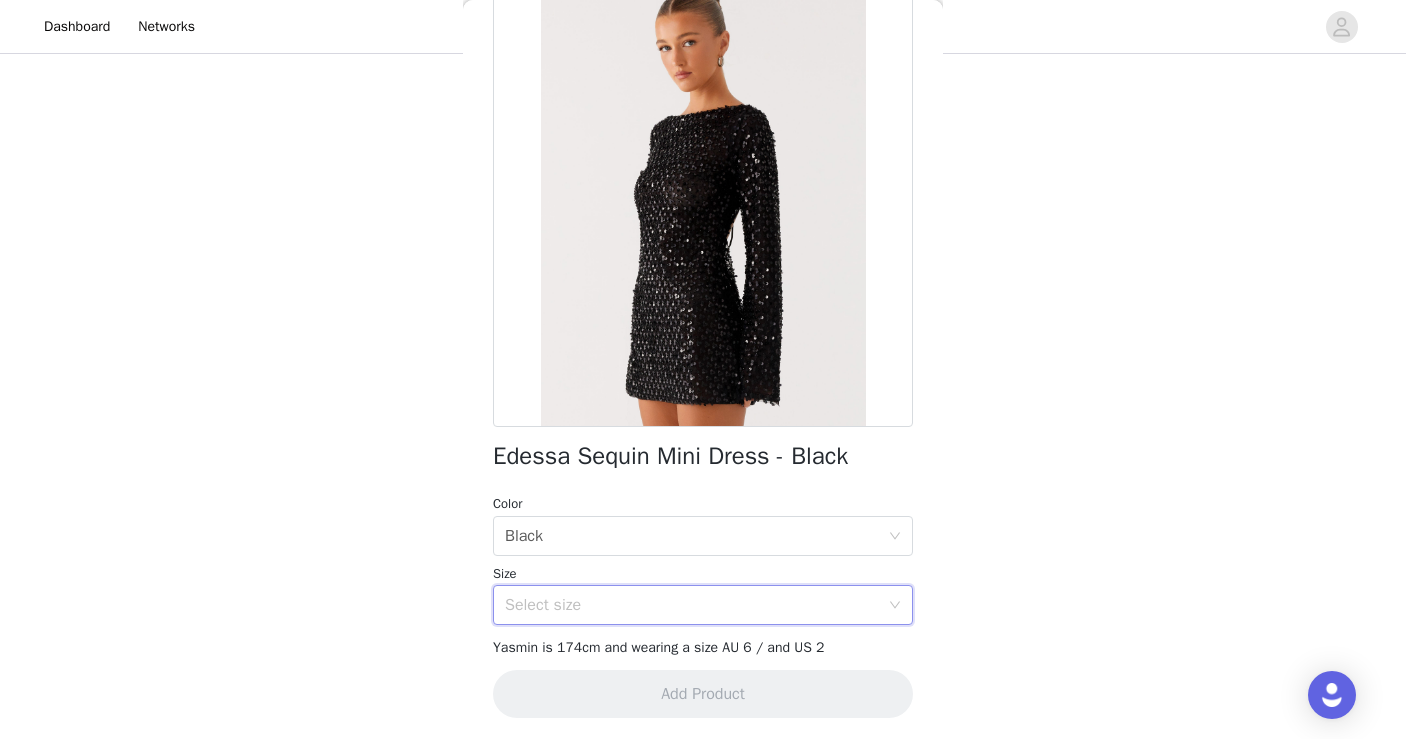 scroll, scrollTop: 4, scrollLeft: 0, axis: vertical 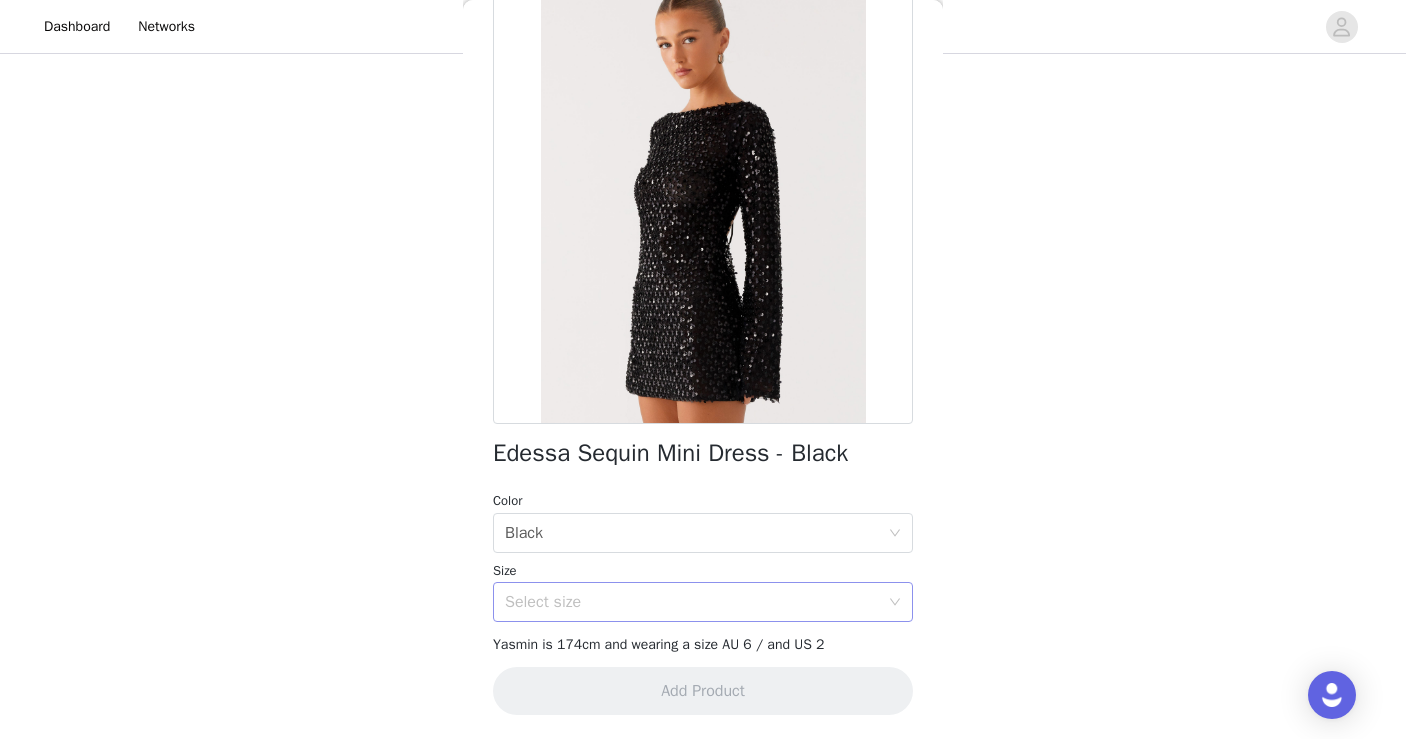 click on "Select size" at bounding box center [692, 602] 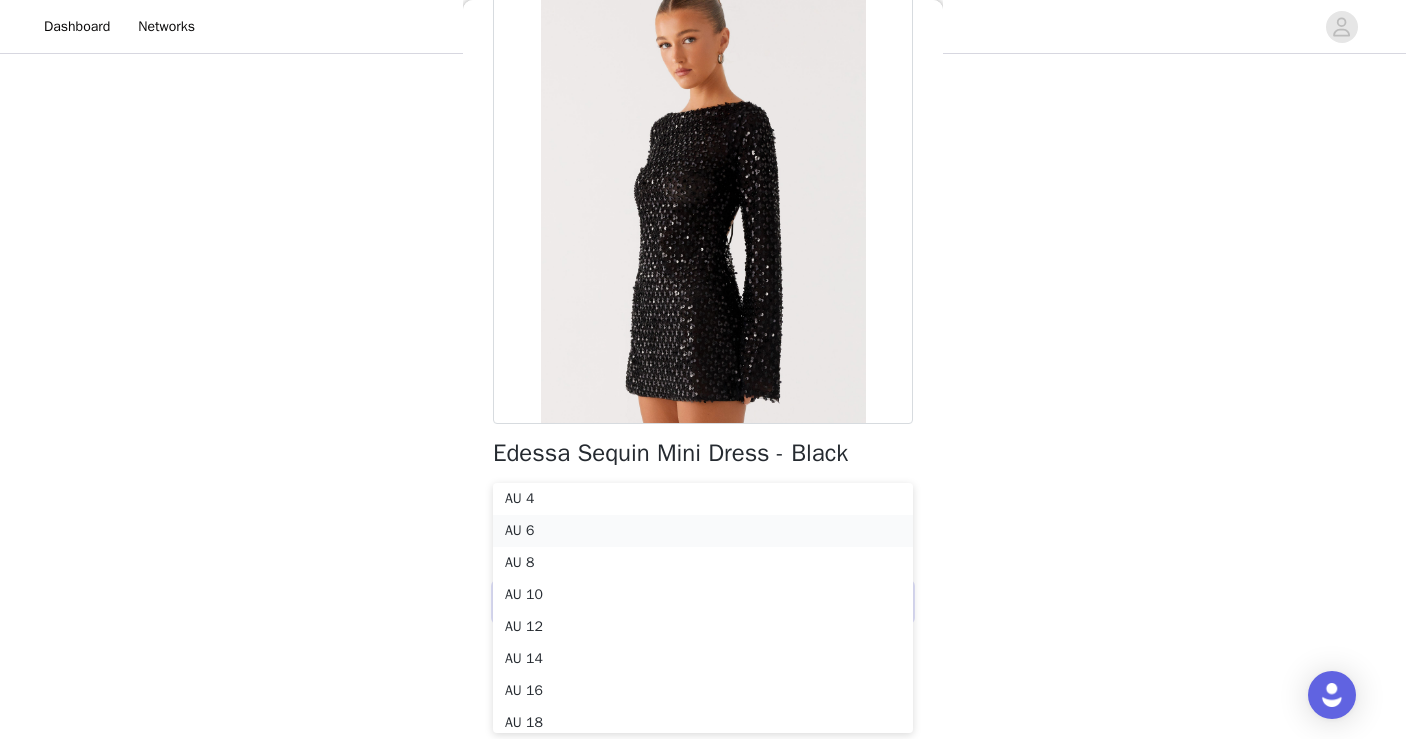 click on "AU 6" at bounding box center [703, 531] 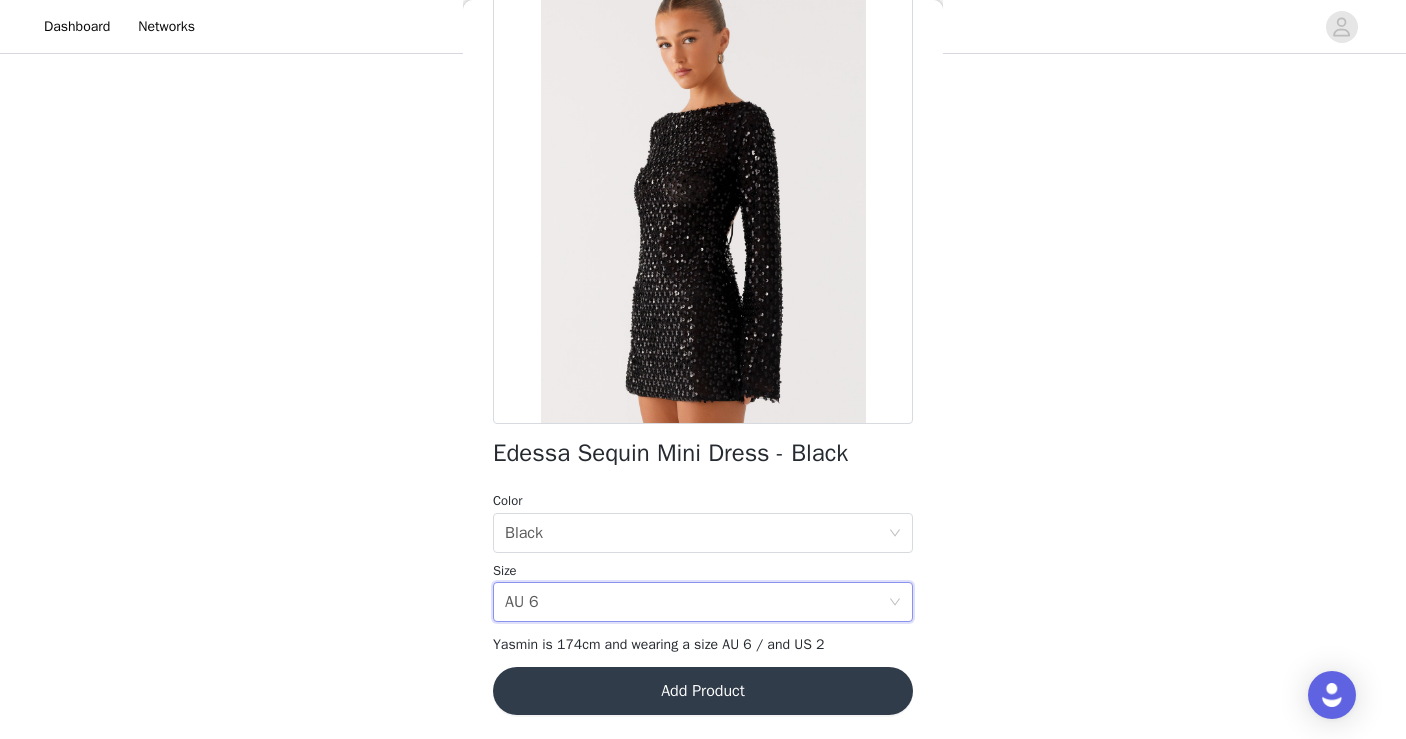 scroll, scrollTop: 315, scrollLeft: 0, axis: vertical 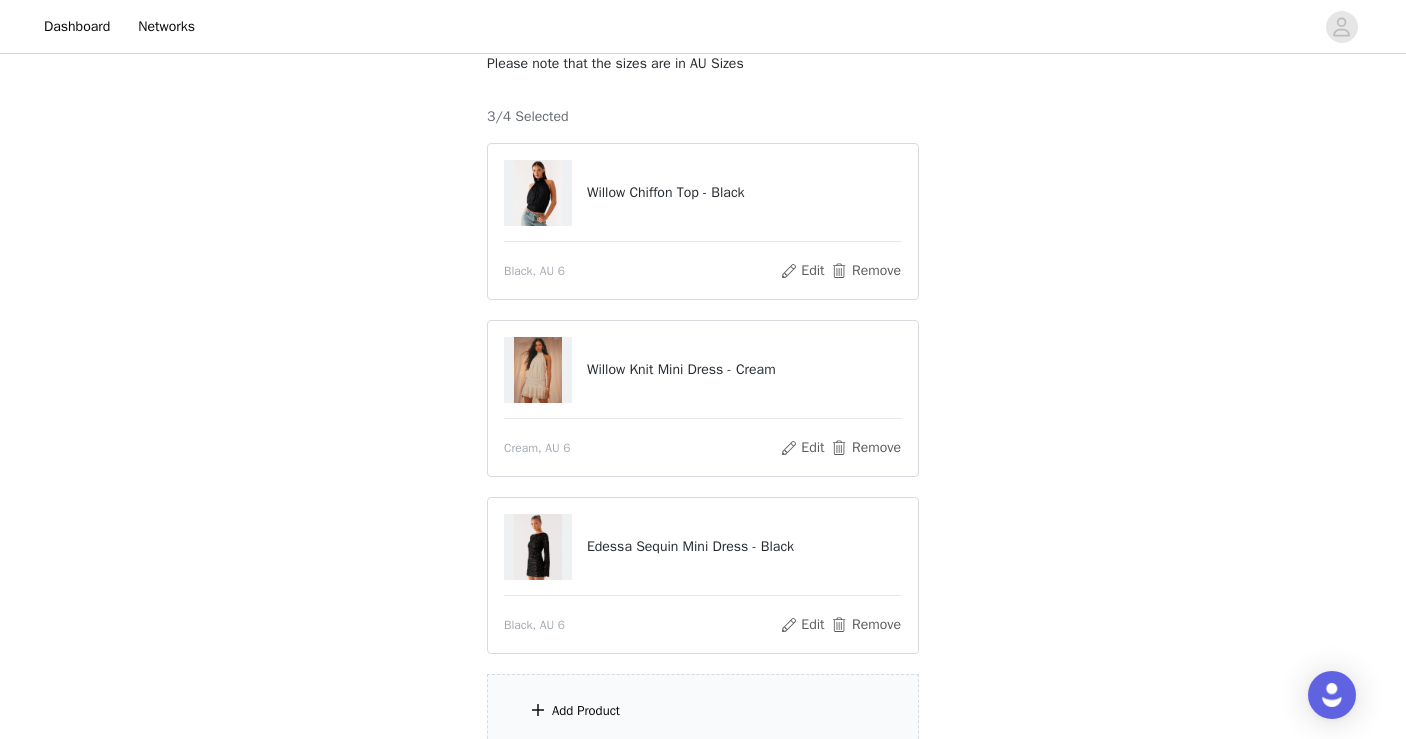click on "Add Product" at bounding box center (703, 711) 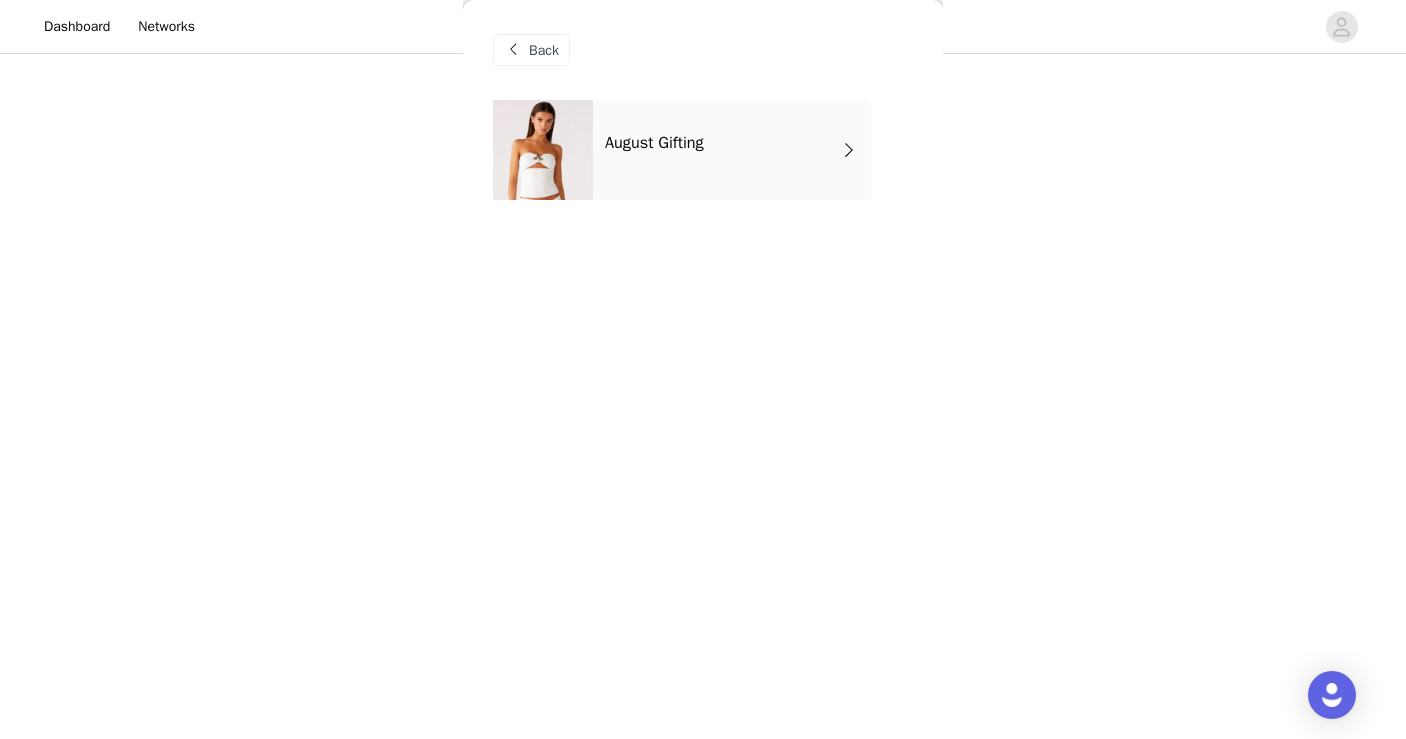 click on "August Gifting" at bounding box center (732, 150) 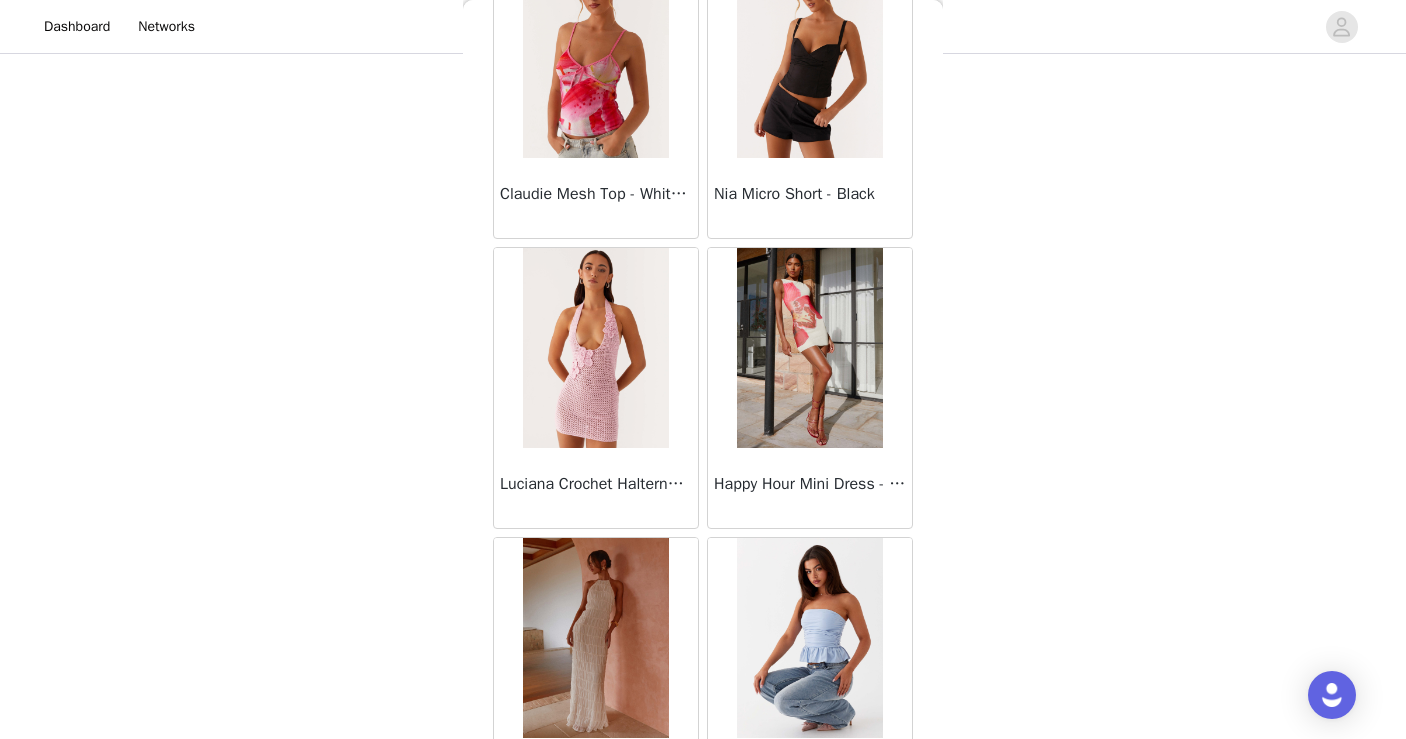 scroll, scrollTop: 2321, scrollLeft: 0, axis: vertical 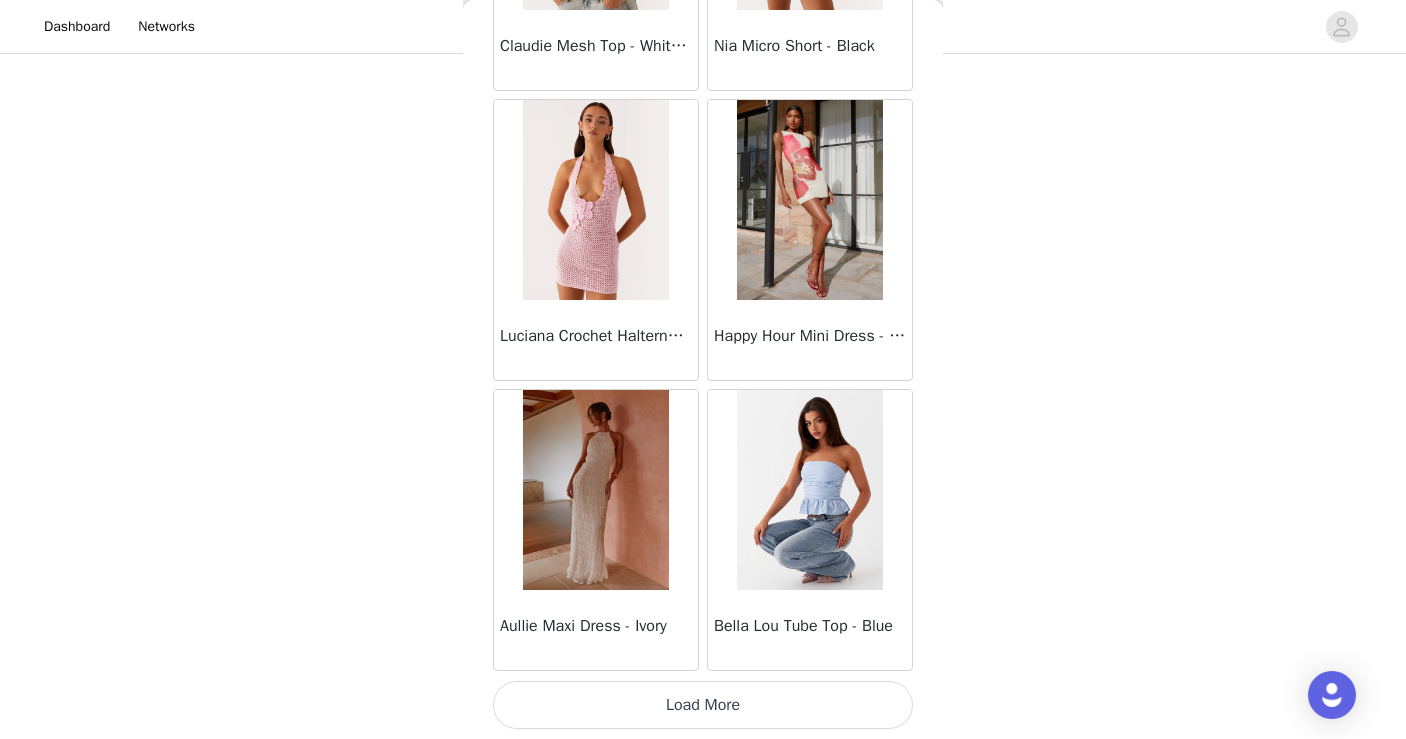 click on "Load More" at bounding box center [703, 705] 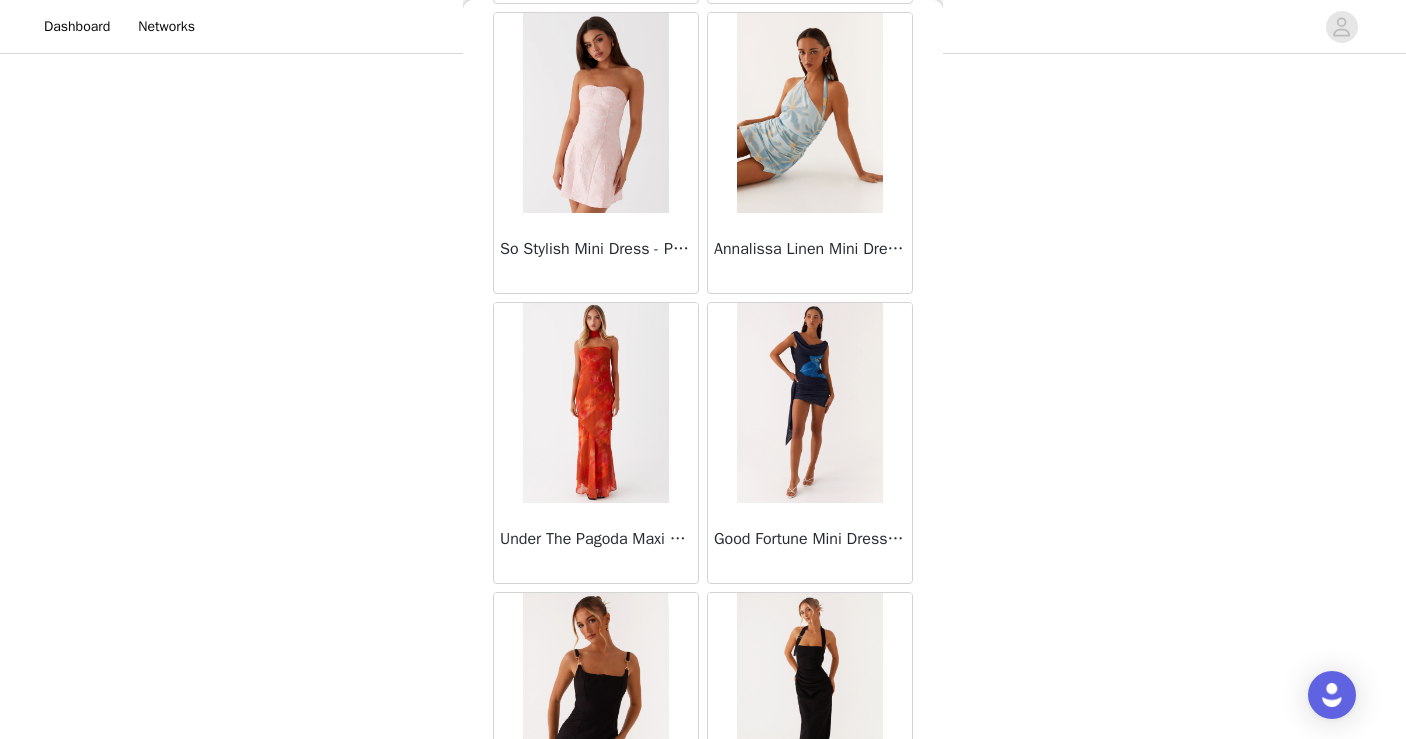 scroll, scrollTop: 5221, scrollLeft: 0, axis: vertical 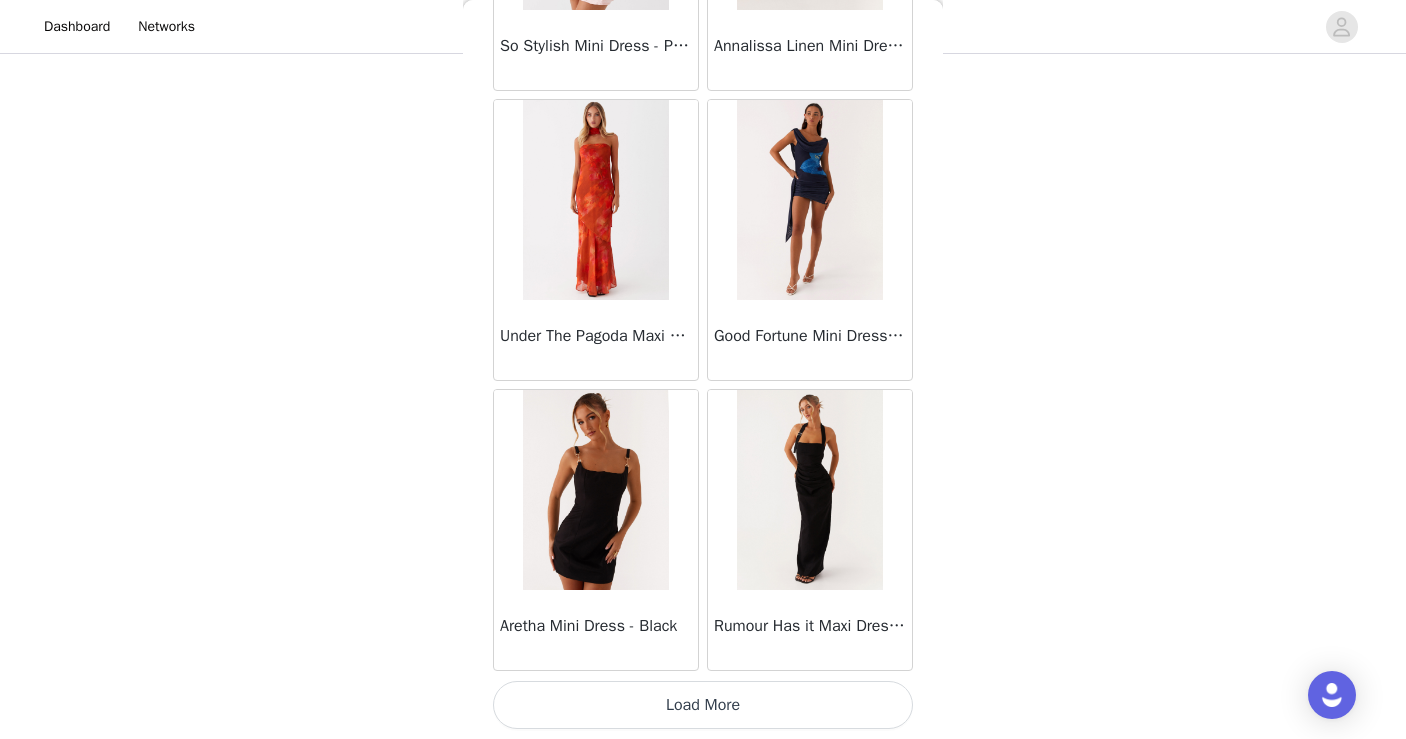 click on "Load More" at bounding box center (703, 705) 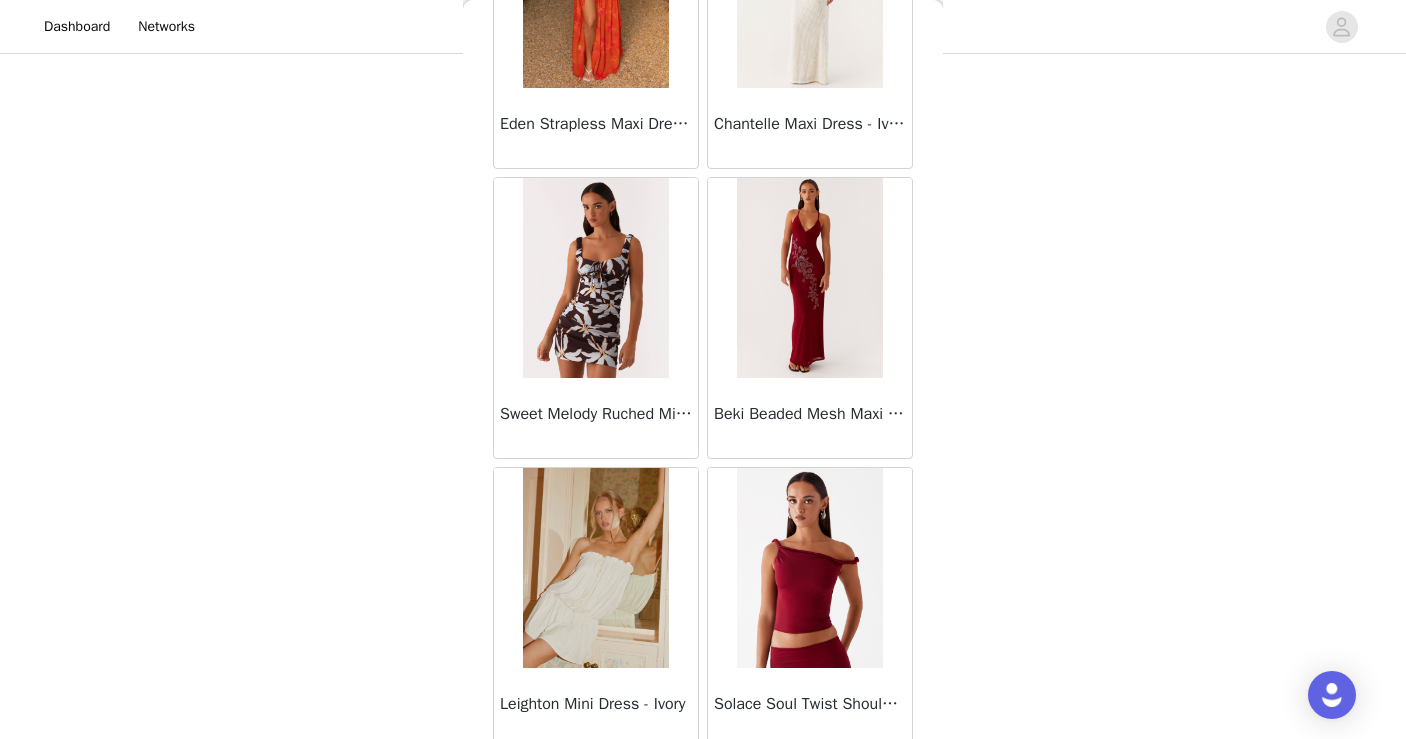 scroll, scrollTop: 8121, scrollLeft: 0, axis: vertical 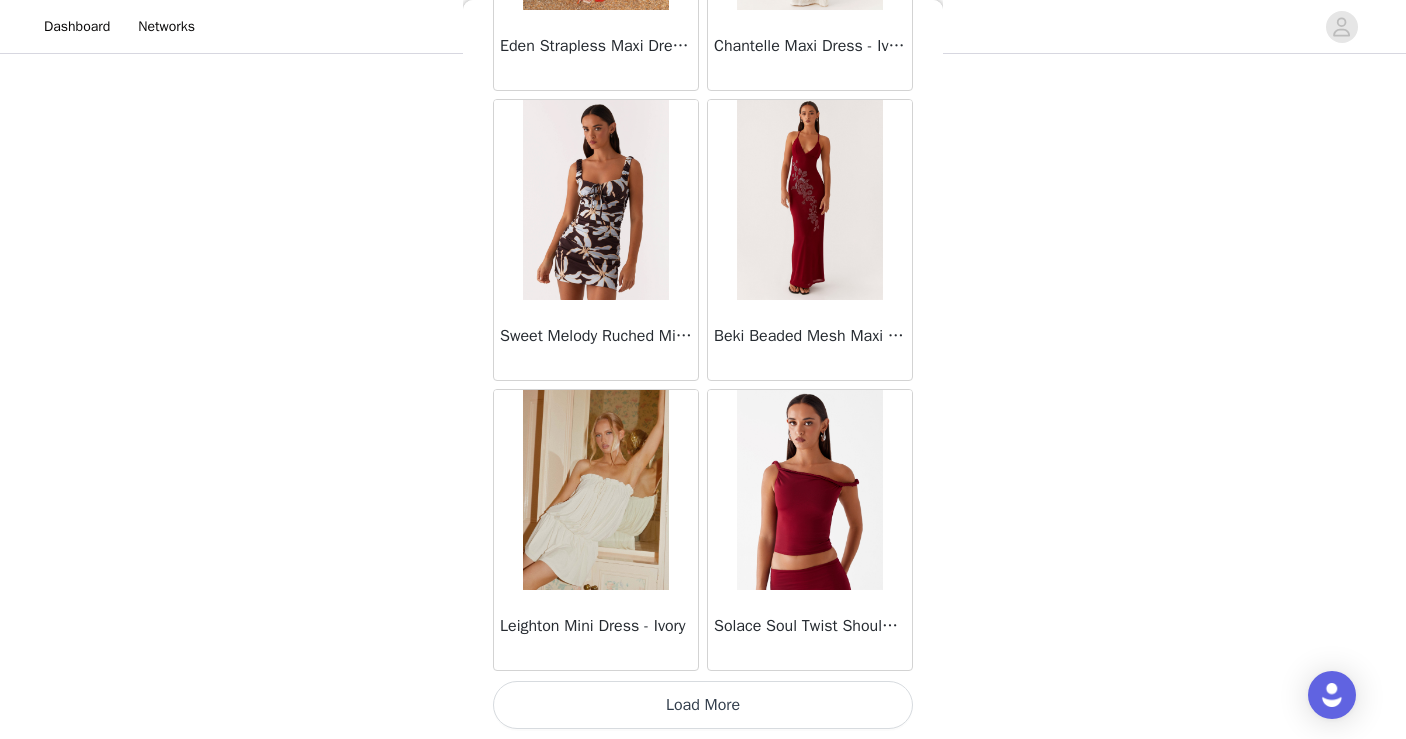 click on "Load More" at bounding box center [703, 705] 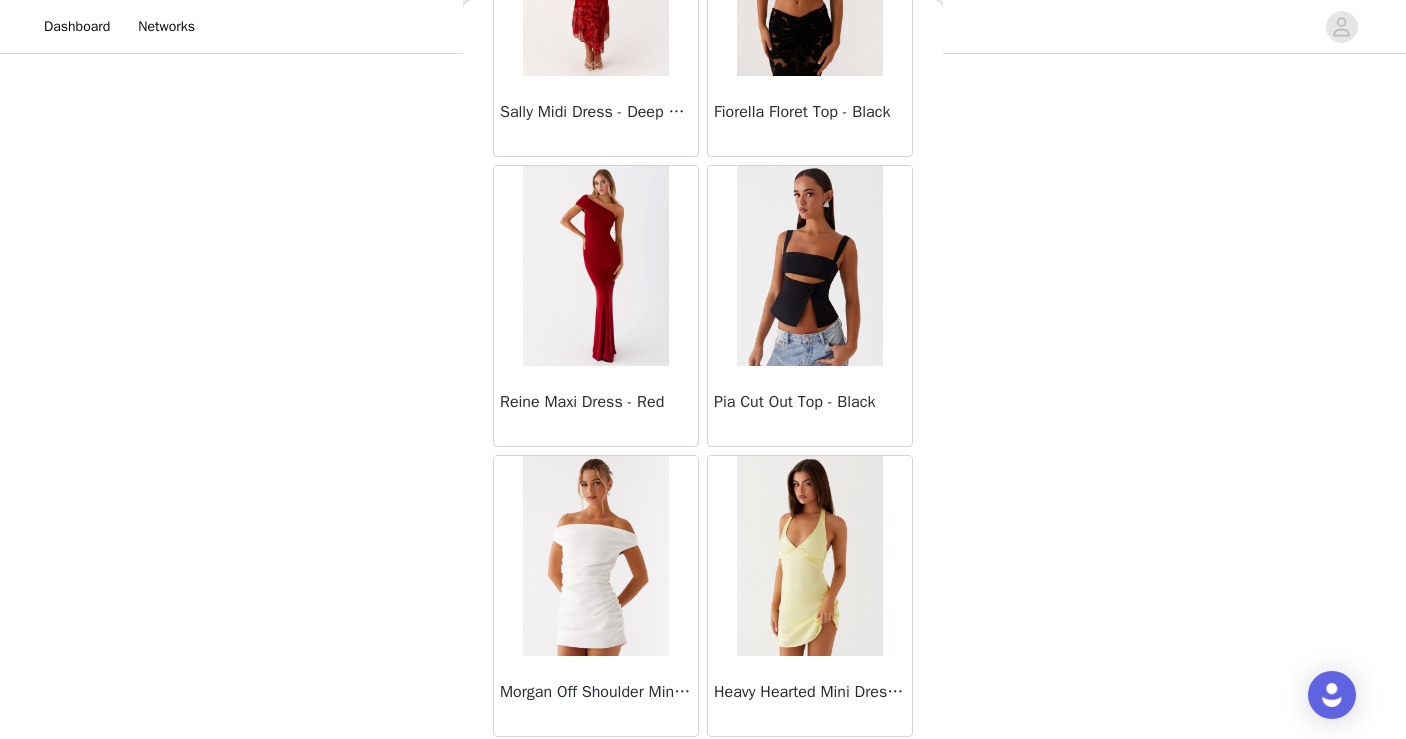 scroll, scrollTop: 11021, scrollLeft: 0, axis: vertical 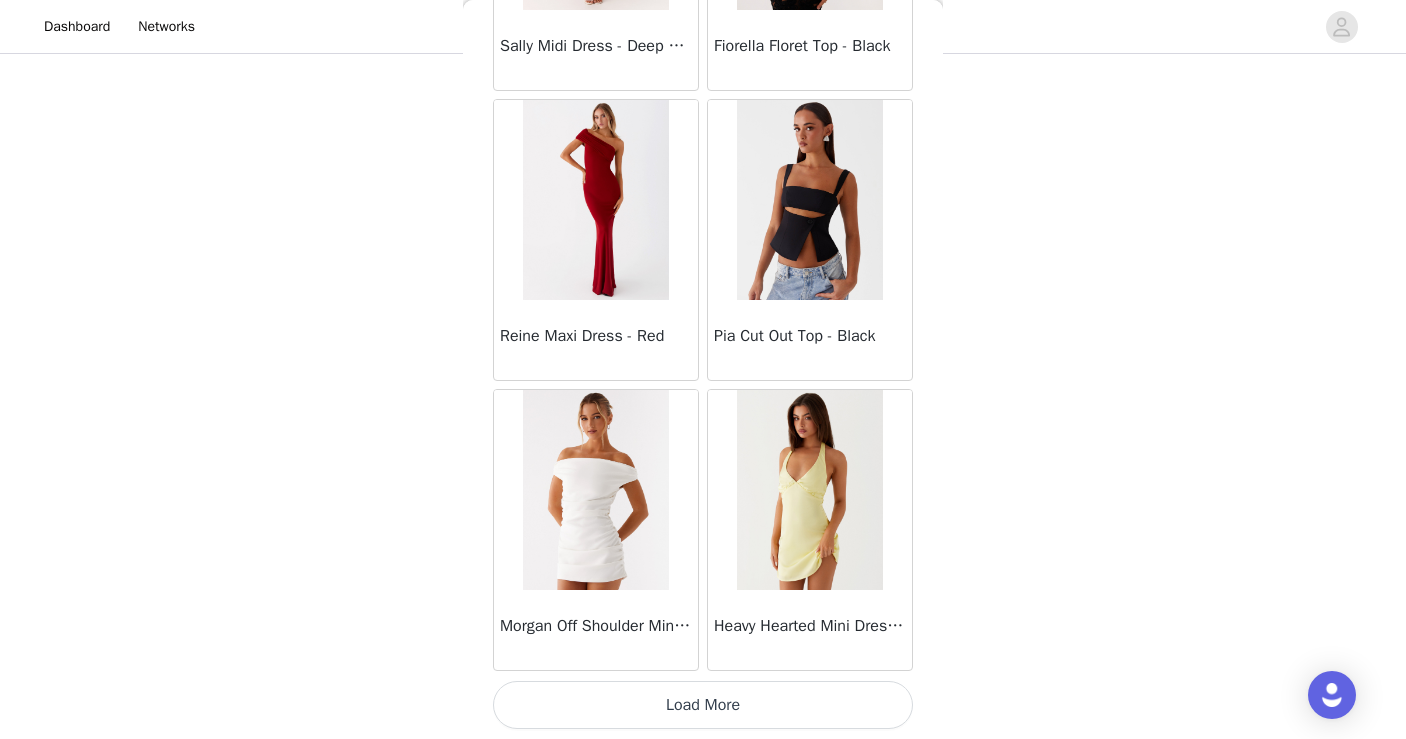 click on "Load More" at bounding box center (703, 705) 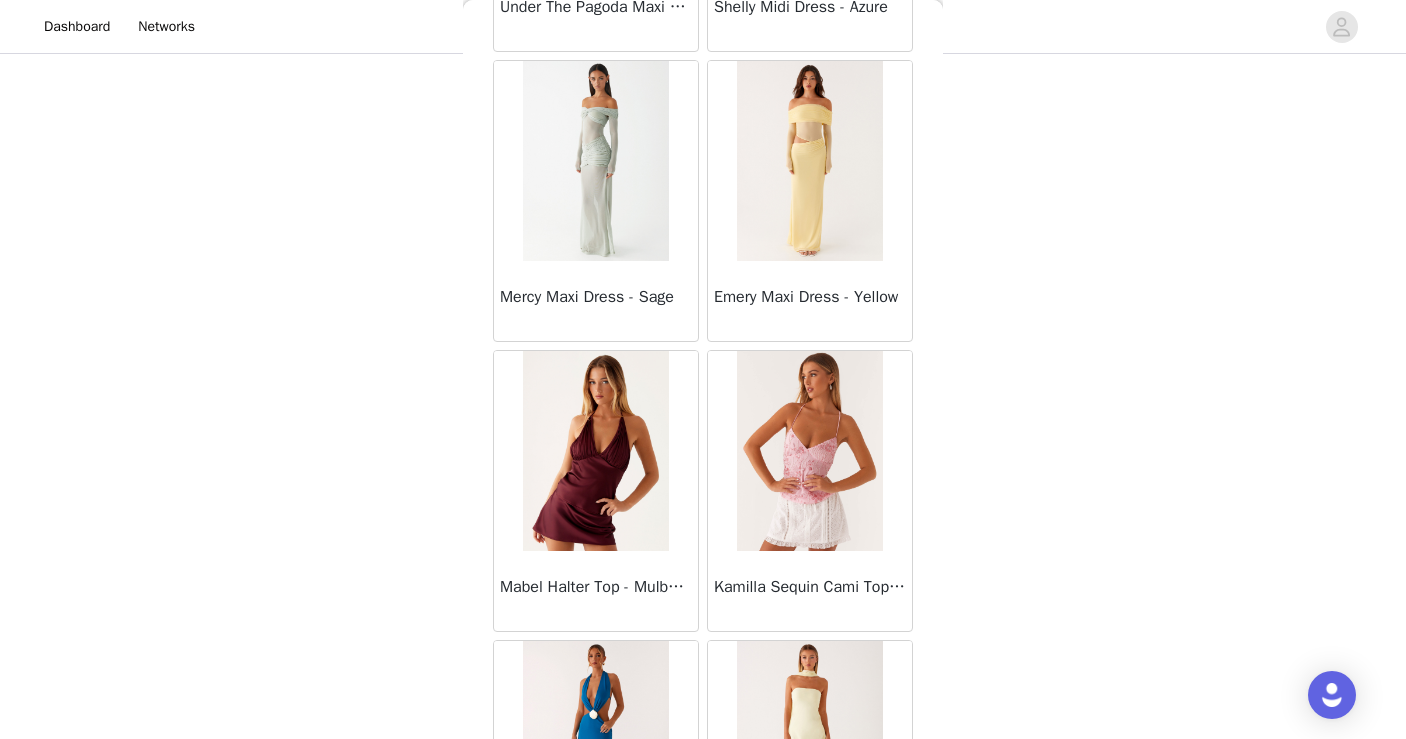 scroll, scrollTop: 13921, scrollLeft: 0, axis: vertical 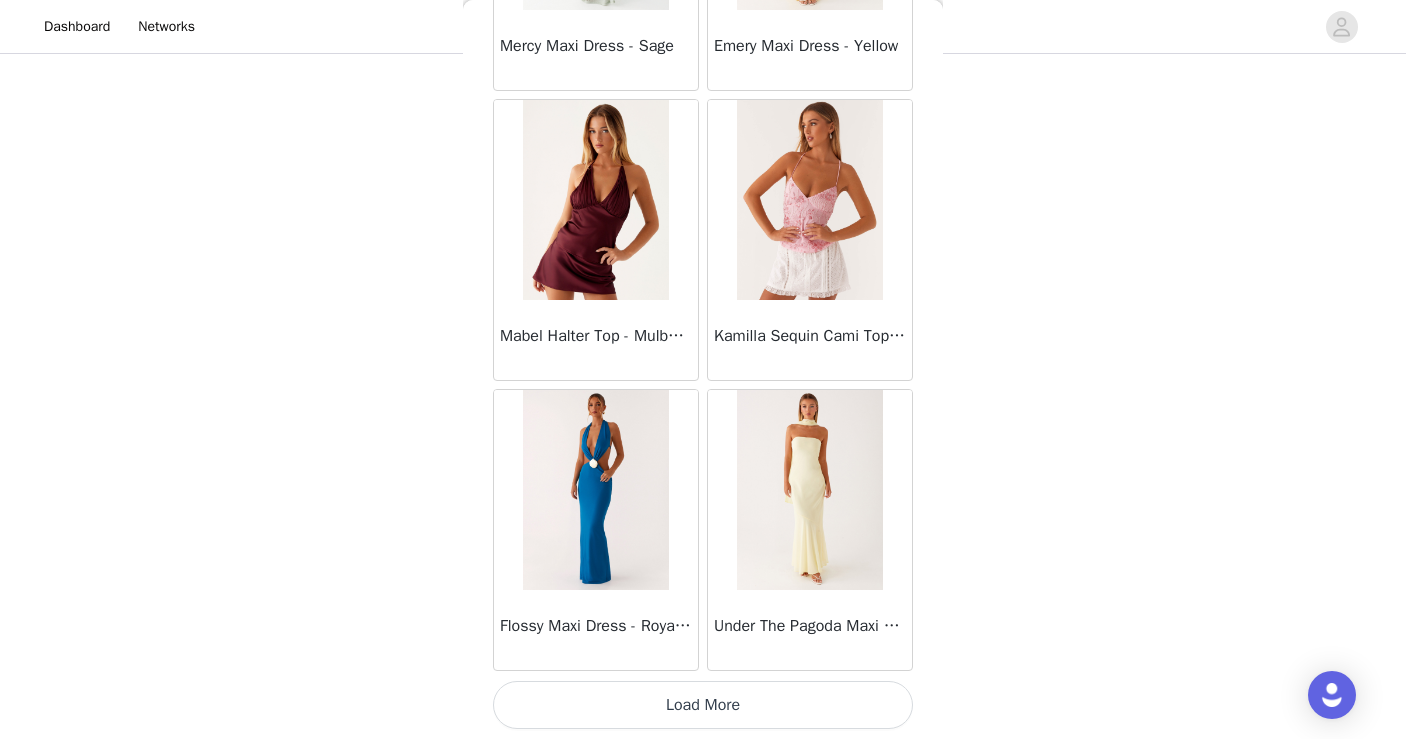 click on "Load More" at bounding box center (703, 705) 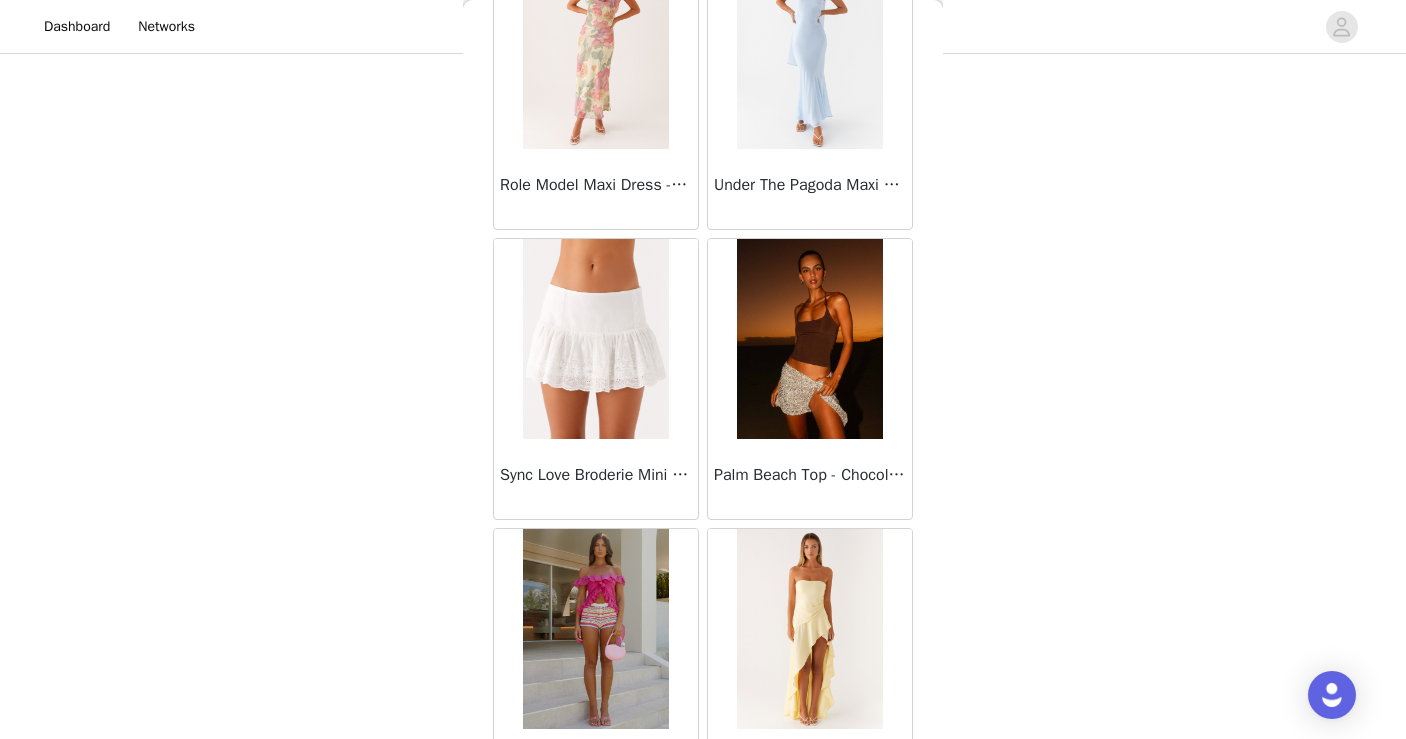 scroll, scrollTop: 16821, scrollLeft: 0, axis: vertical 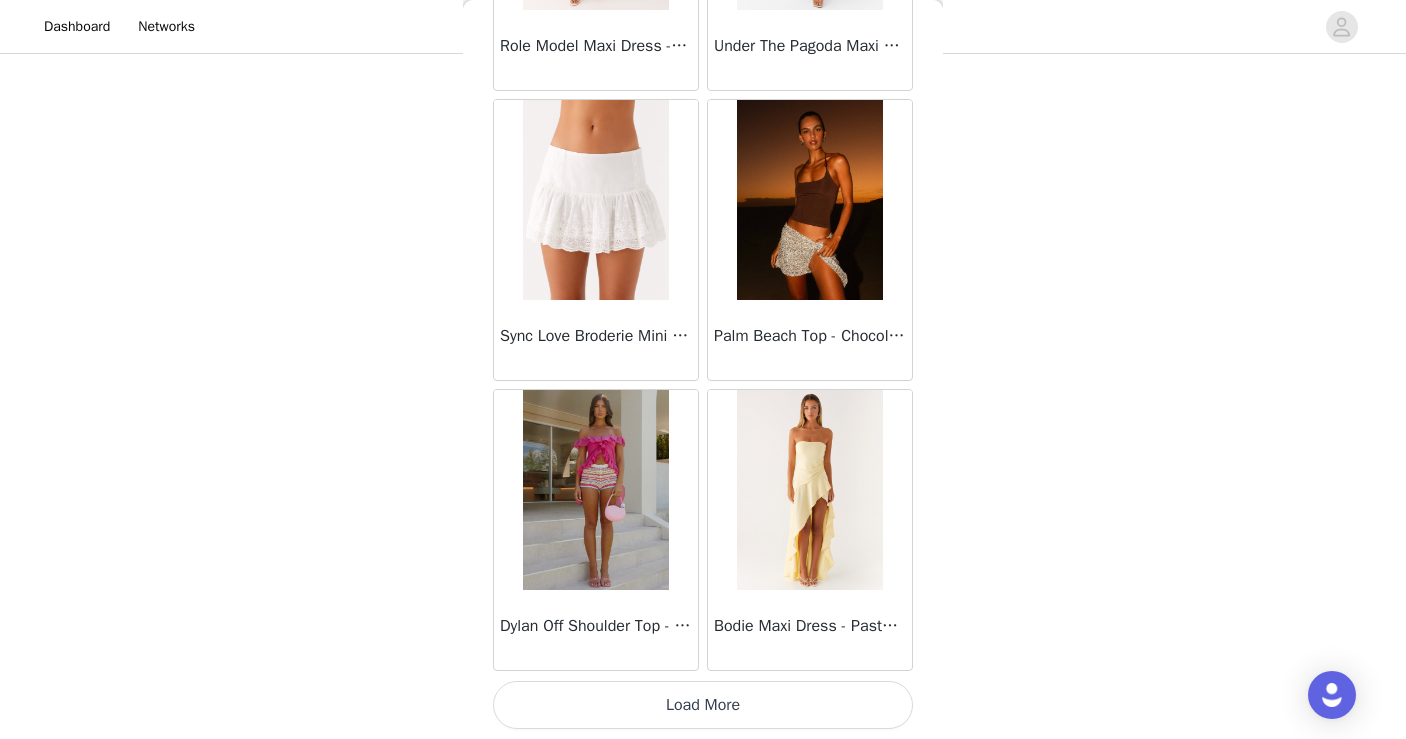 click on "Load More" at bounding box center (703, 705) 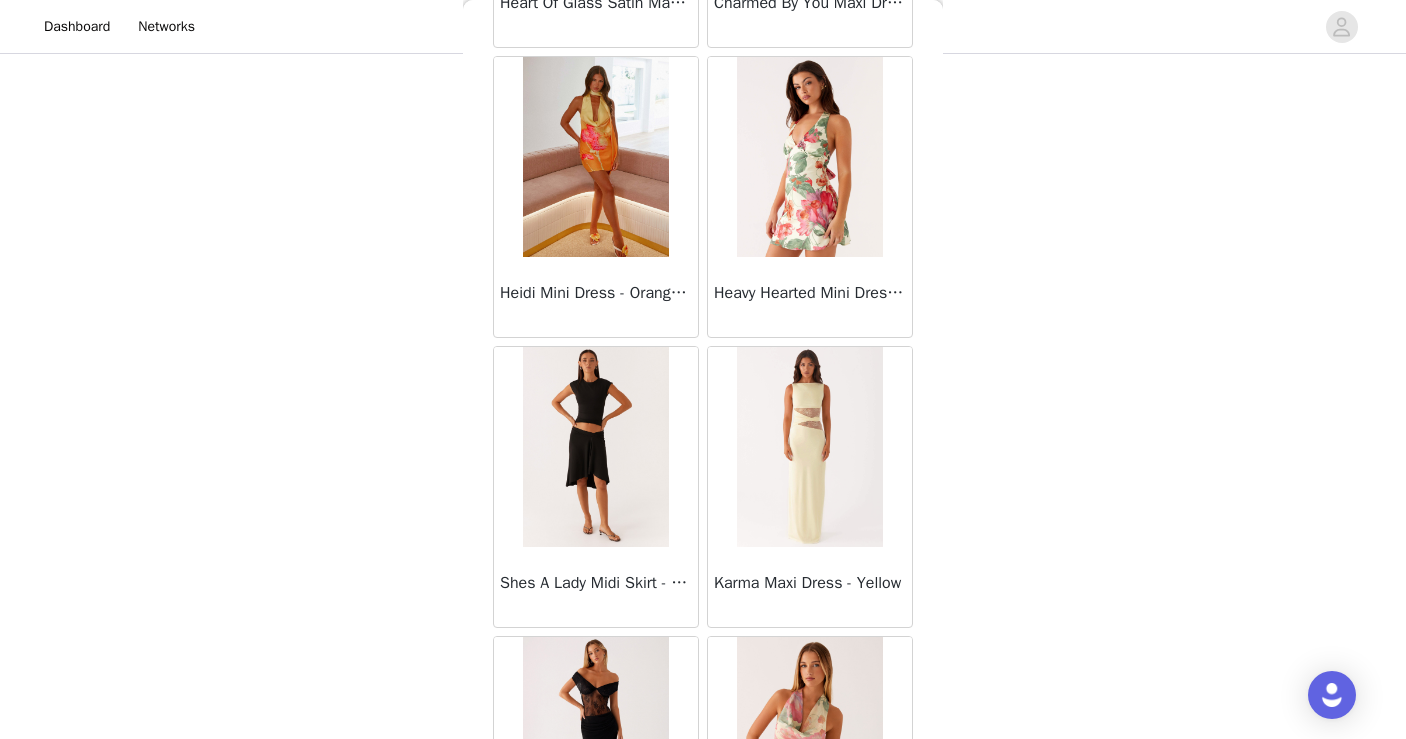 scroll, scrollTop: 18401, scrollLeft: 0, axis: vertical 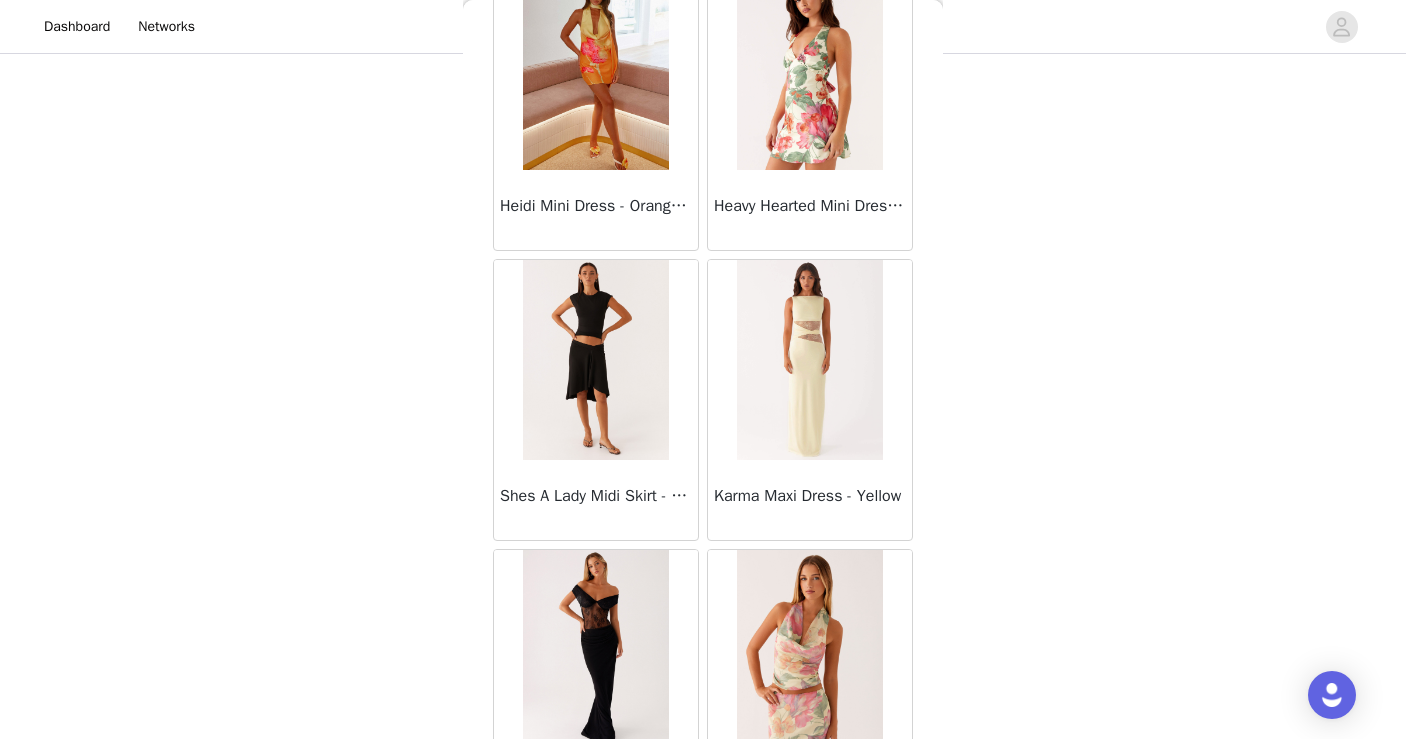 click at bounding box center [595, 360] 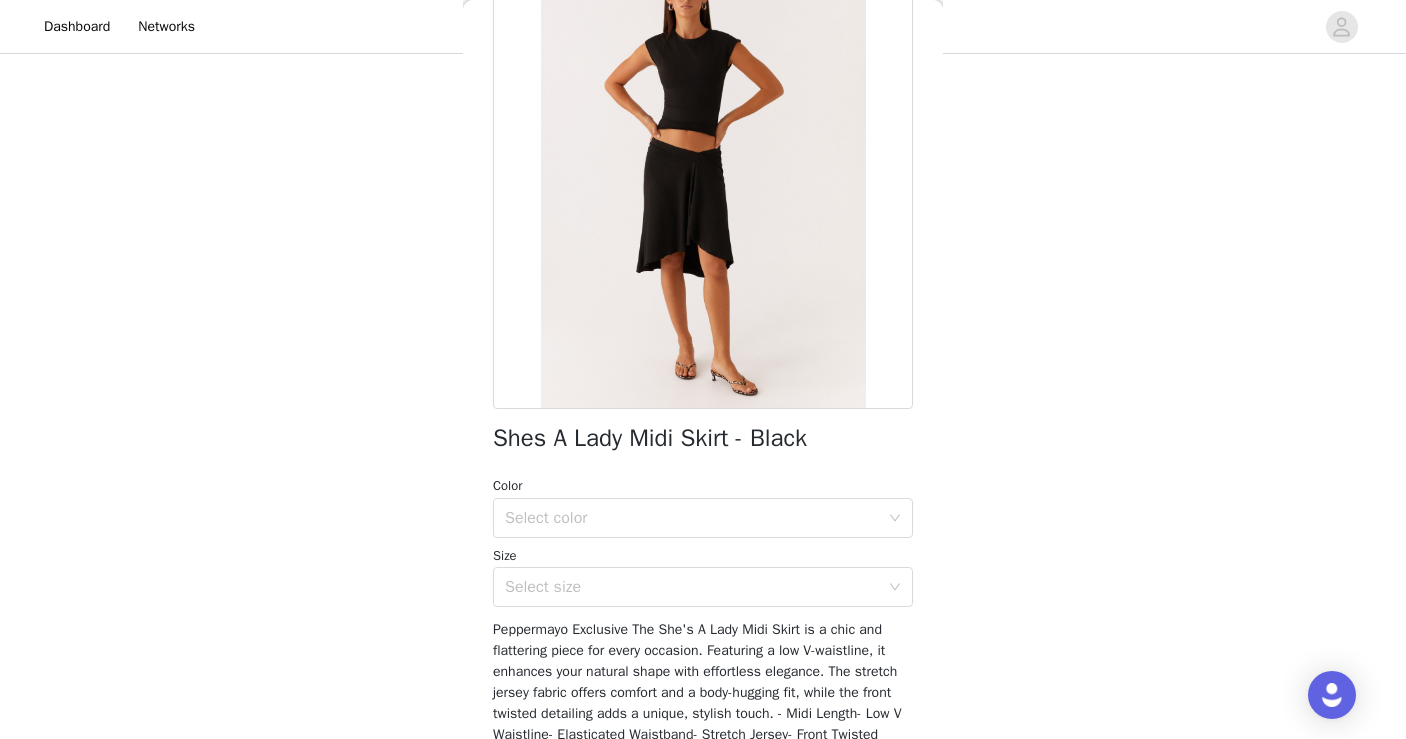 scroll, scrollTop: 151, scrollLeft: 0, axis: vertical 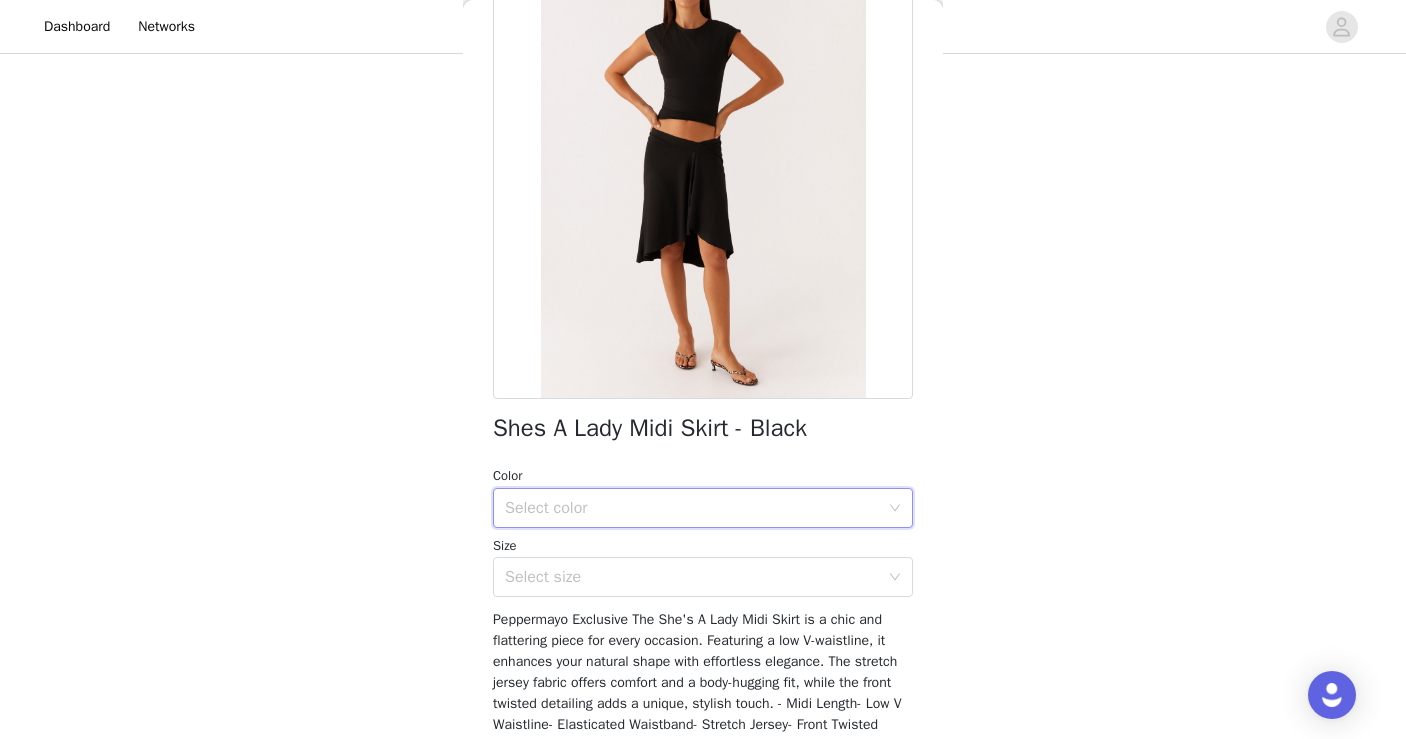 click on "Select color" at bounding box center [703, 508] 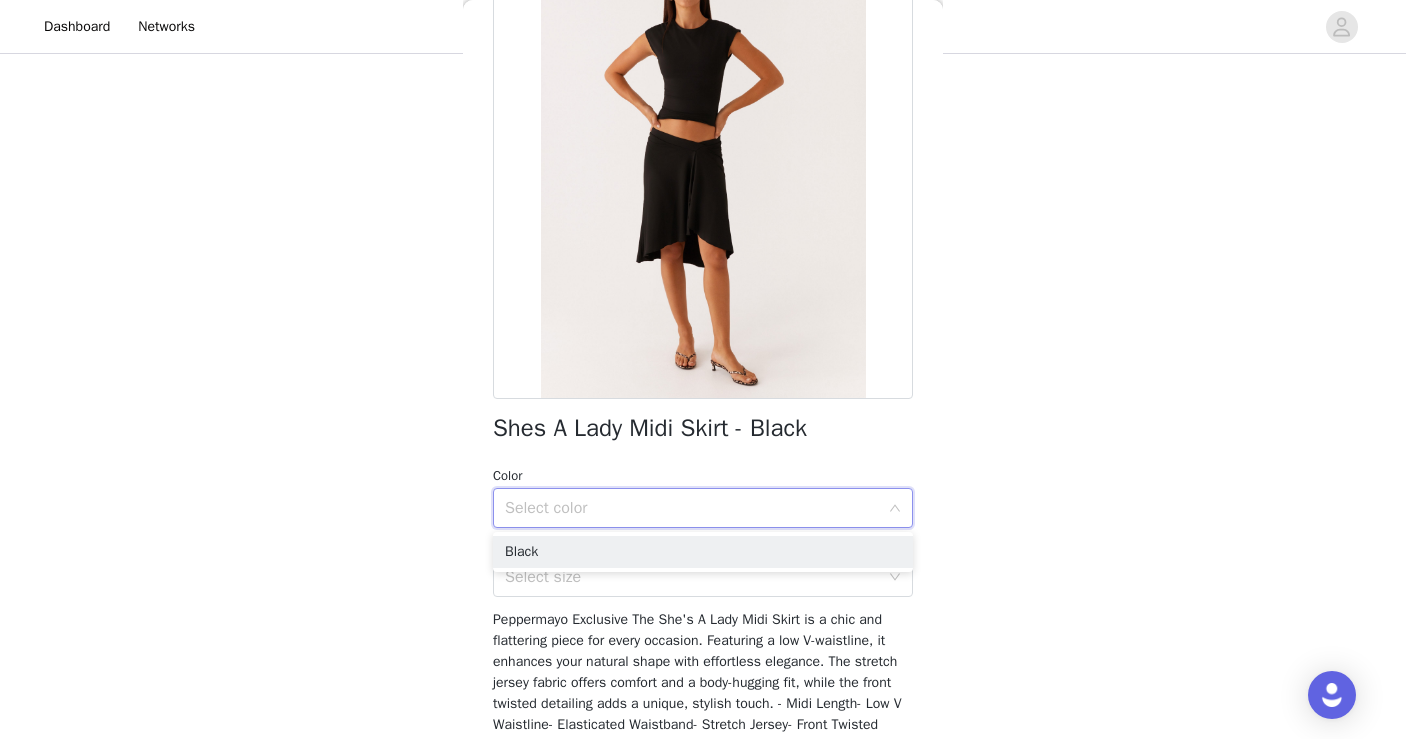 click on "Select color" at bounding box center (692, 508) 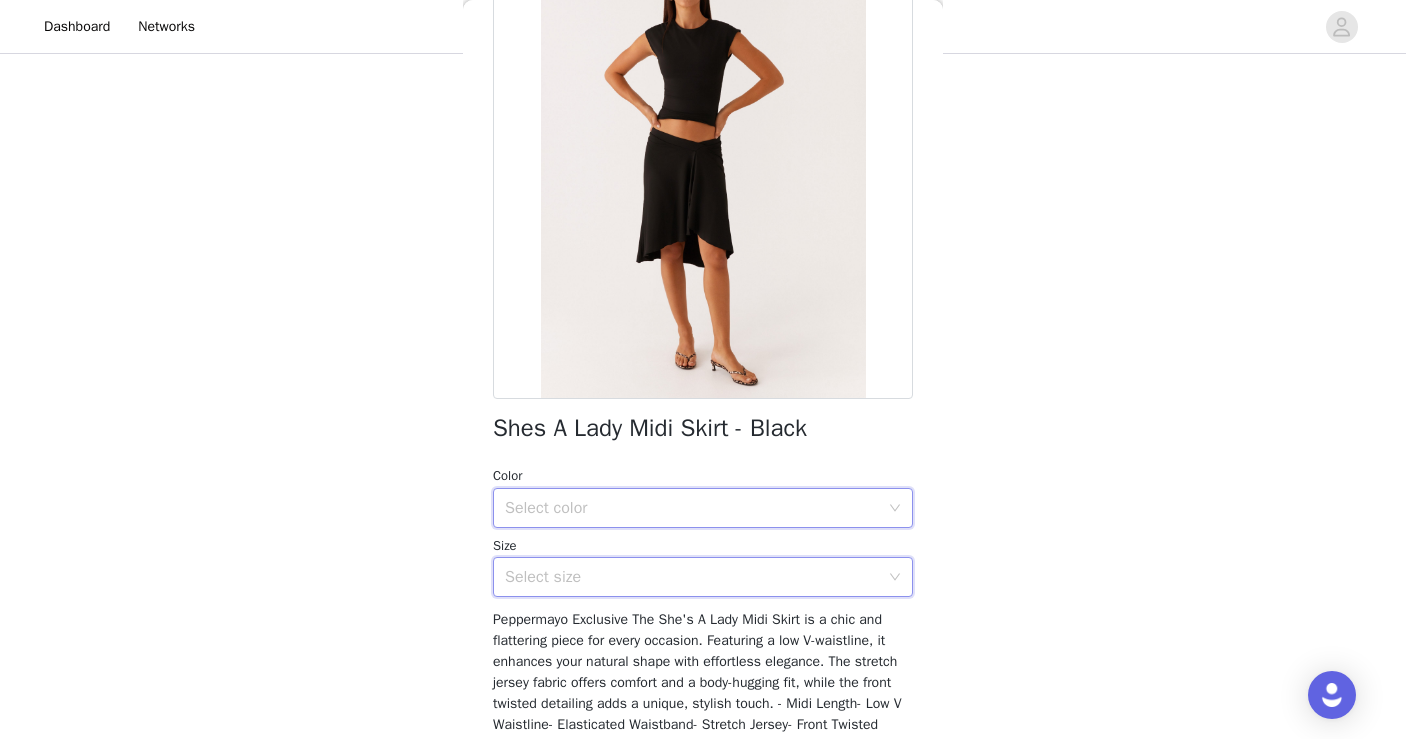 click on "Select size" at bounding box center [696, 577] 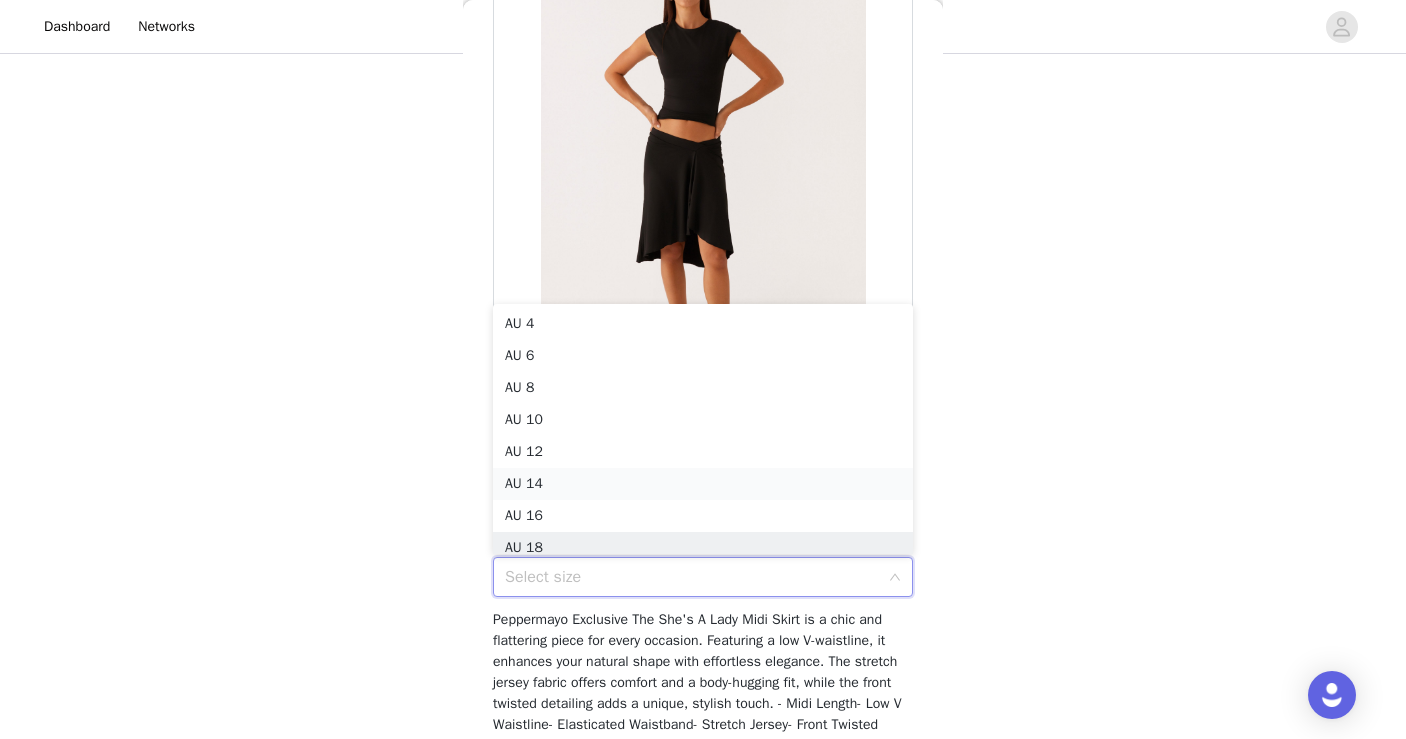 click on "AU 14" at bounding box center (703, 484) 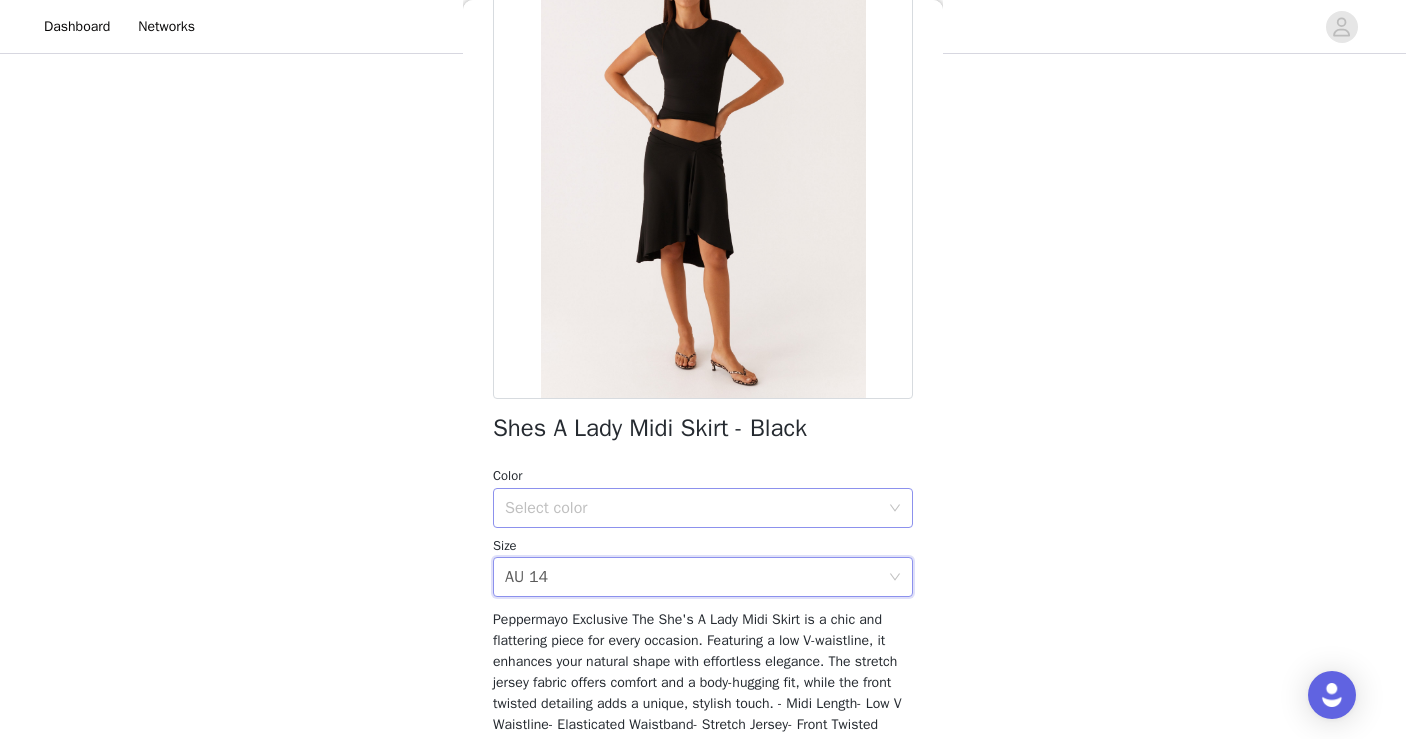click on "Select color" at bounding box center [692, 508] 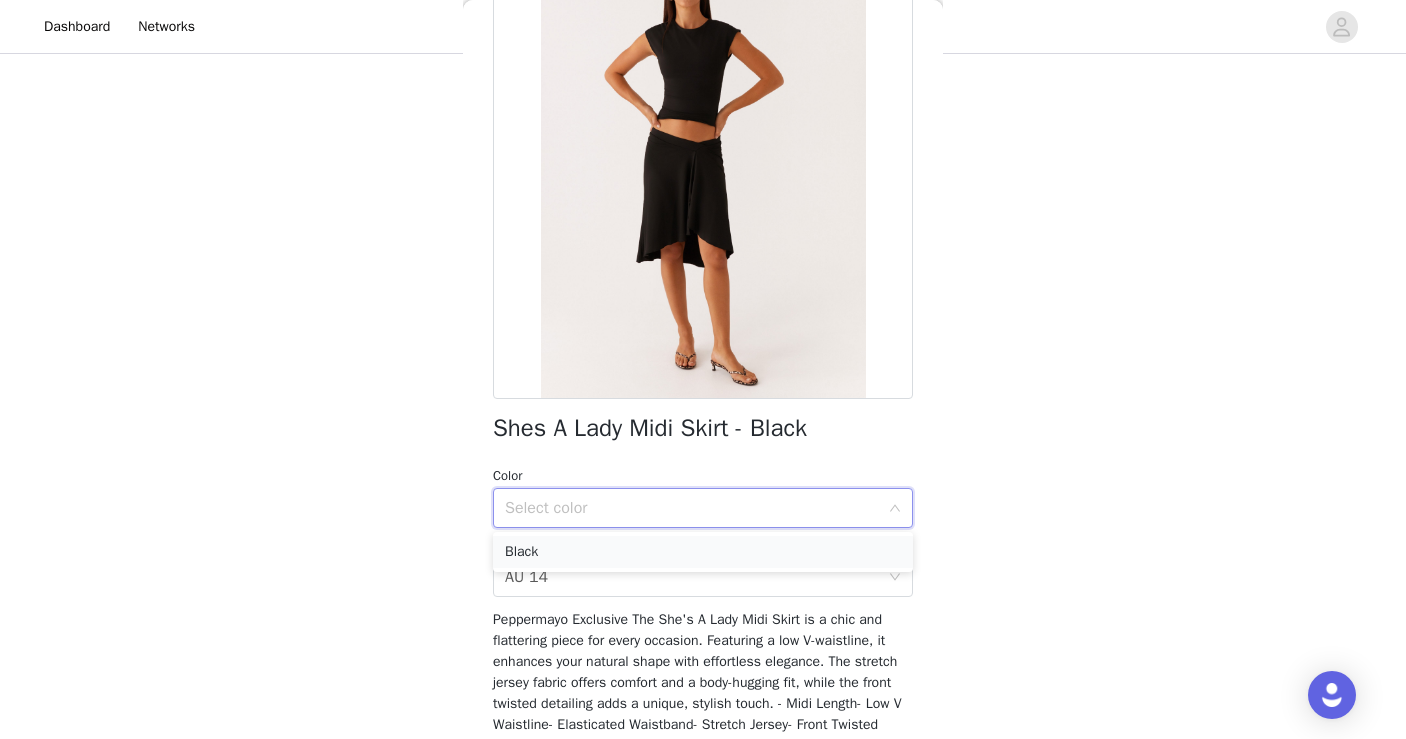 click on "Black" at bounding box center [703, 552] 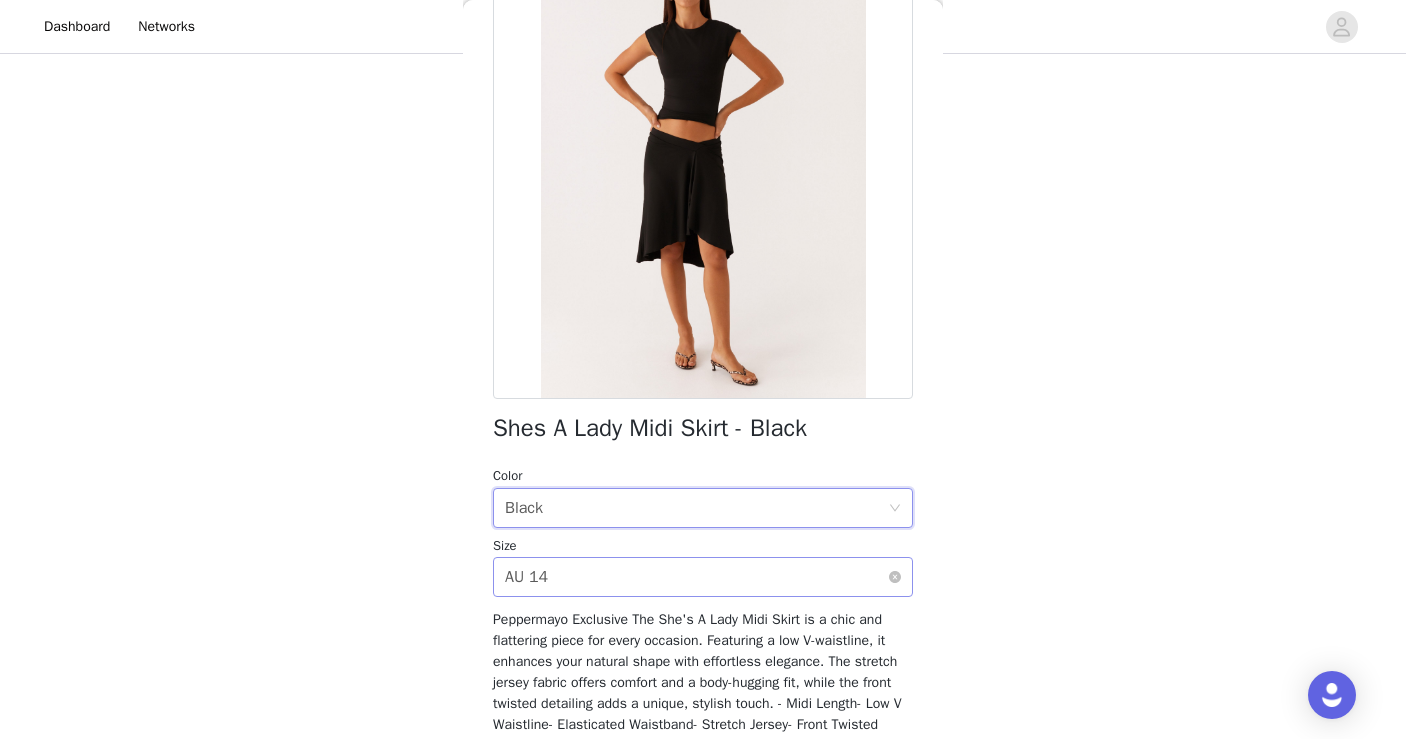 click on "AU 14" at bounding box center (526, 577) 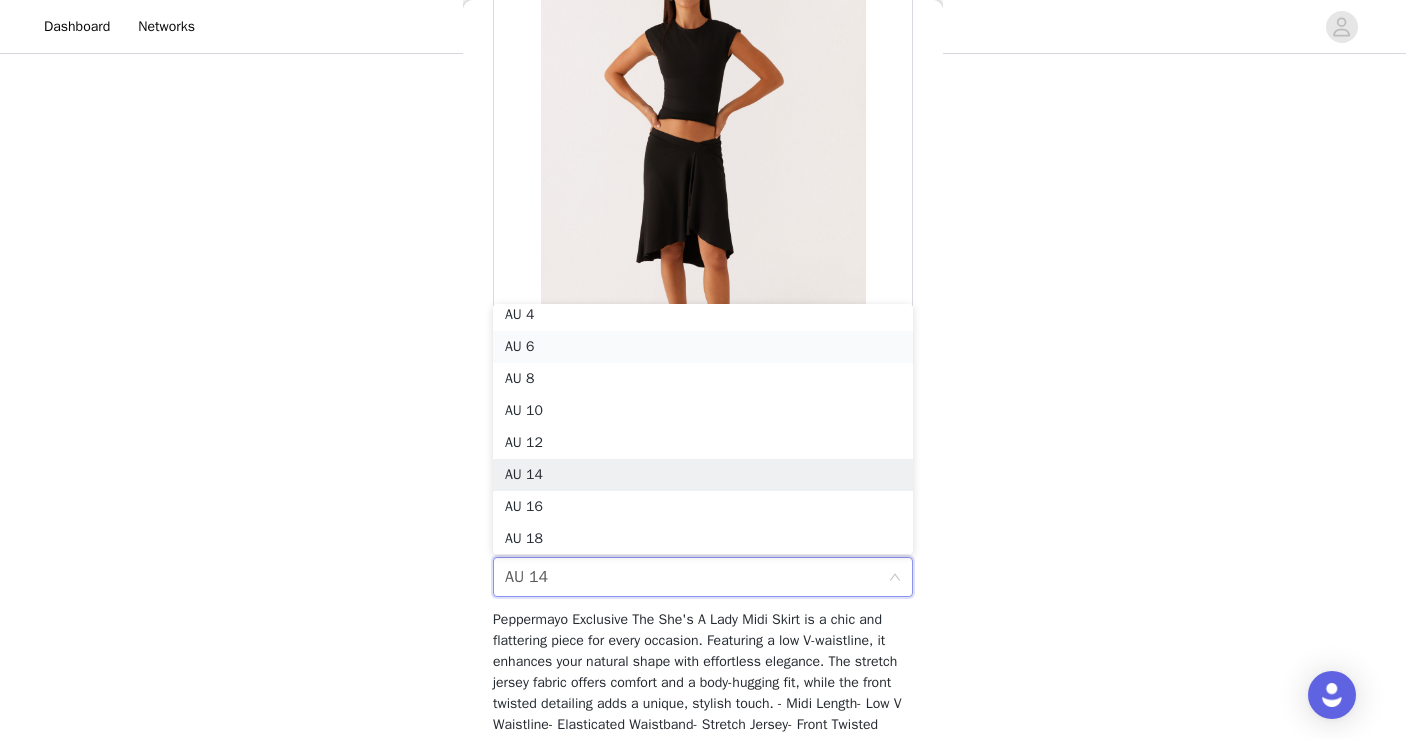 click on "AU 6" at bounding box center (703, 347) 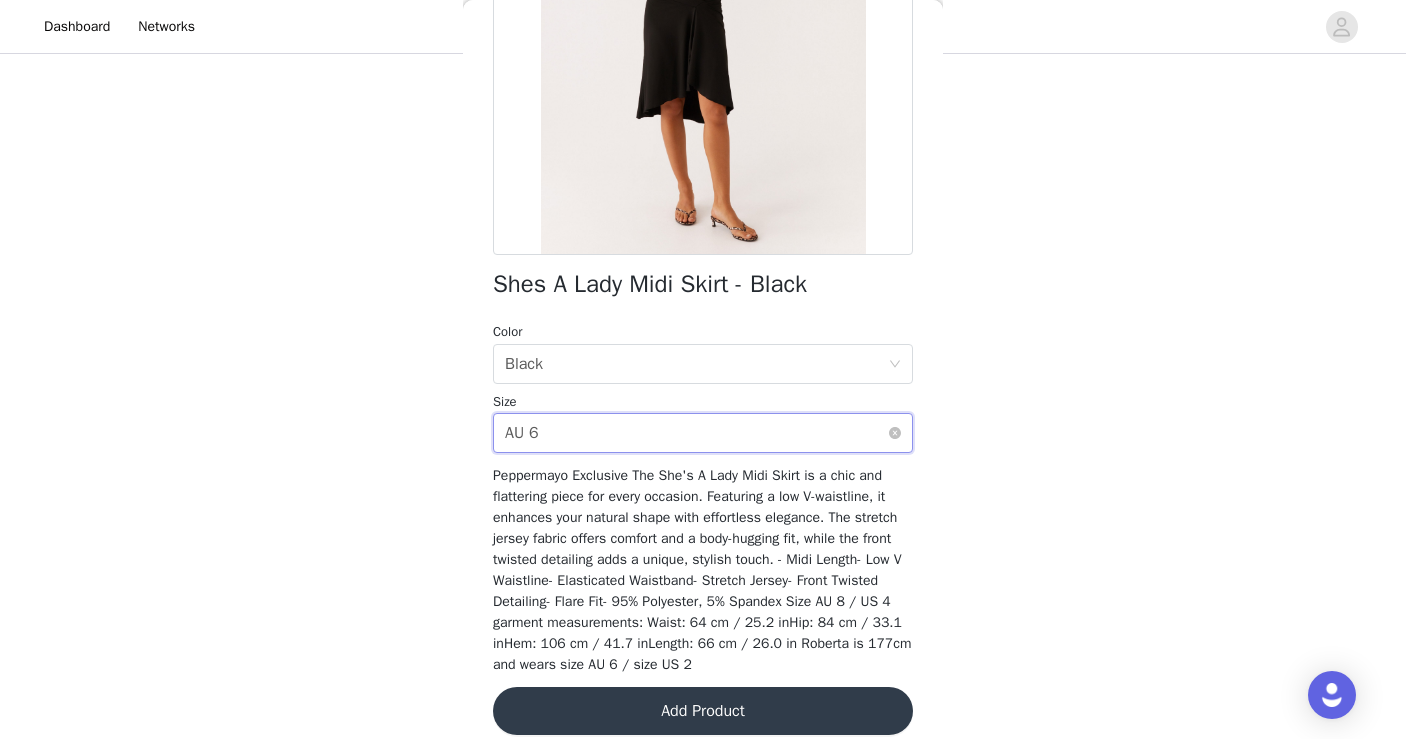 scroll, scrollTop: 302, scrollLeft: 0, axis: vertical 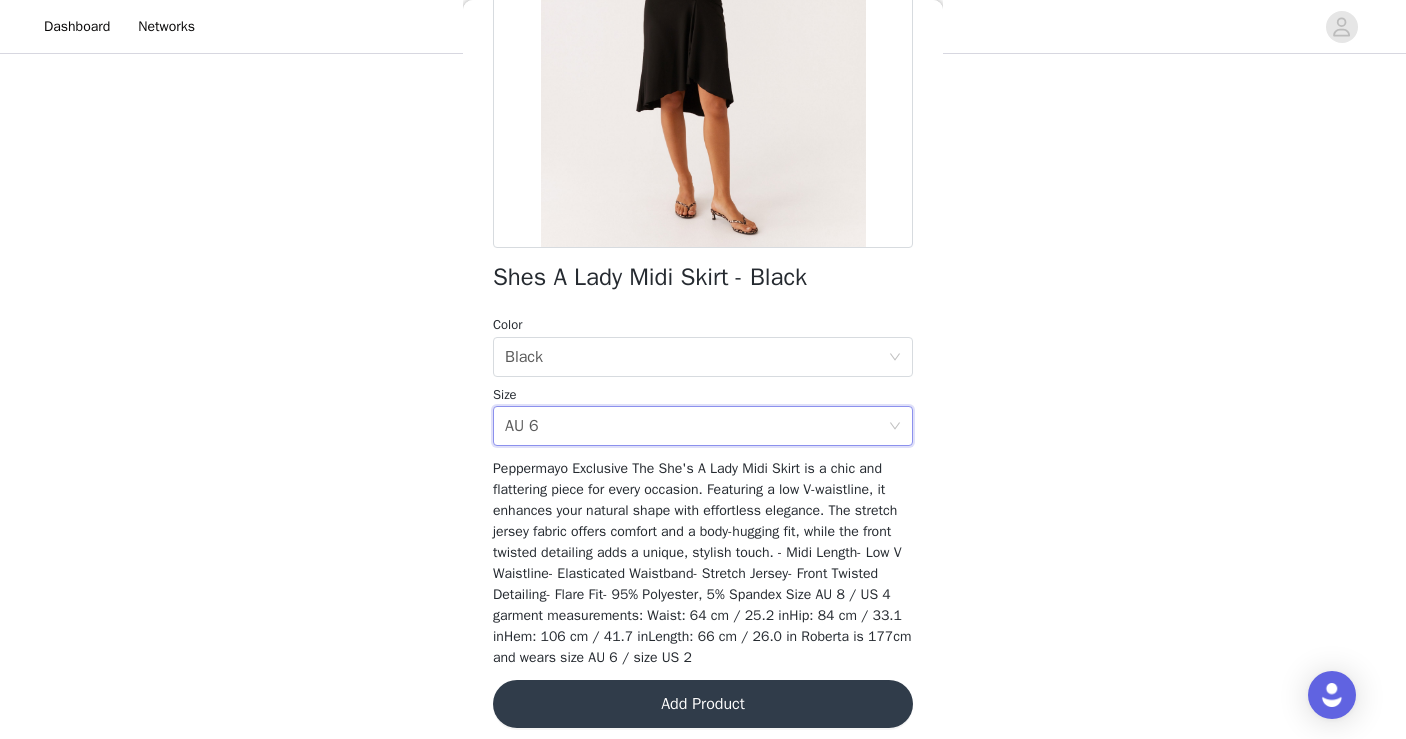 click on "Add Product" at bounding box center (703, 704) 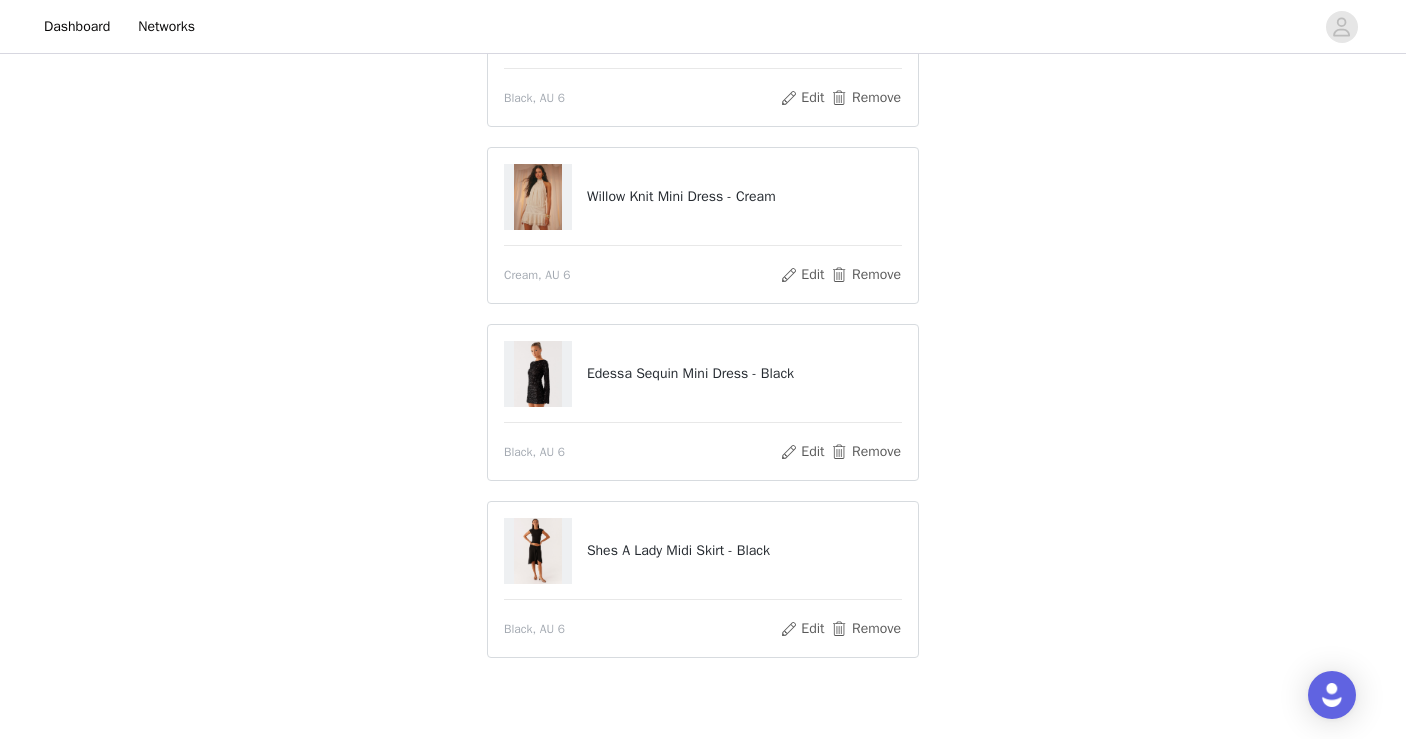 scroll, scrollTop: 247, scrollLeft: 0, axis: vertical 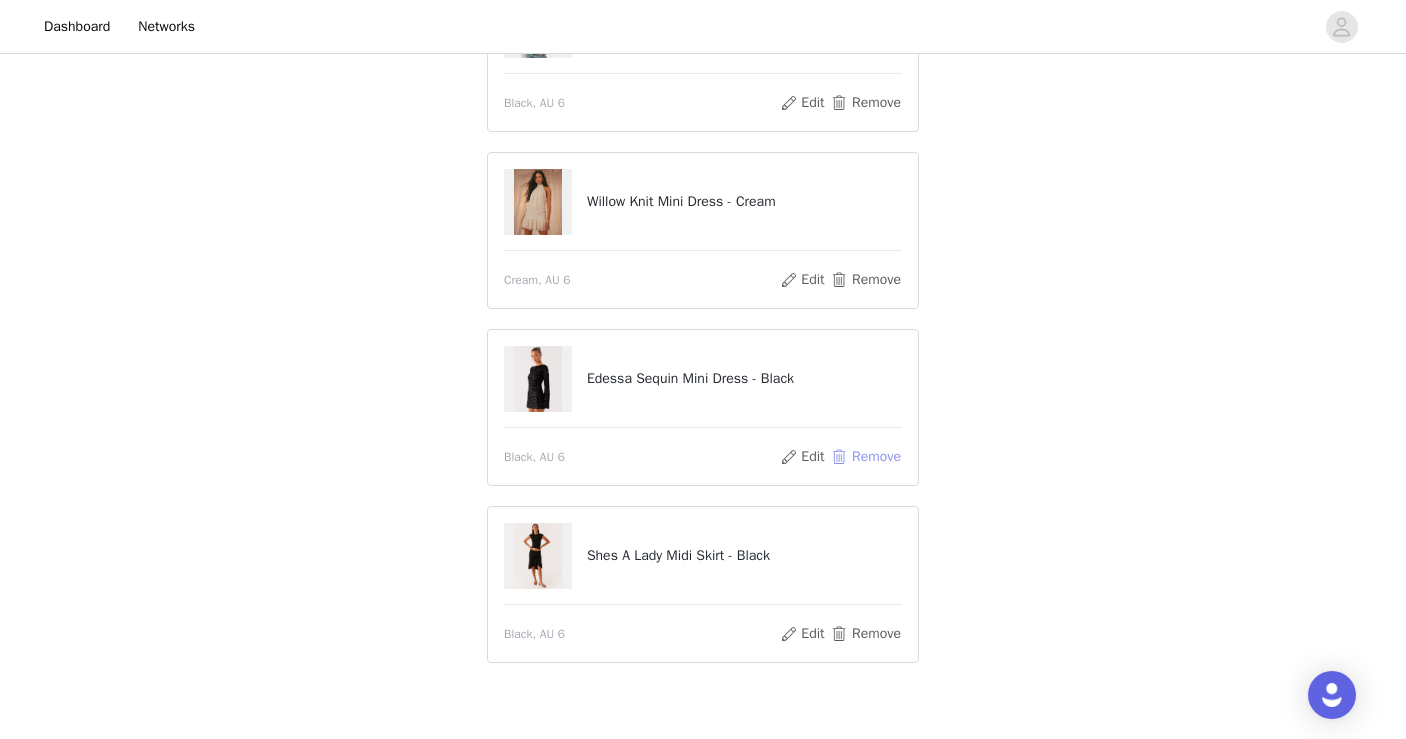click on "Remove" at bounding box center [866, 457] 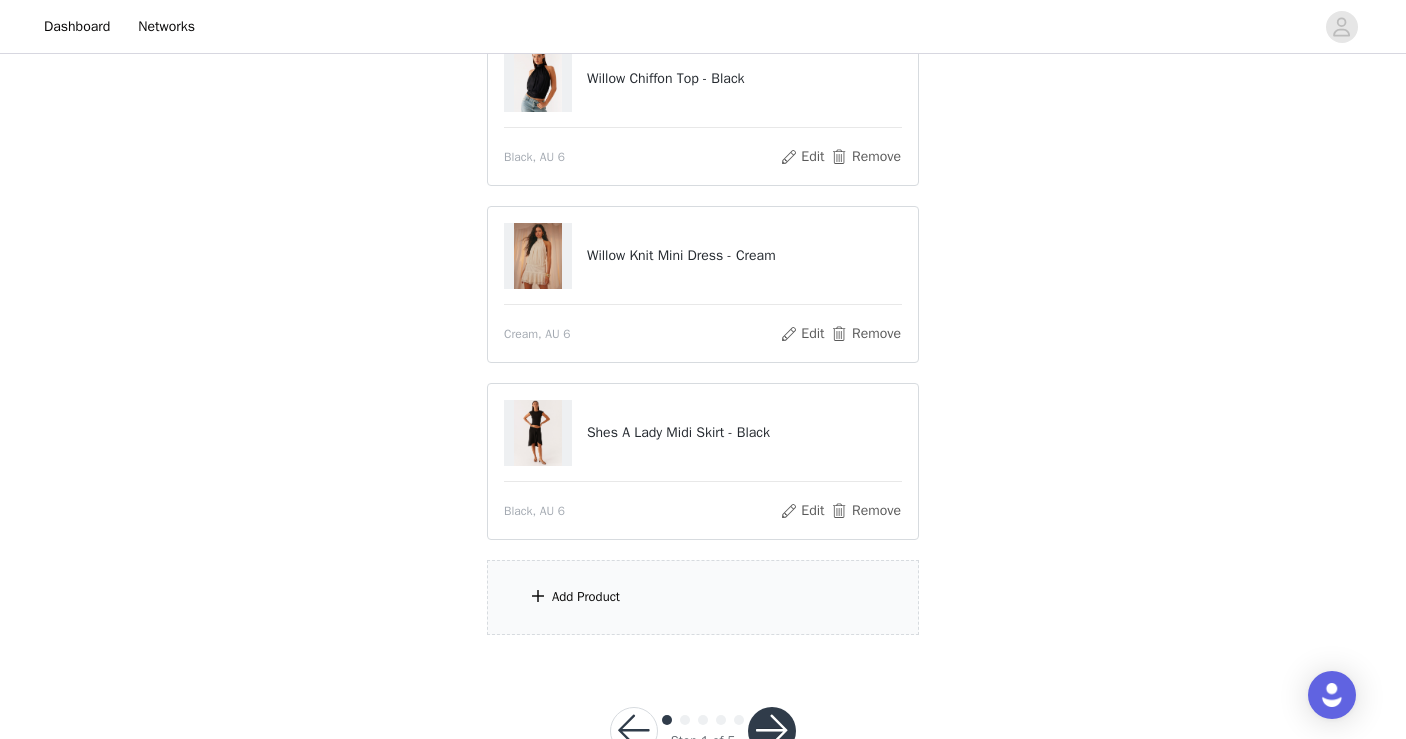 click on "Add Product" at bounding box center [703, 597] 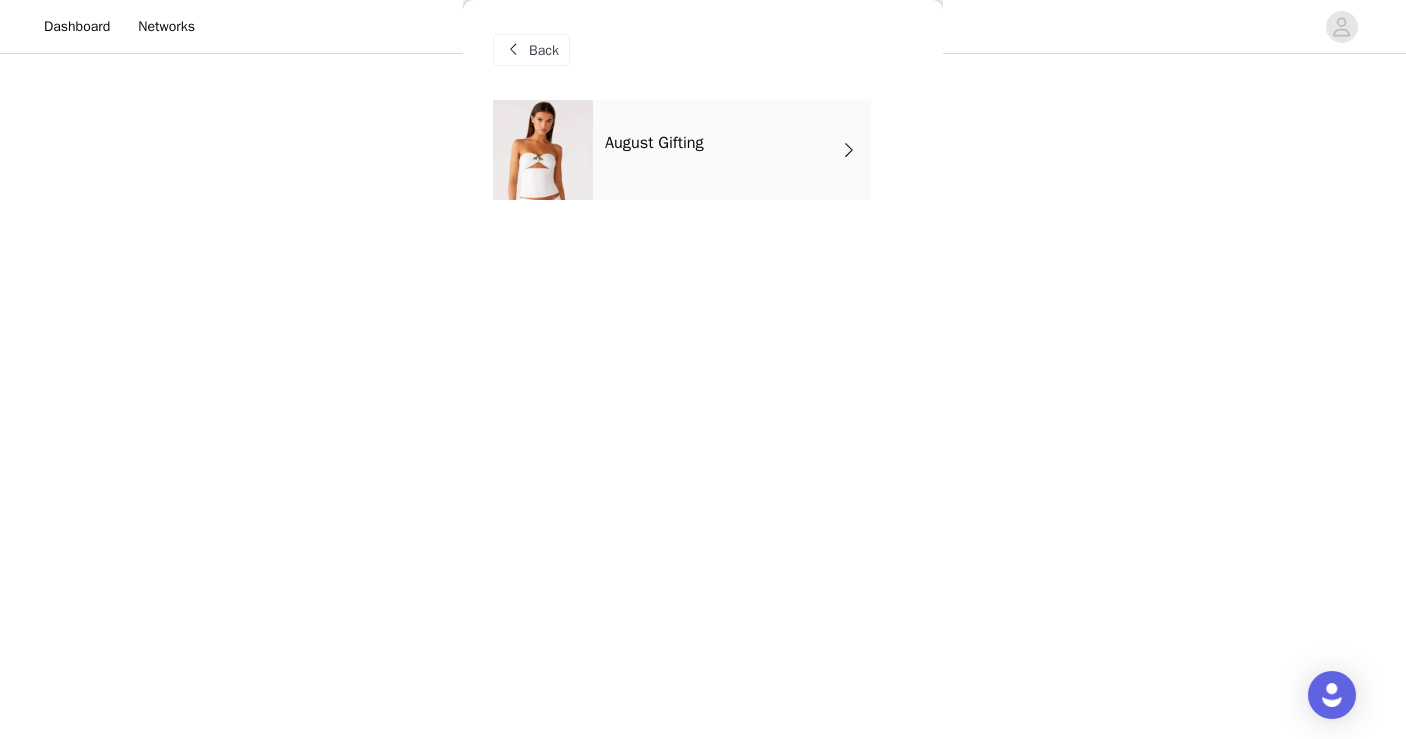 click on "August Gifting" at bounding box center (732, 150) 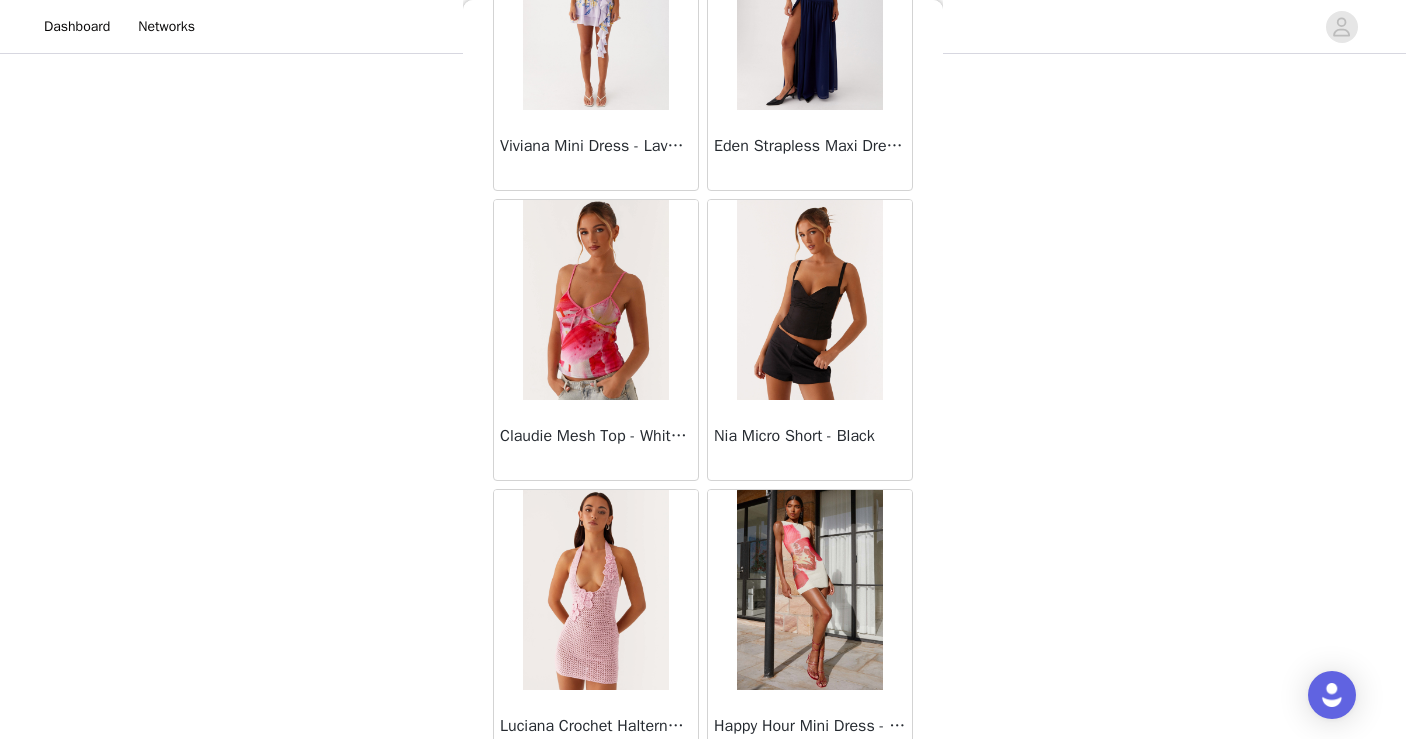 scroll, scrollTop: 2321, scrollLeft: 0, axis: vertical 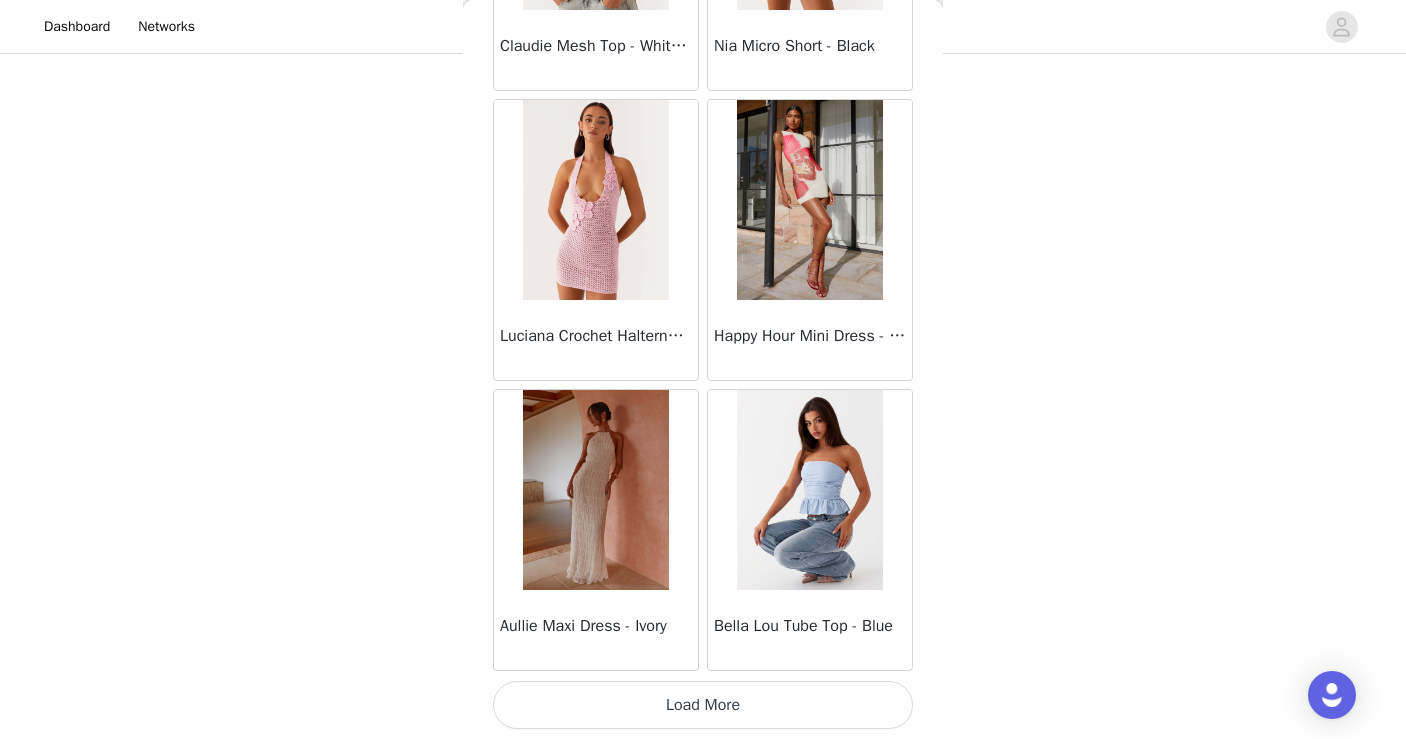 click on "Load More" at bounding box center (703, 705) 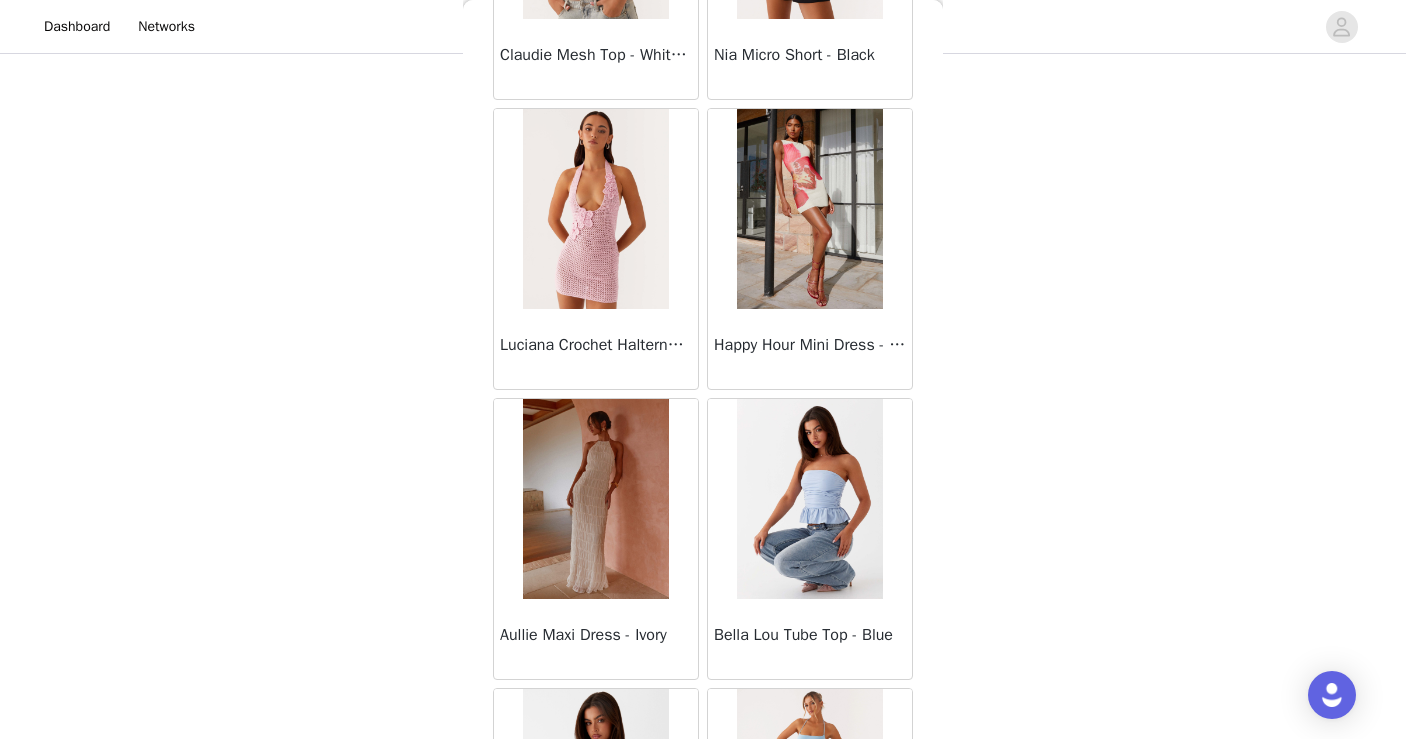 scroll, scrollTop: 2321, scrollLeft: 0, axis: vertical 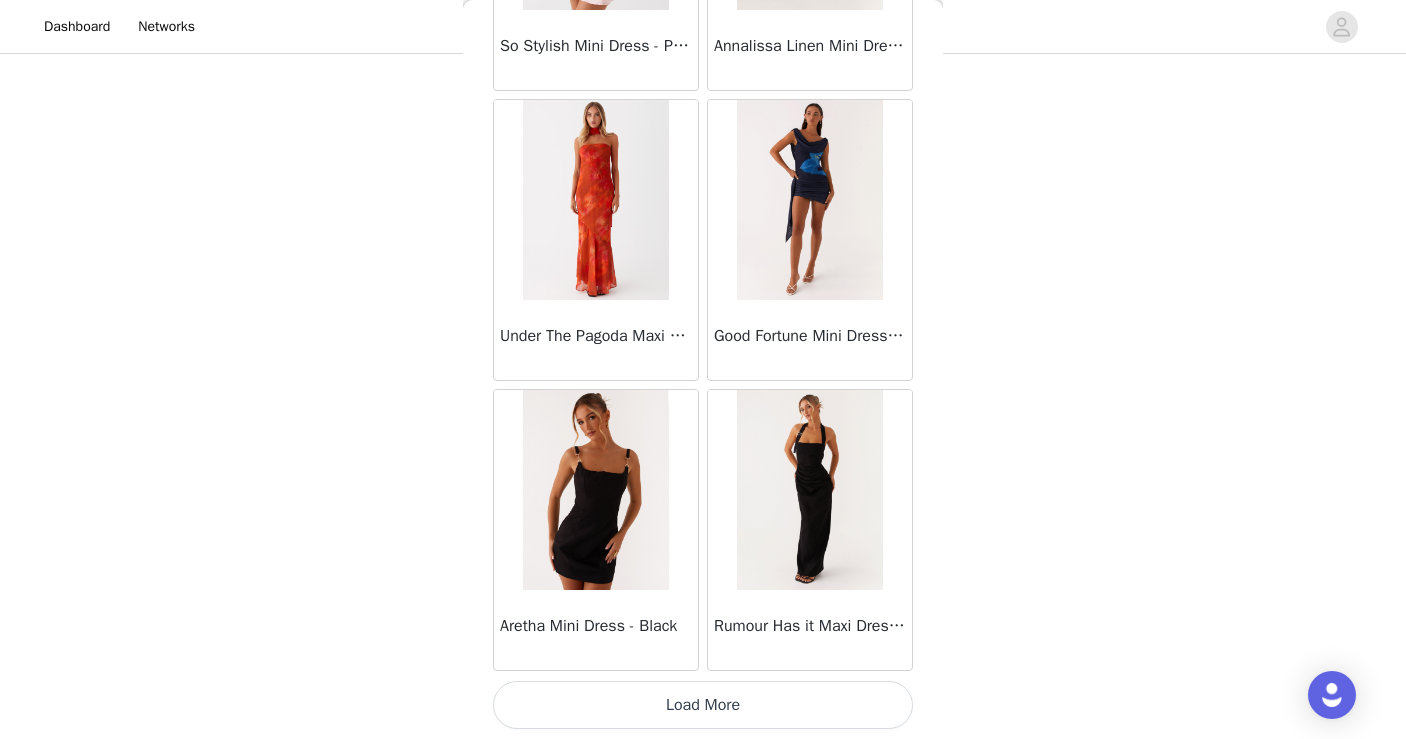 click on "Load More" at bounding box center (703, 705) 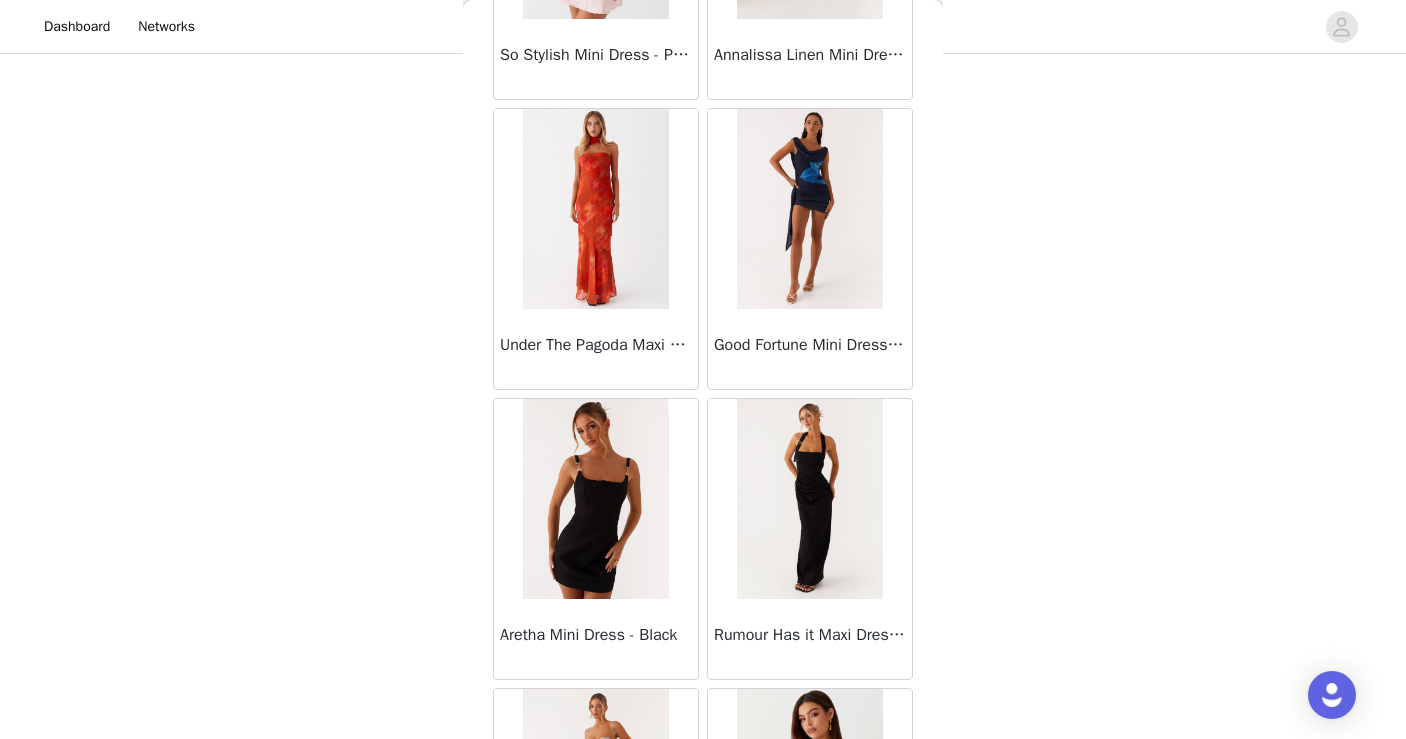scroll, scrollTop: 5221, scrollLeft: 0, axis: vertical 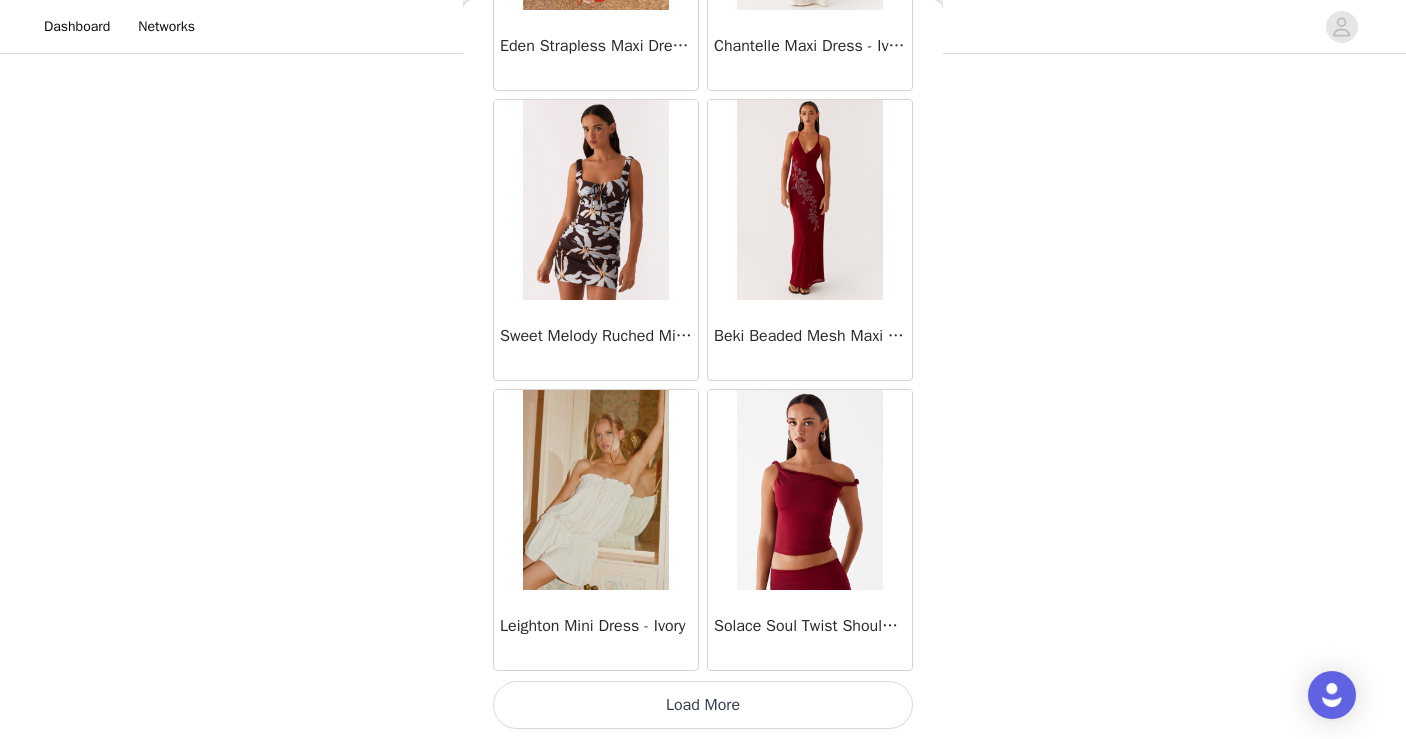 click on "Load More" at bounding box center (703, 705) 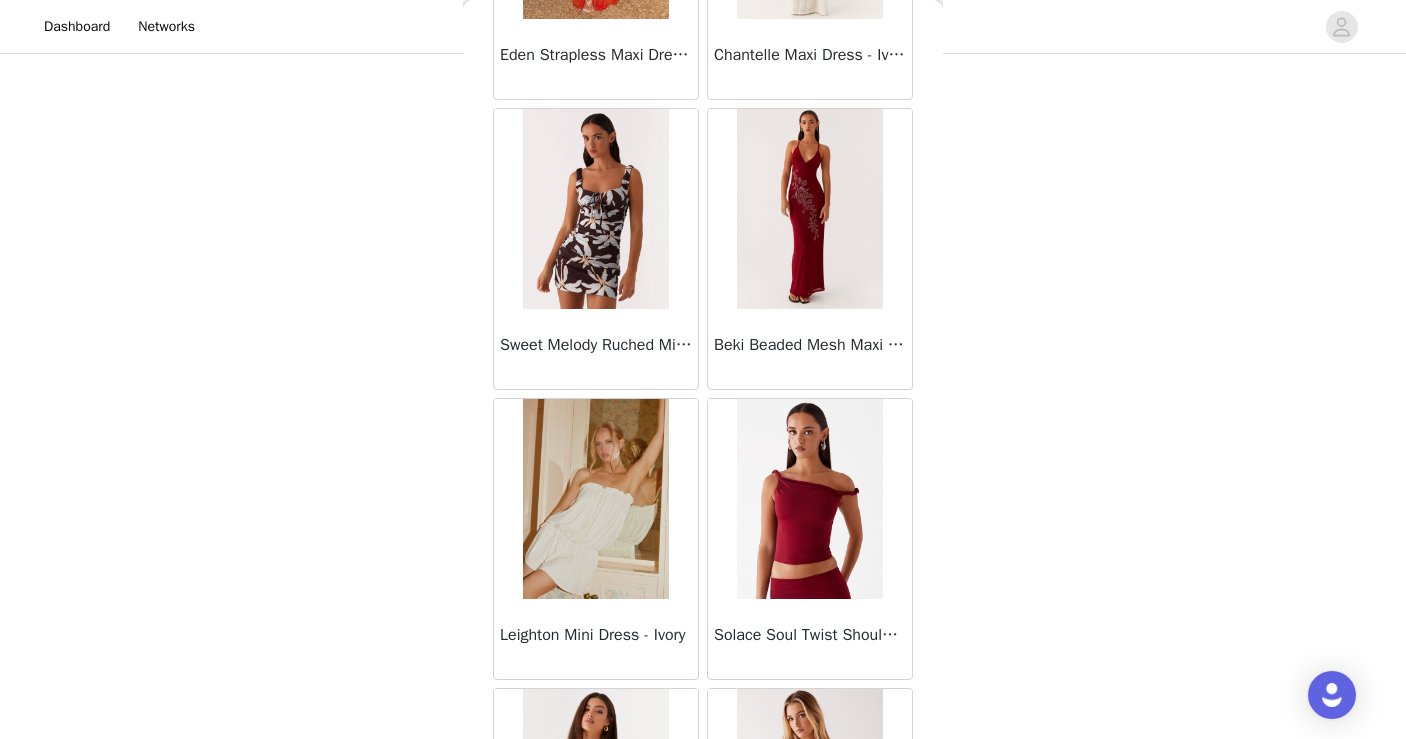 scroll, scrollTop: 8121, scrollLeft: 0, axis: vertical 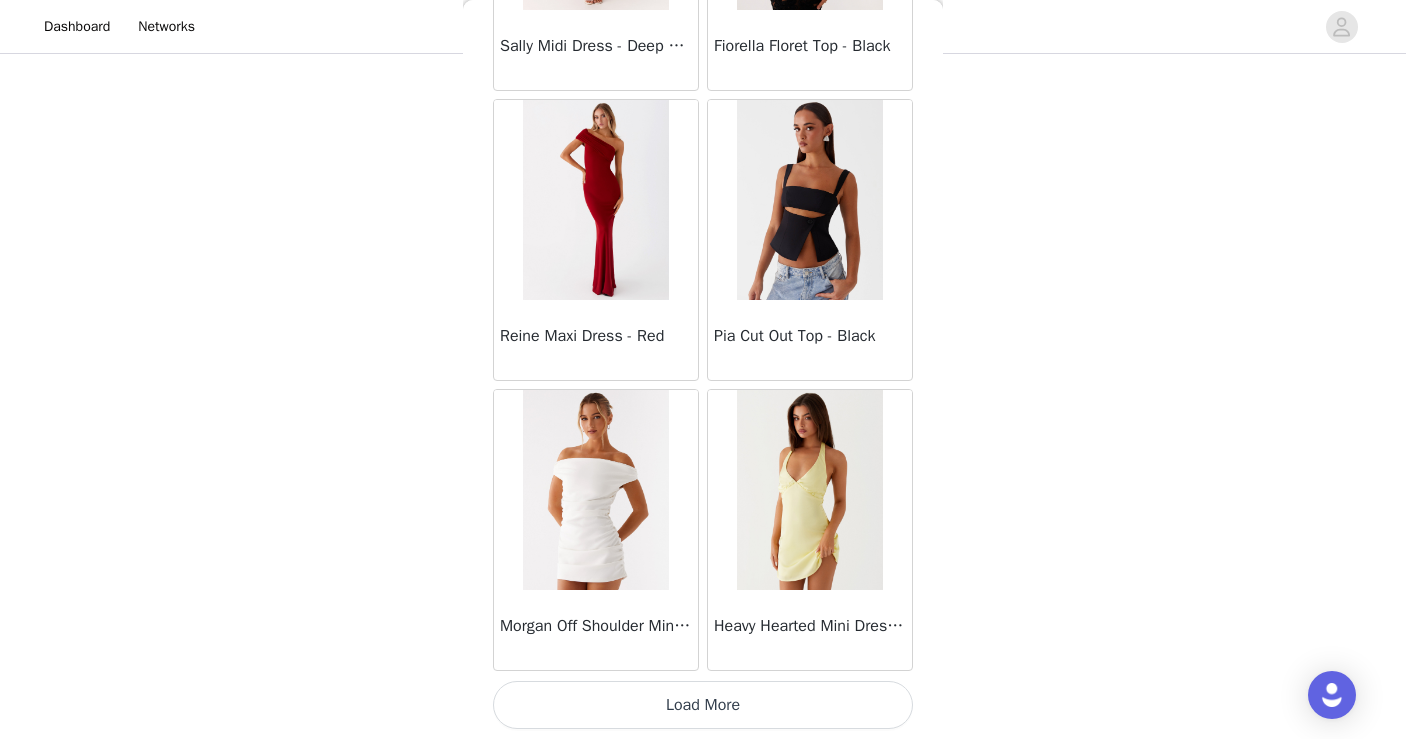 click on "Load More" at bounding box center (703, 705) 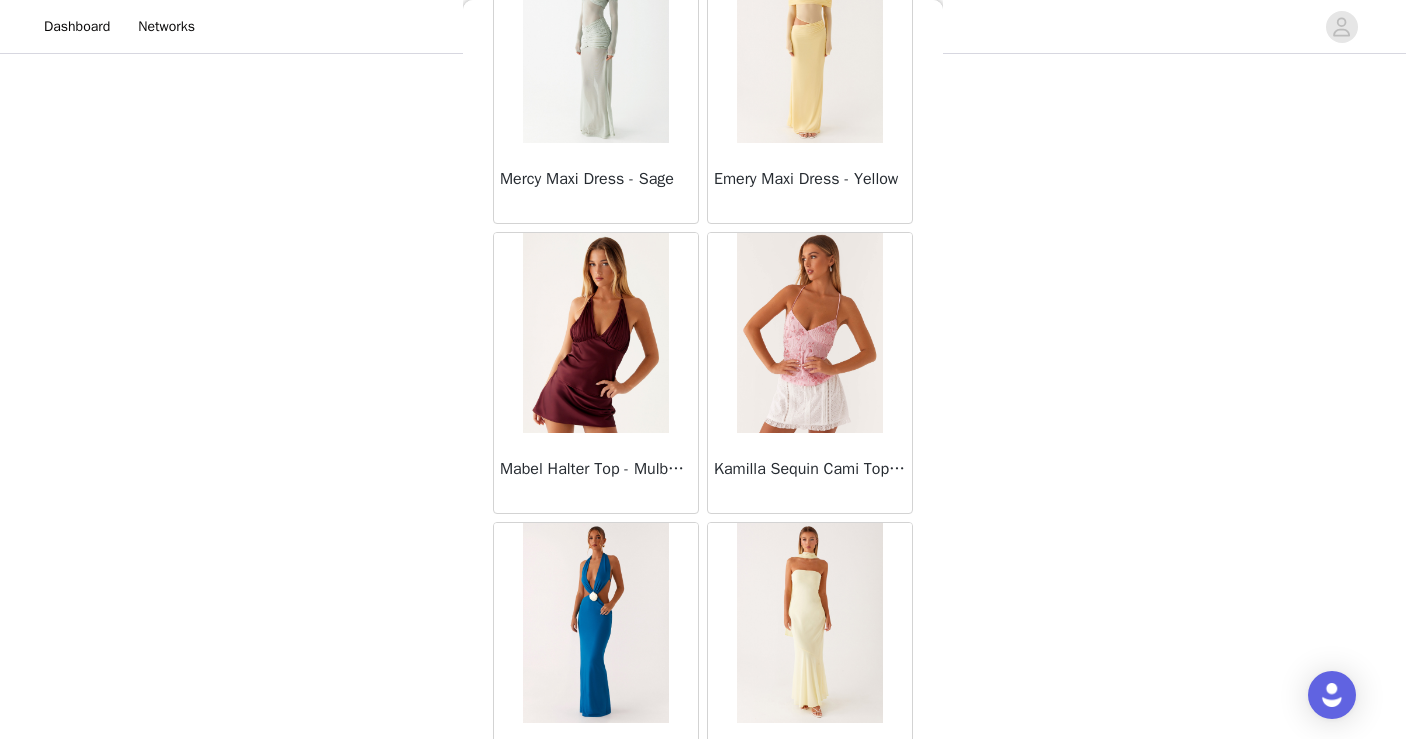 scroll, scrollTop: 13921, scrollLeft: 0, axis: vertical 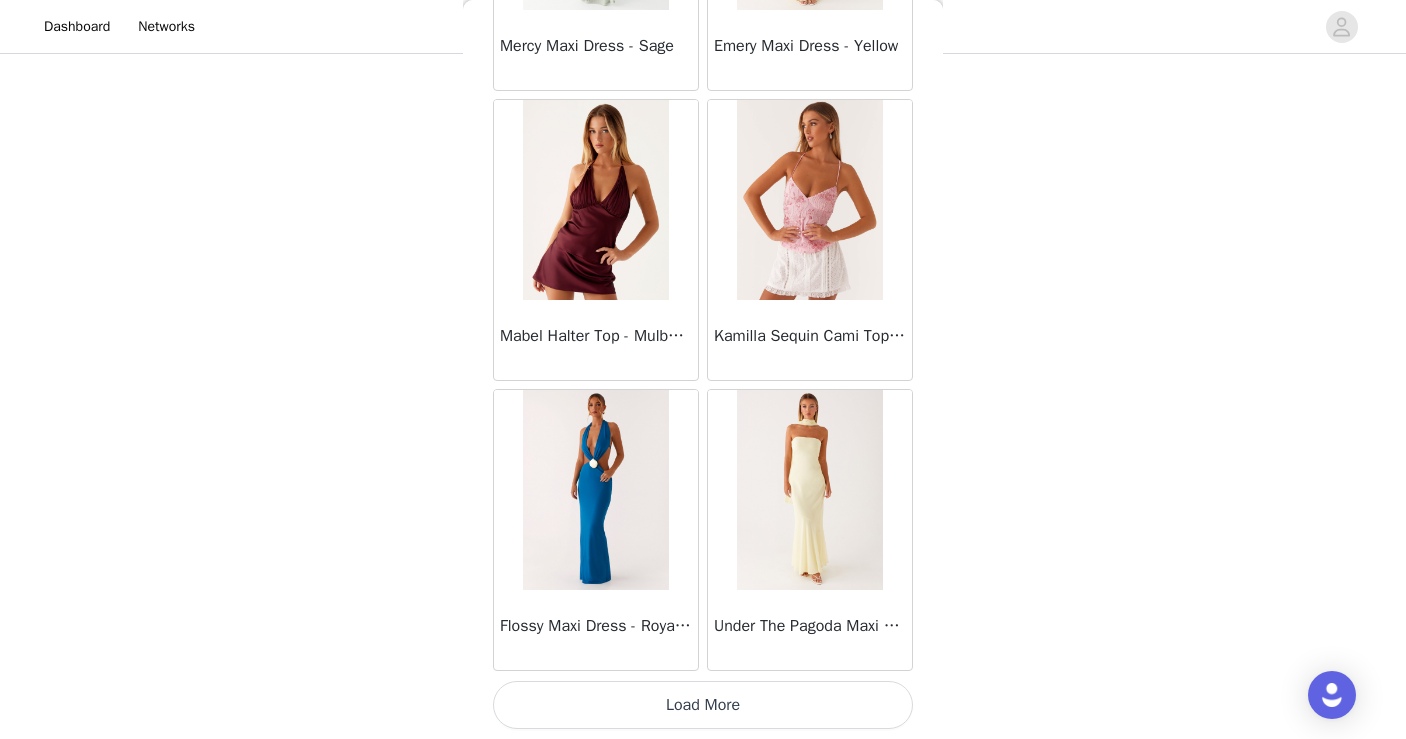 click on "Load More" at bounding box center (703, 705) 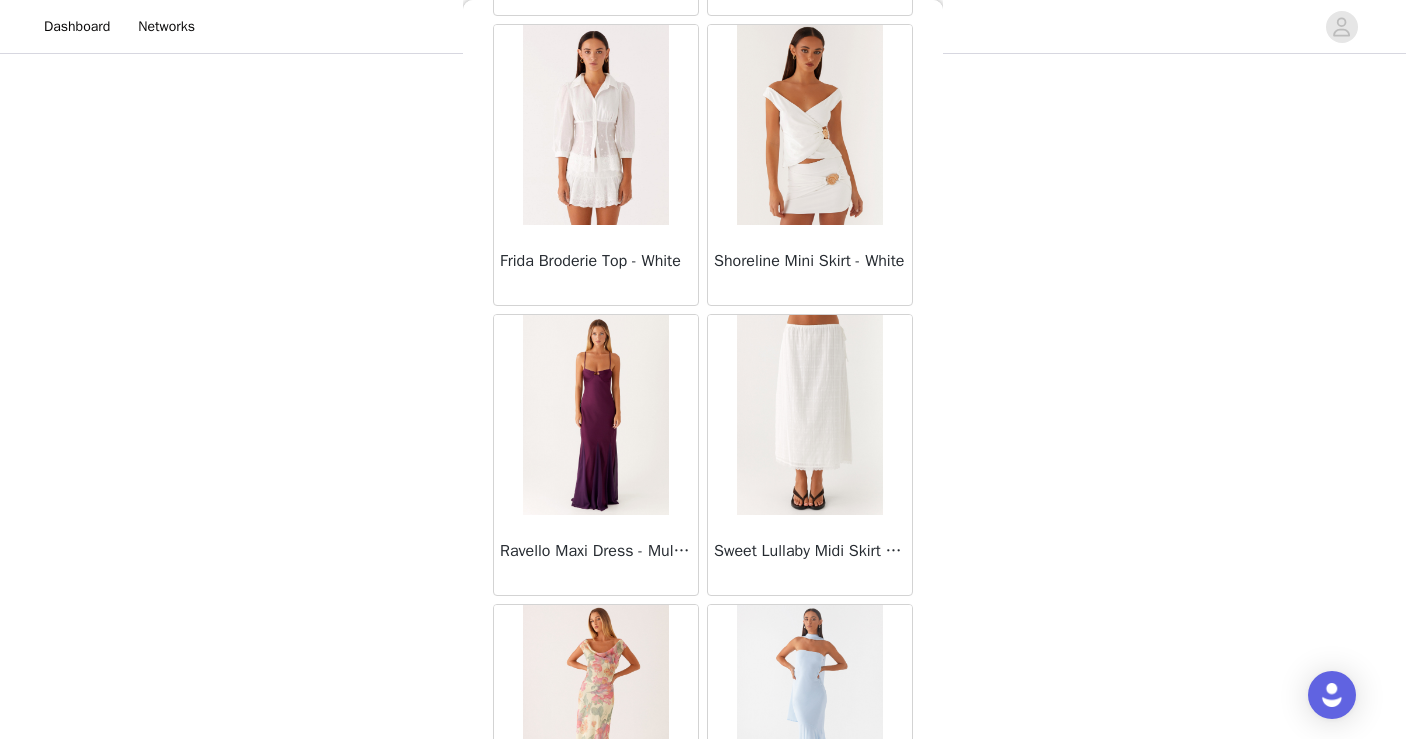 scroll, scrollTop: 16118, scrollLeft: 0, axis: vertical 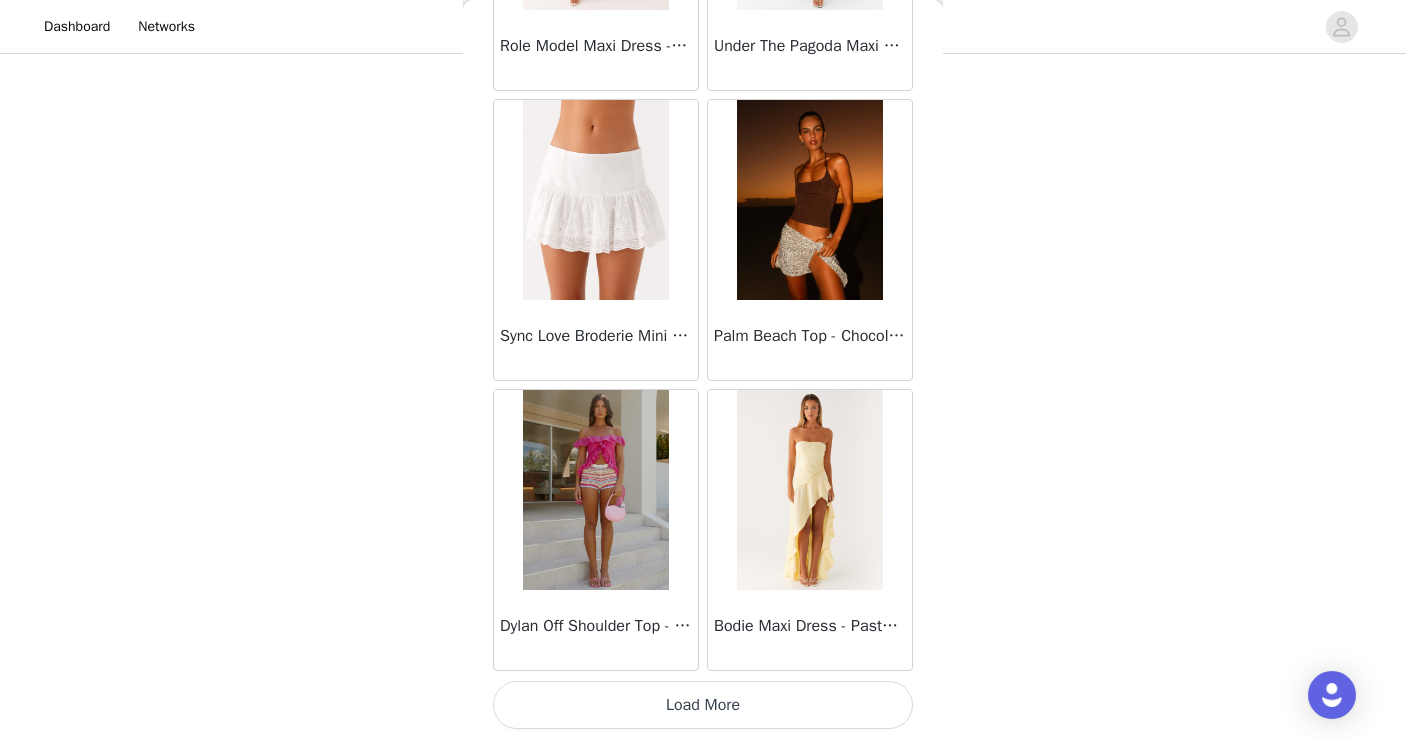 click on "Load More" at bounding box center (703, 705) 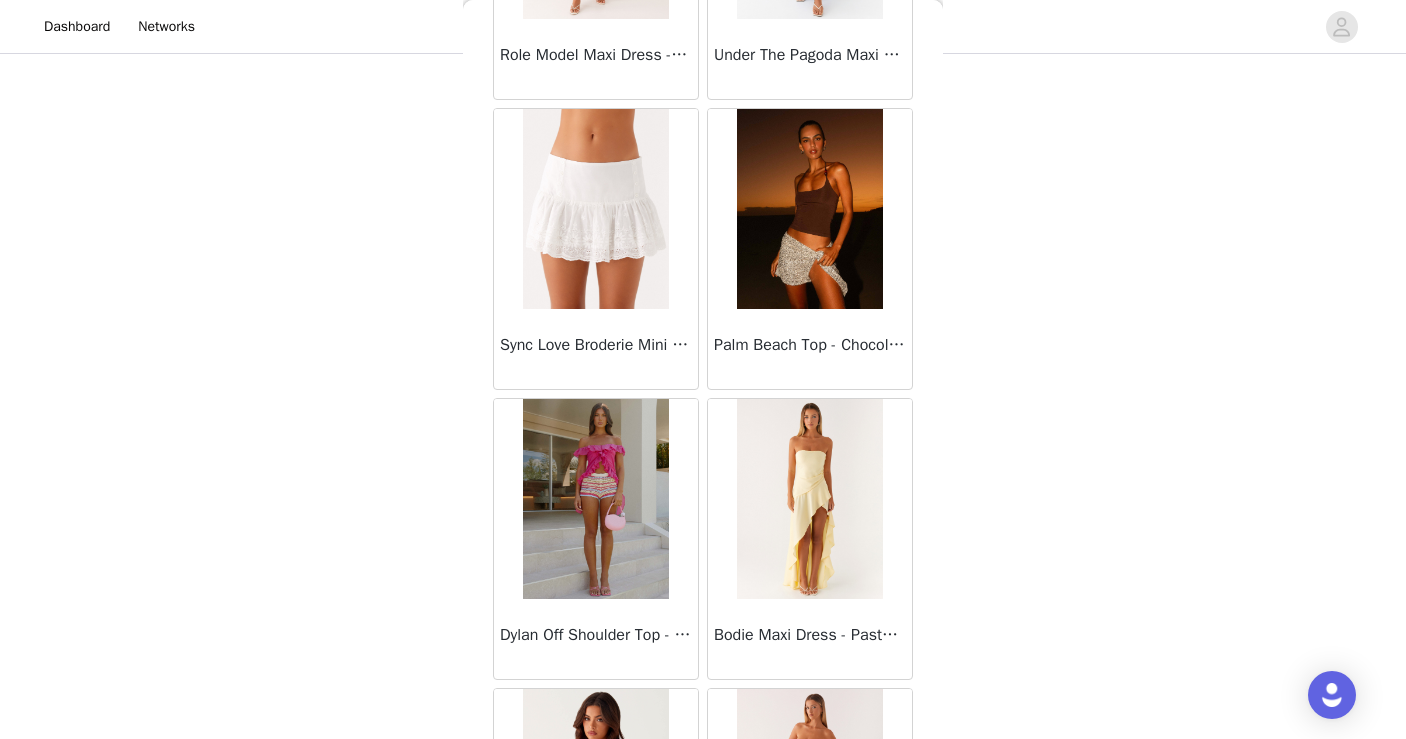 scroll, scrollTop: 16821, scrollLeft: 0, axis: vertical 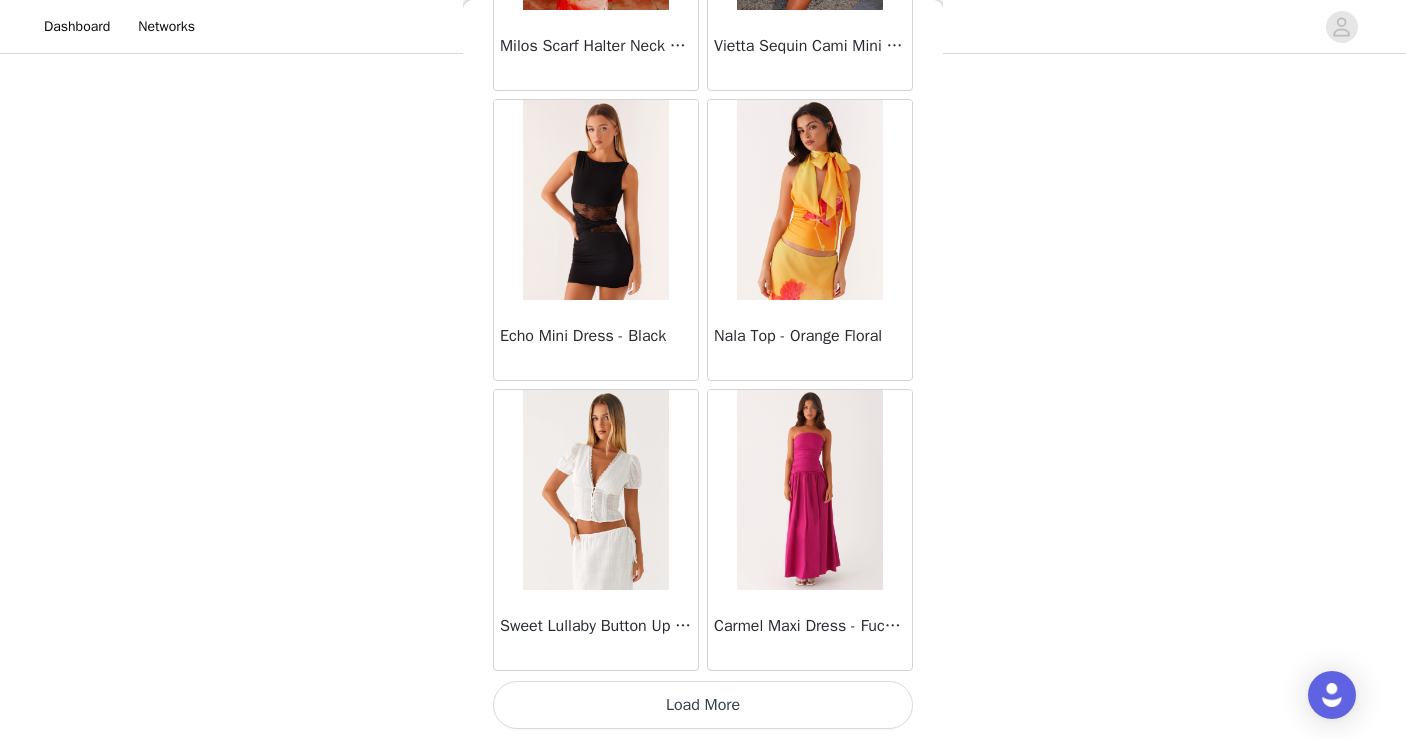 click on "Load More" at bounding box center (703, 705) 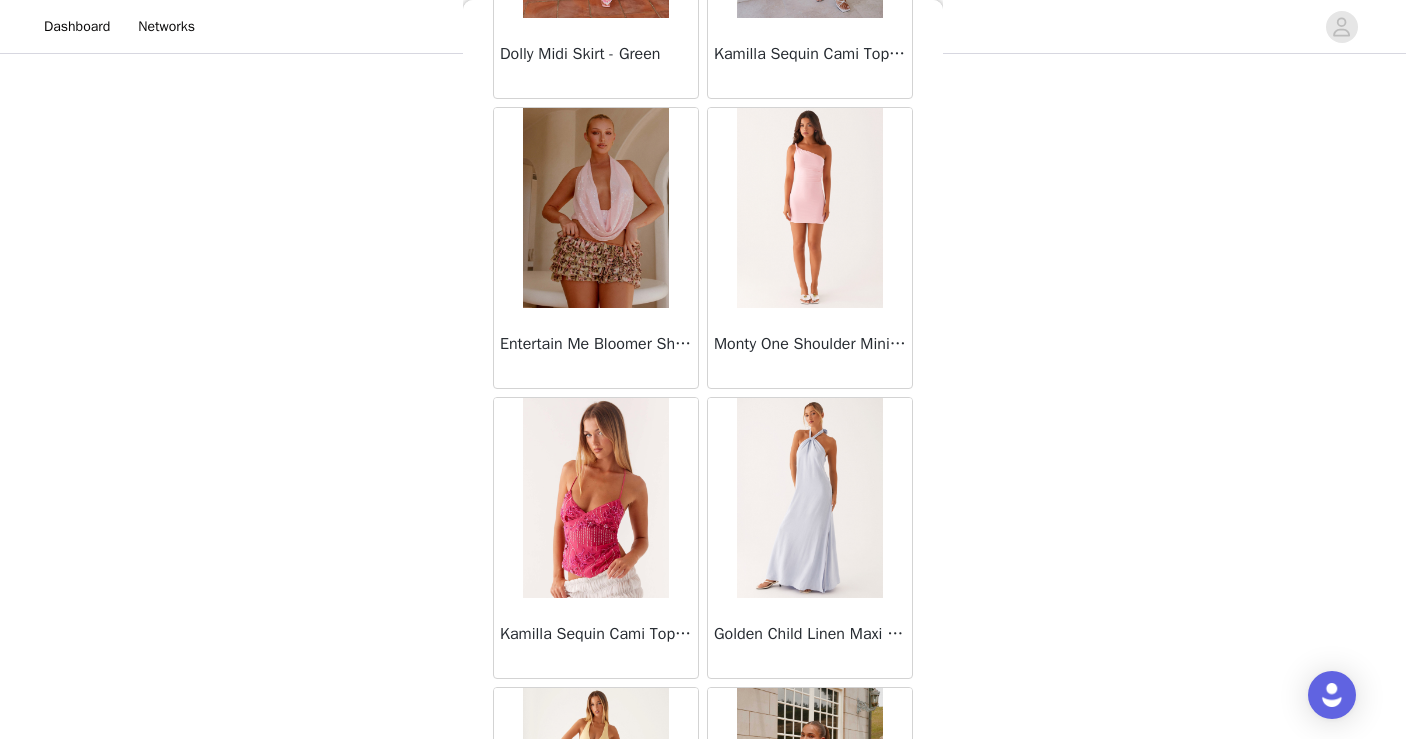 scroll, scrollTop: 22621, scrollLeft: 0, axis: vertical 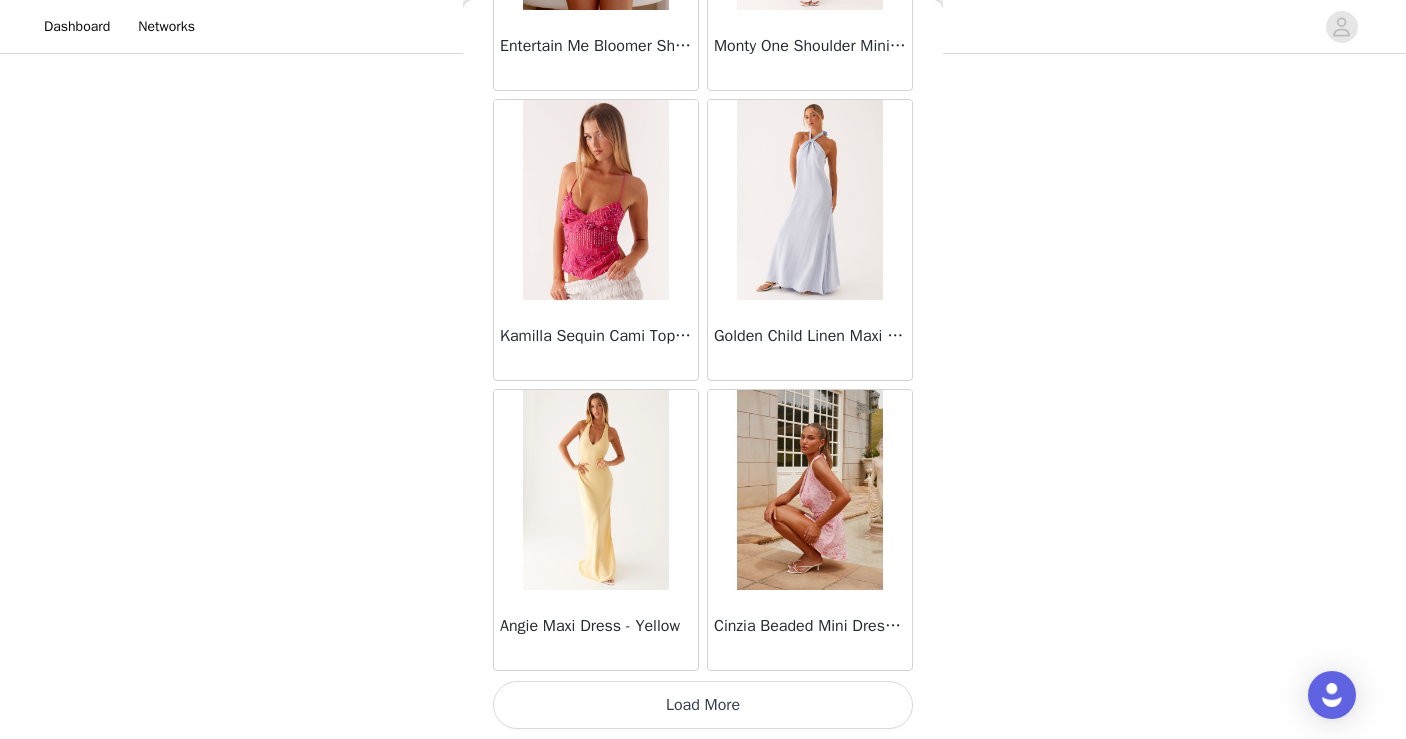 click on "Load More" at bounding box center [703, 705] 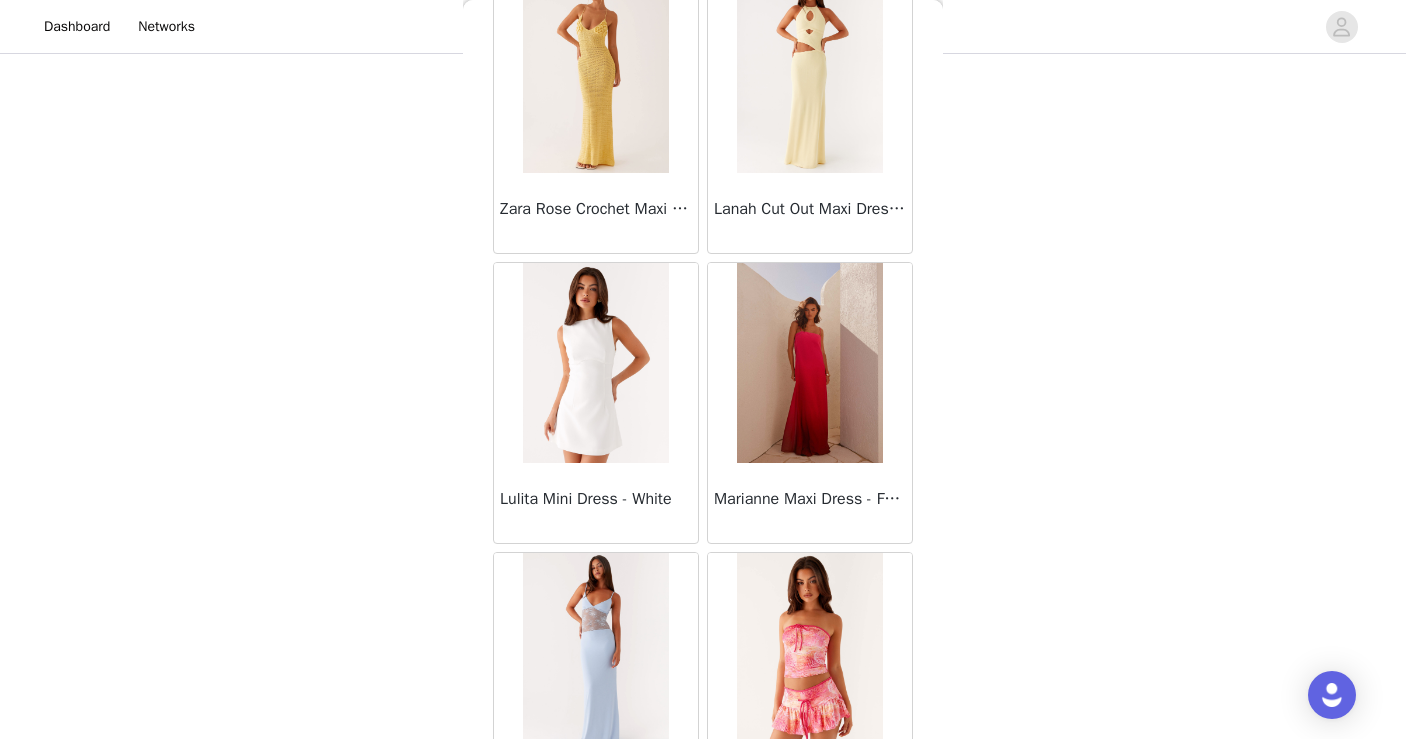 scroll, scrollTop: 25521, scrollLeft: 0, axis: vertical 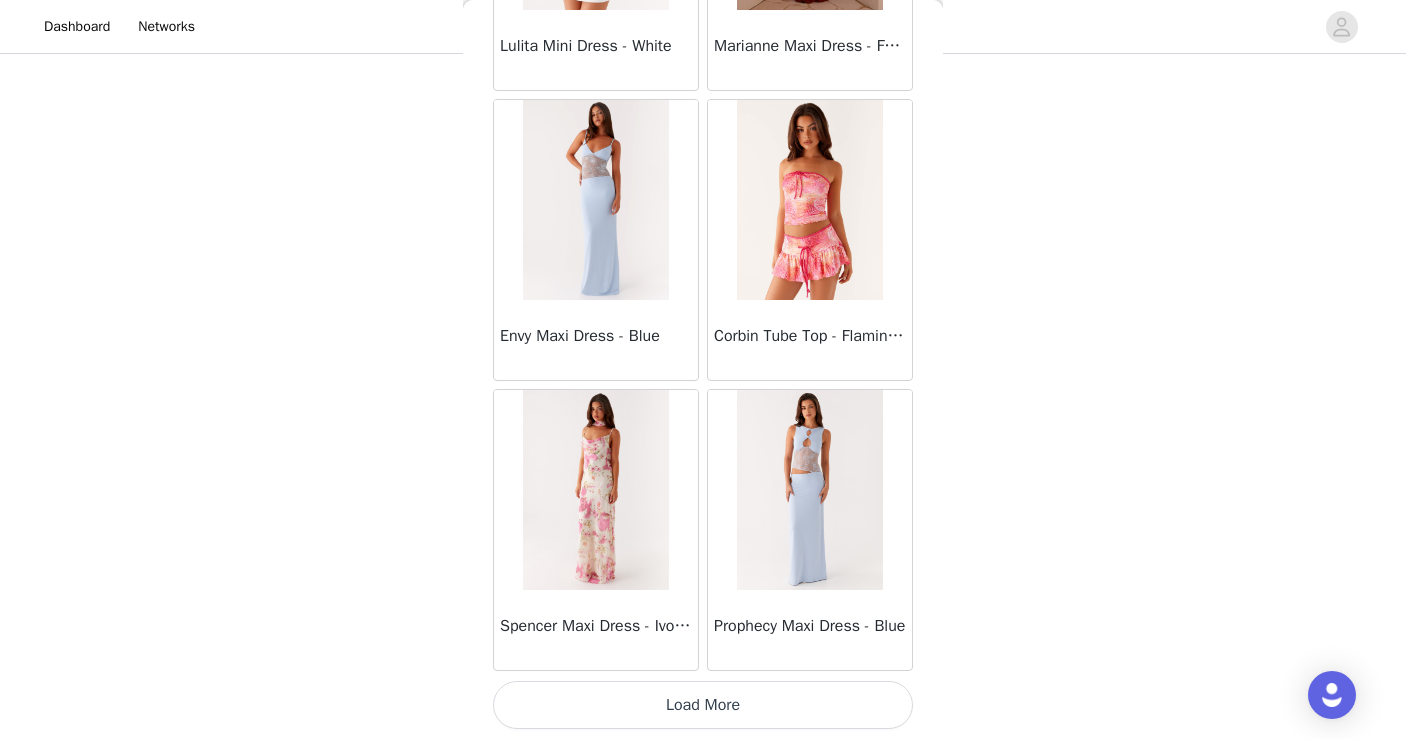 click on "Load More" at bounding box center [703, 705] 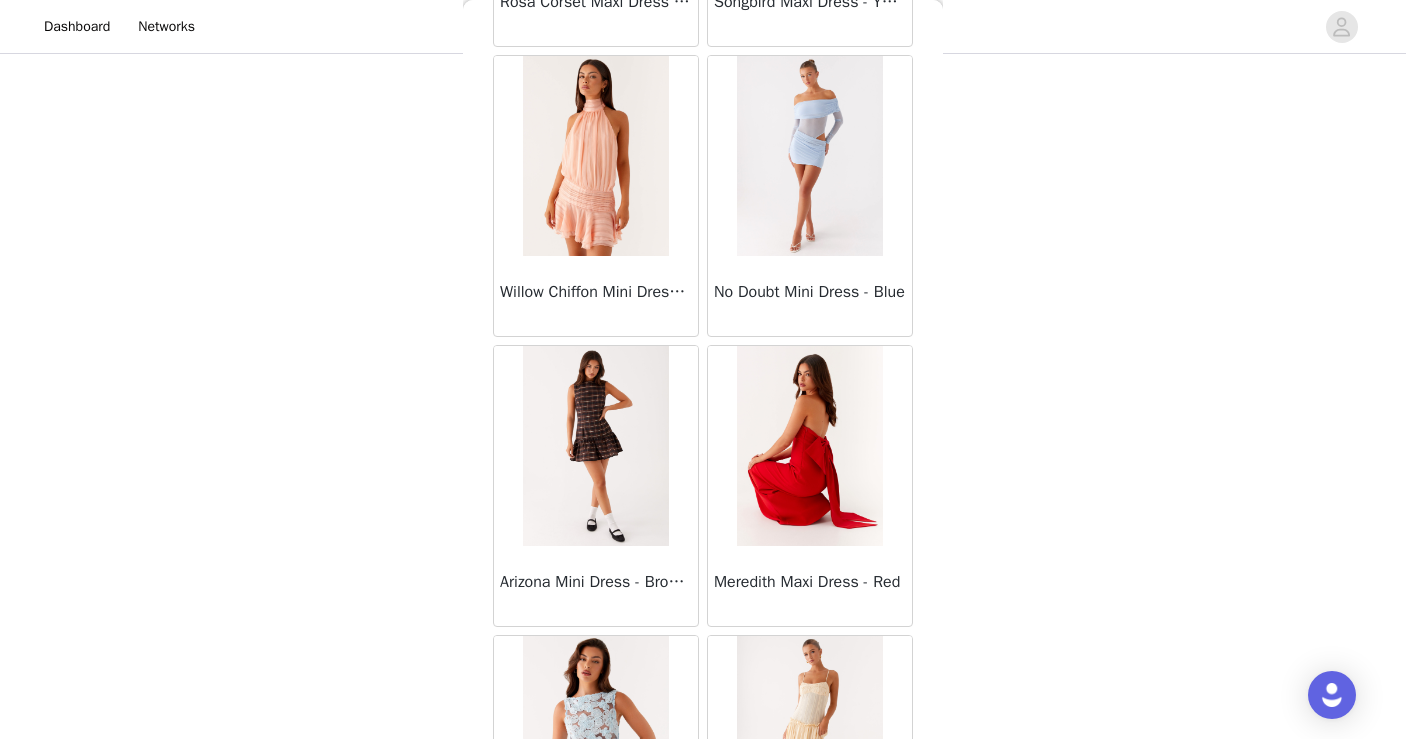 scroll, scrollTop: 28421, scrollLeft: 0, axis: vertical 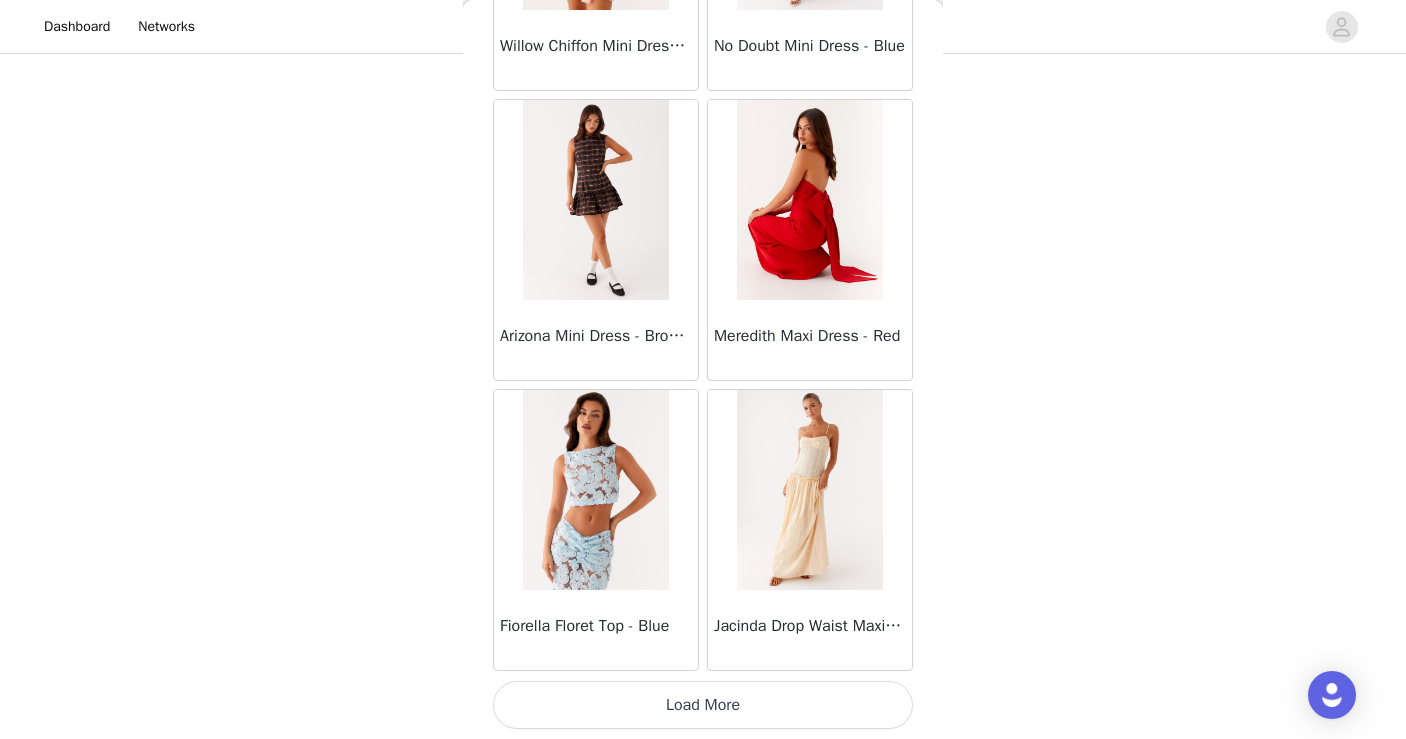 click on "Load More" at bounding box center (703, 705) 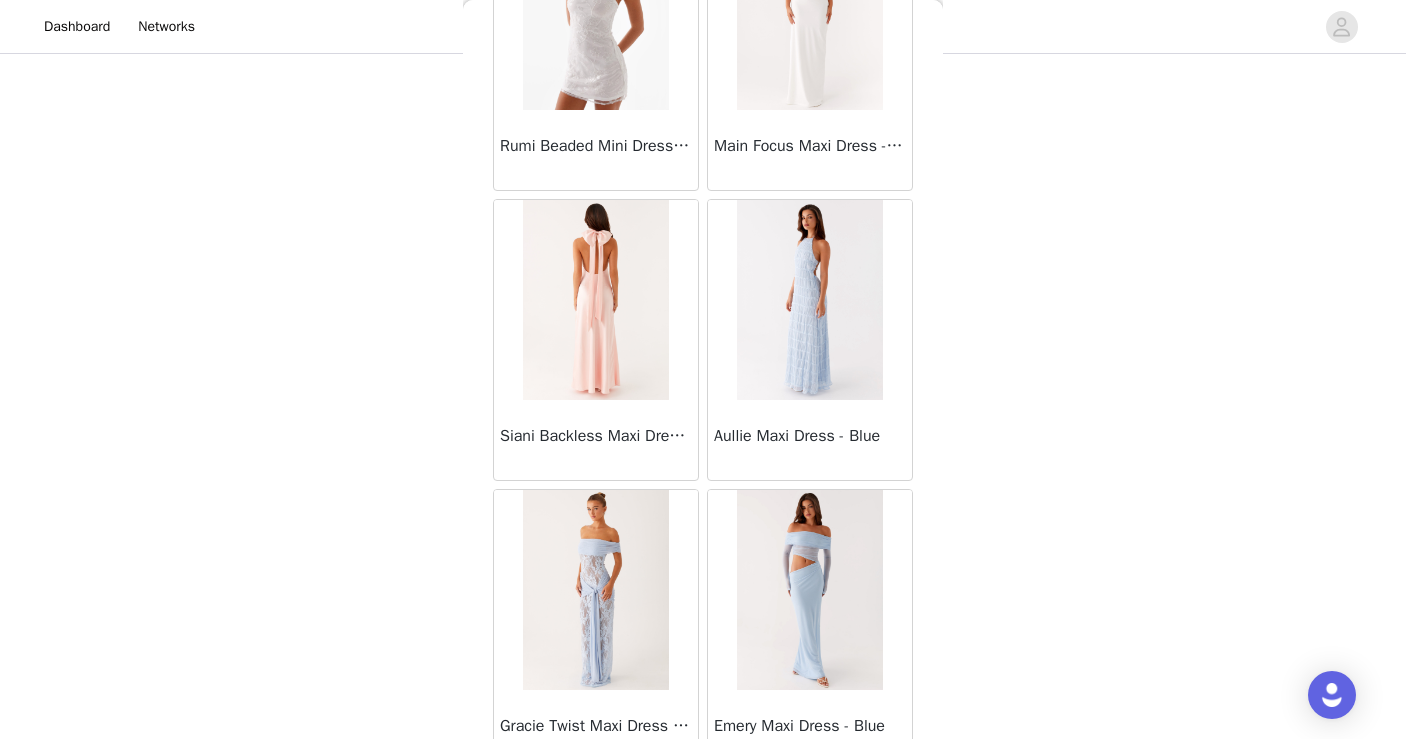 scroll, scrollTop: 31321, scrollLeft: 0, axis: vertical 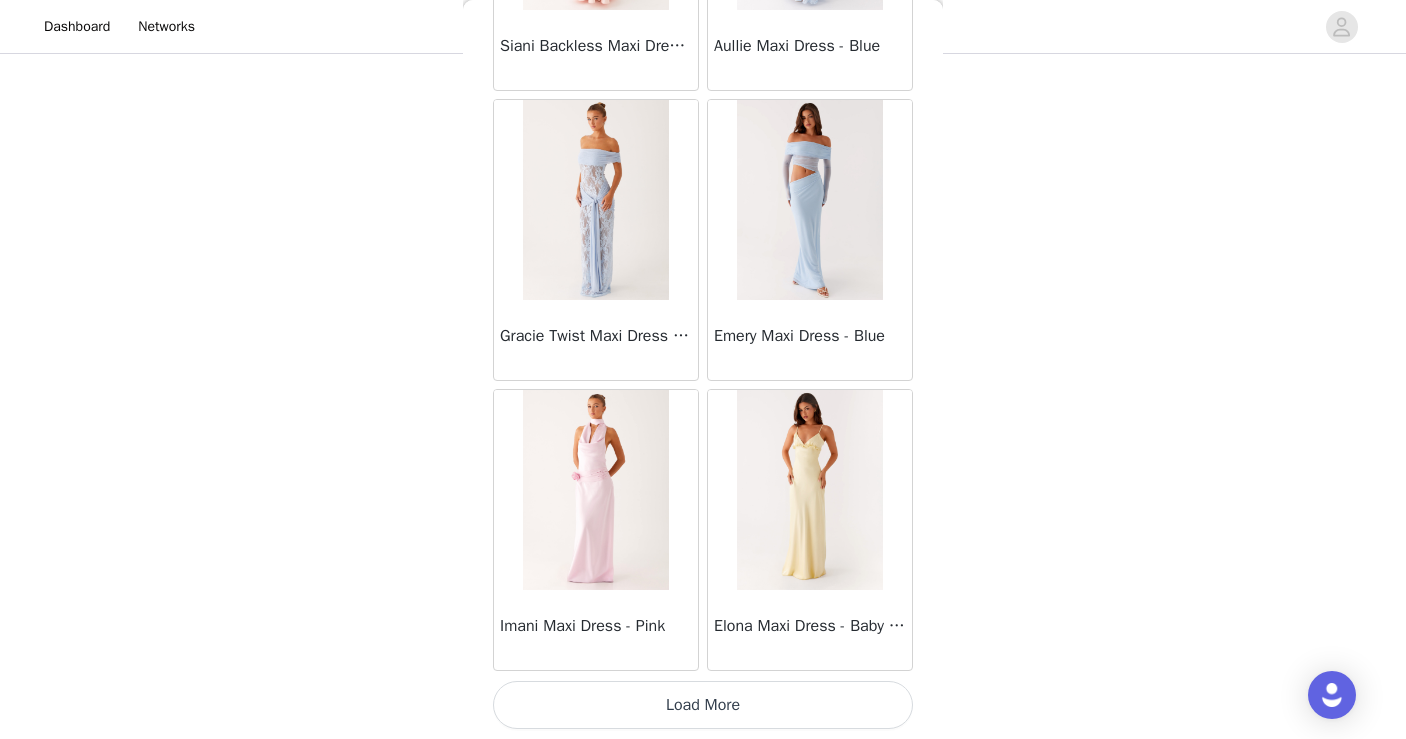 click on "Load More" at bounding box center [703, 705] 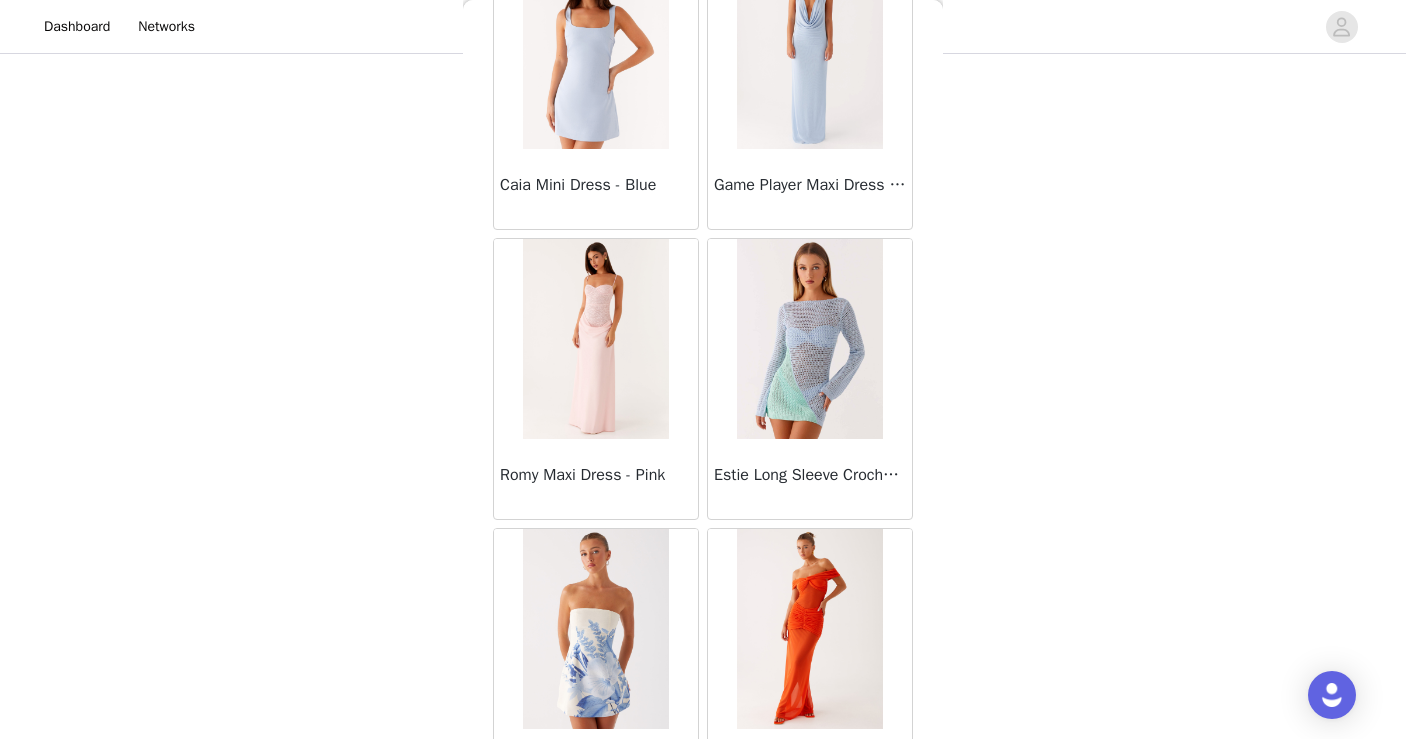 scroll, scrollTop: 34221, scrollLeft: 0, axis: vertical 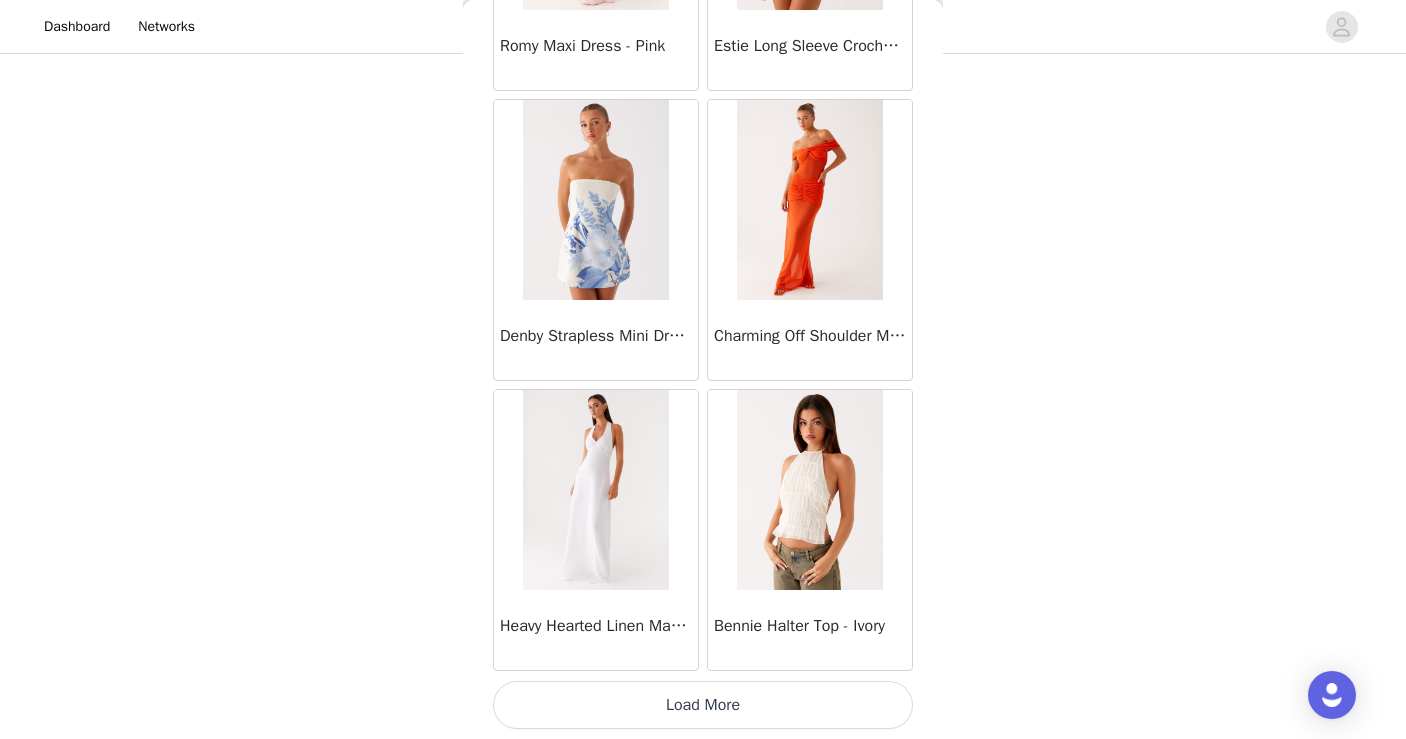 click on "Load More" at bounding box center (703, 705) 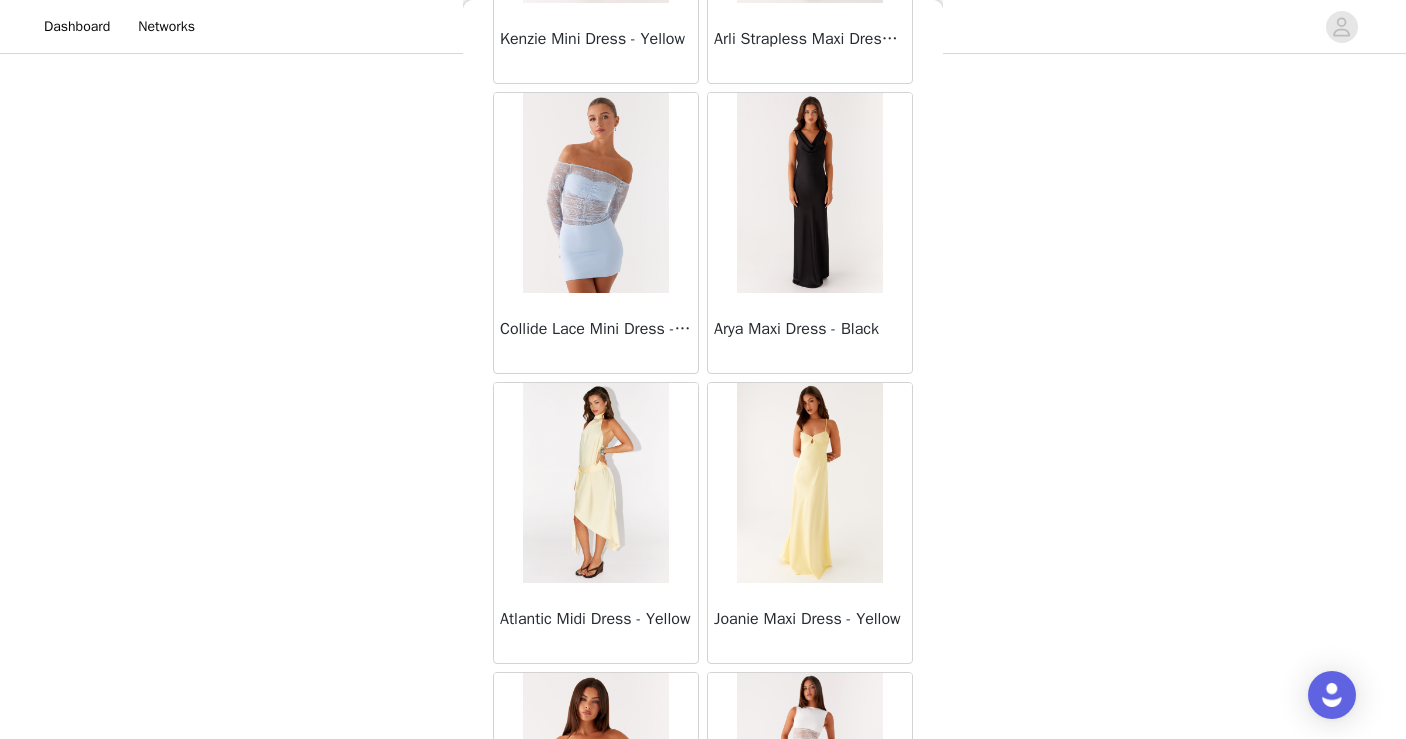 scroll, scrollTop: 37121, scrollLeft: 0, axis: vertical 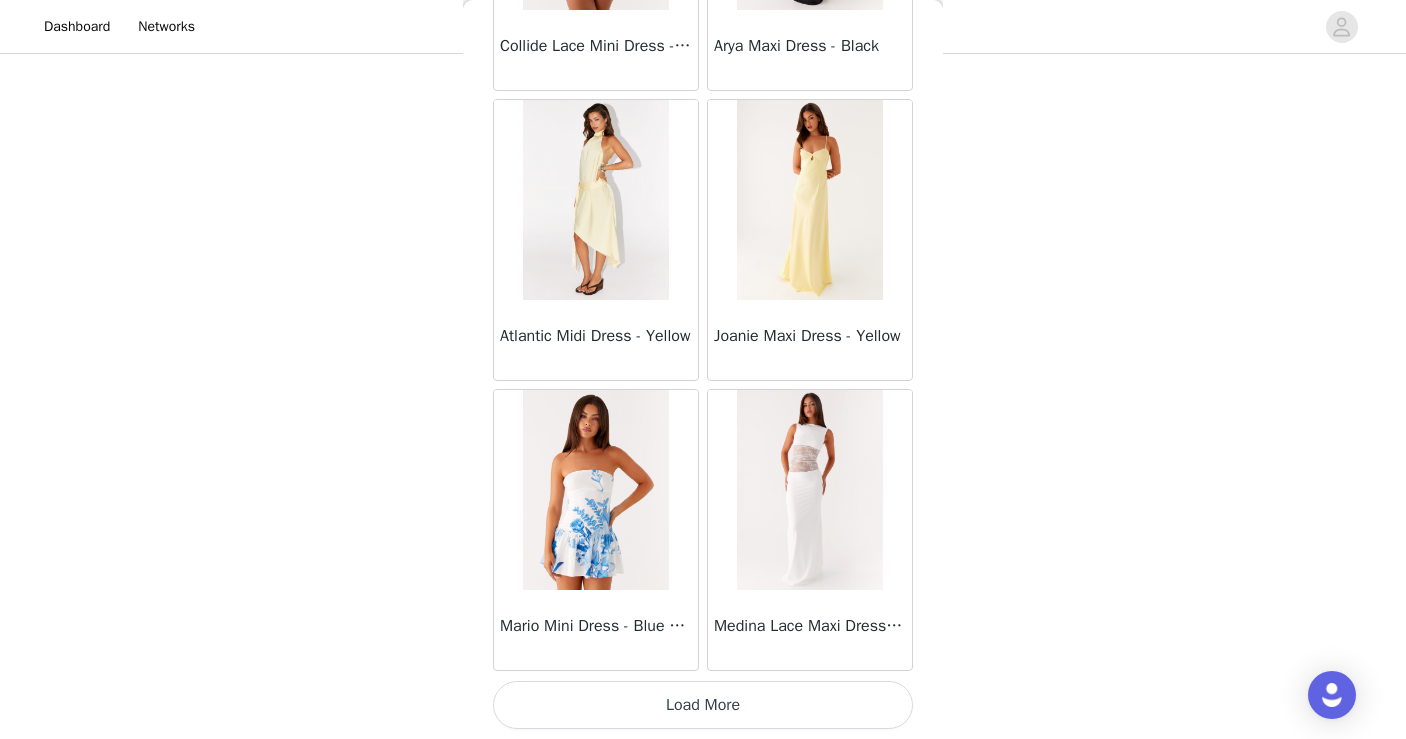 click on "Load More" at bounding box center [703, 705] 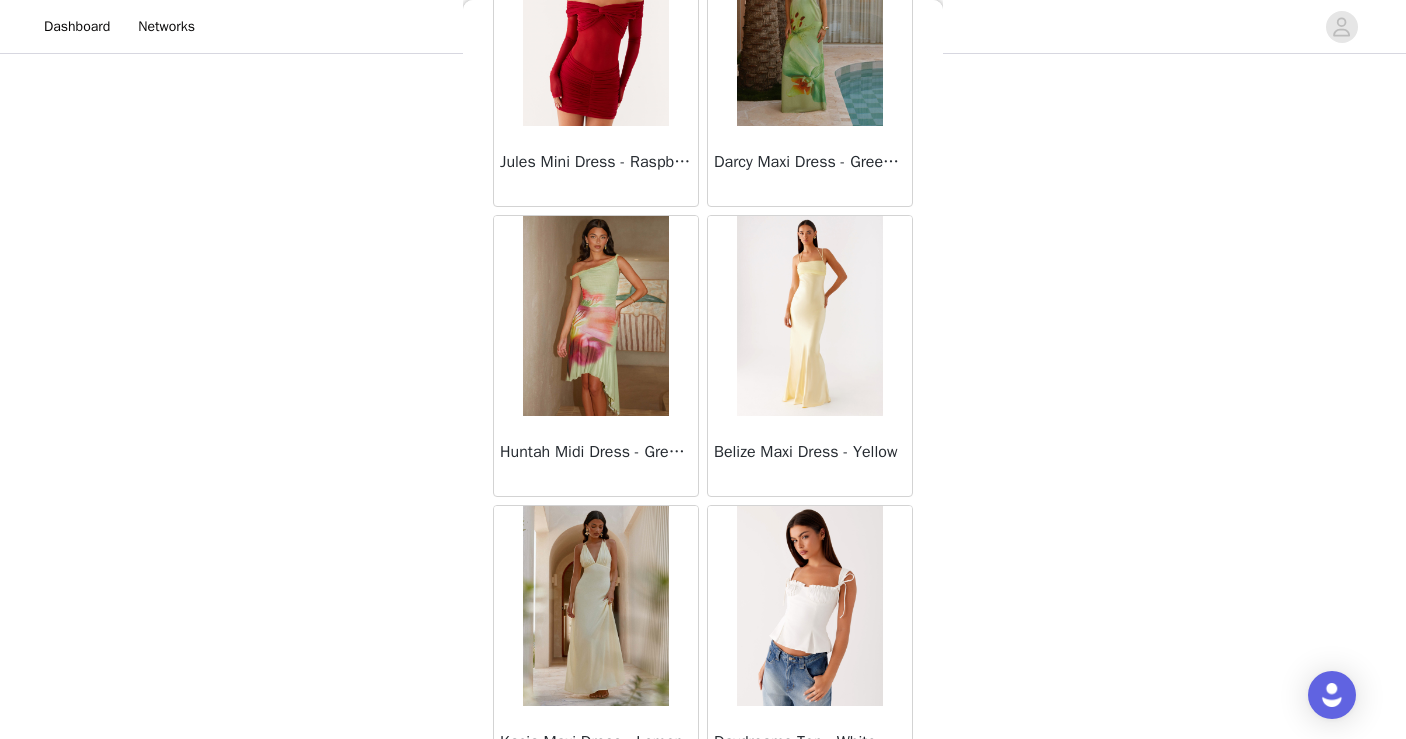 scroll, scrollTop: 40021, scrollLeft: 0, axis: vertical 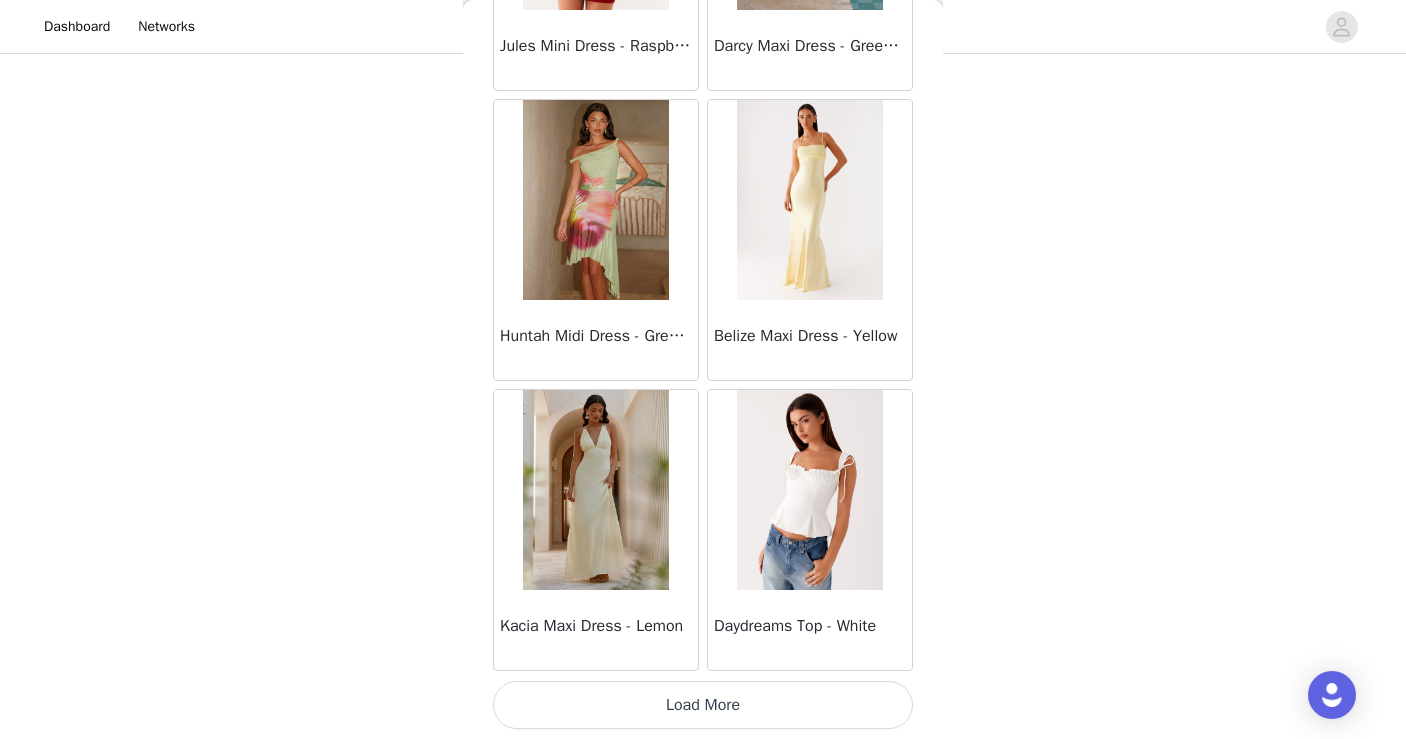 click on "Load More" at bounding box center (703, 705) 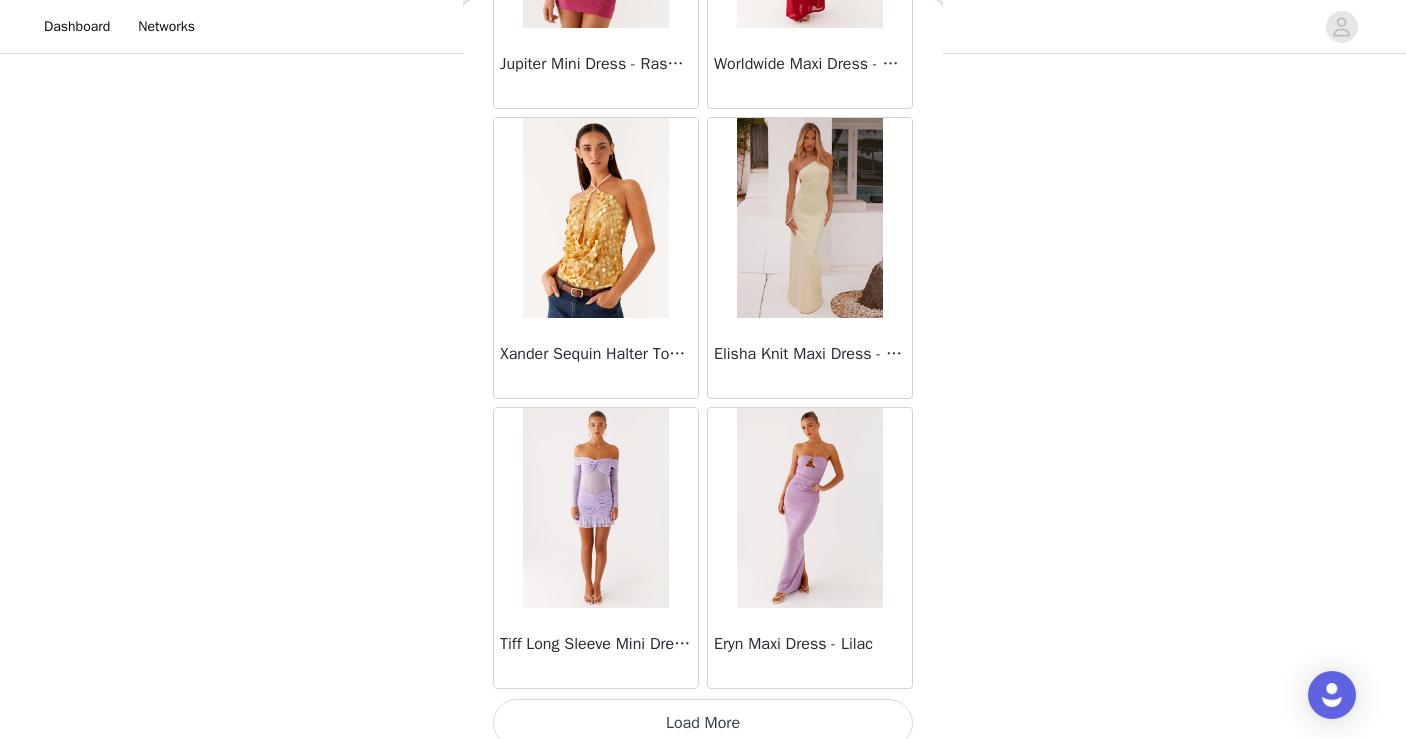 scroll, scrollTop: 42921, scrollLeft: 0, axis: vertical 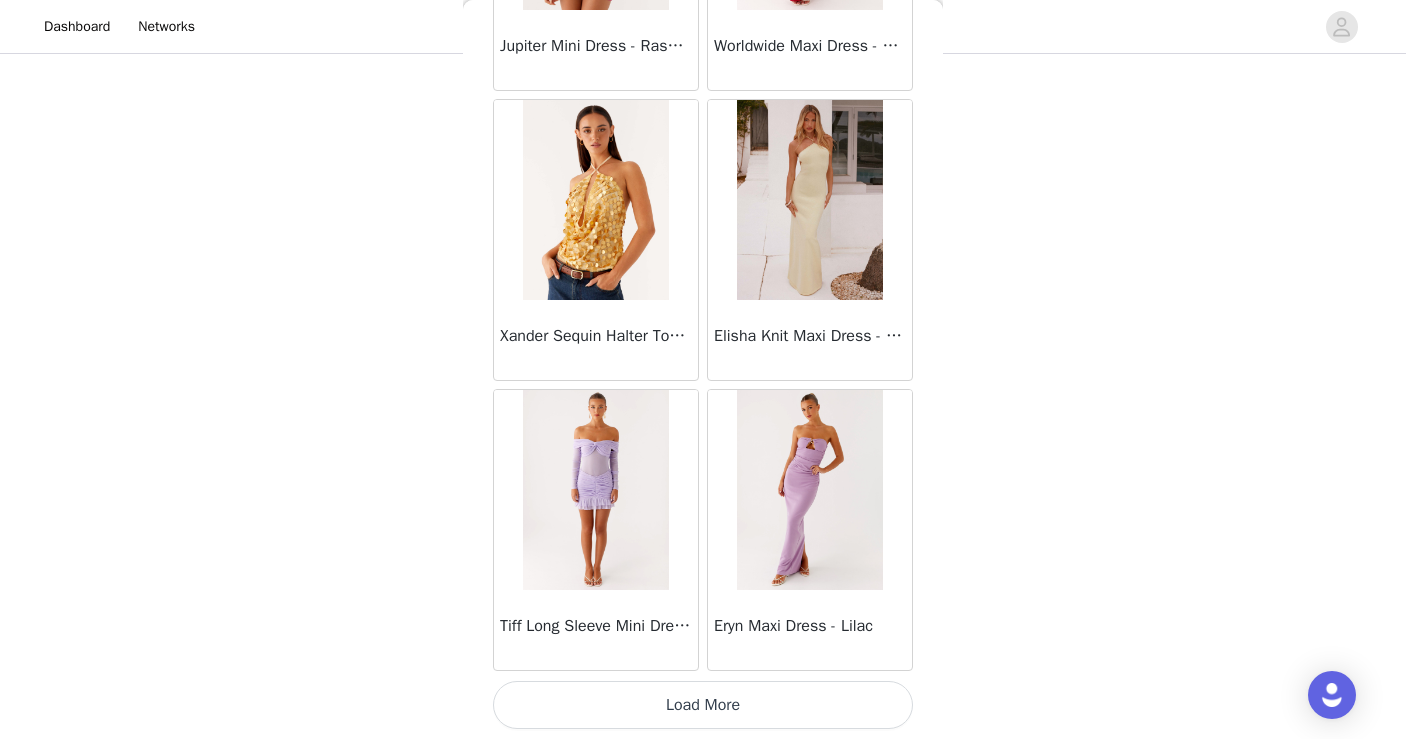 click on "Load More" at bounding box center (703, 705) 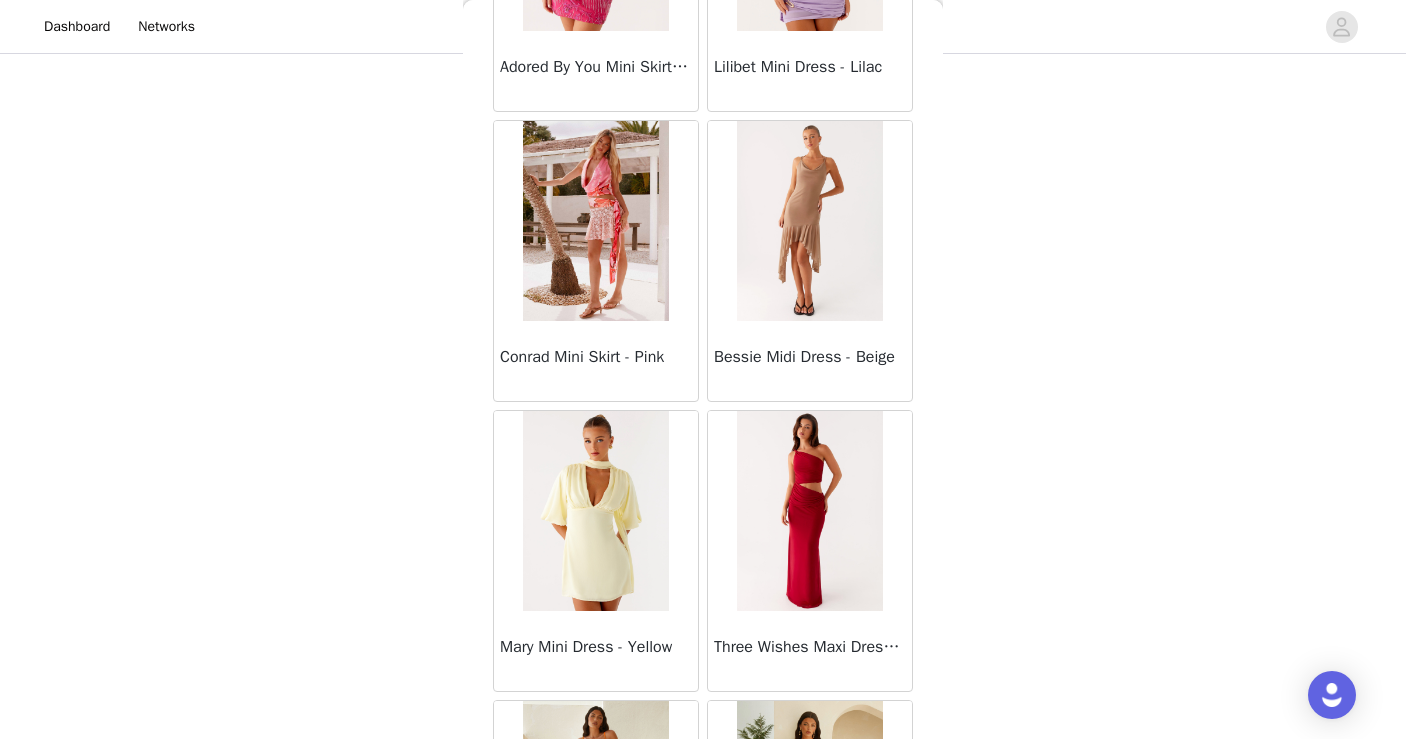 scroll, scrollTop: 45821, scrollLeft: 0, axis: vertical 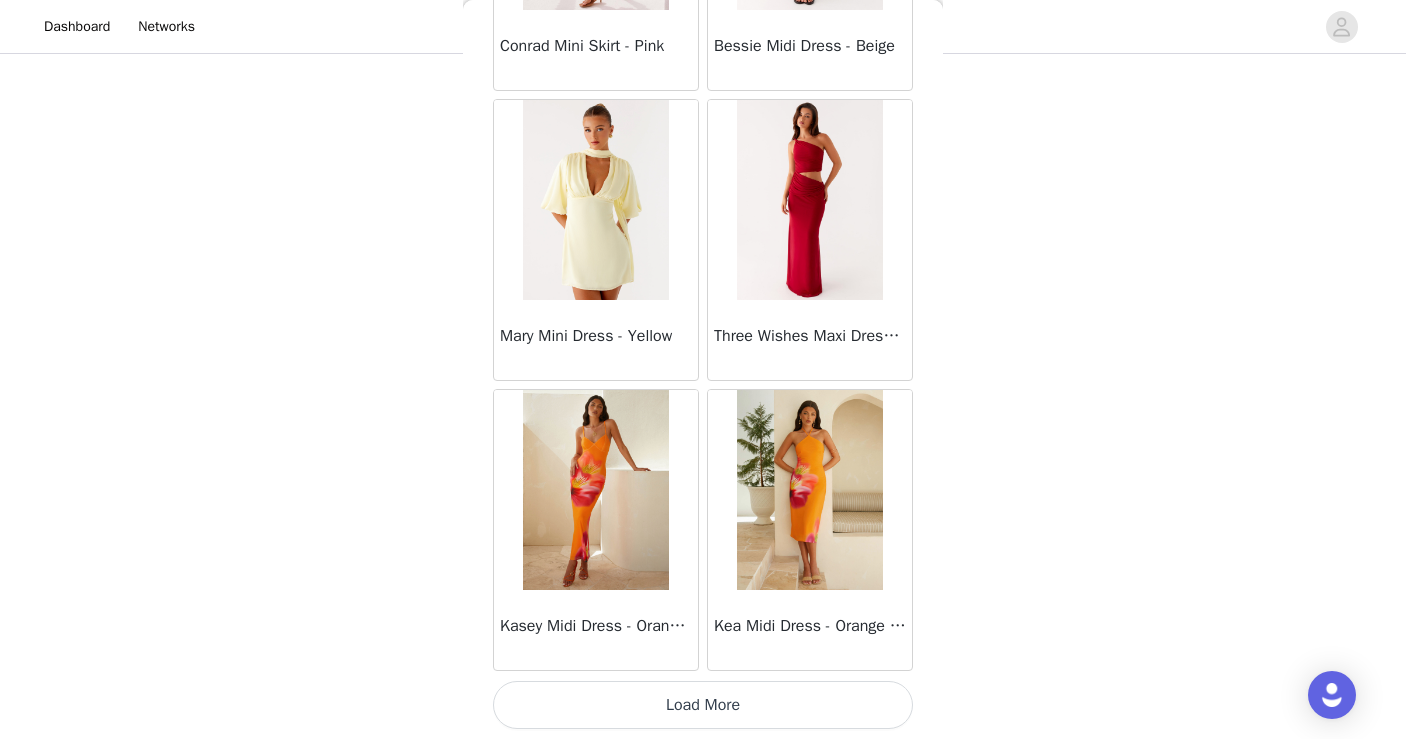click on "Load More" at bounding box center (703, 705) 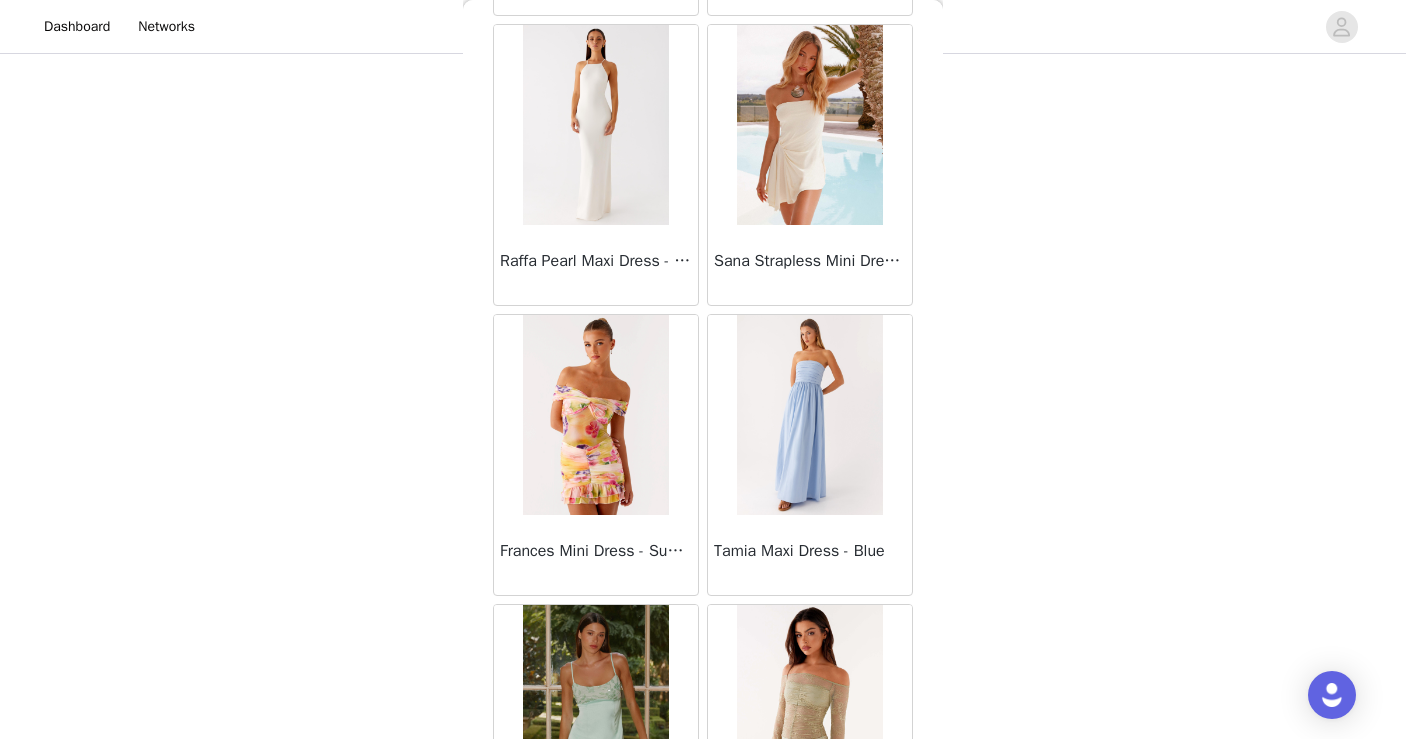 scroll, scrollTop: 48721, scrollLeft: 0, axis: vertical 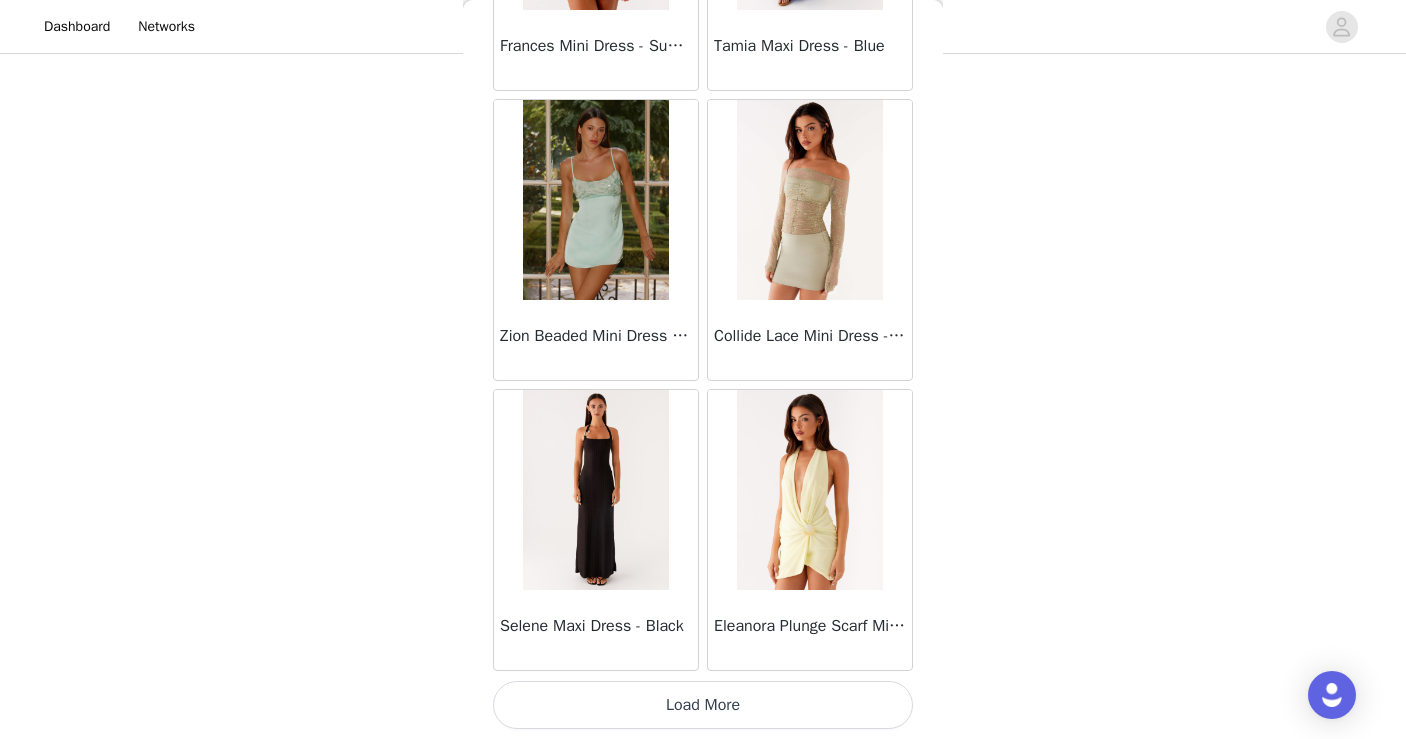 click on "Load More" at bounding box center (703, 705) 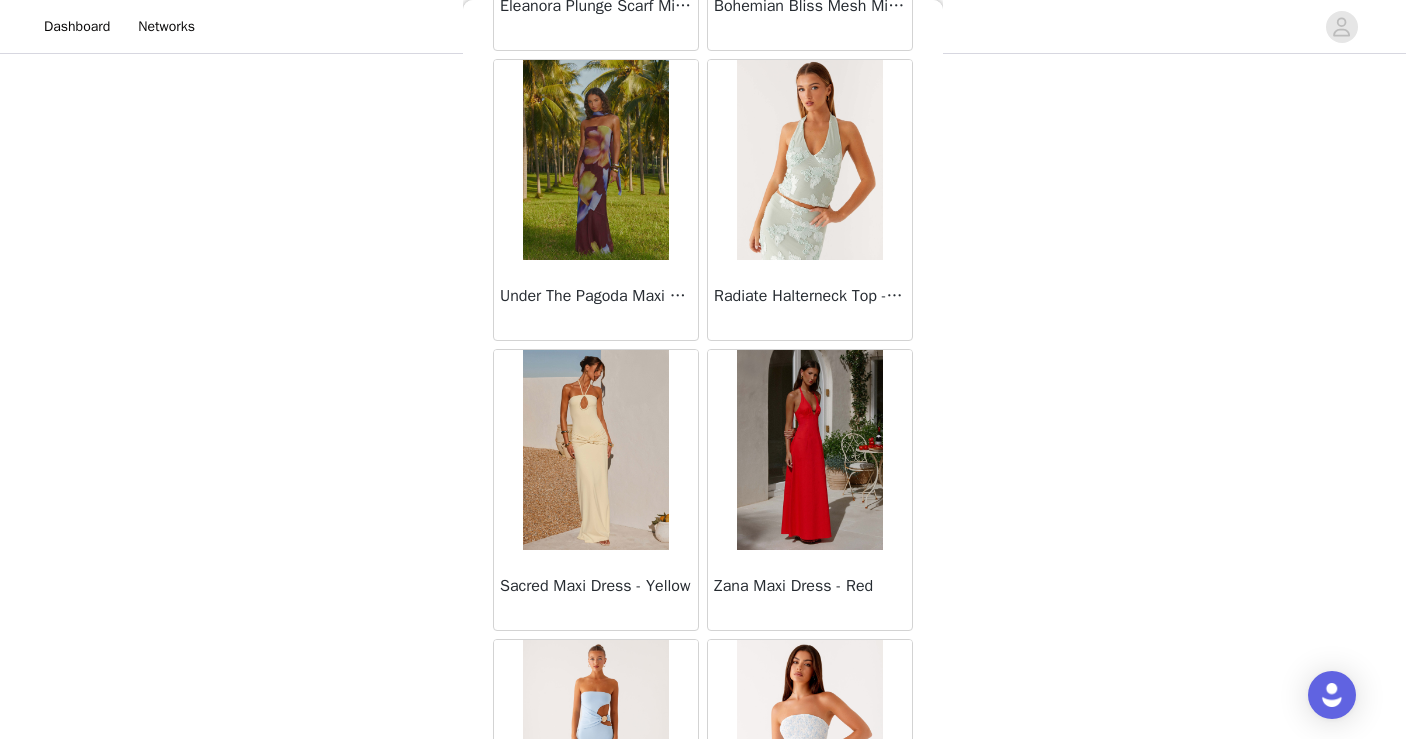 scroll, scrollTop: 51621, scrollLeft: 0, axis: vertical 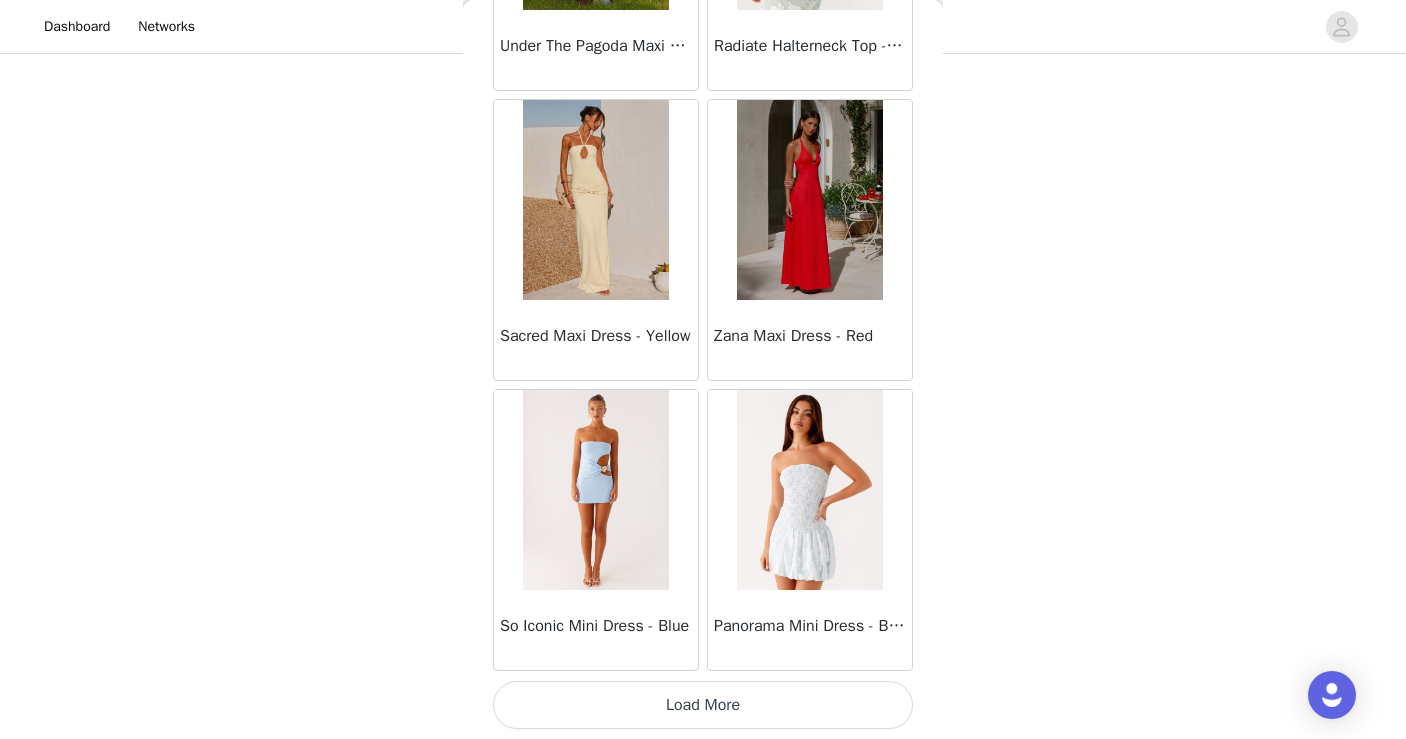 click on "Load More" at bounding box center [703, 705] 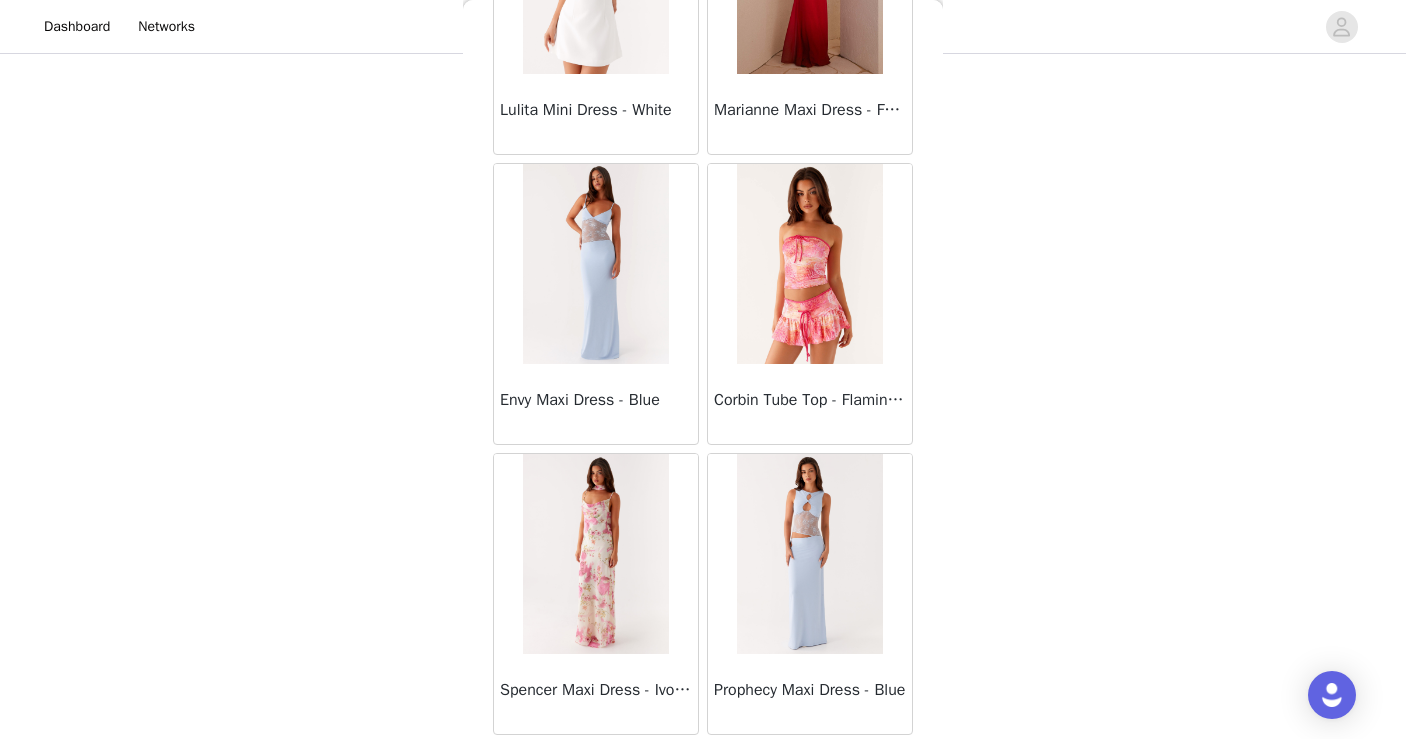 scroll, scrollTop: 25120, scrollLeft: 0, axis: vertical 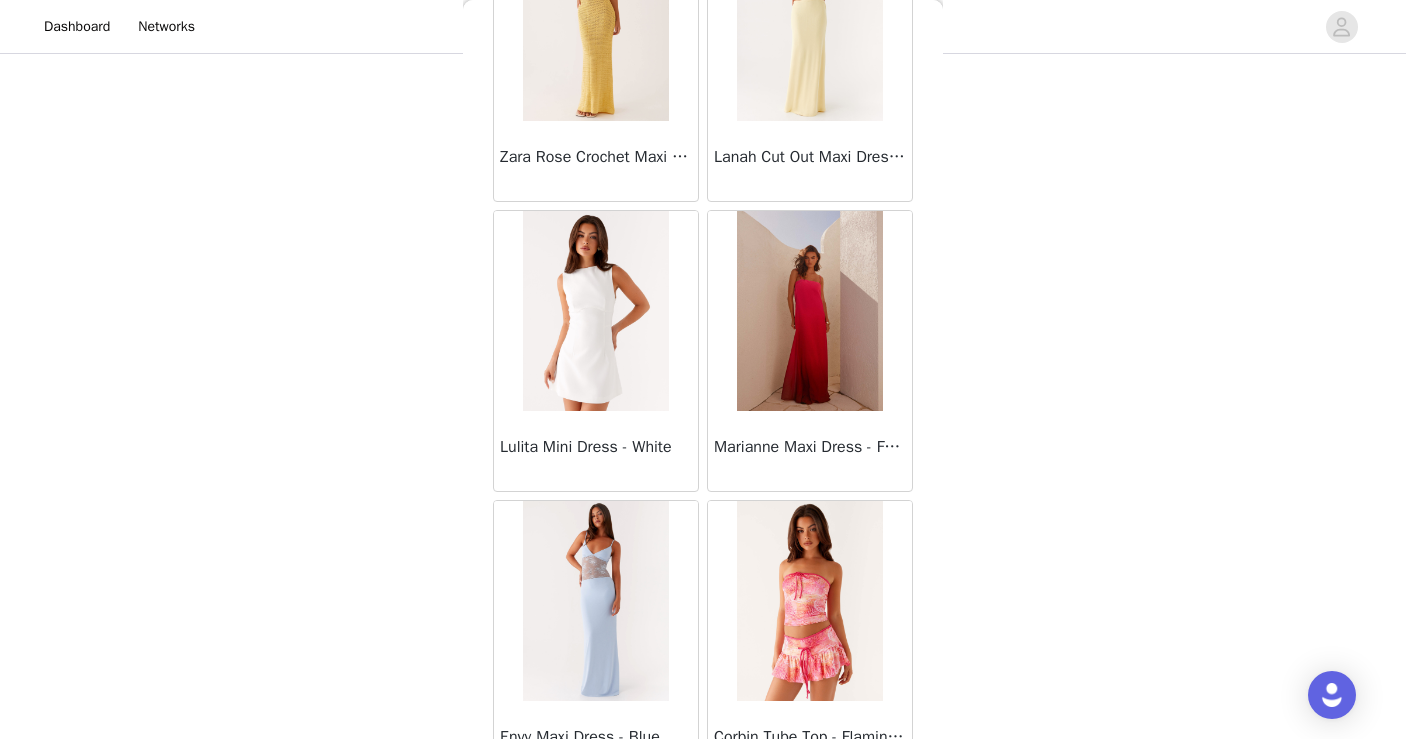 click at bounding box center (595, 311) 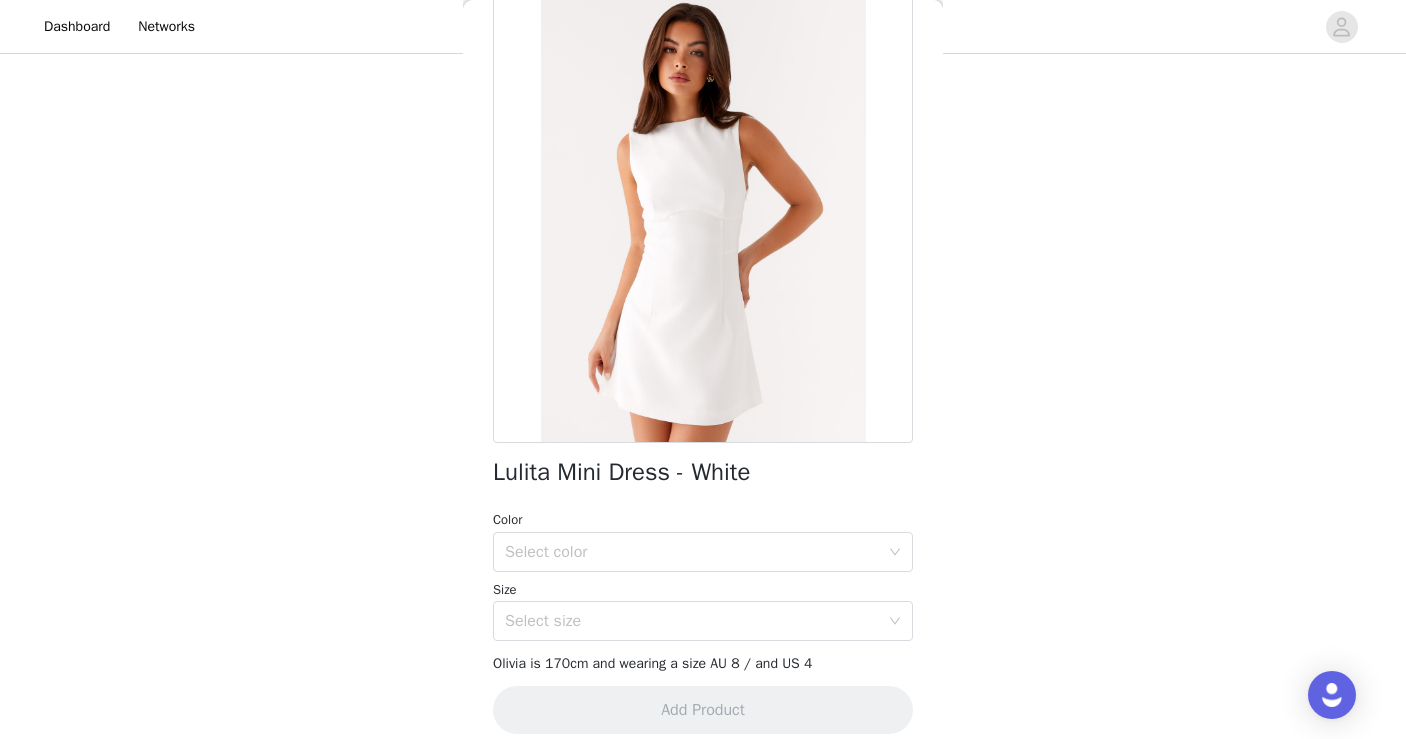 scroll, scrollTop: 111, scrollLeft: 0, axis: vertical 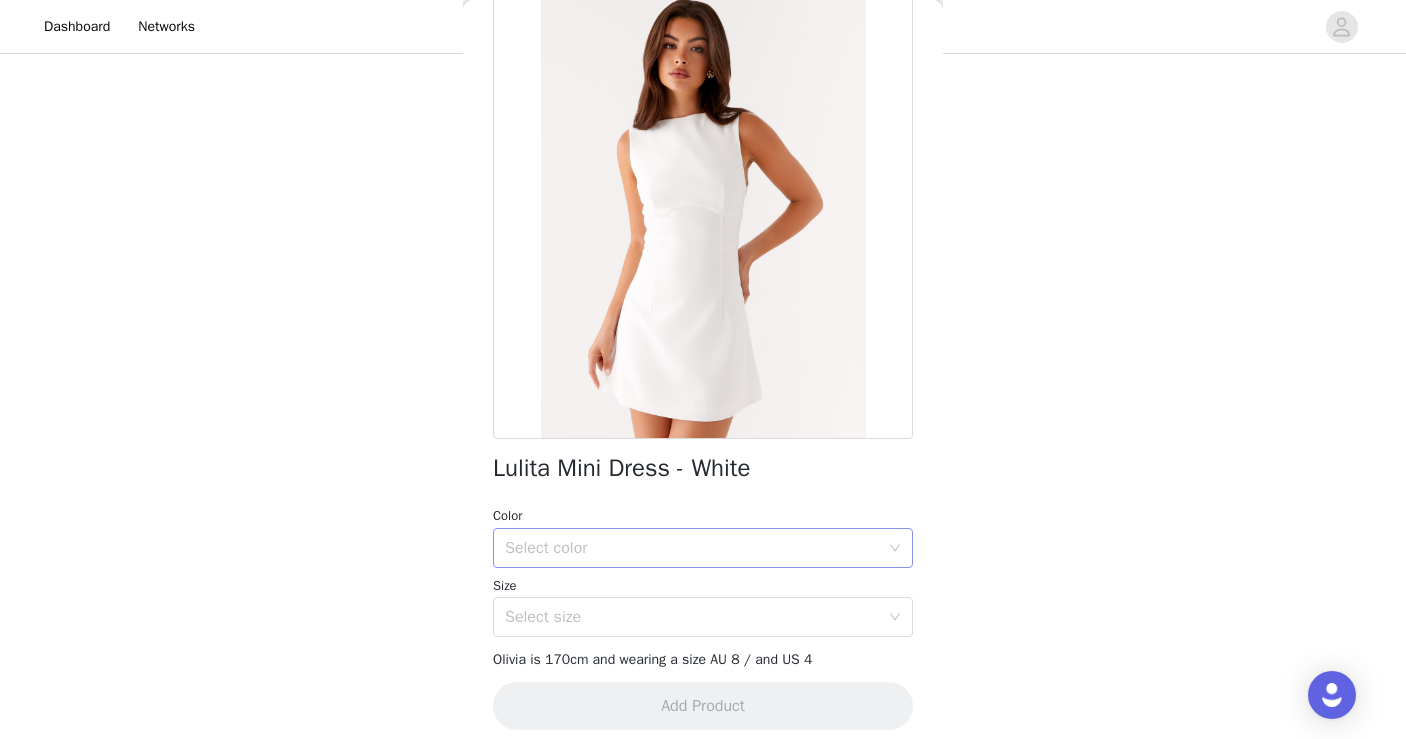 click on "Select color" at bounding box center (692, 548) 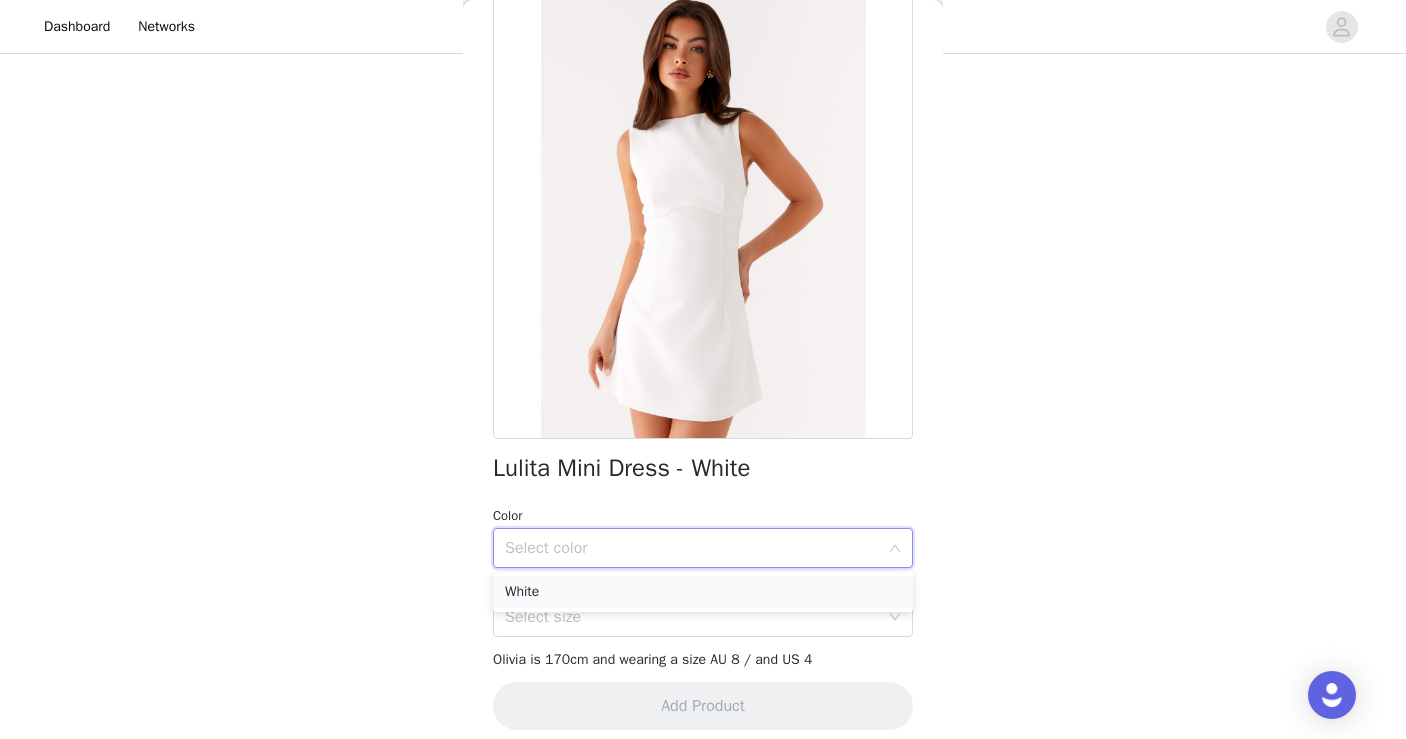 click on "White" at bounding box center [703, 592] 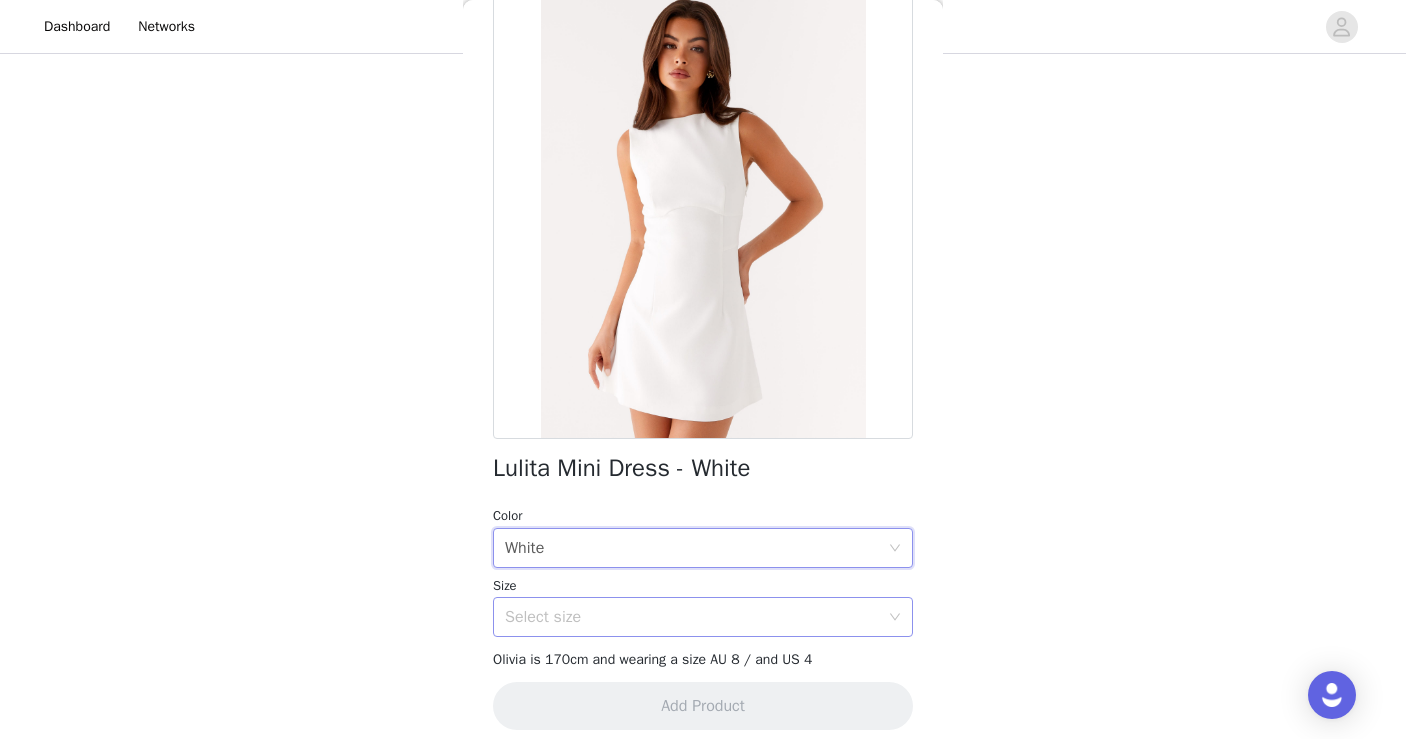 click on "Select size" at bounding box center (692, 617) 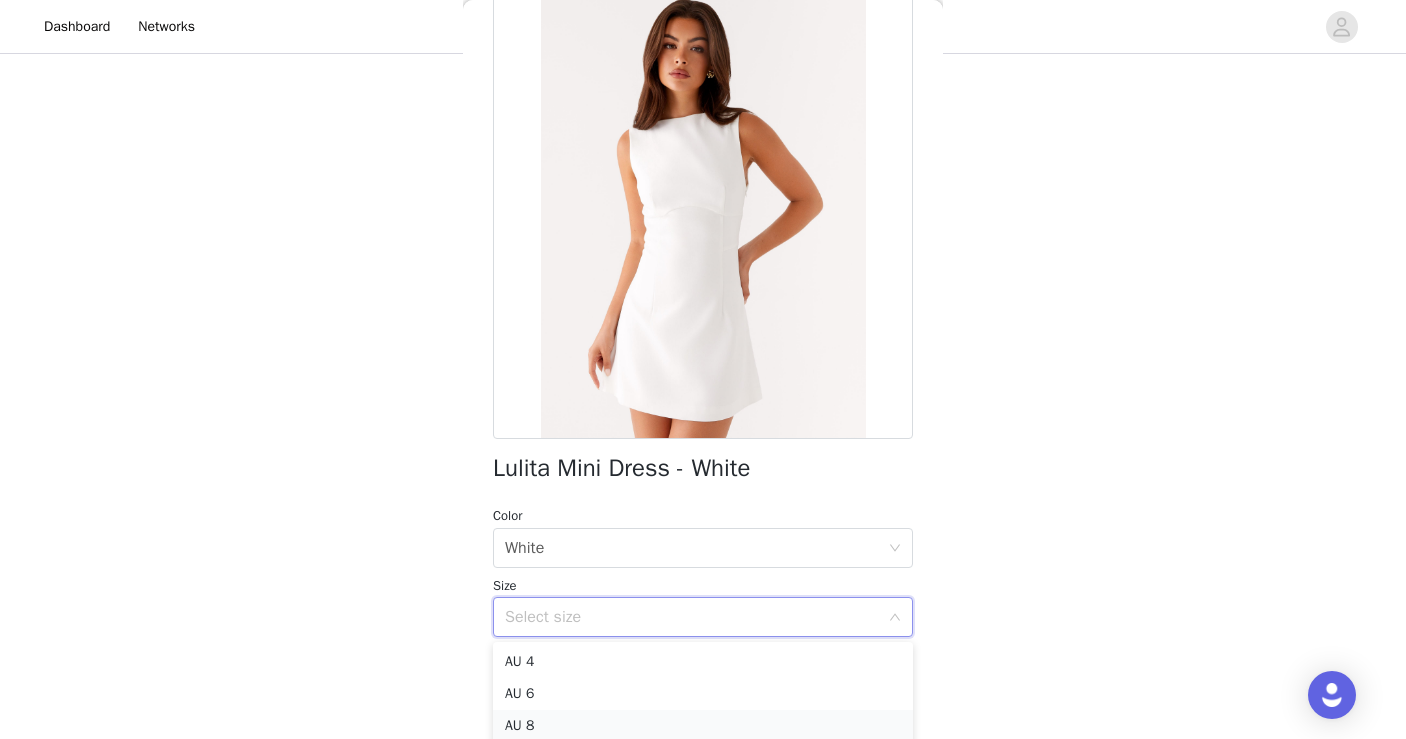 click on "AU 8" at bounding box center [703, 726] 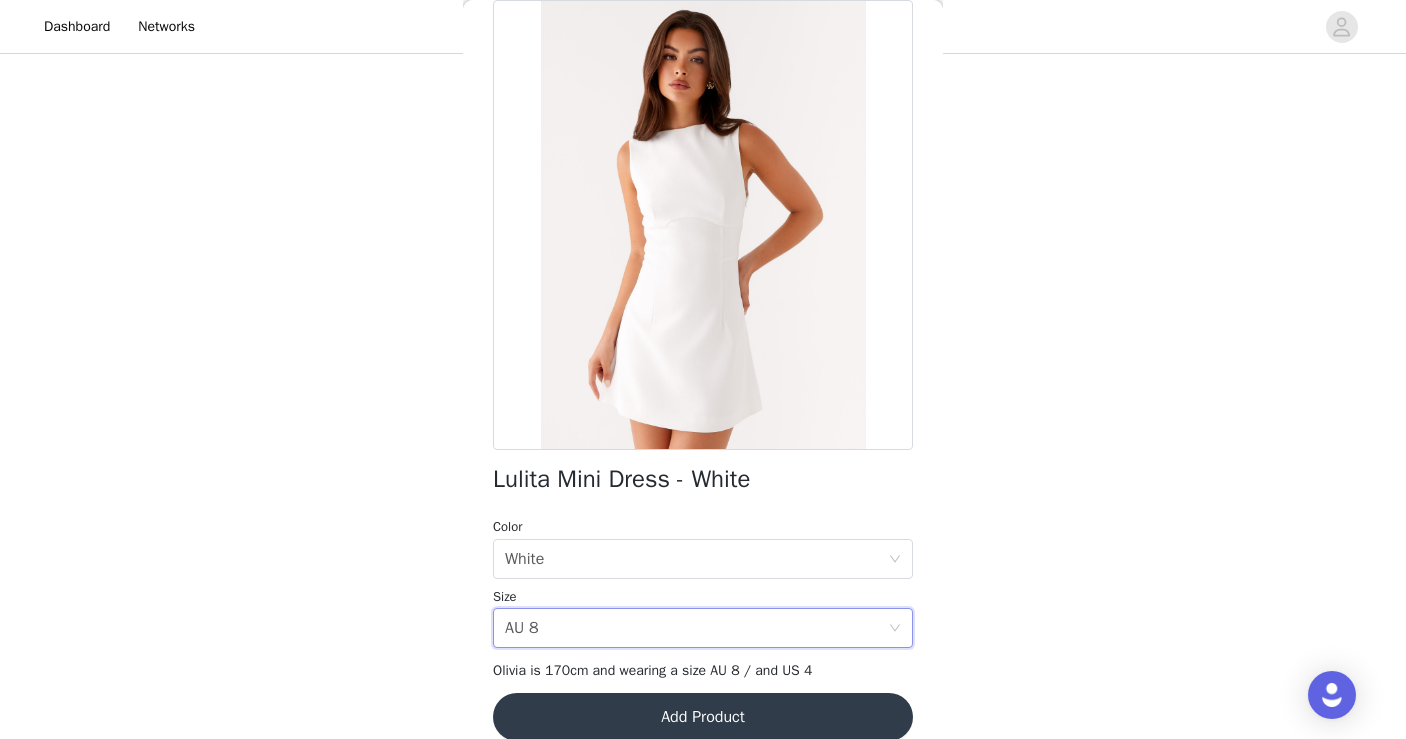 scroll, scrollTop: 294, scrollLeft: 0, axis: vertical 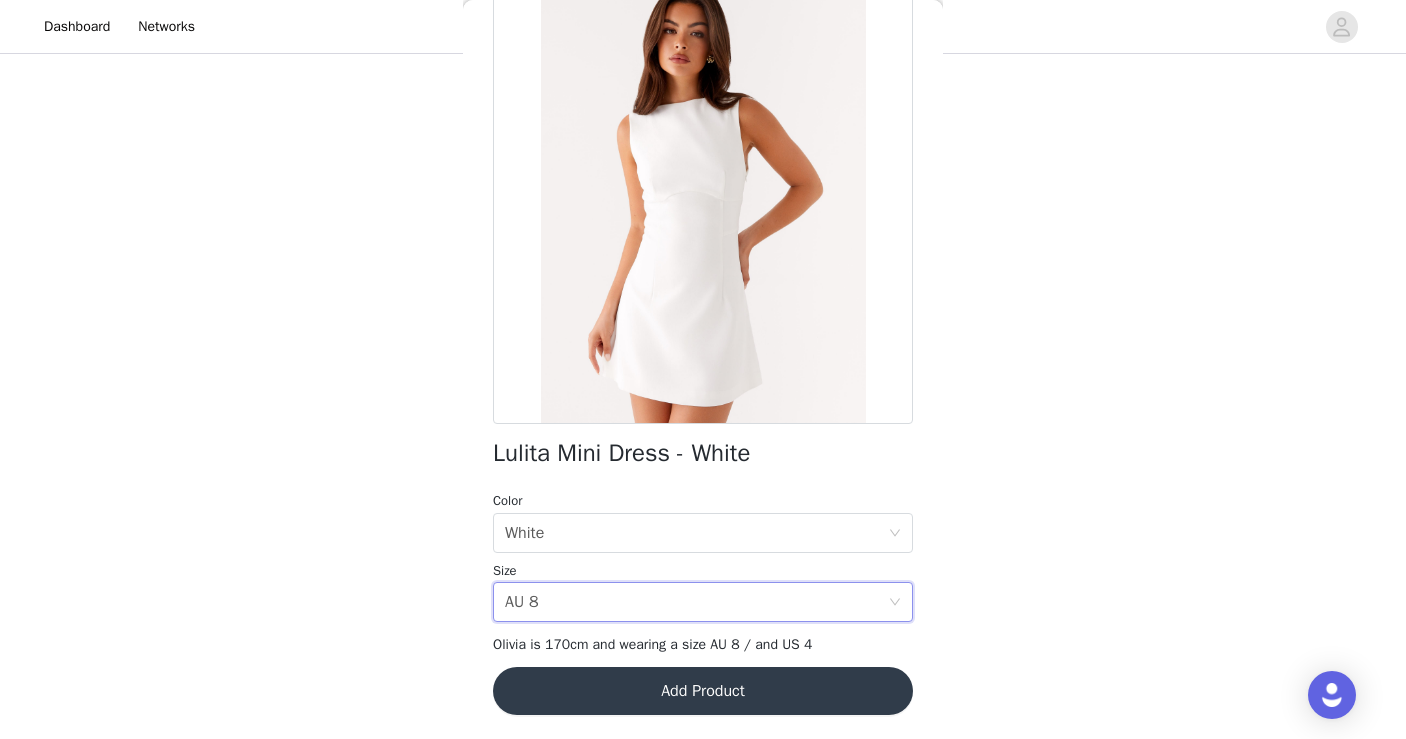 click on "Add Product" at bounding box center (703, 691) 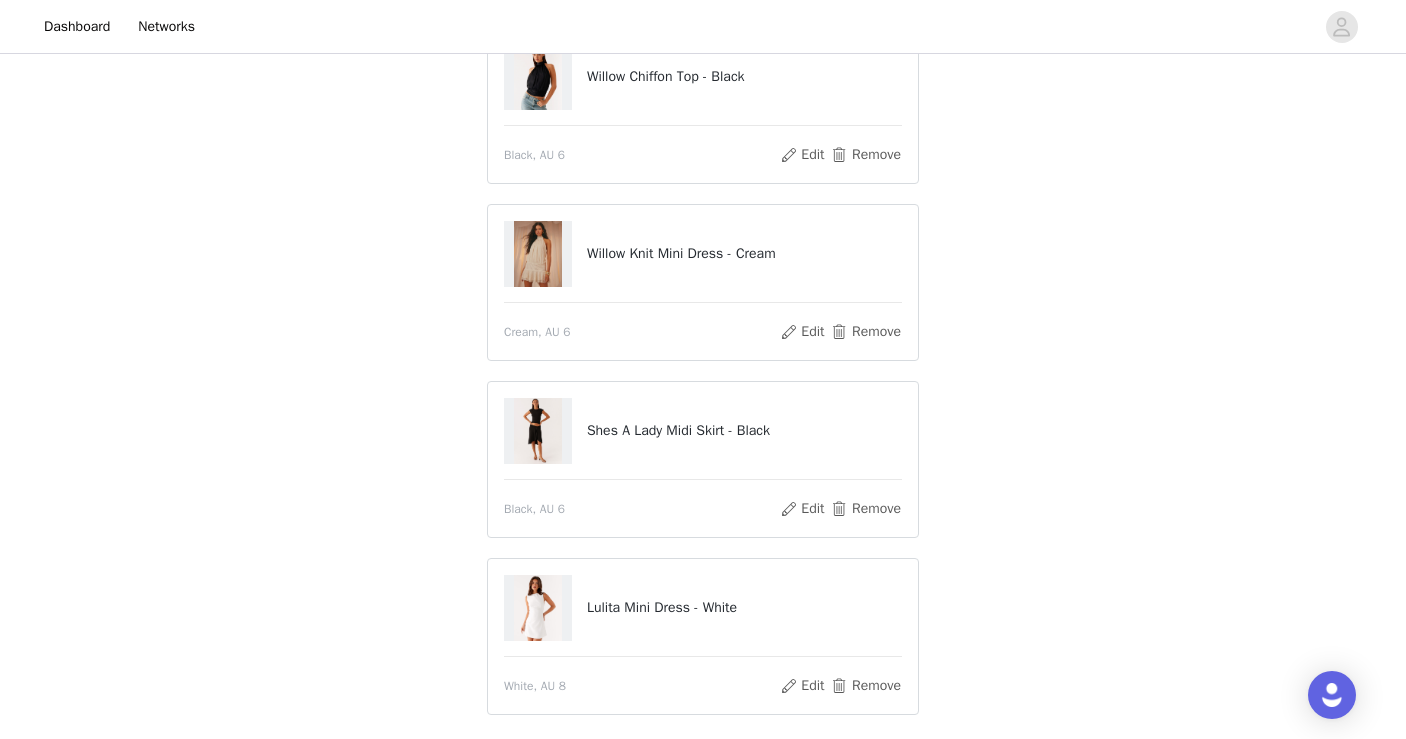 scroll, scrollTop: 194, scrollLeft: 0, axis: vertical 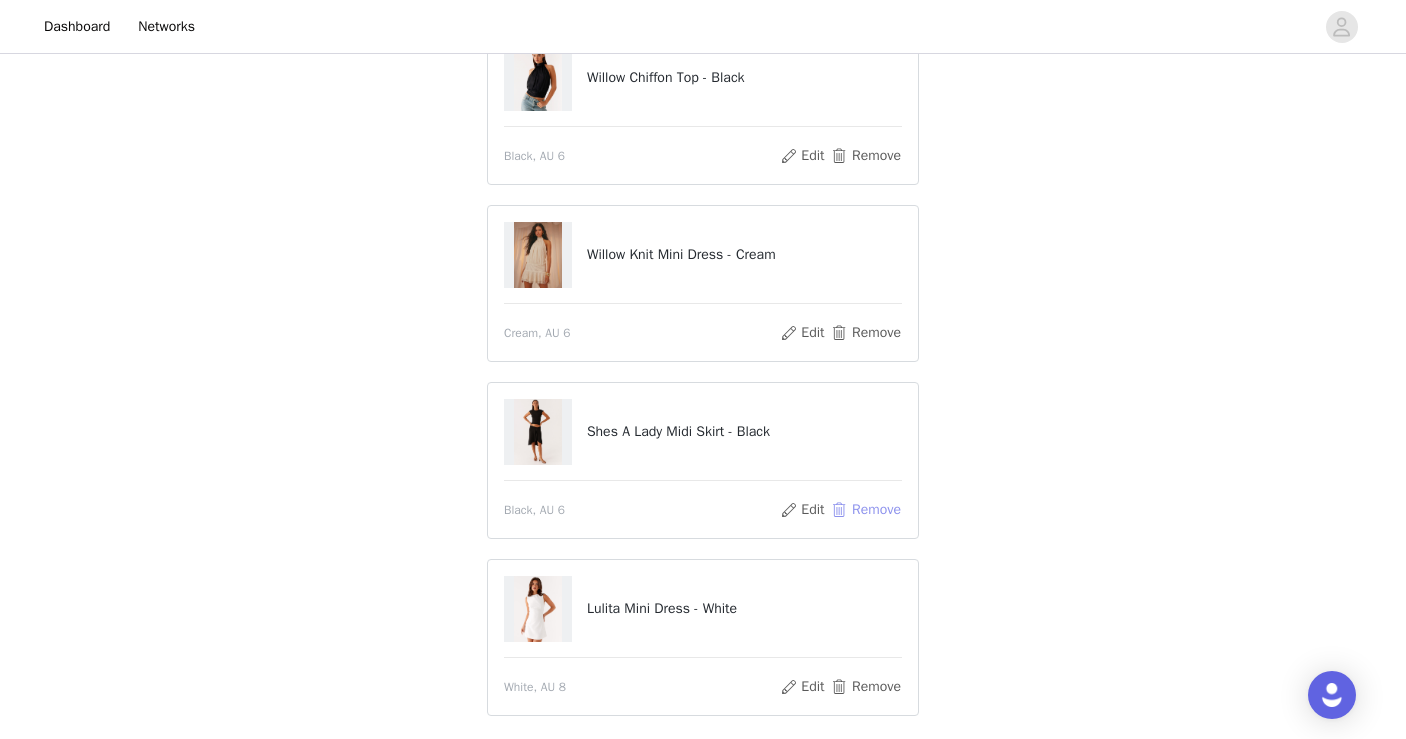 click on "Remove" at bounding box center (866, 510) 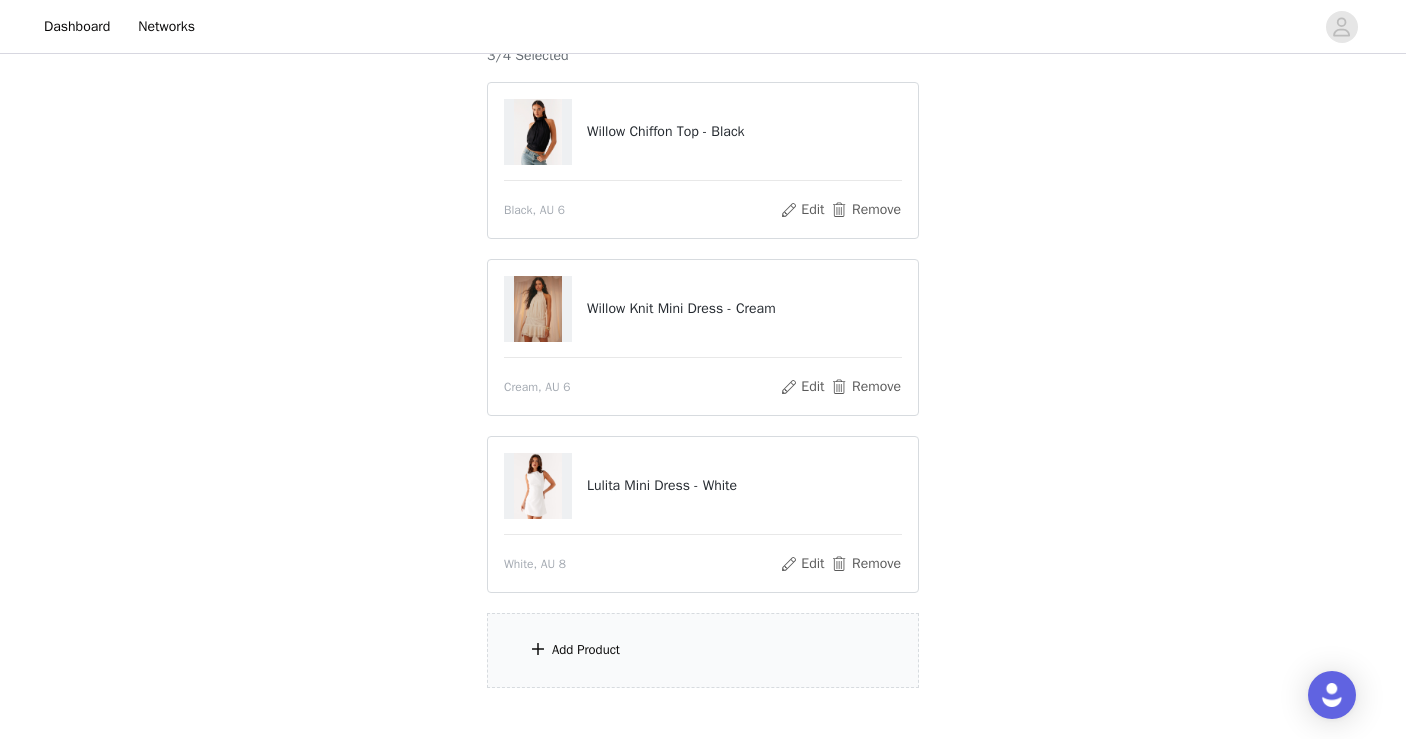 click on "Add Product" at bounding box center [703, 650] 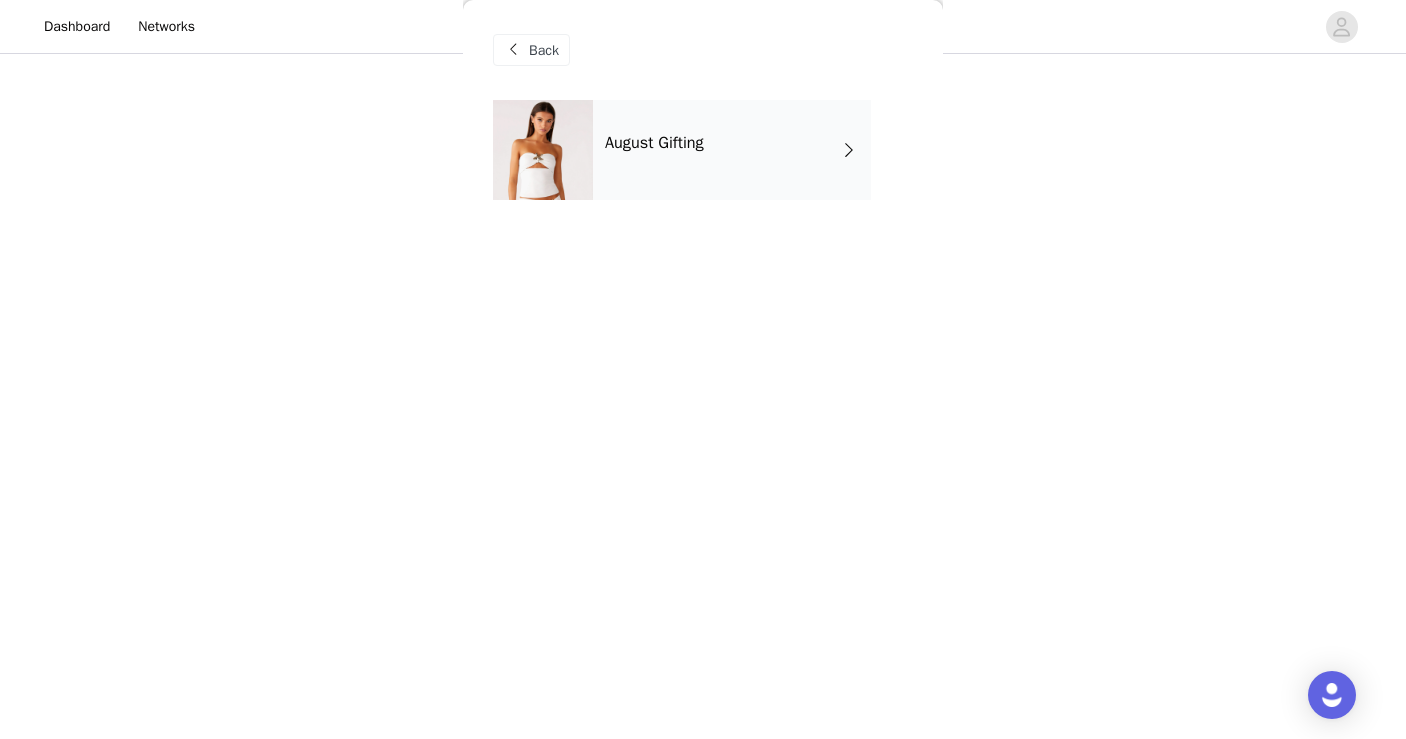 click on "August Gifting" at bounding box center [732, 150] 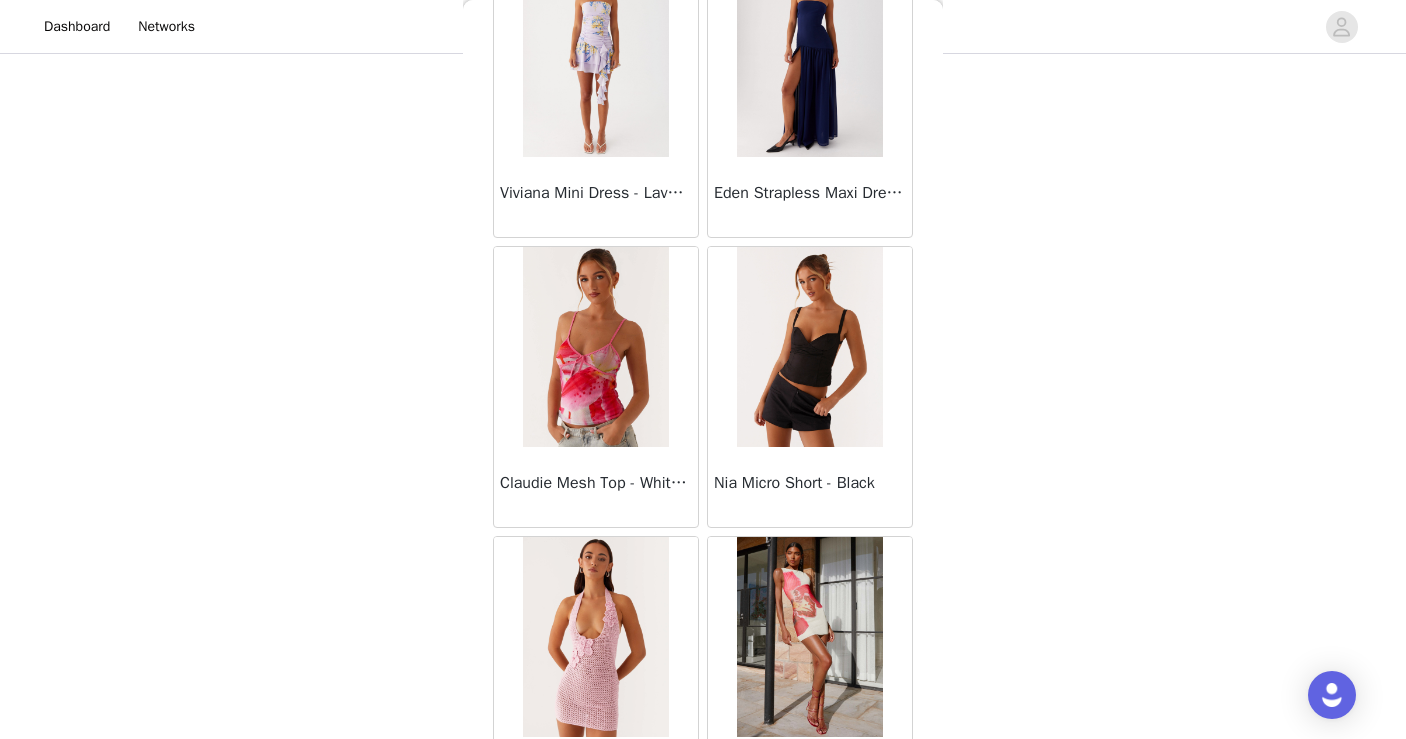 scroll, scrollTop: 2321, scrollLeft: 0, axis: vertical 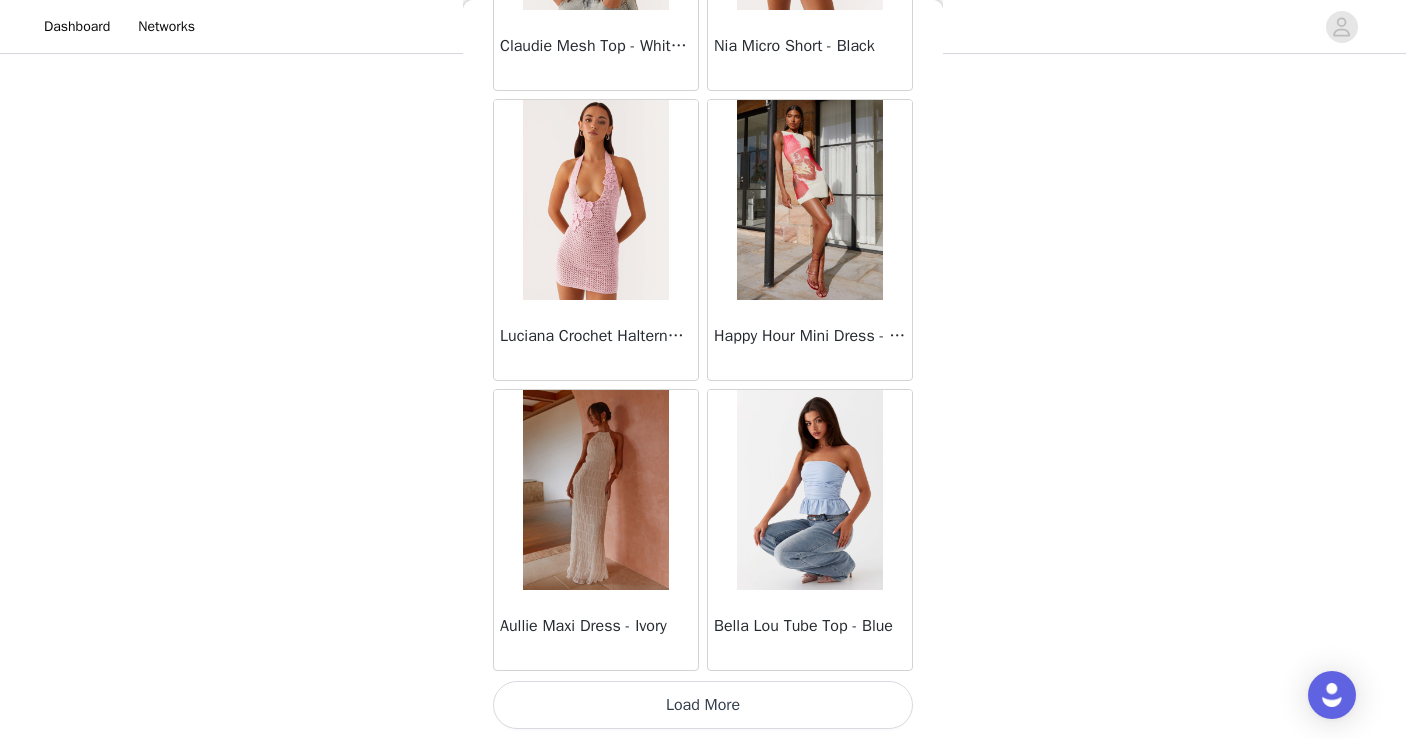 click on "Load More" at bounding box center (703, 705) 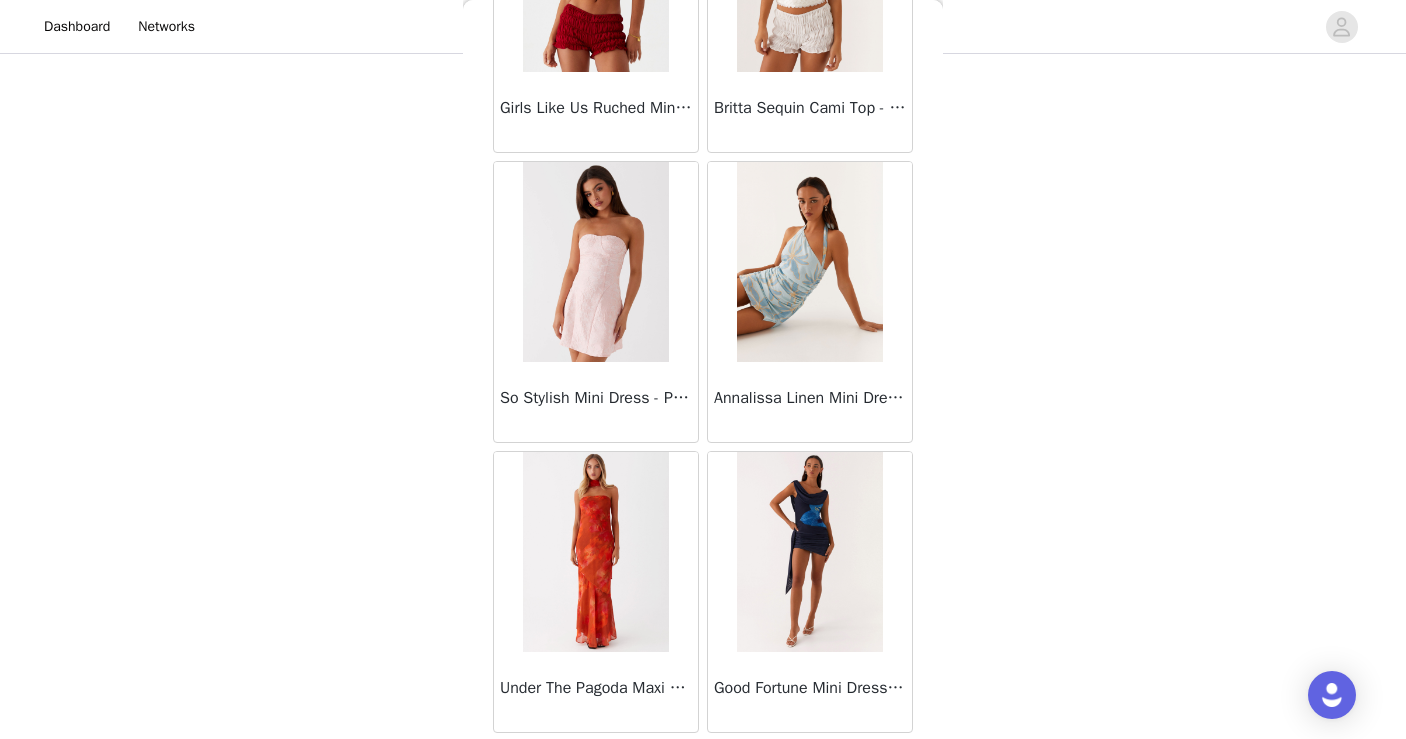 scroll, scrollTop: 5221, scrollLeft: 0, axis: vertical 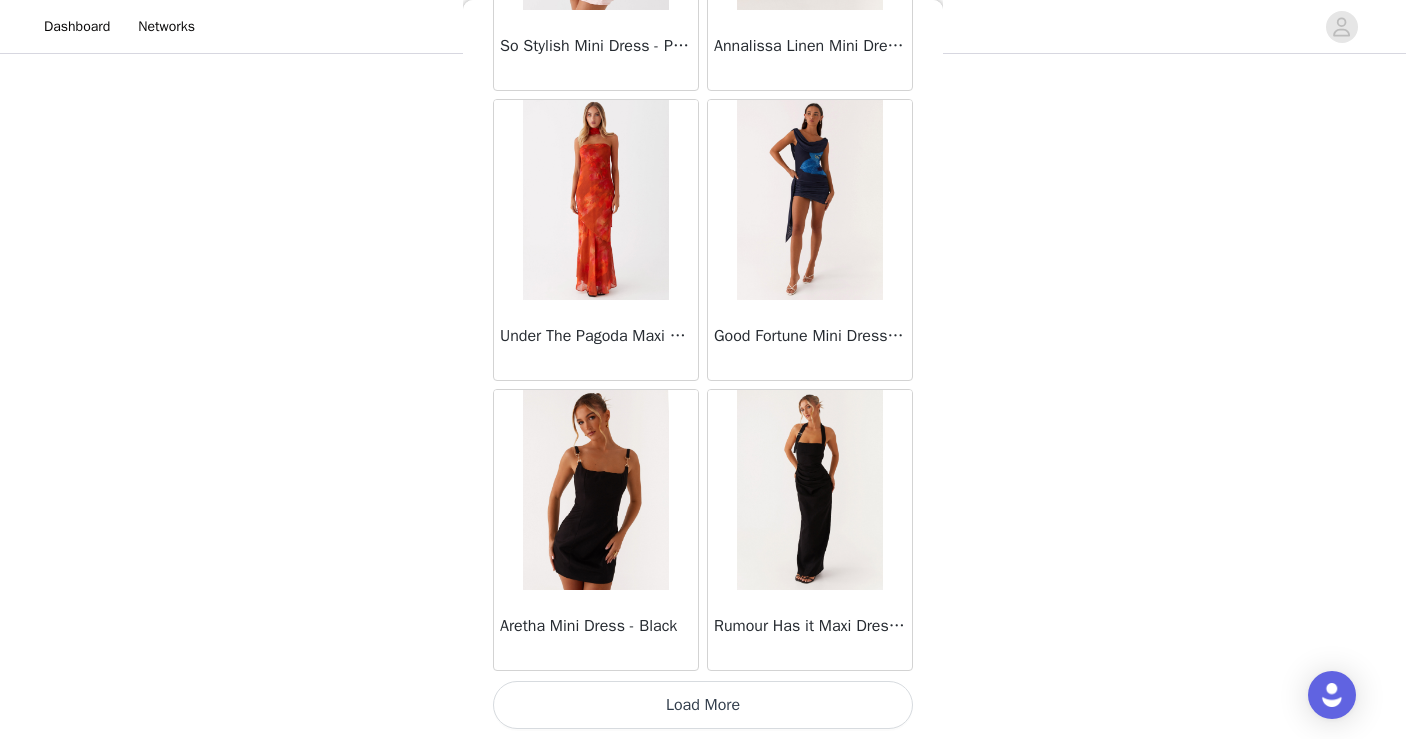 click on "Load More" at bounding box center (703, 705) 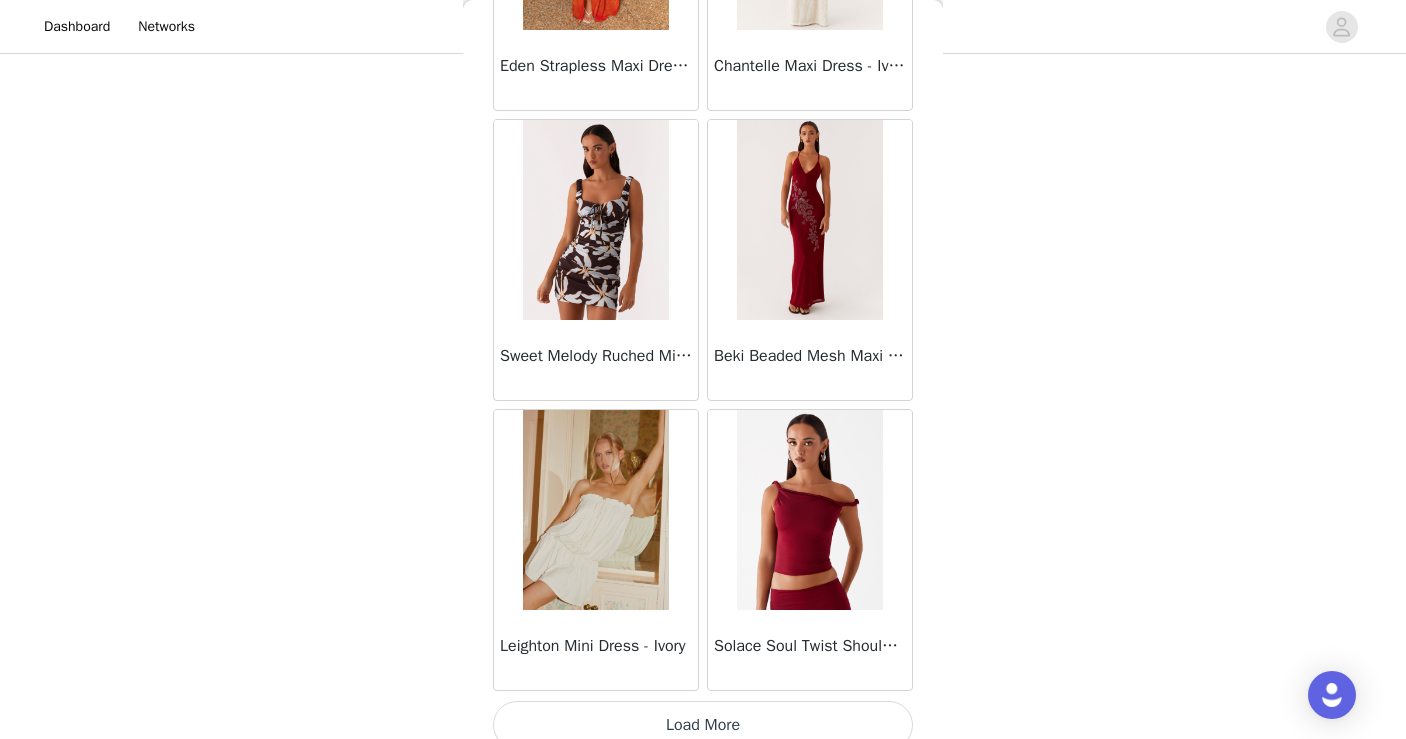 scroll, scrollTop: 8121, scrollLeft: 0, axis: vertical 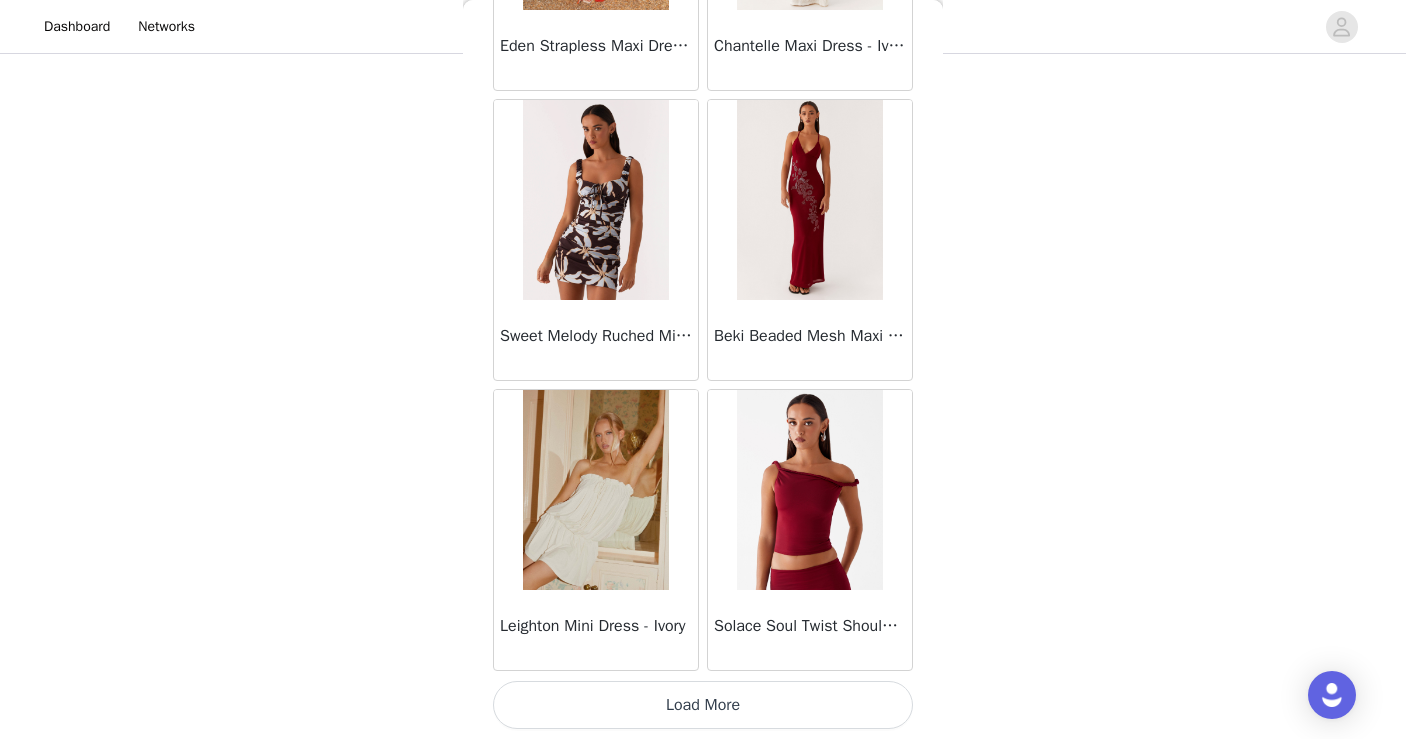click on "Load More" at bounding box center [703, 705] 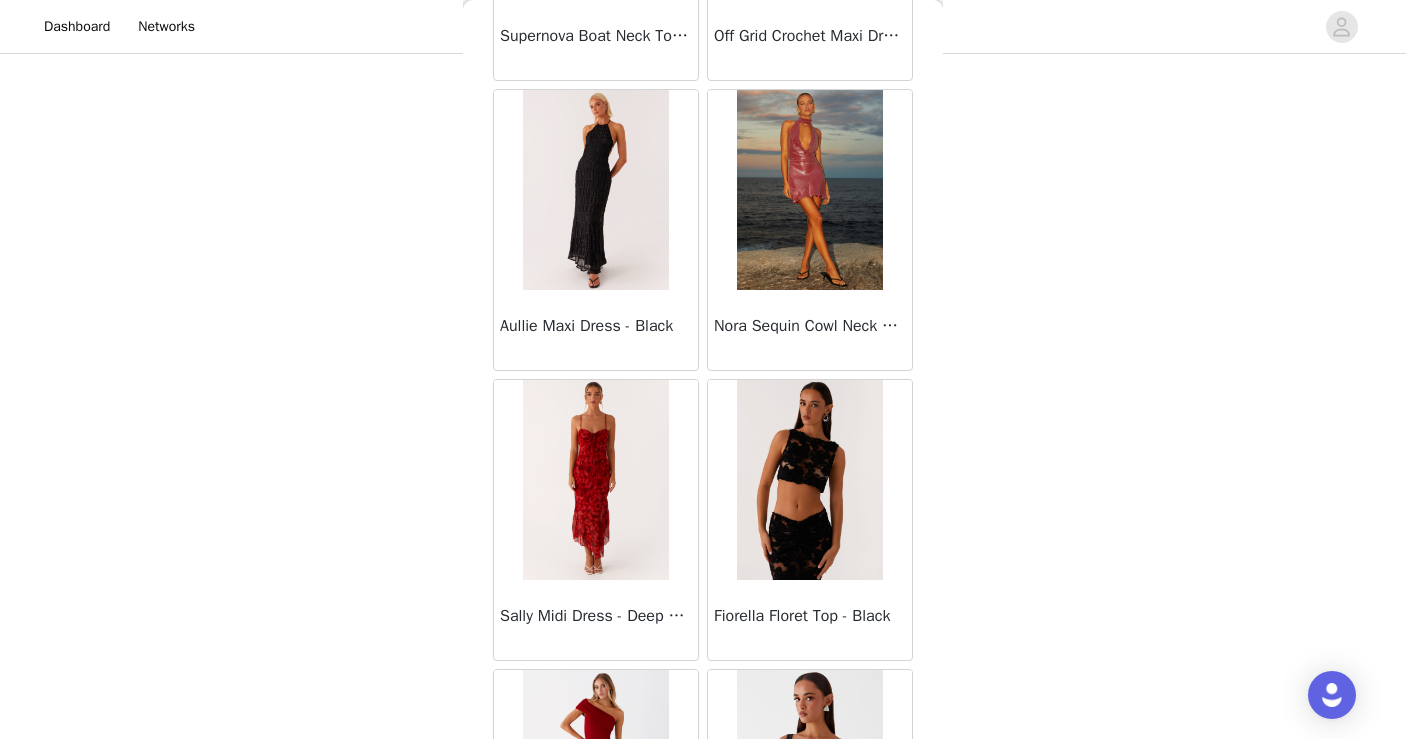 scroll, scrollTop: 11021, scrollLeft: 0, axis: vertical 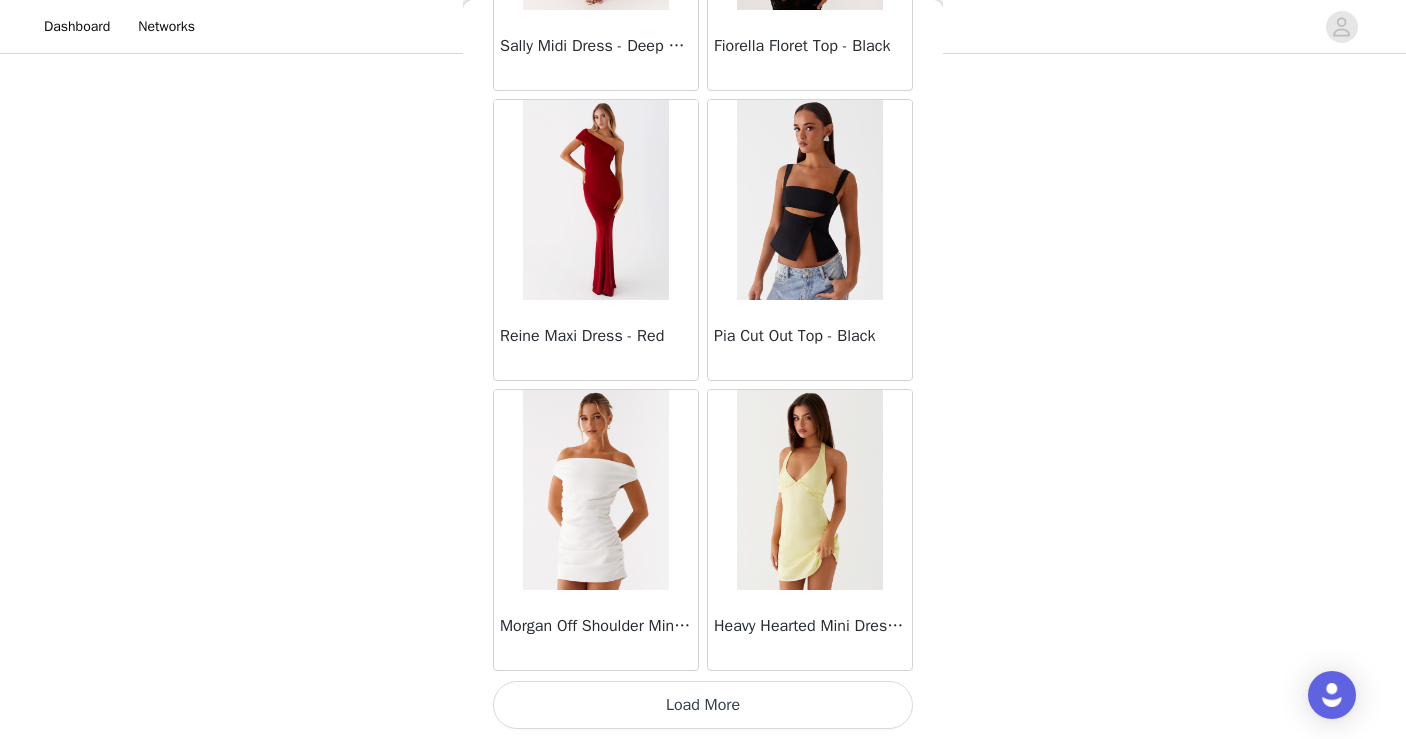 click on "Load More" at bounding box center (703, 705) 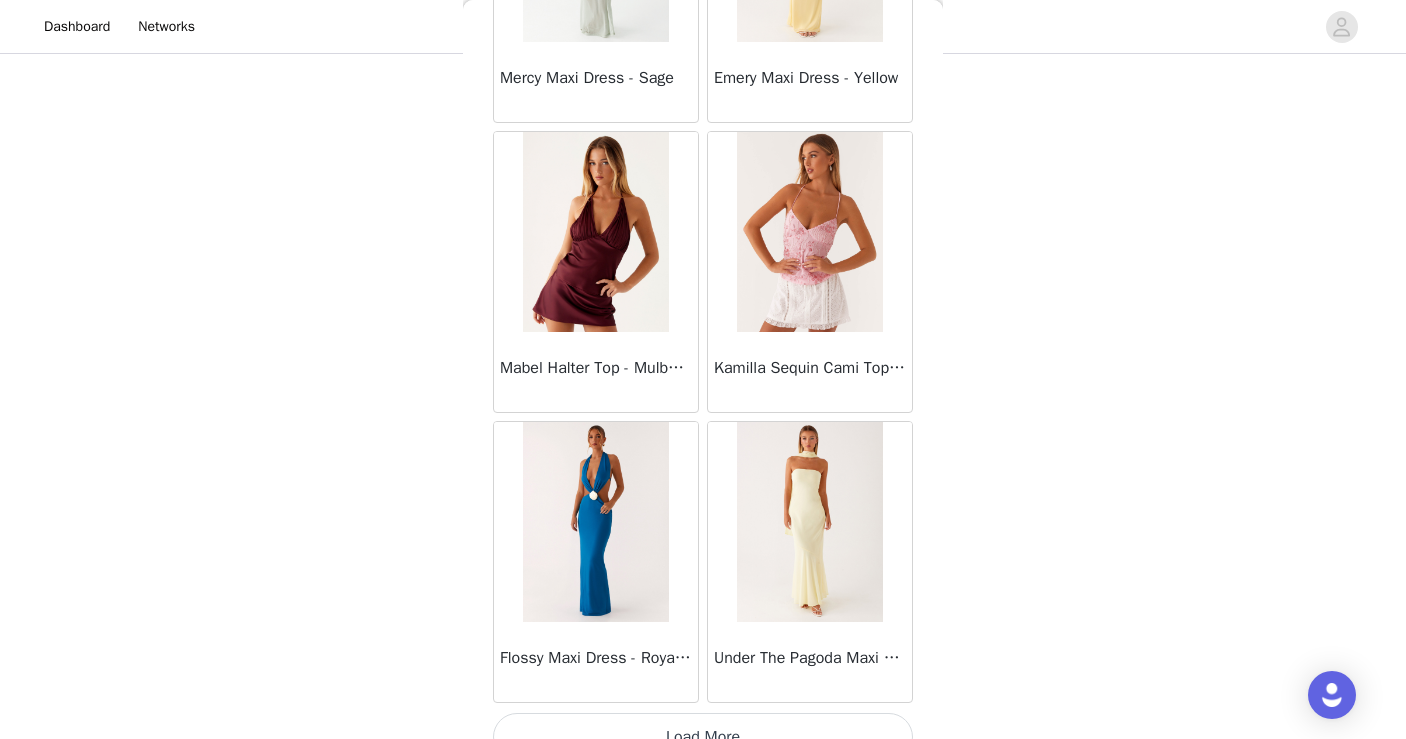 scroll, scrollTop: 13921, scrollLeft: 0, axis: vertical 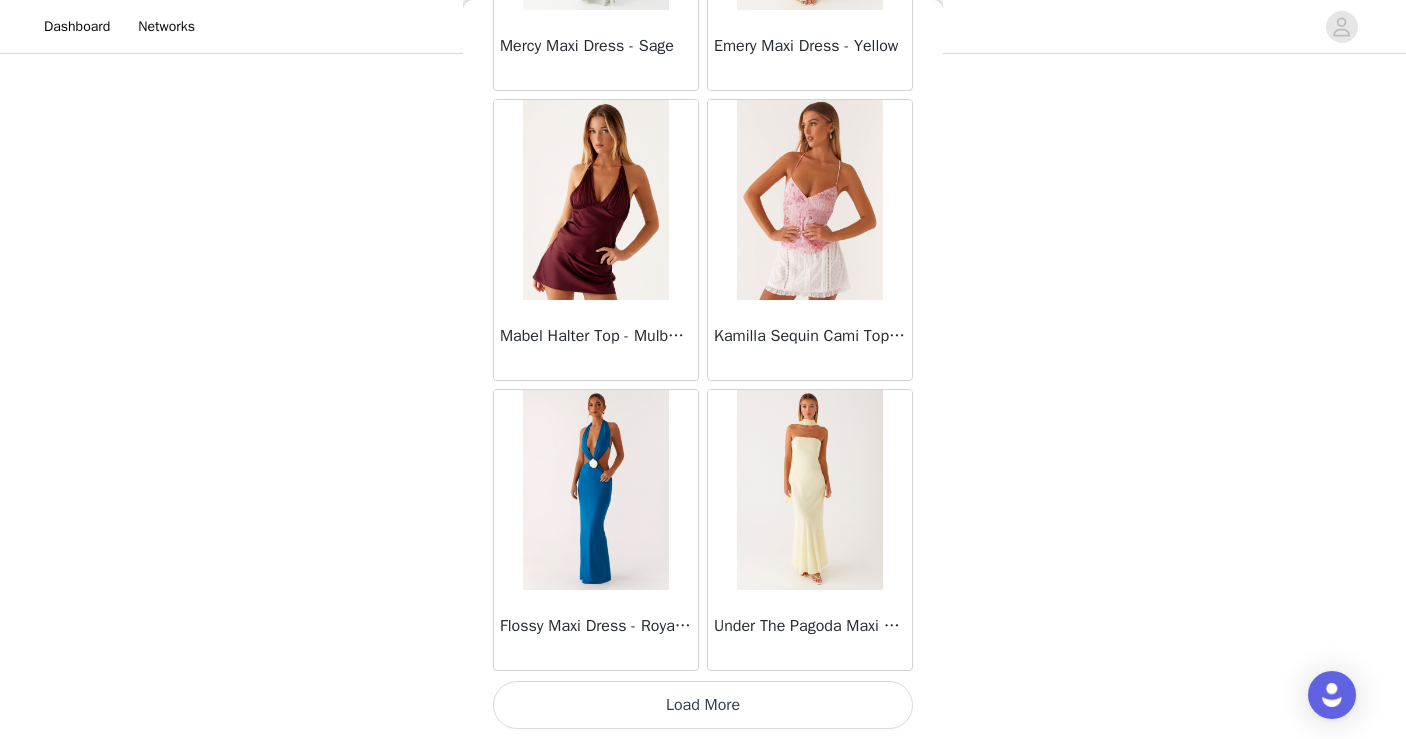 click on "Load More" at bounding box center (703, 705) 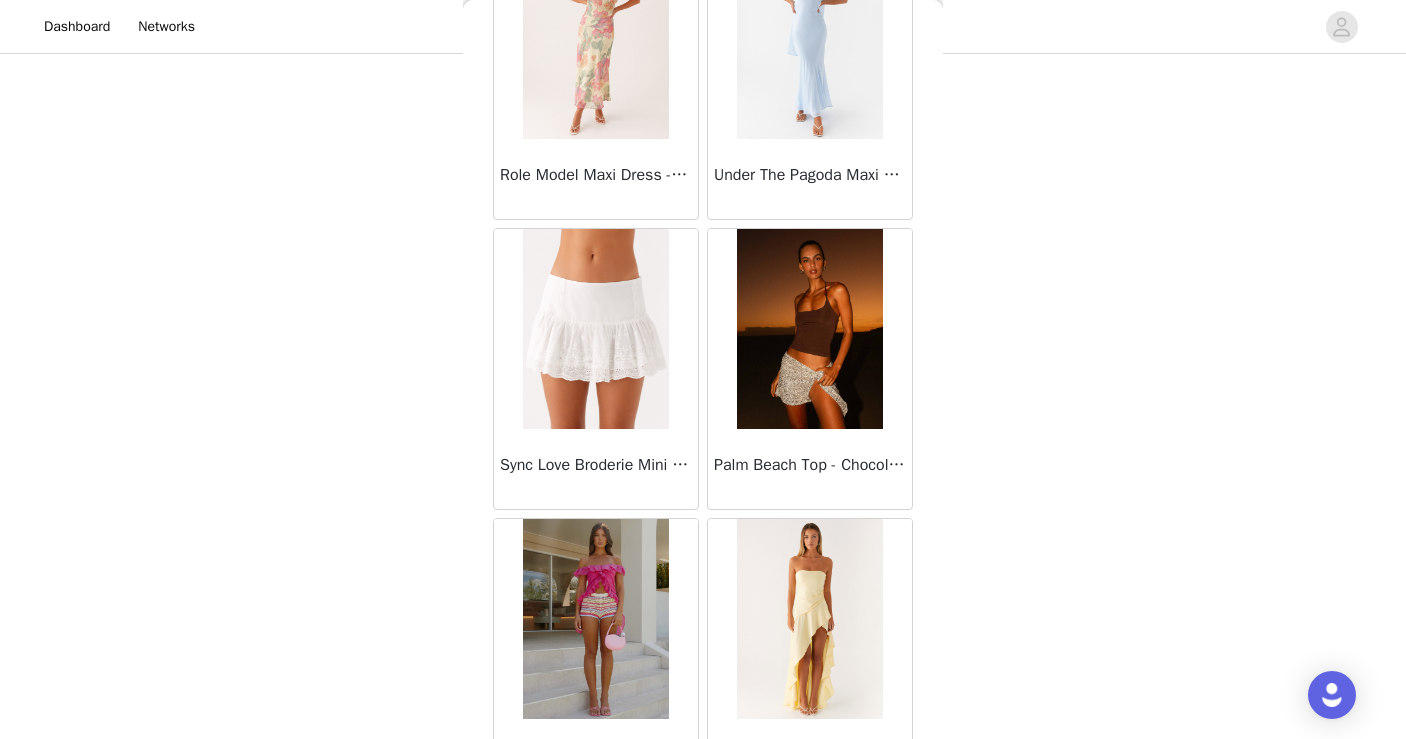scroll, scrollTop: 16821, scrollLeft: 0, axis: vertical 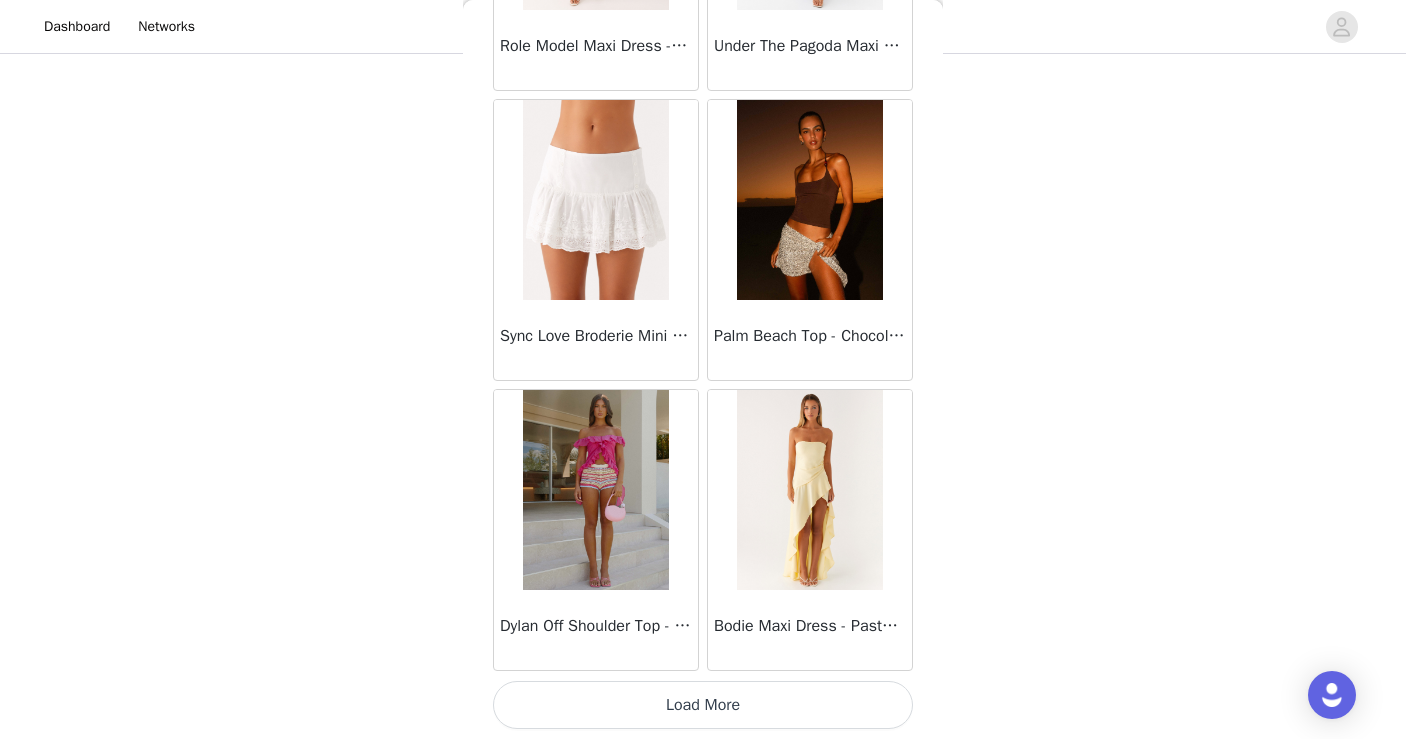 click on "Load More" at bounding box center (703, 705) 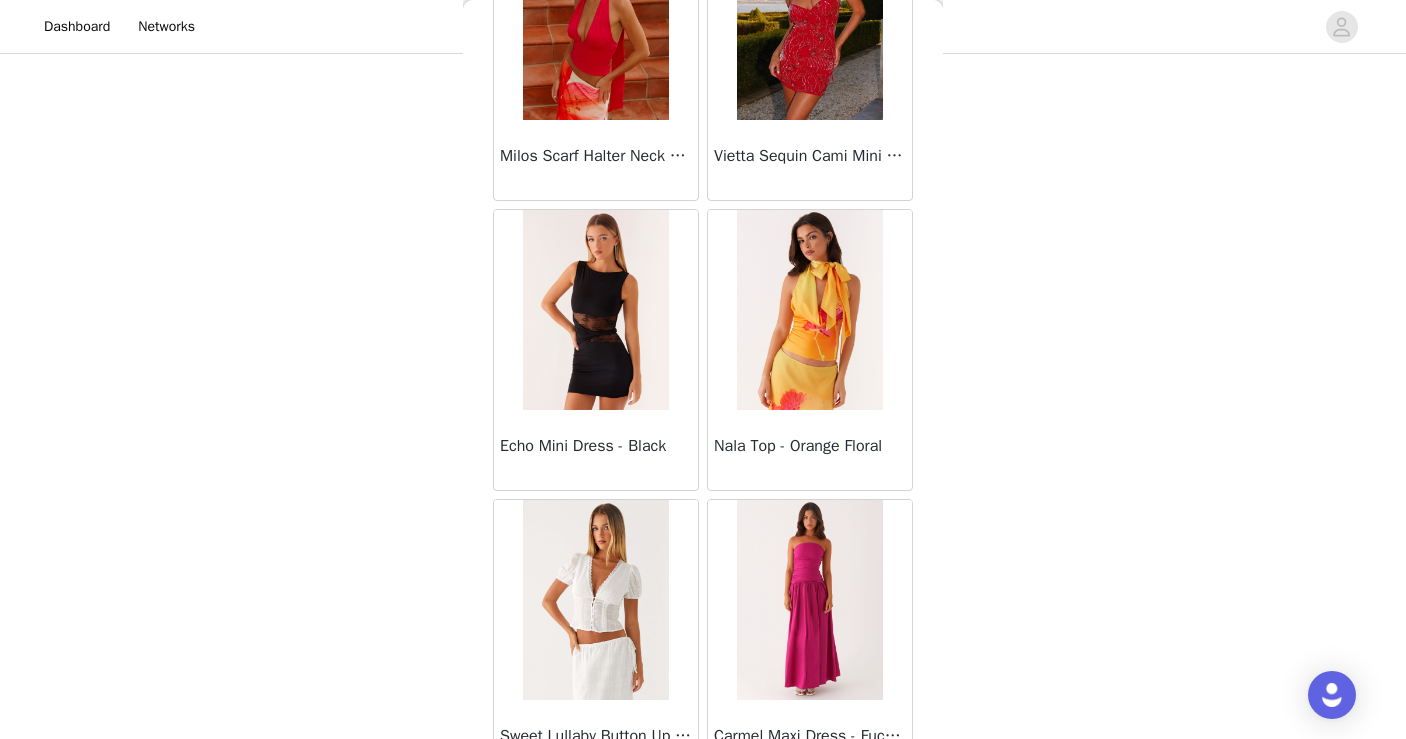 scroll, scrollTop: 19721, scrollLeft: 0, axis: vertical 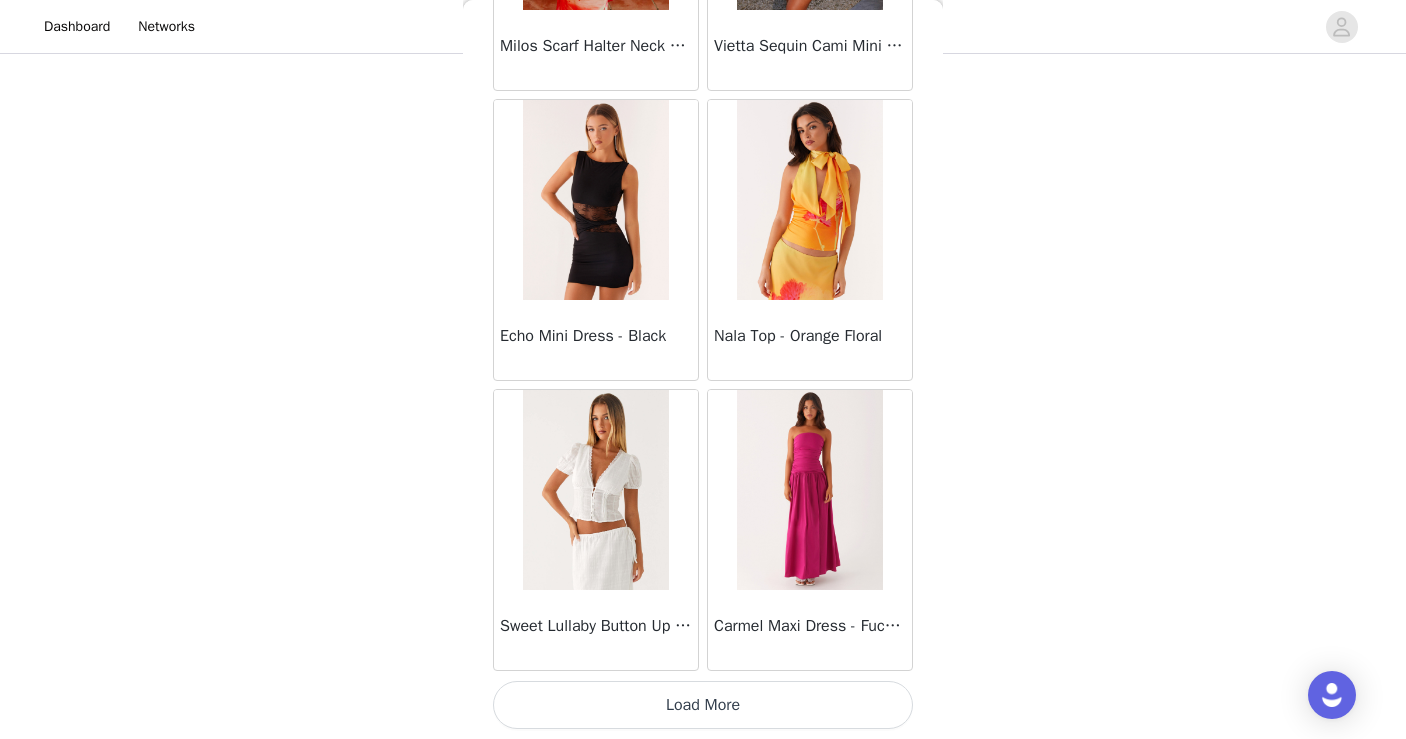 click on "Load More" at bounding box center (703, 705) 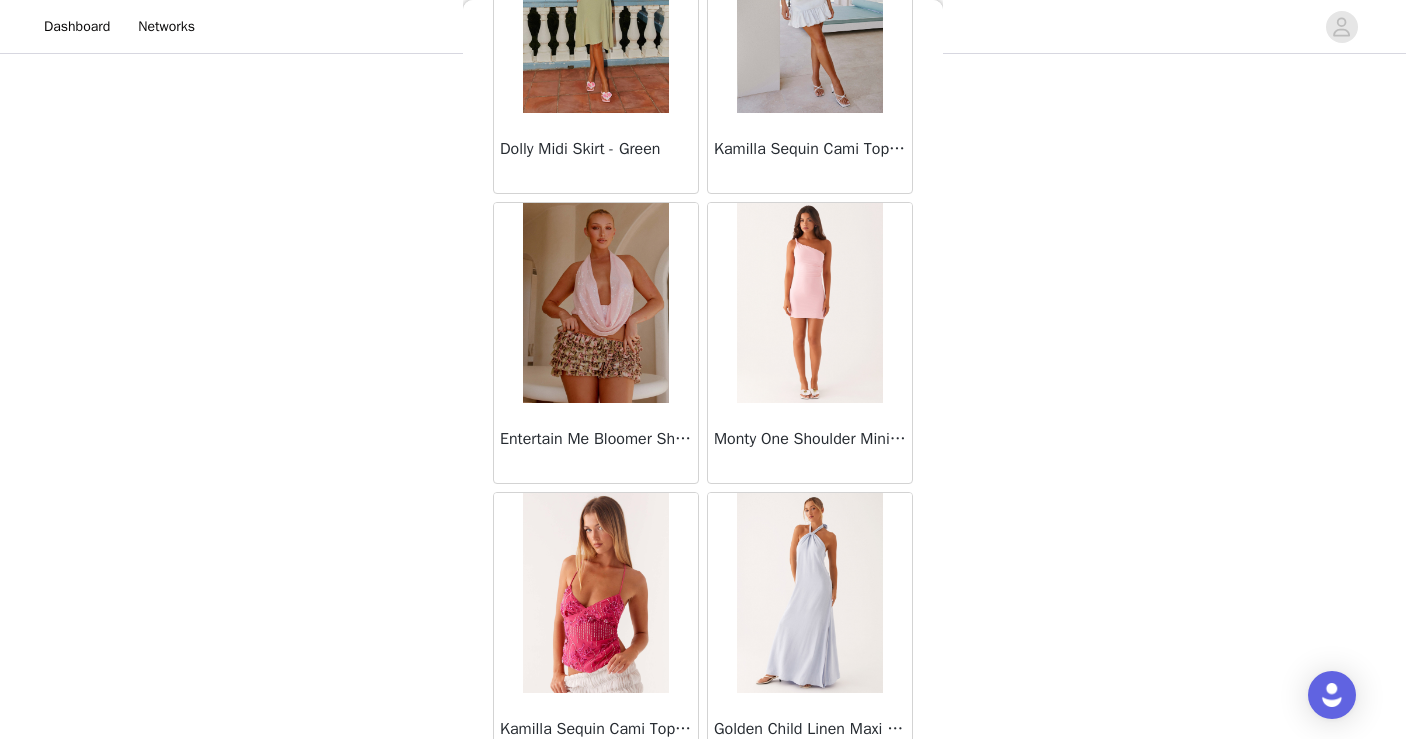 scroll, scrollTop: 22621, scrollLeft: 0, axis: vertical 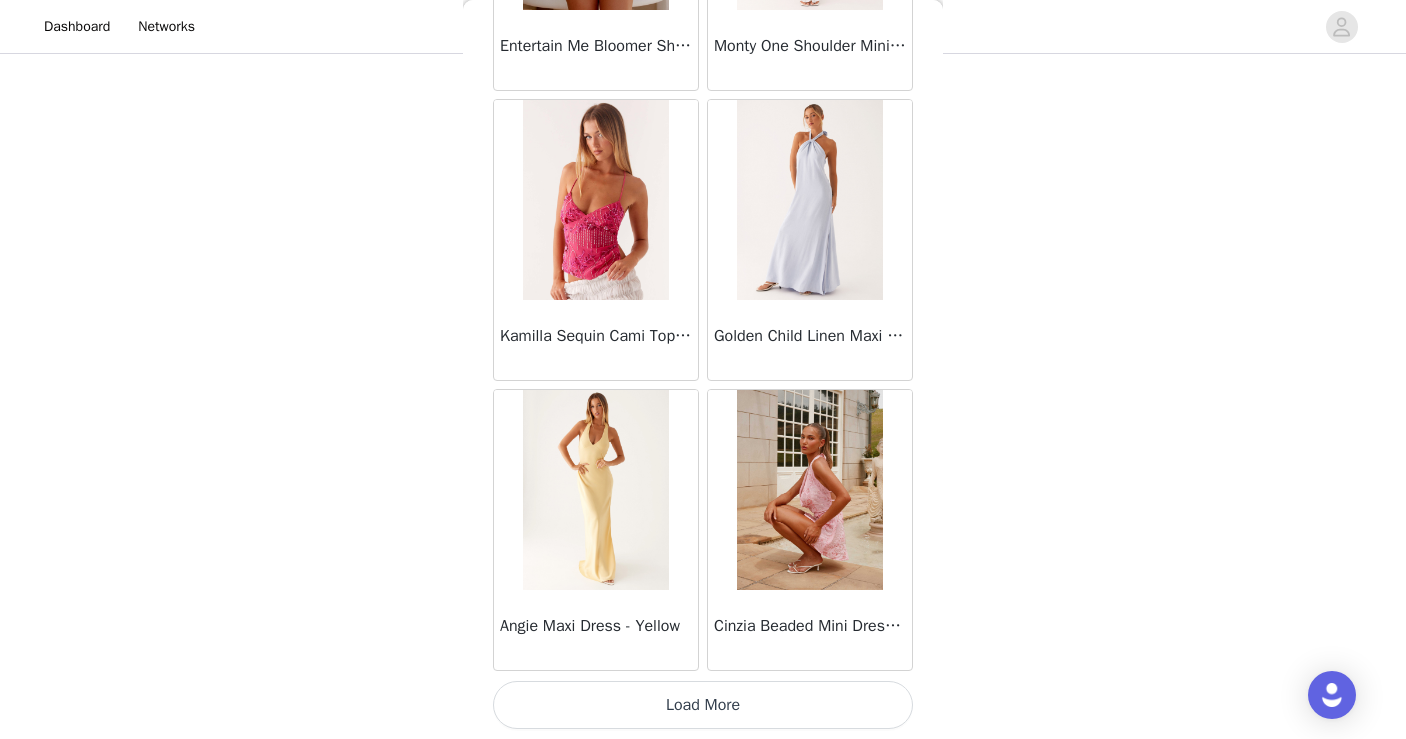 click on "Load More" at bounding box center [703, 705] 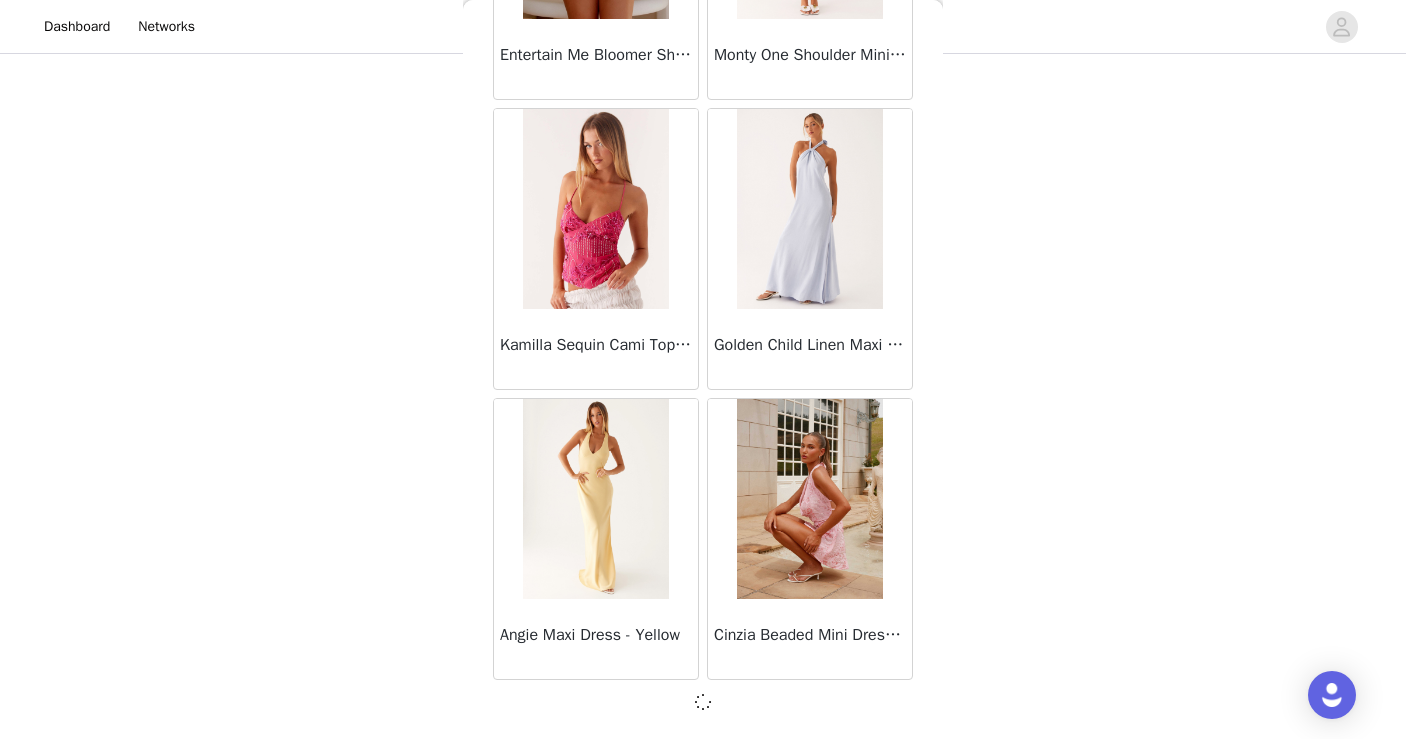 scroll, scrollTop: 22612, scrollLeft: 0, axis: vertical 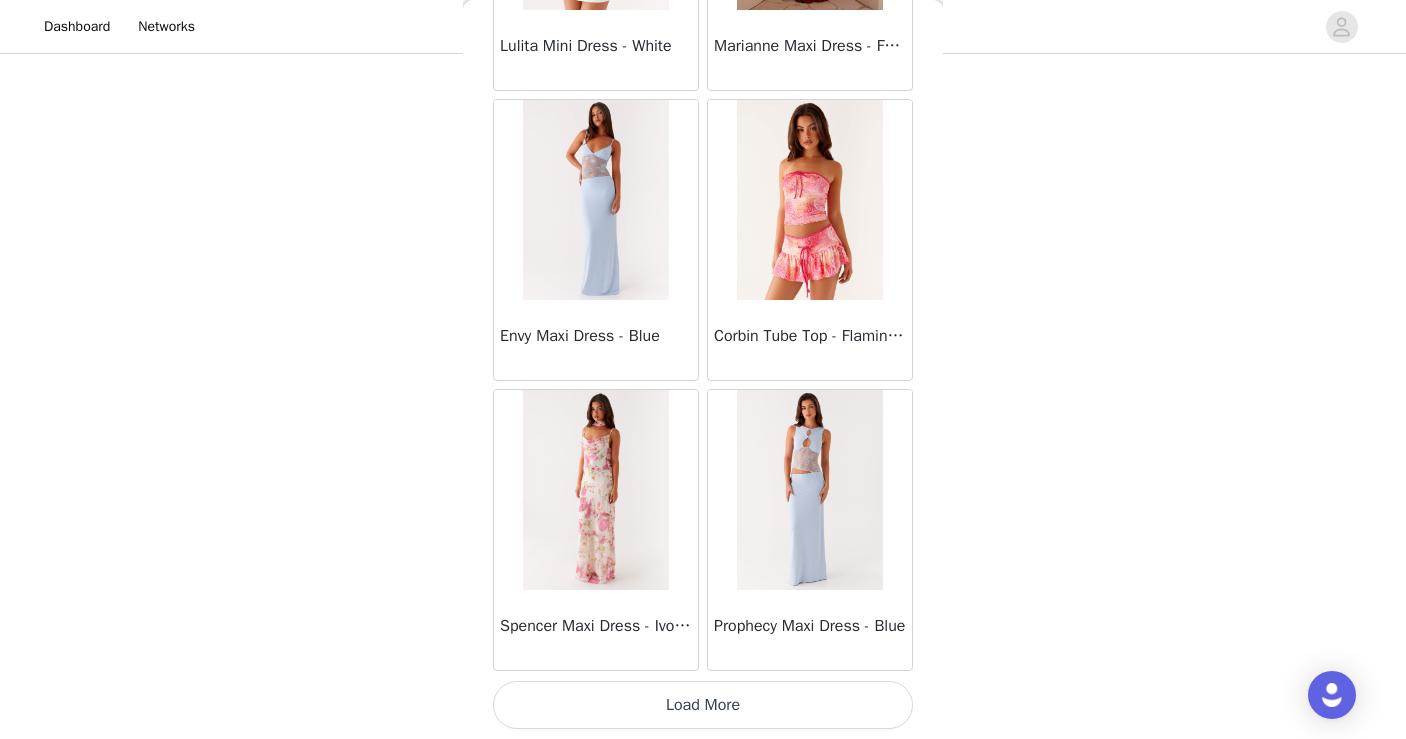 click on "Load More" at bounding box center (703, 705) 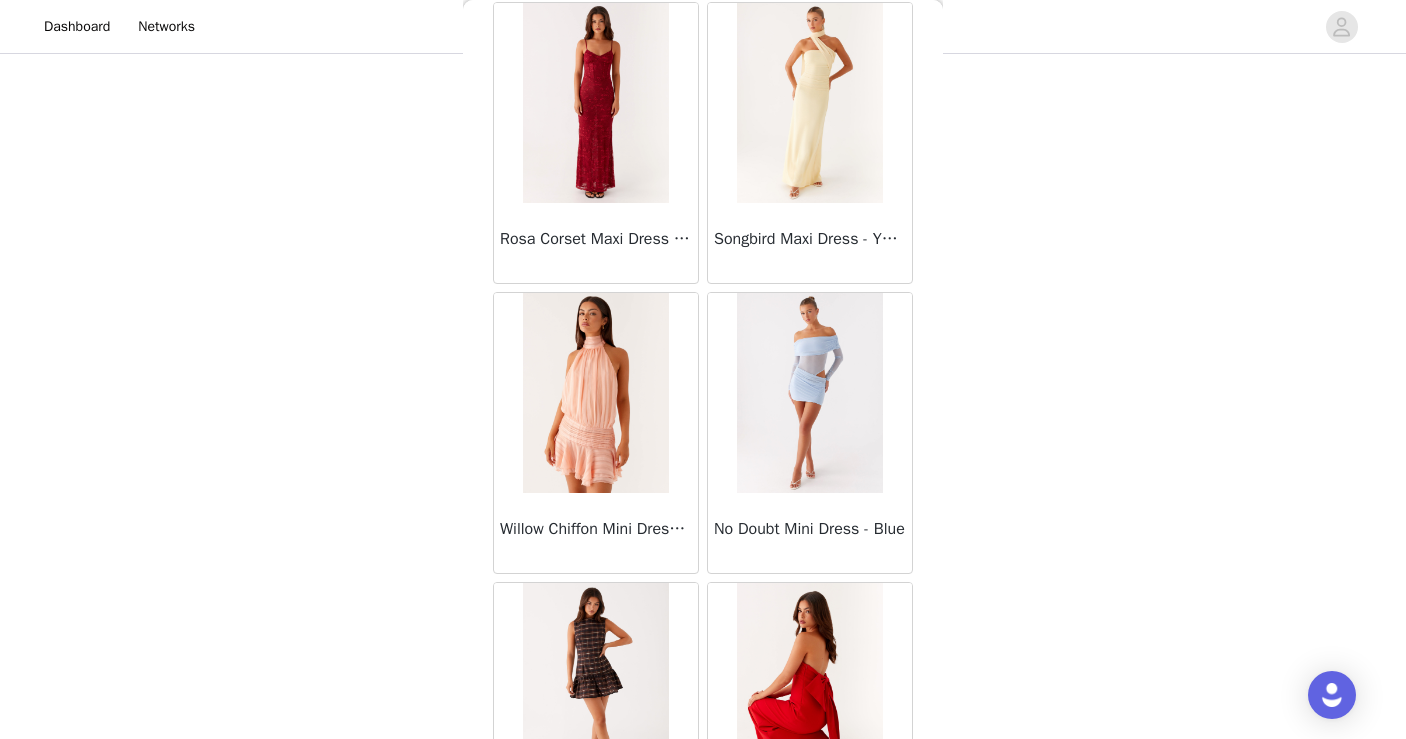 scroll, scrollTop: 28421, scrollLeft: 0, axis: vertical 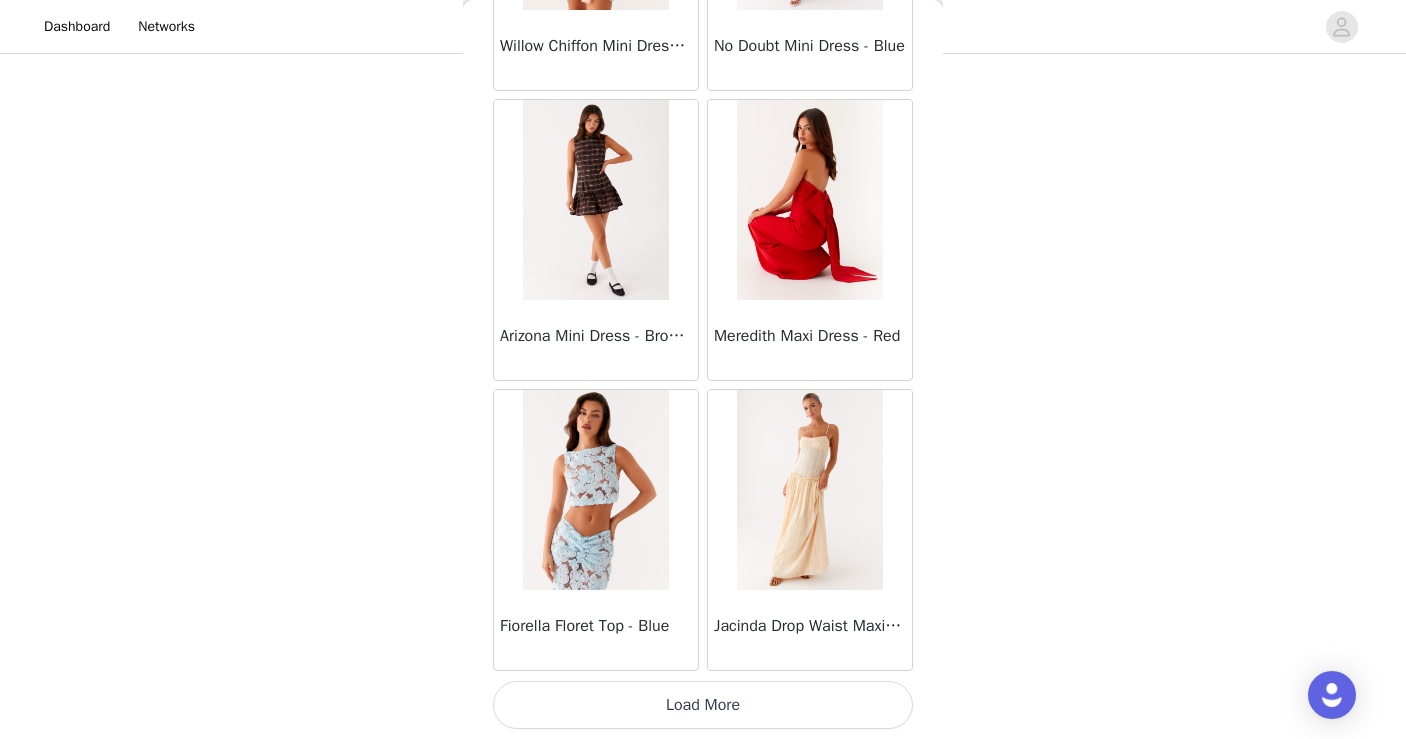 click on "Load More" at bounding box center (703, 705) 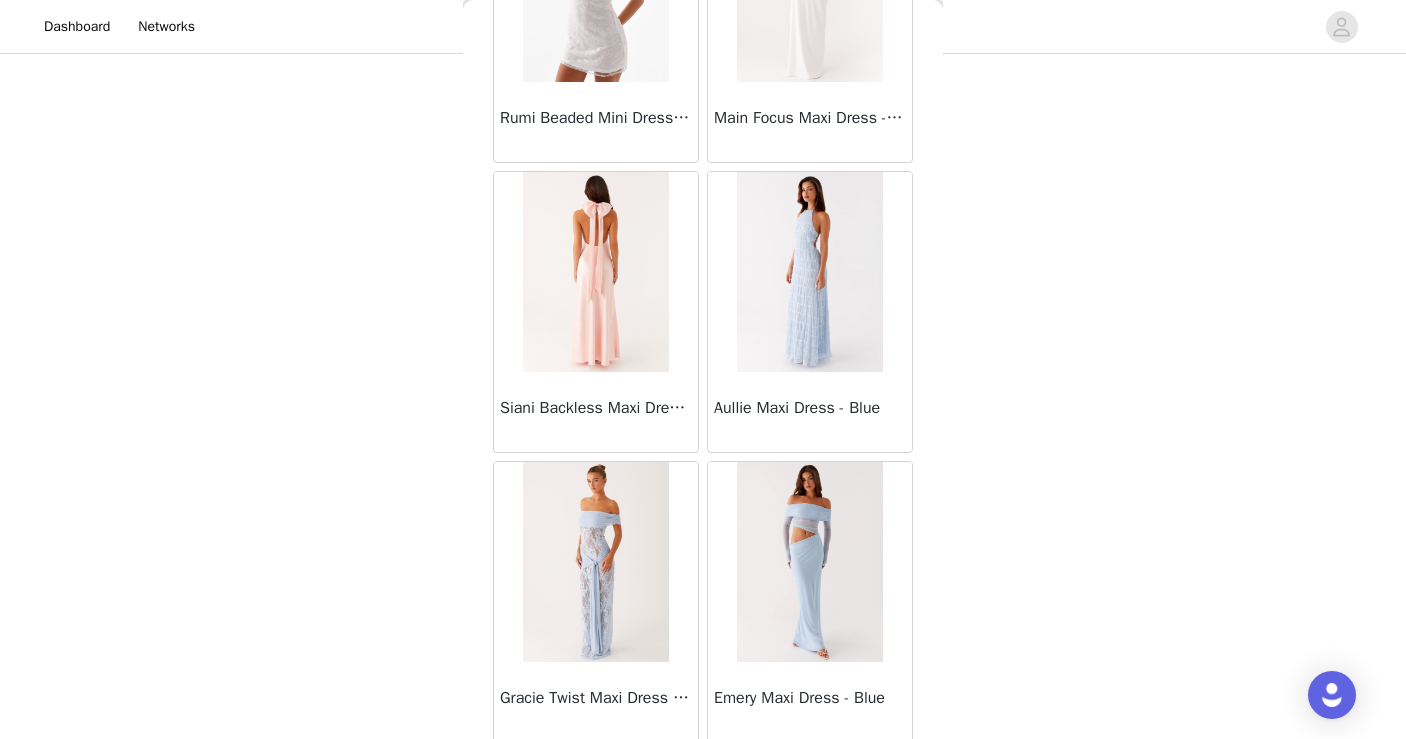 scroll, scrollTop: 31321, scrollLeft: 0, axis: vertical 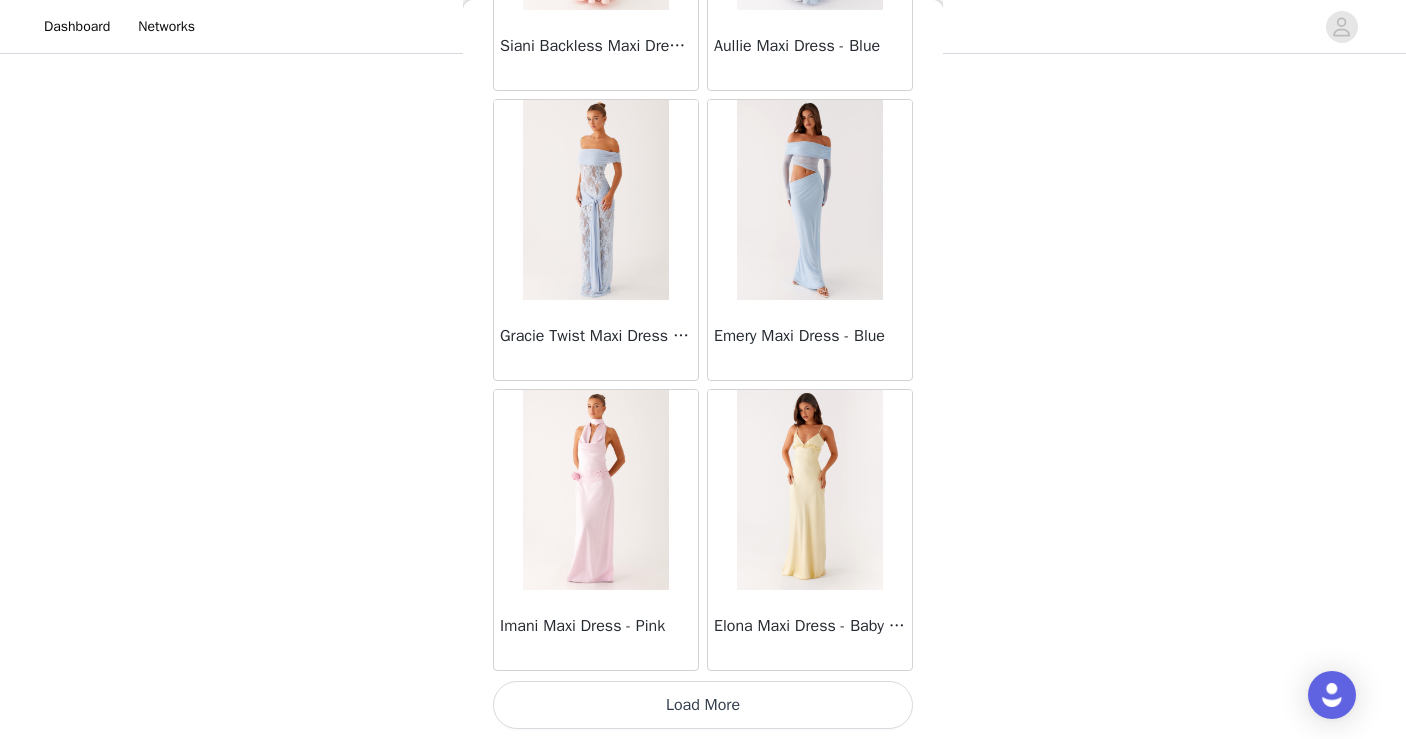 click on "Load More" at bounding box center (703, 705) 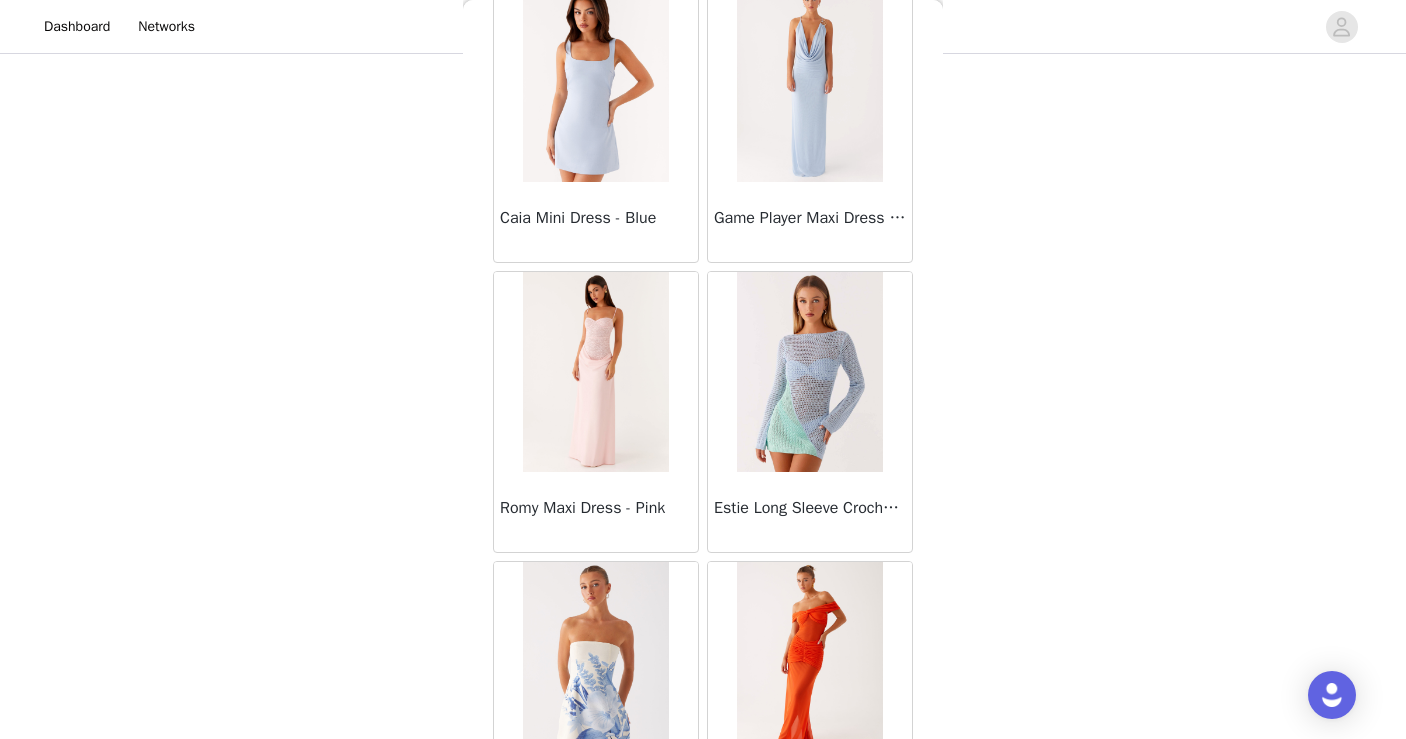 scroll, scrollTop: 34221, scrollLeft: 0, axis: vertical 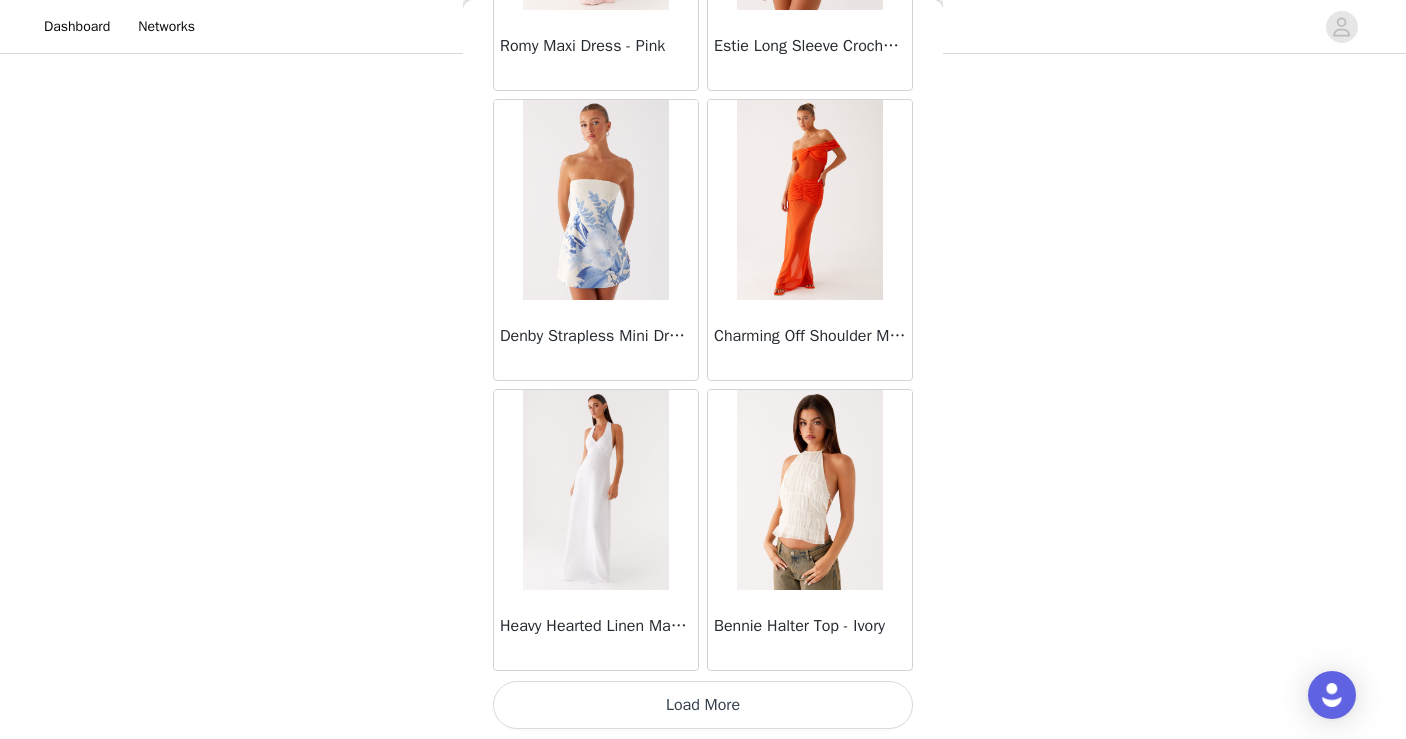 click on "Load More" at bounding box center (703, 705) 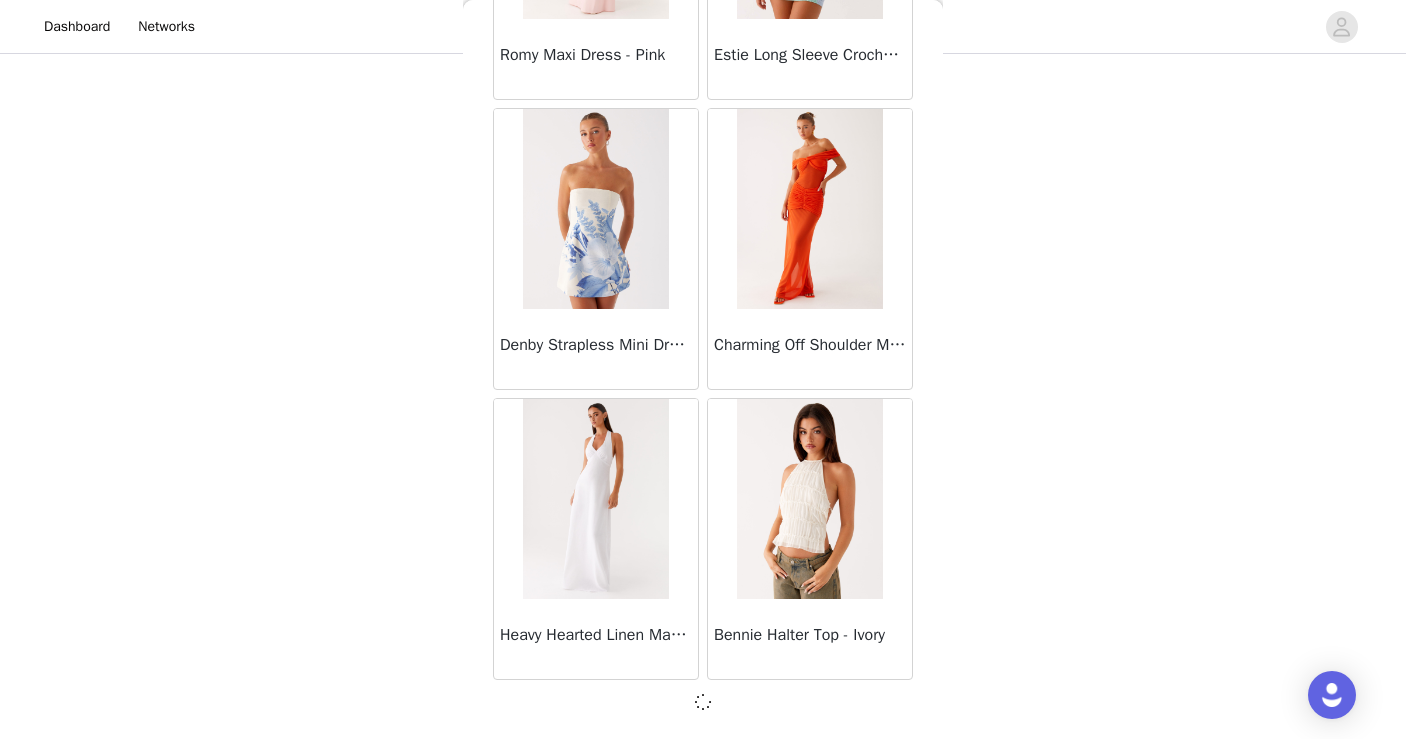 scroll, scrollTop: 34212, scrollLeft: 0, axis: vertical 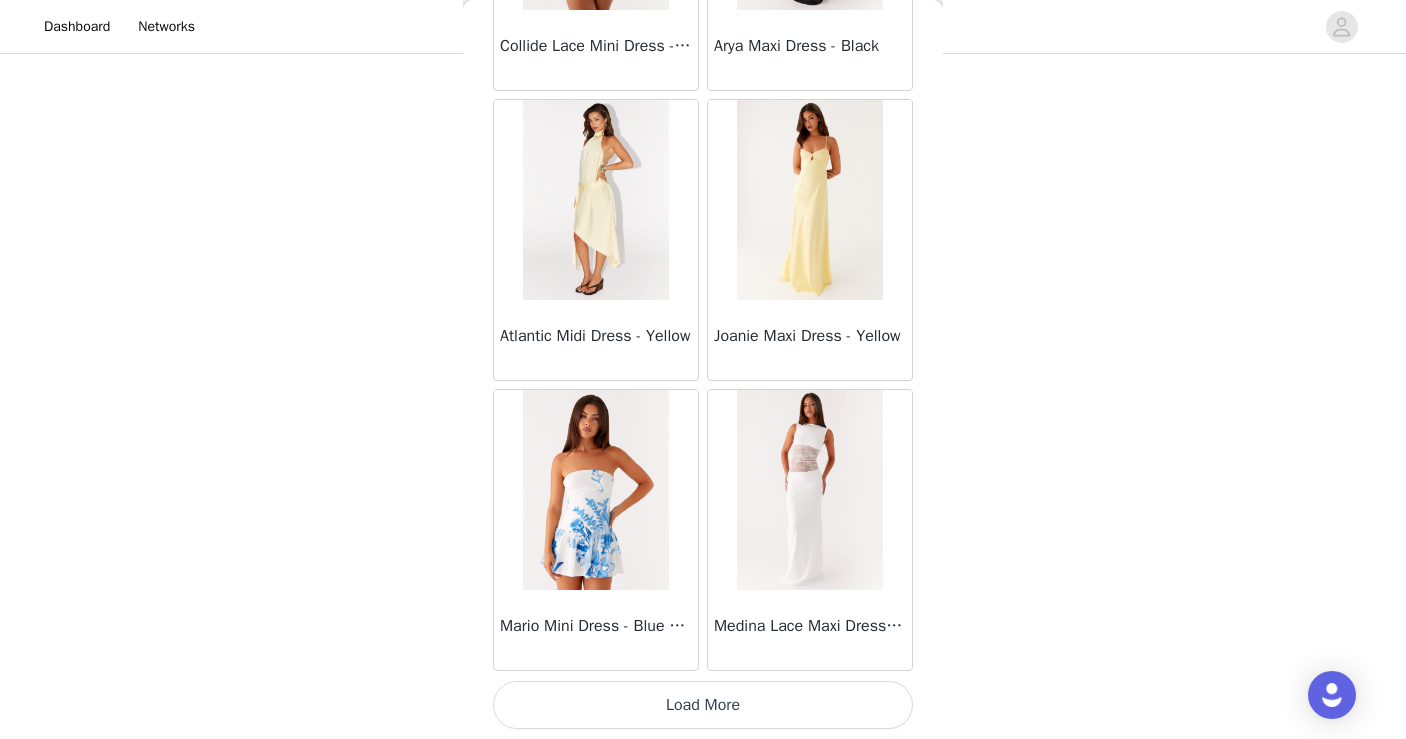 click on "Load More" at bounding box center (703, 705) 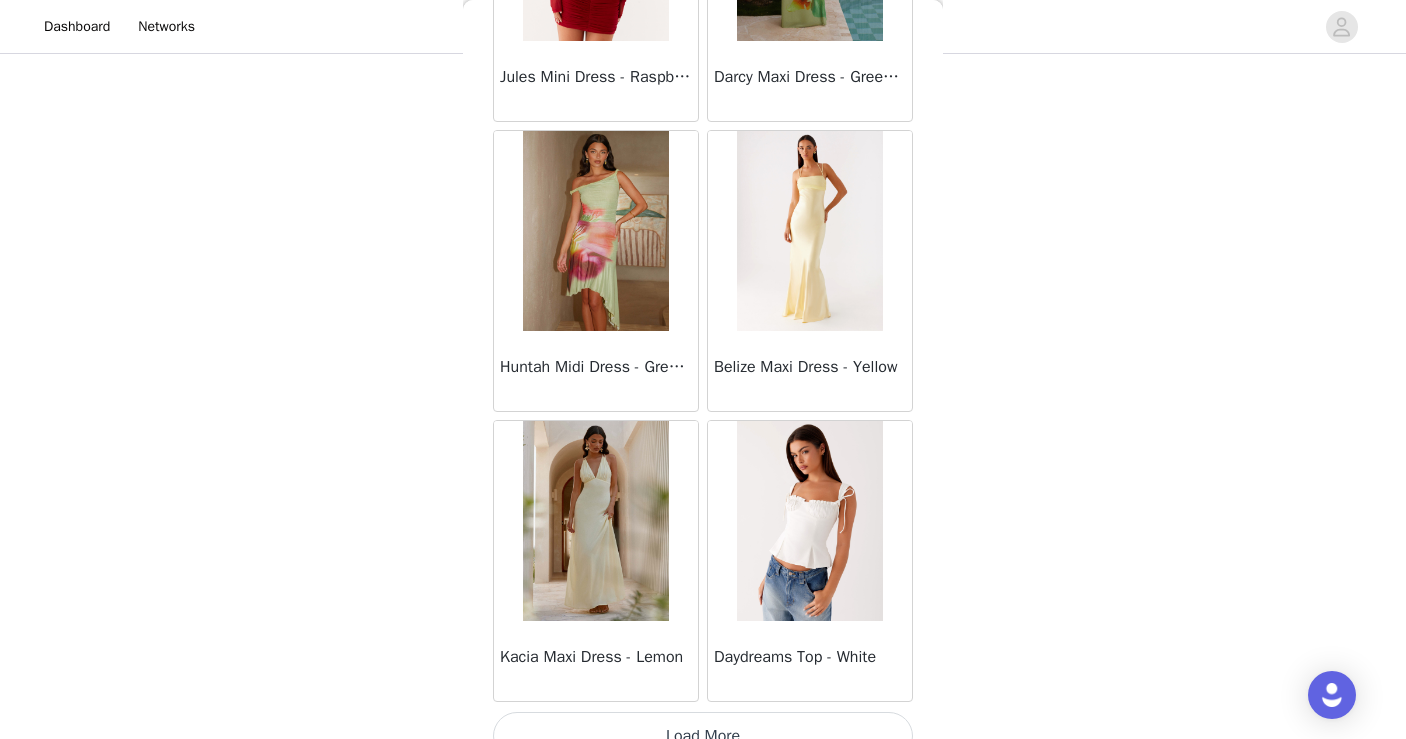 scroll, scrollTop: 40021, scrollLeft: 0, axis: vertical 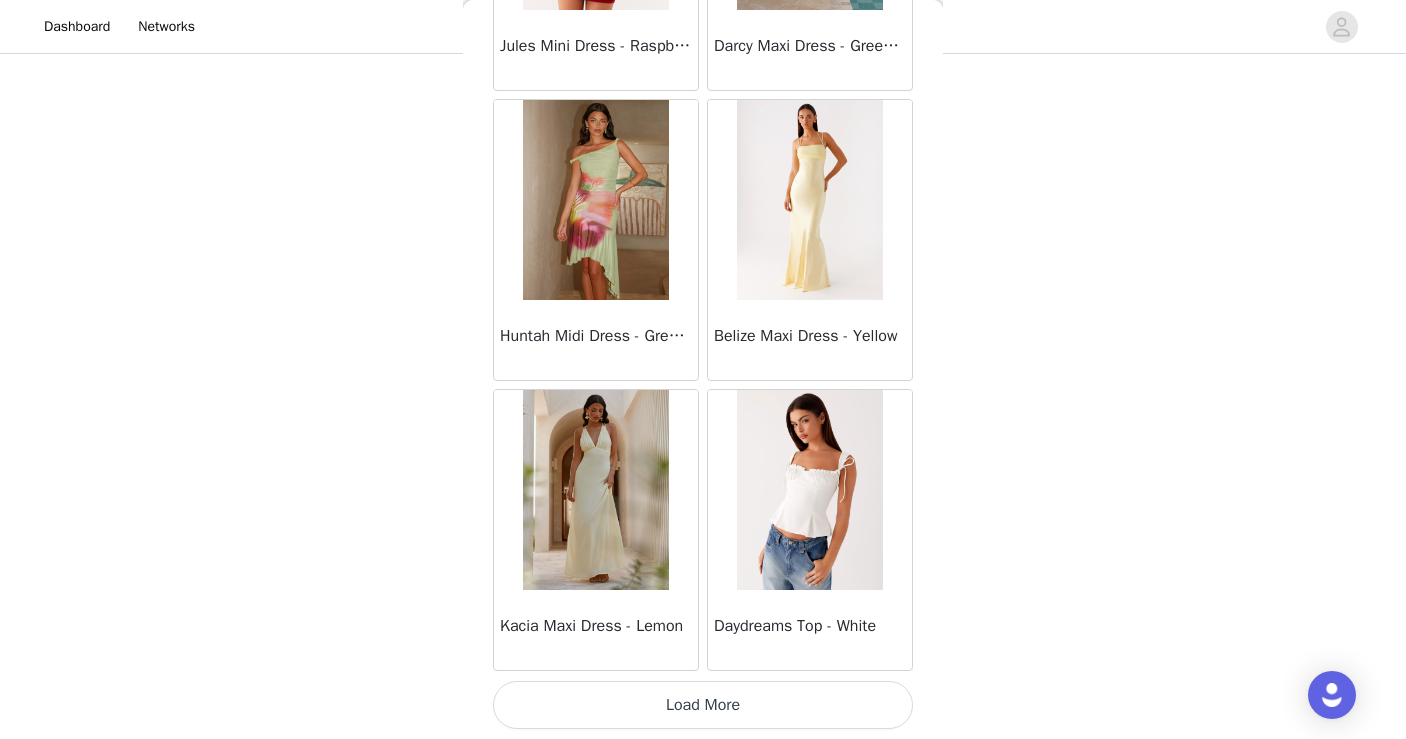 click on "Load More" at bounding box center (703, 705) 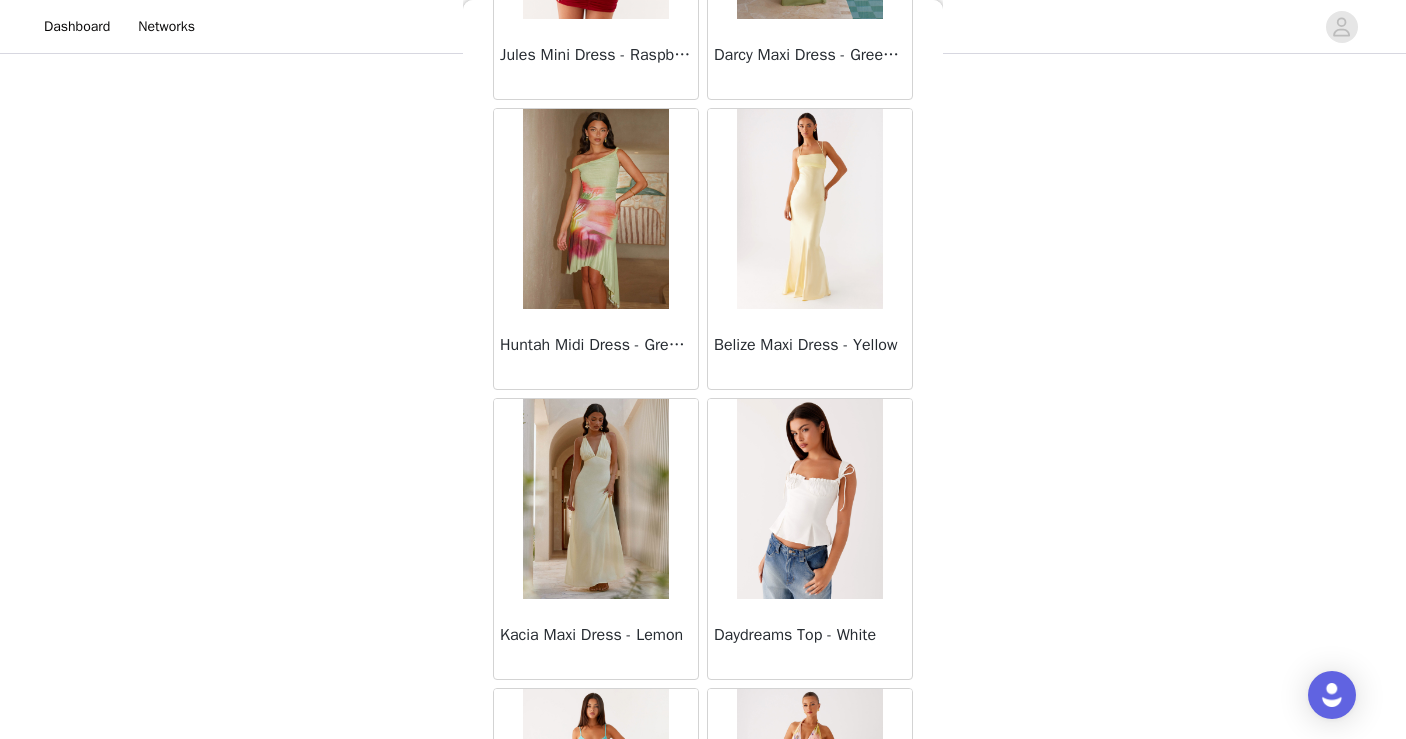 scroll, scrollTop: 40021, scrollLeft: 0, axis: vertical 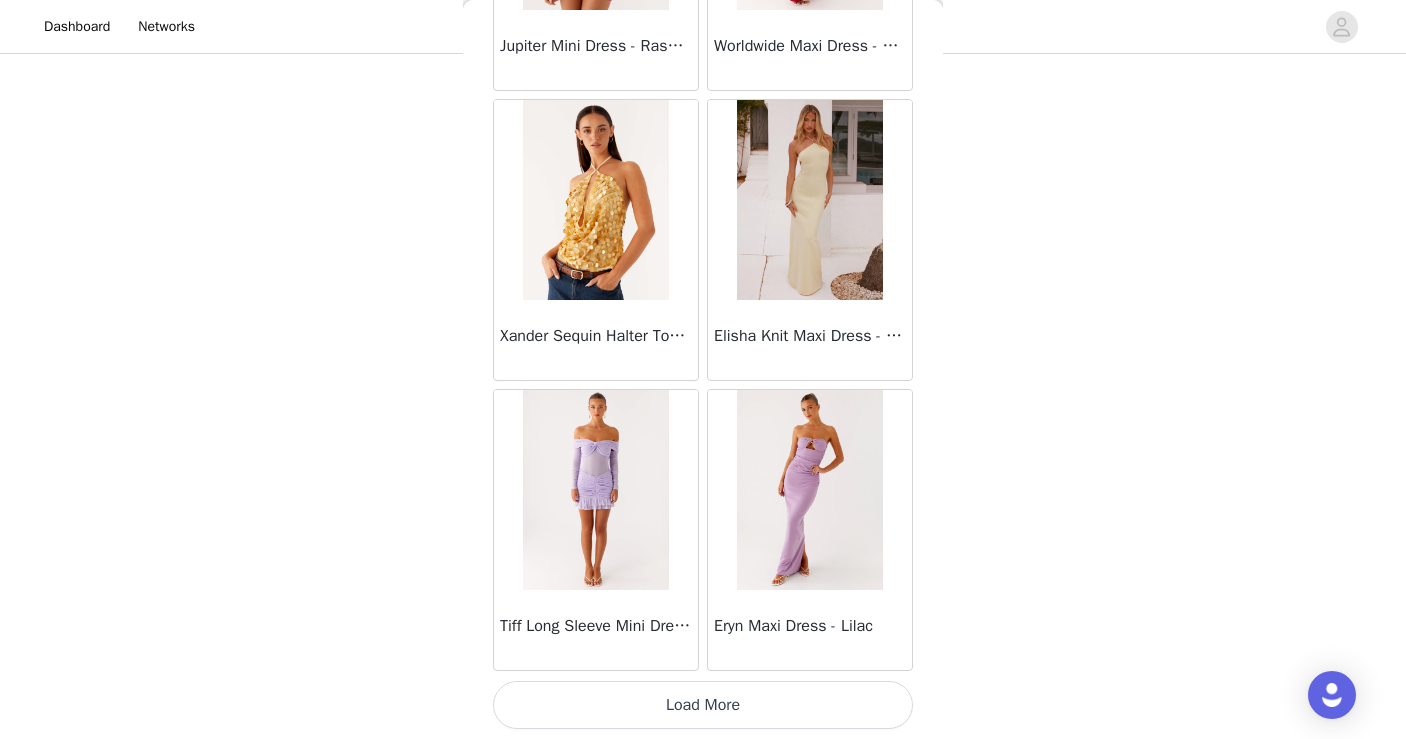 click on "Load More" at bounding box center [703, 705] 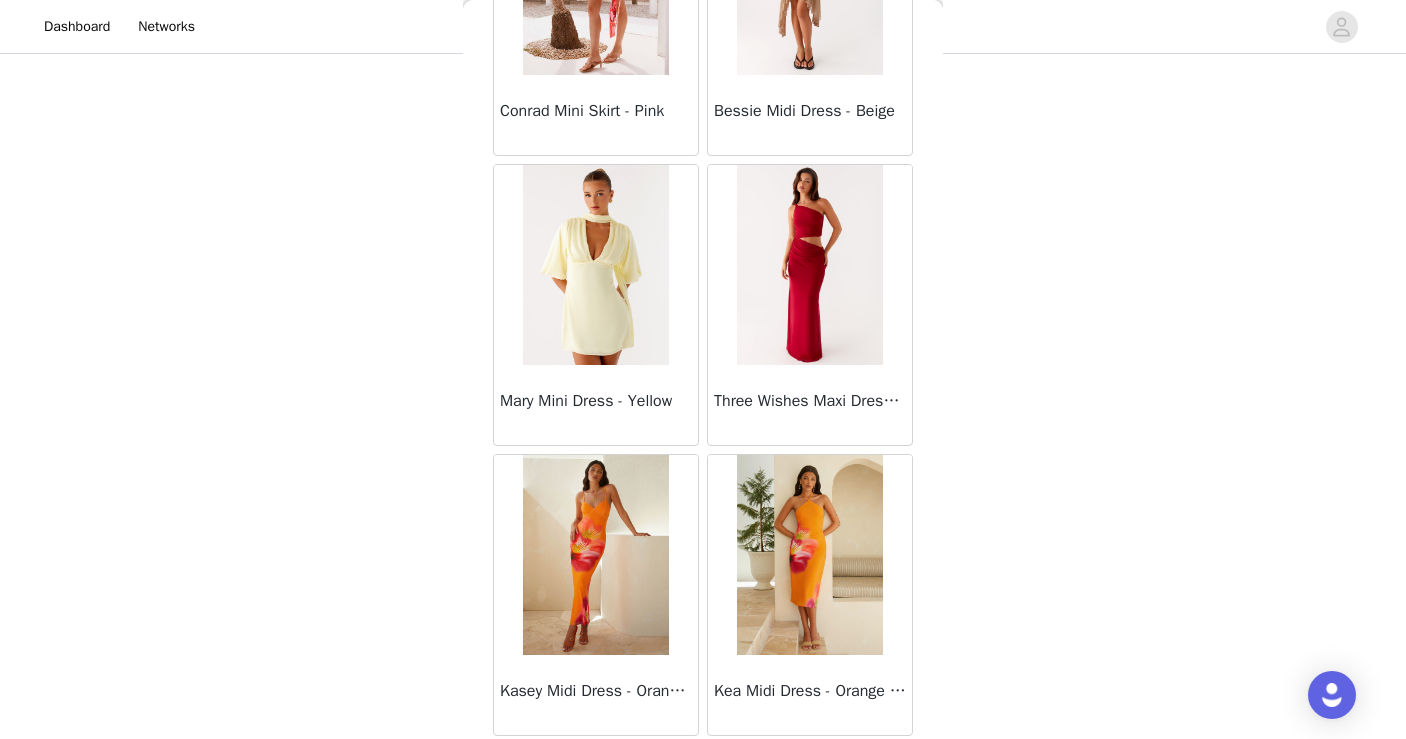 scroll, scrollTop: 45821, scrollLeft: 0, axis: vertical 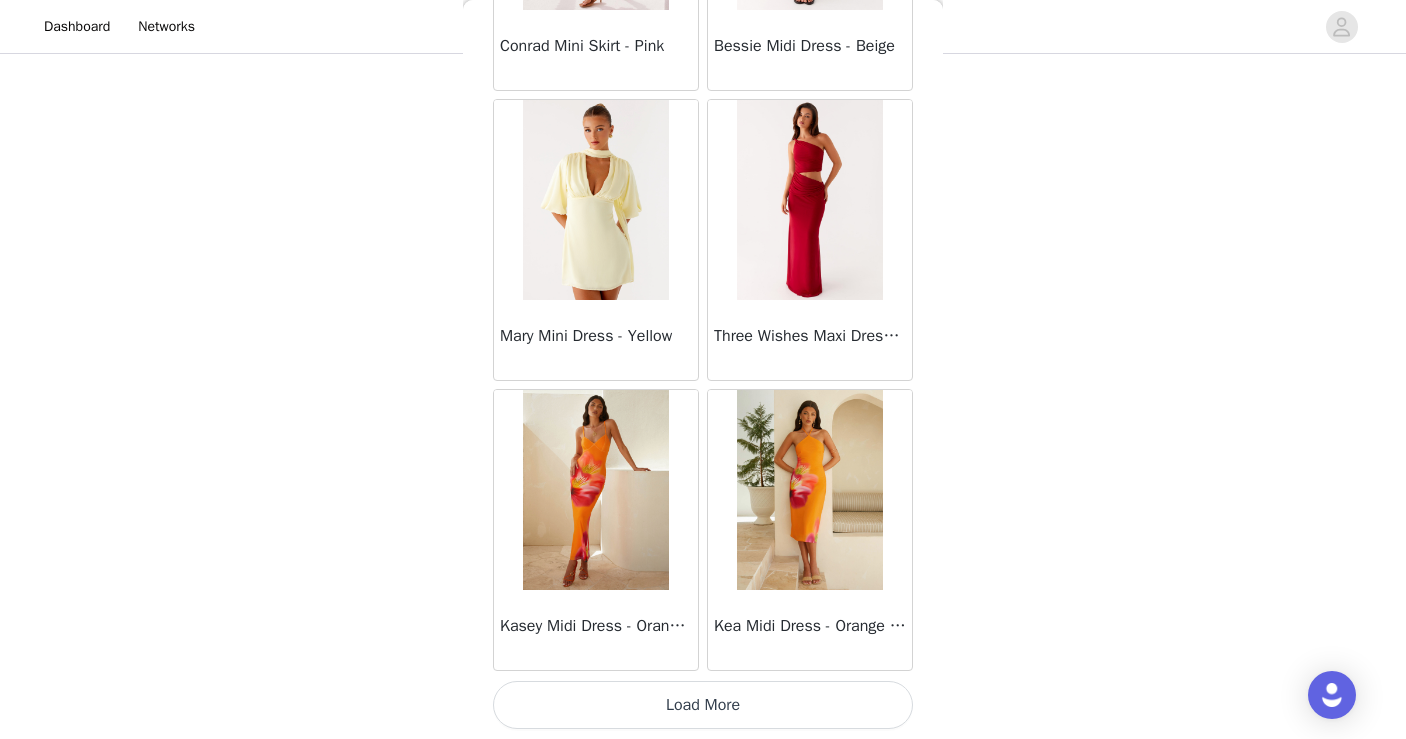 click on "Load More" at bounding box center [703, 705] 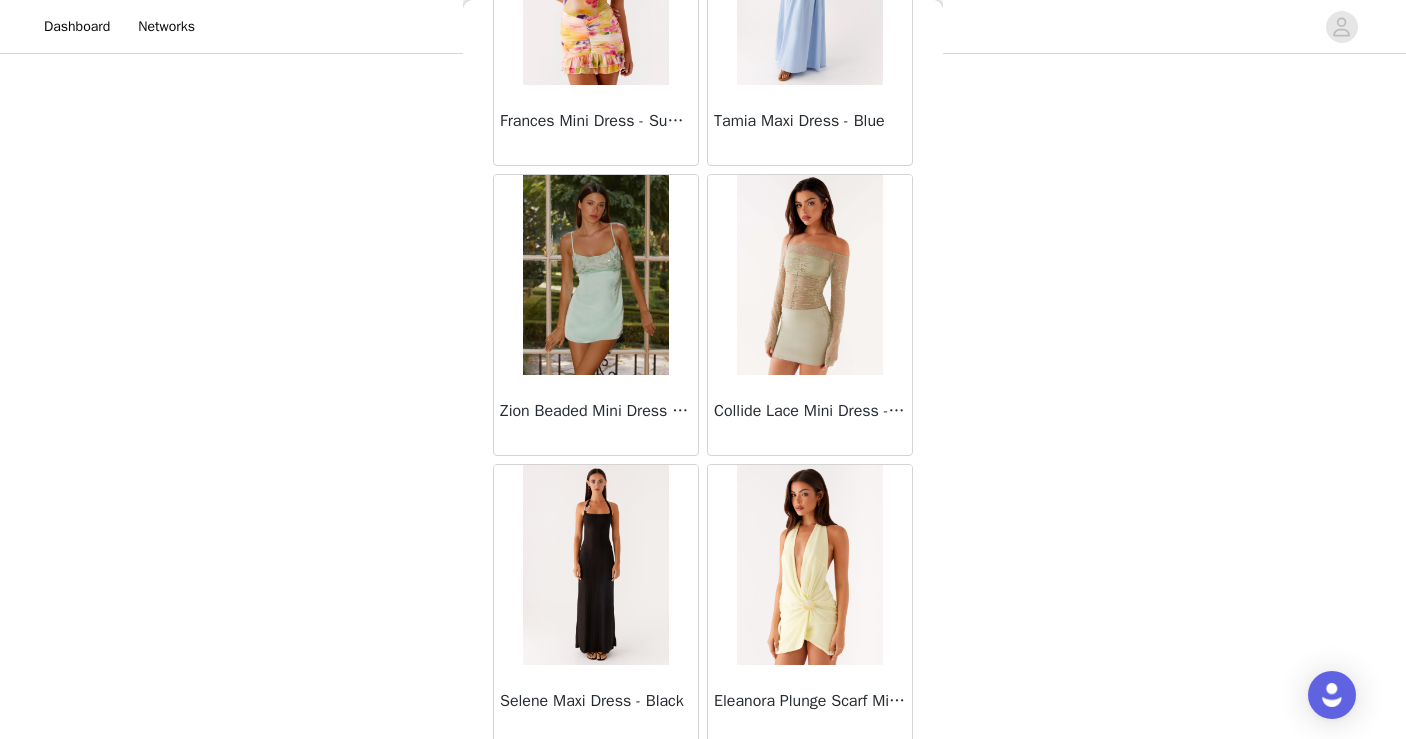 scroll, scrollTop: 48721, scrollLeft: 0, axis: vertical 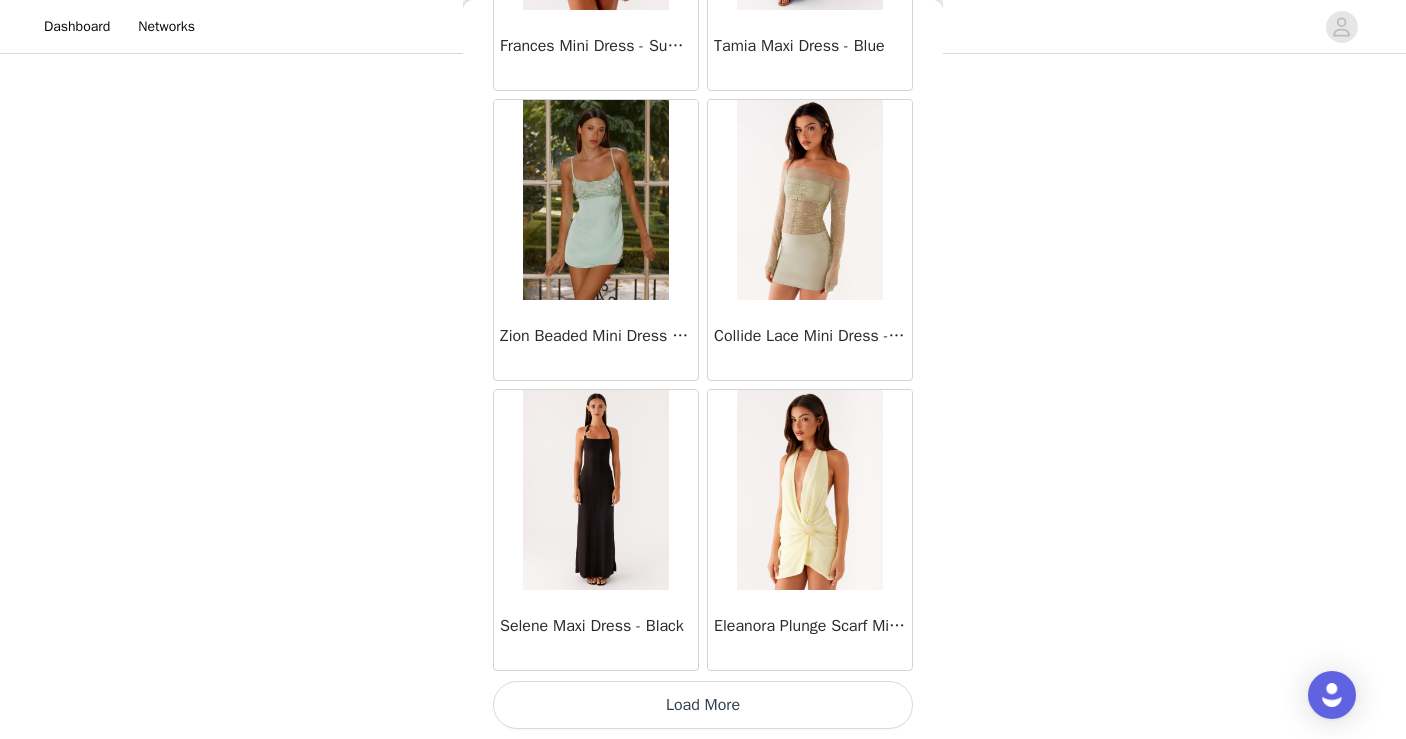 click on "Load More" at bounding box center (703, 705) 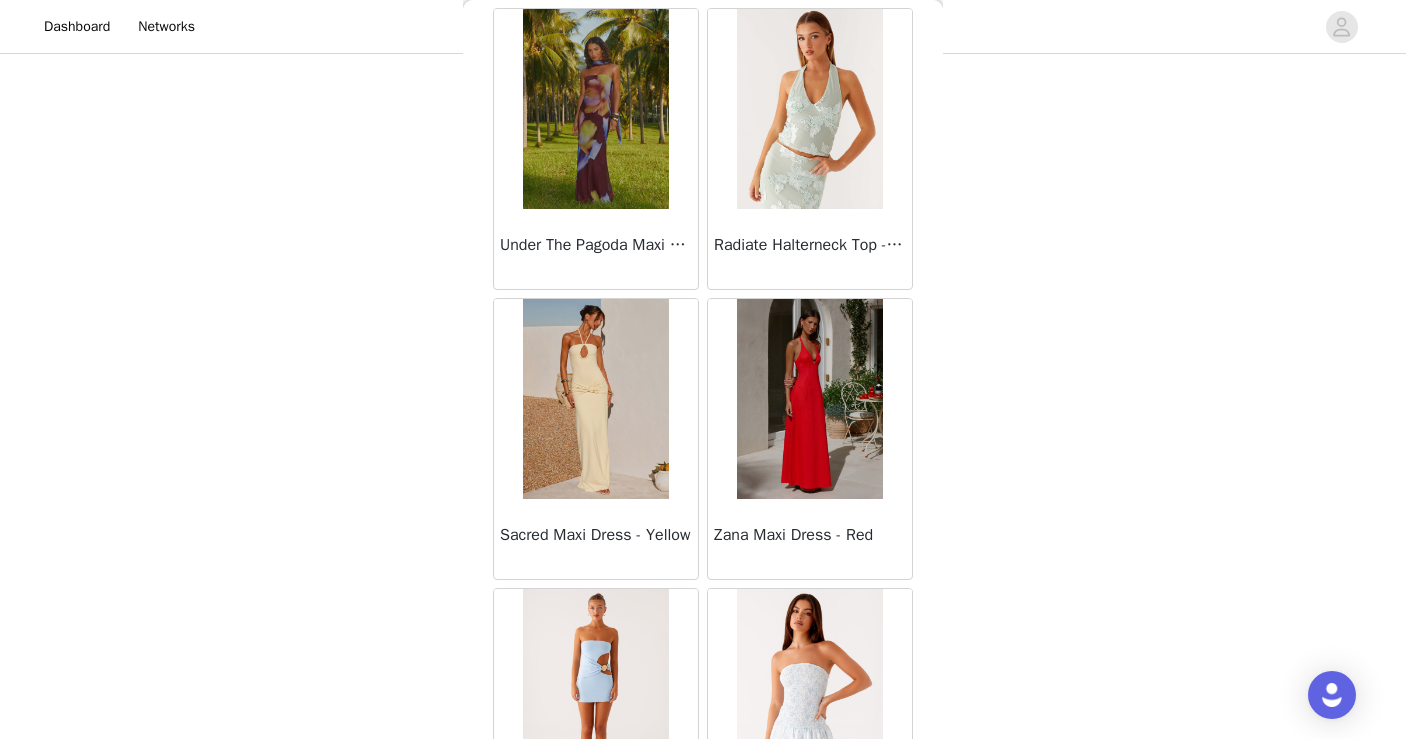scroll, scrollTop: 51621, scrollLeft: 0, axis: vertical 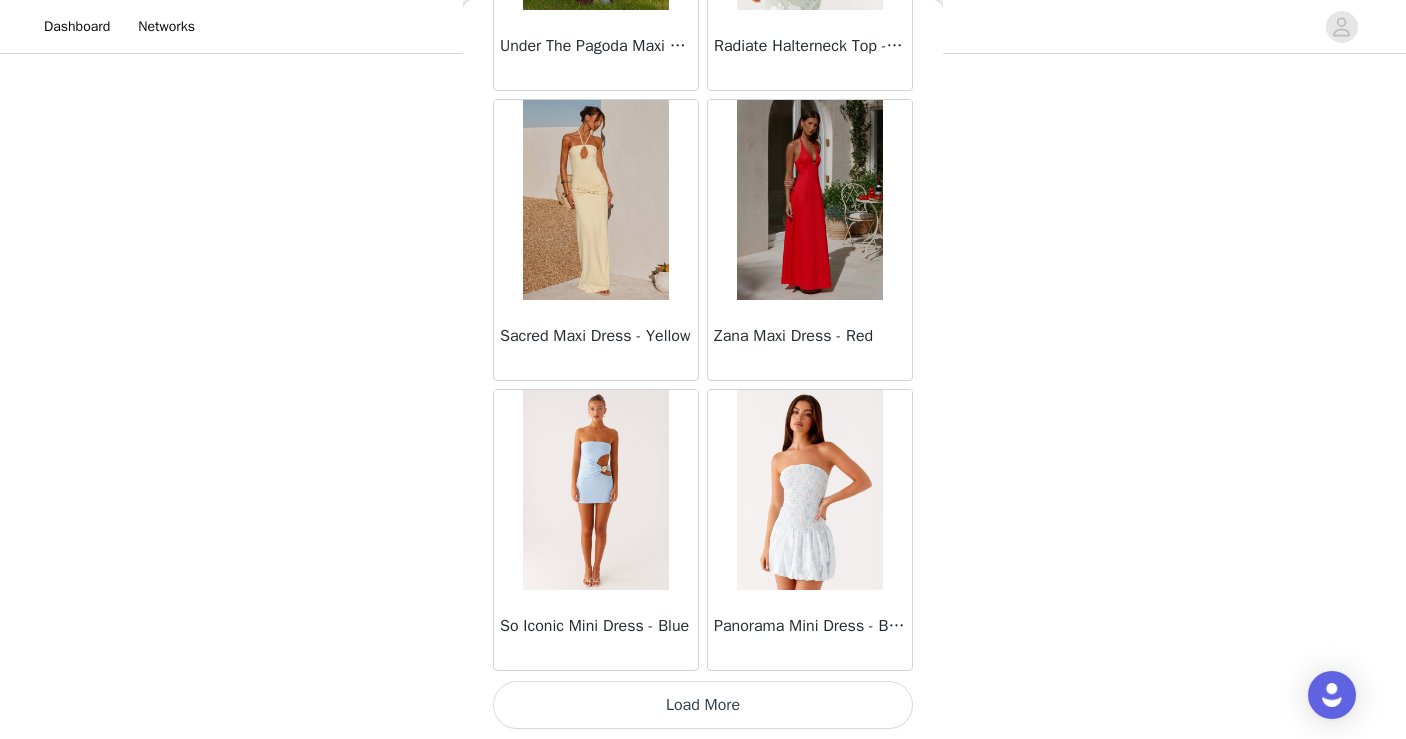 click on "Load More" at bounding box center [703, 705] 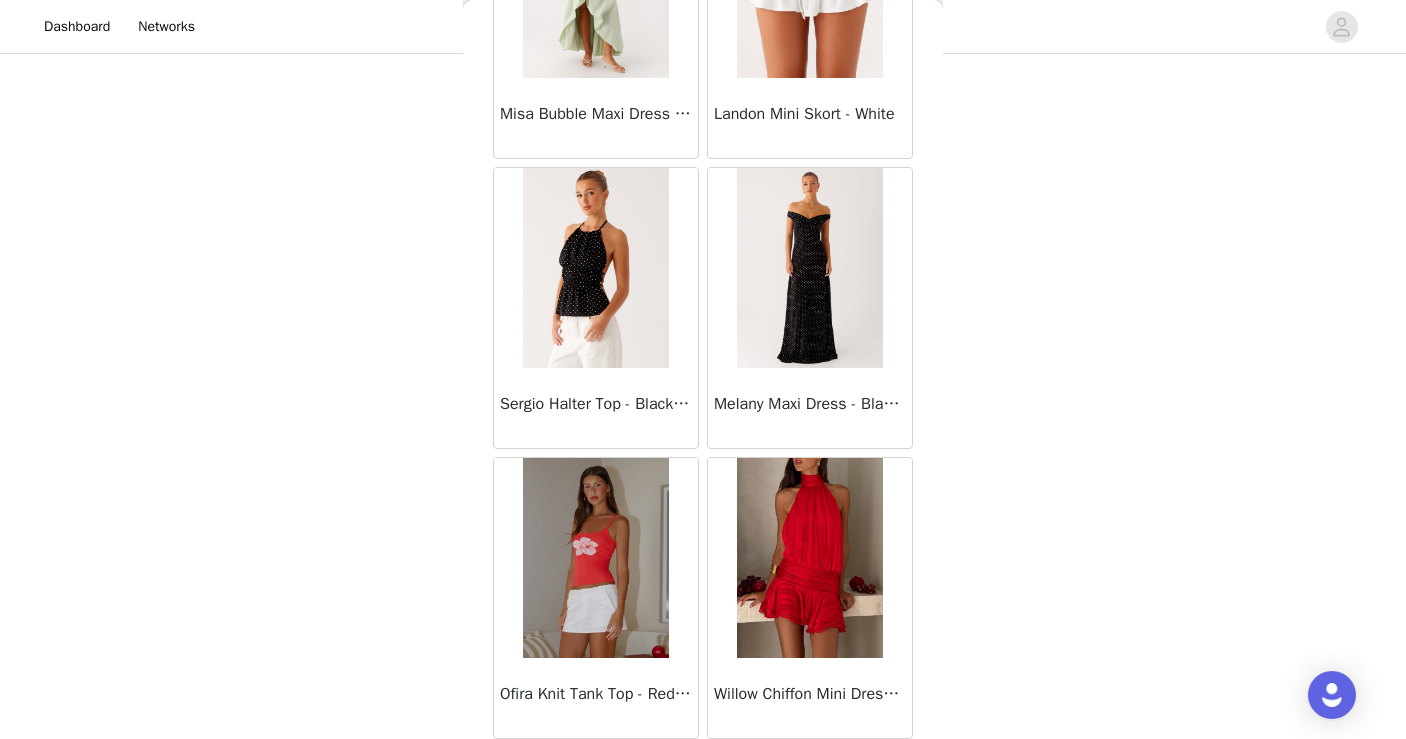 scroll, scrollTop: 54521, scrollLeft: 0, axis: vertical 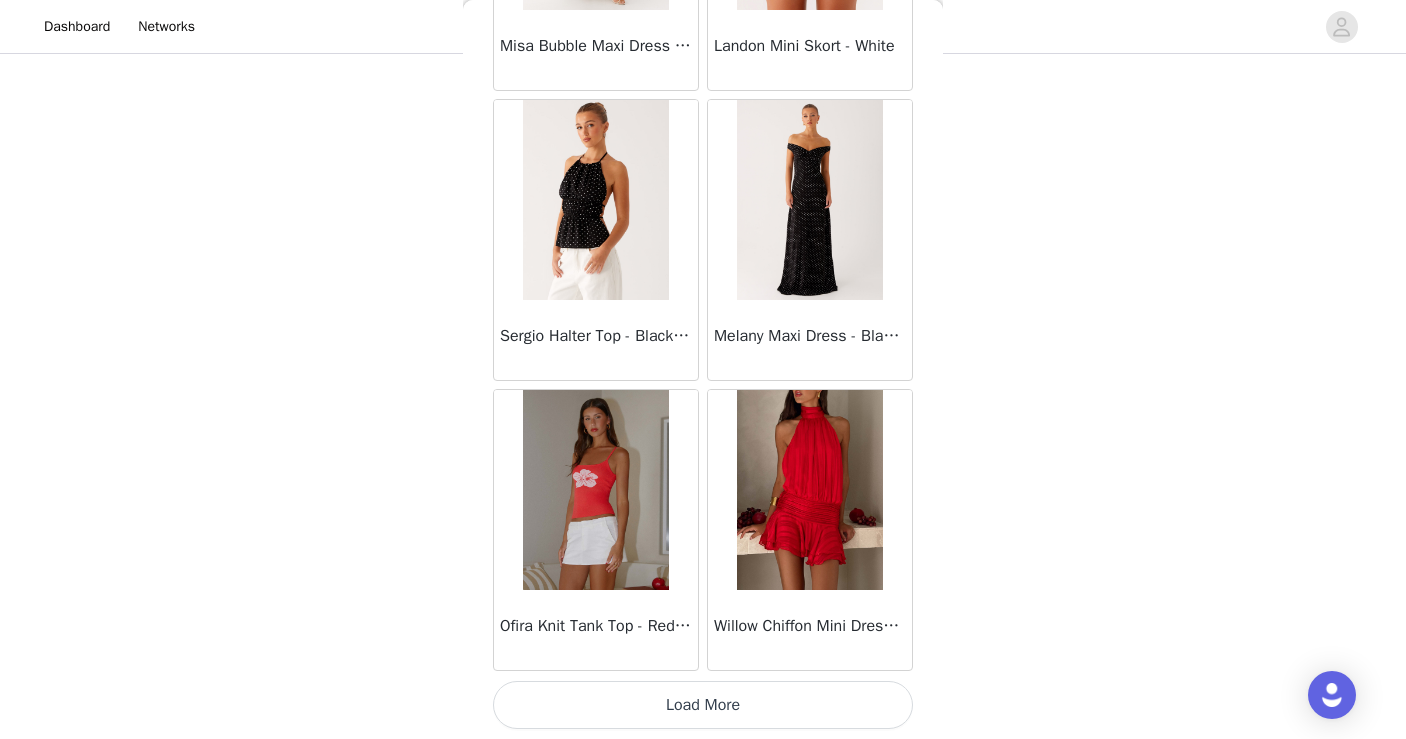 click on "Load More" at bounding box center [703, 705] 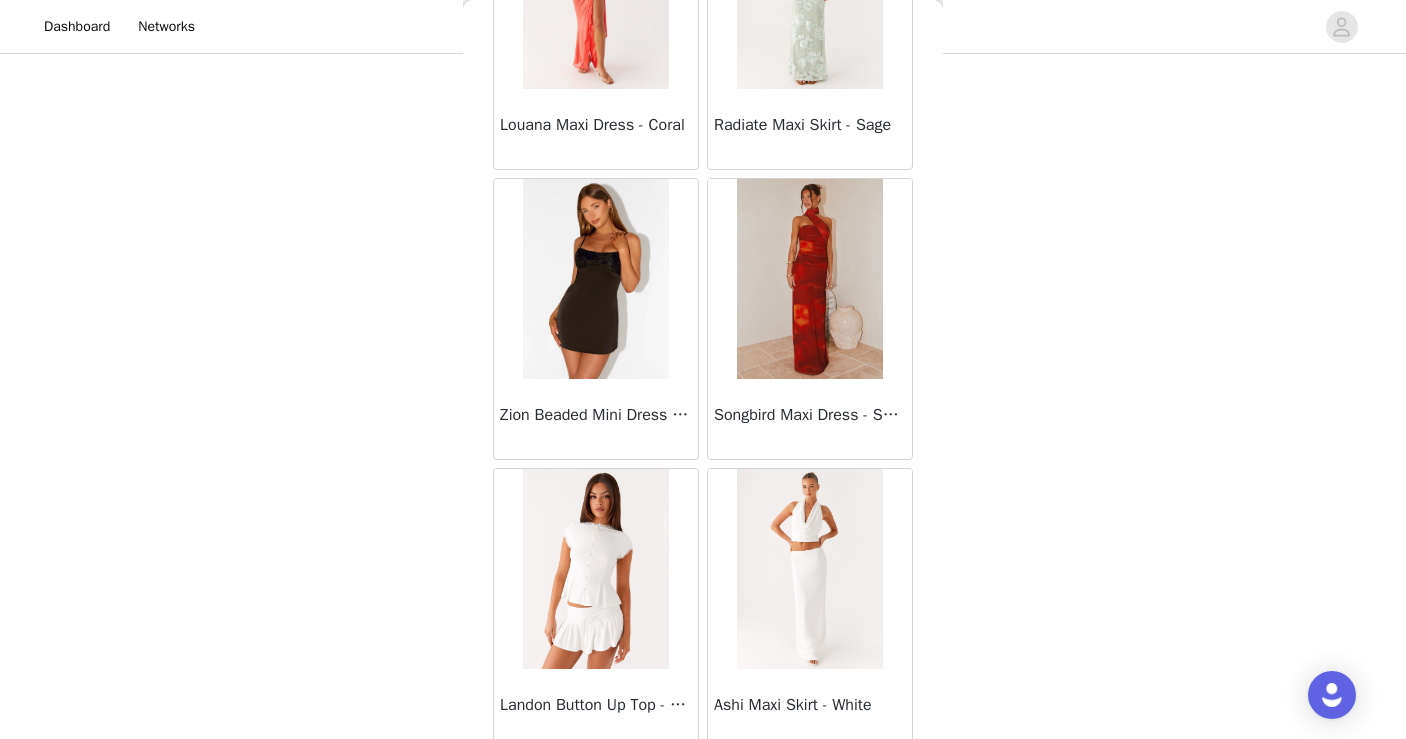 scroll, scrollTop: 57421, scrollLeft: 0, axis: vertical 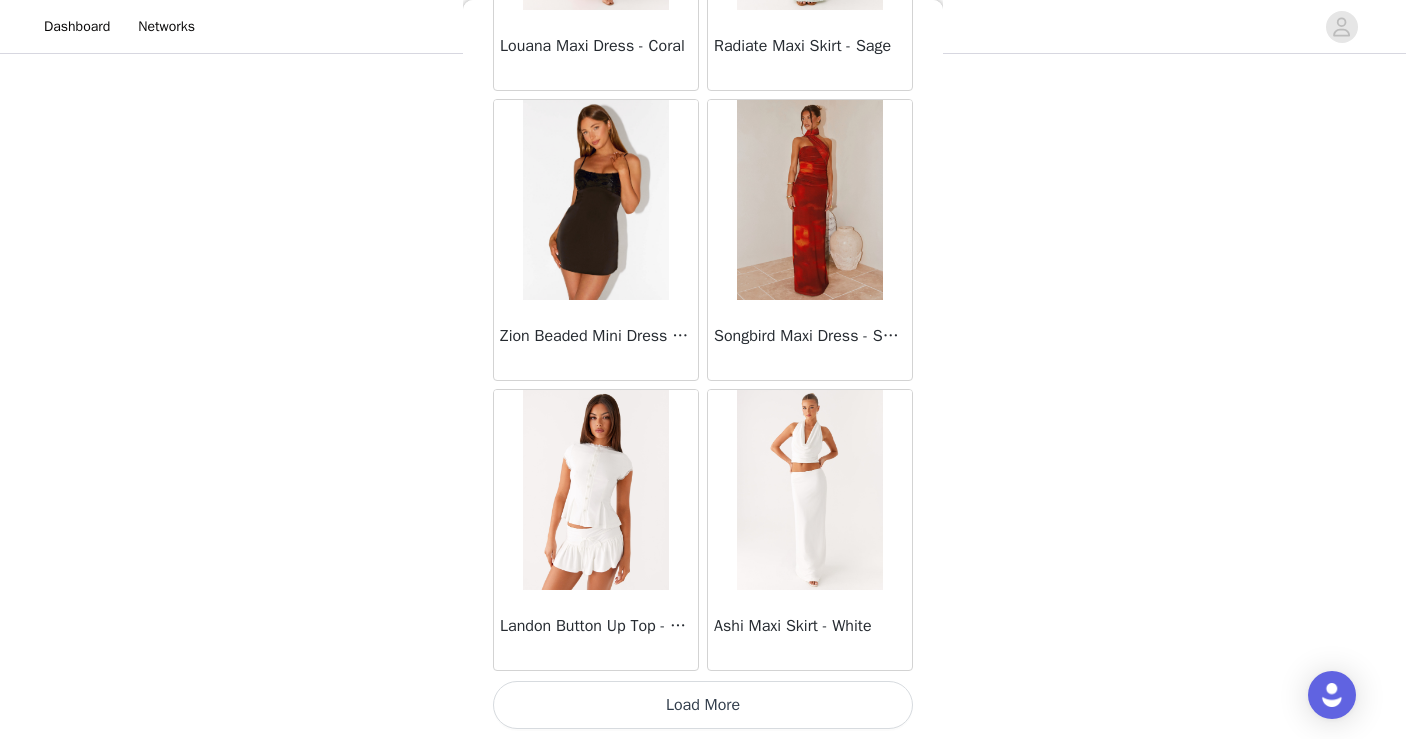 click on "Load More" at bounding box center (703, 705) 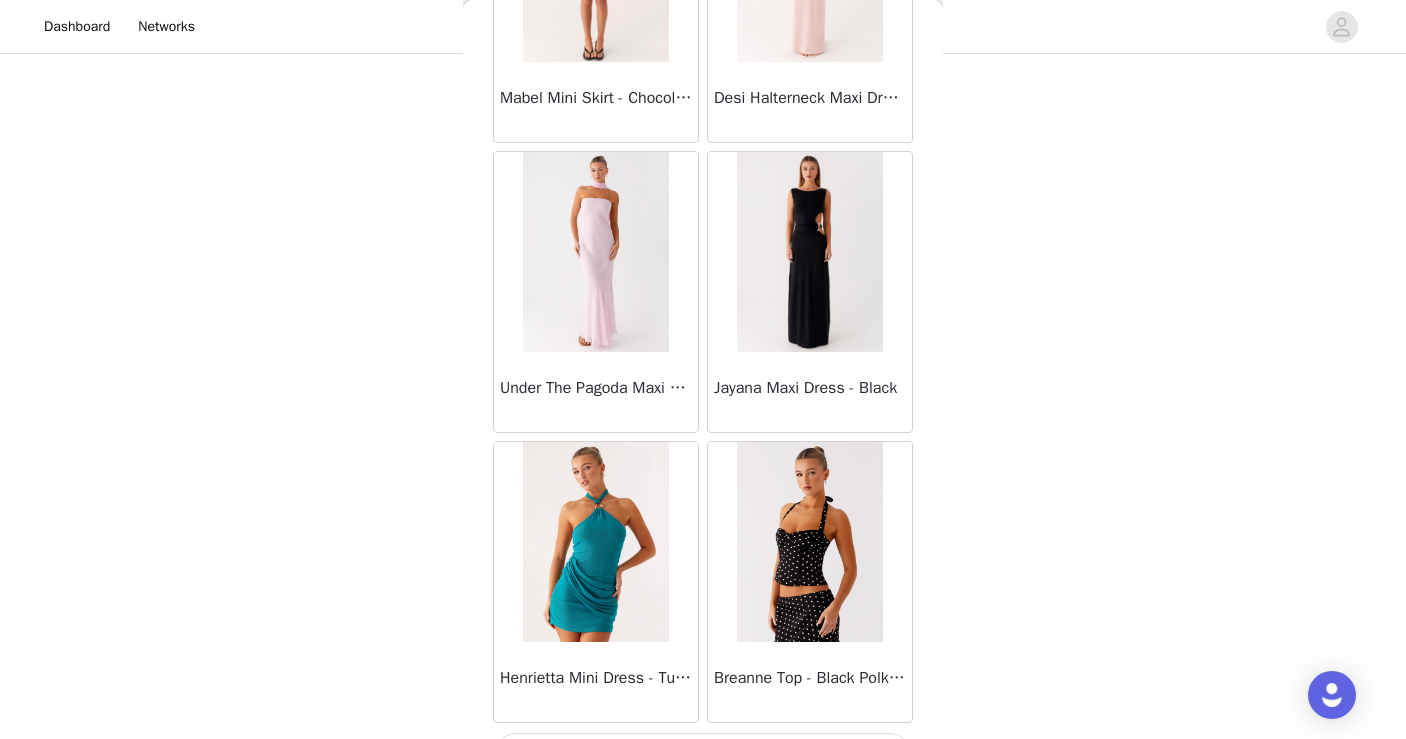 scroll, scrollTop: 60321, scrollLeft: 0, axis: vertical 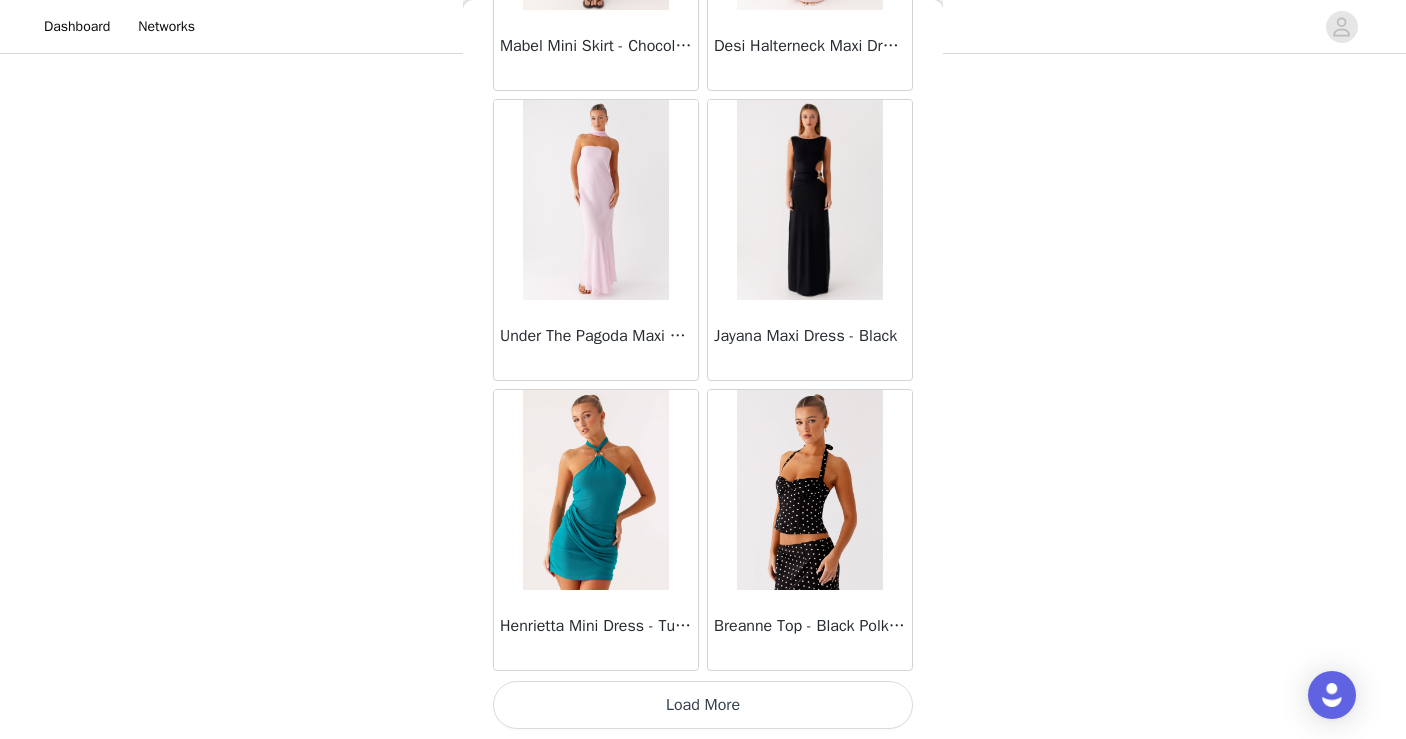 click on "Load More" at bounding box center [703, 705] 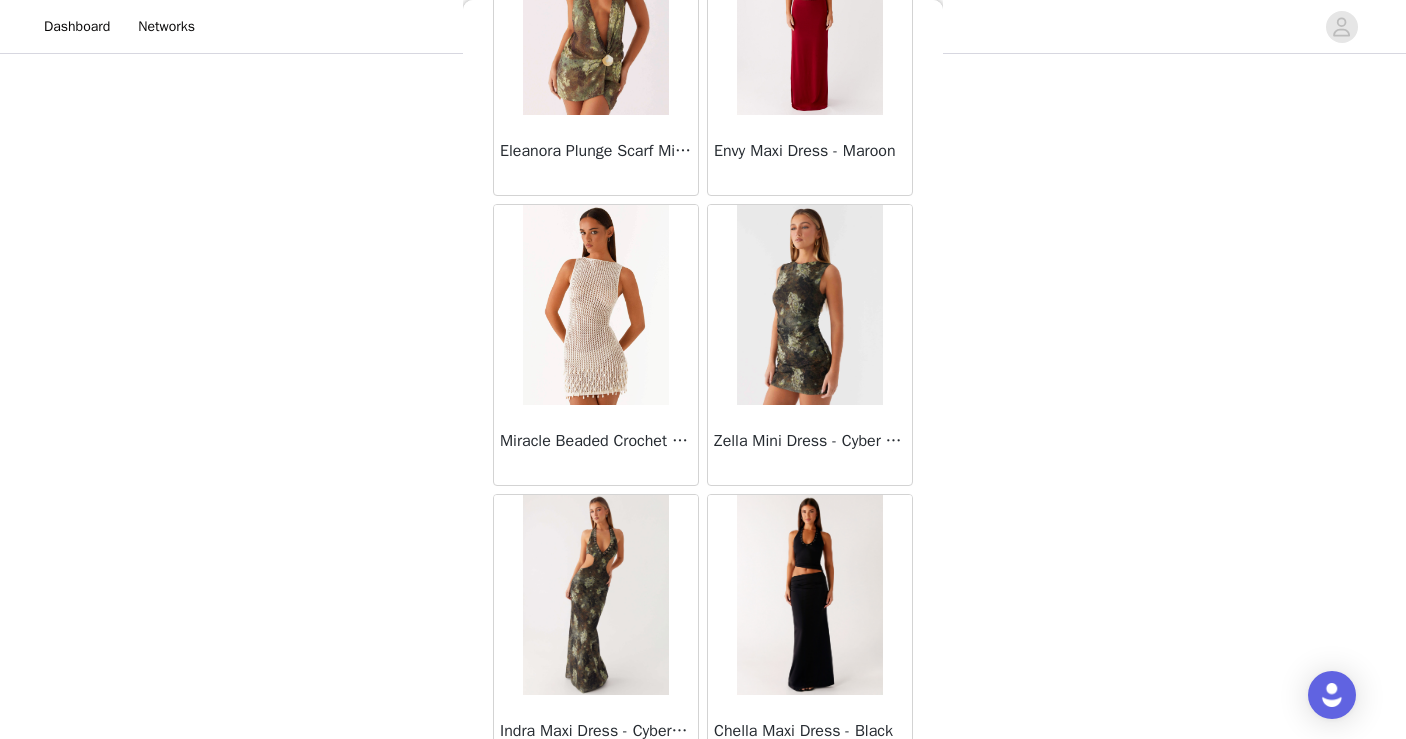 scroll, scrollTop: 63221, scrollLeft: 0, axis: vertical 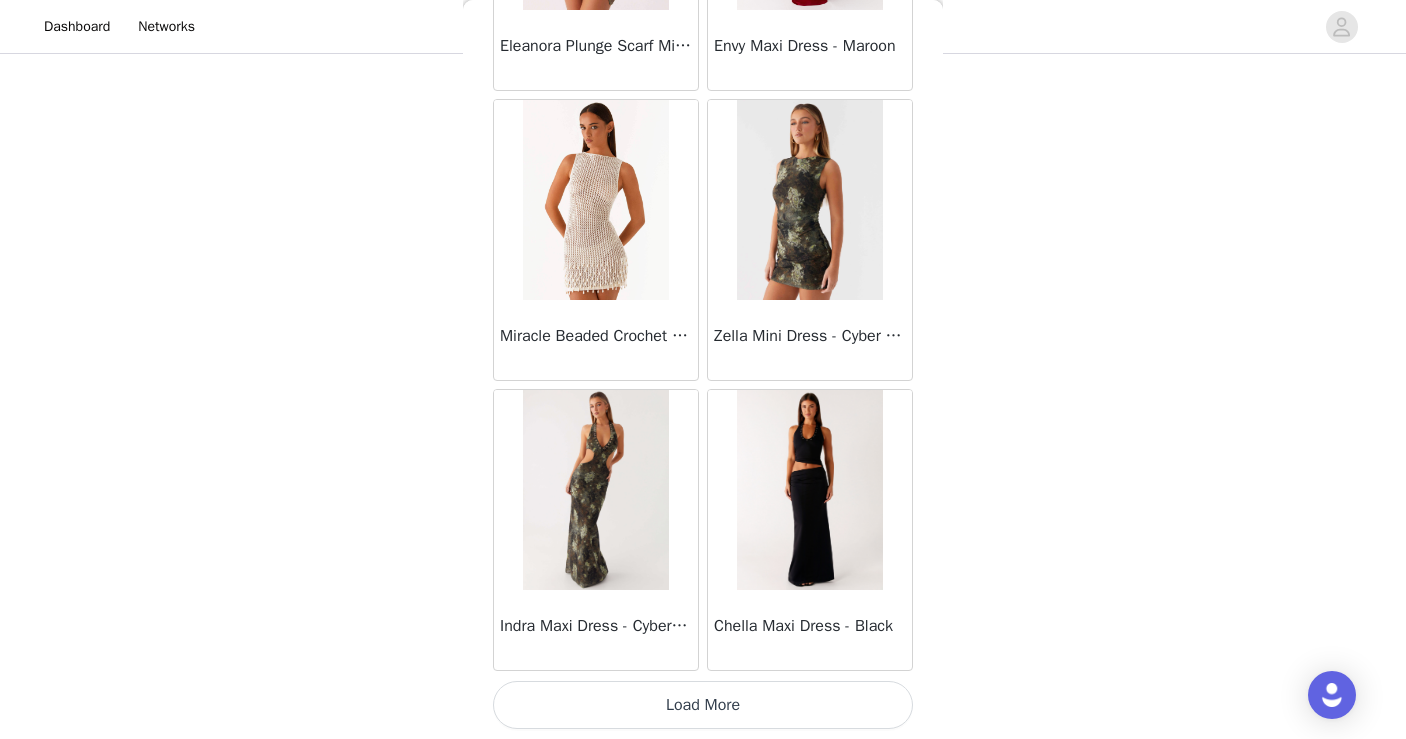 click on "Load More" at bounding box center (703, 705) 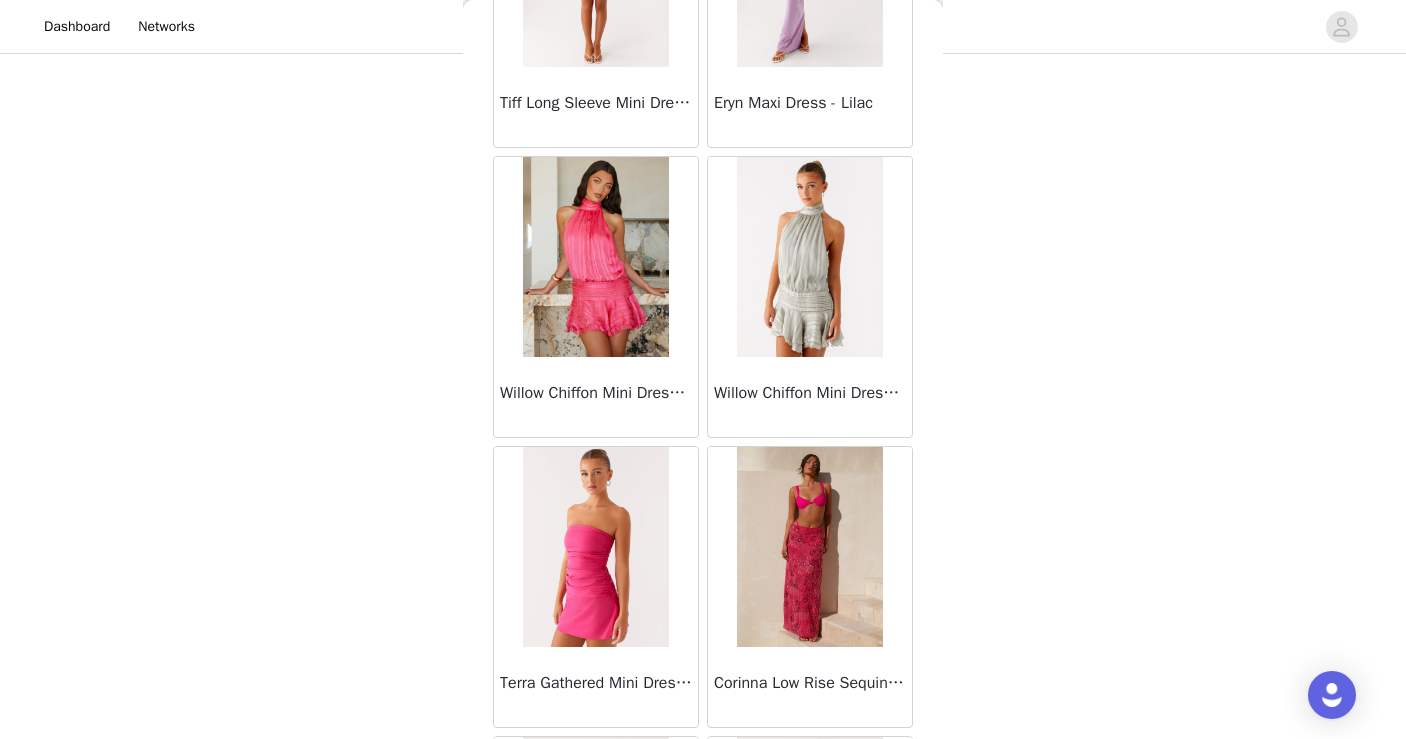 scroll, scrollTop: 43438, scrollLeft: 0, axis: vertical 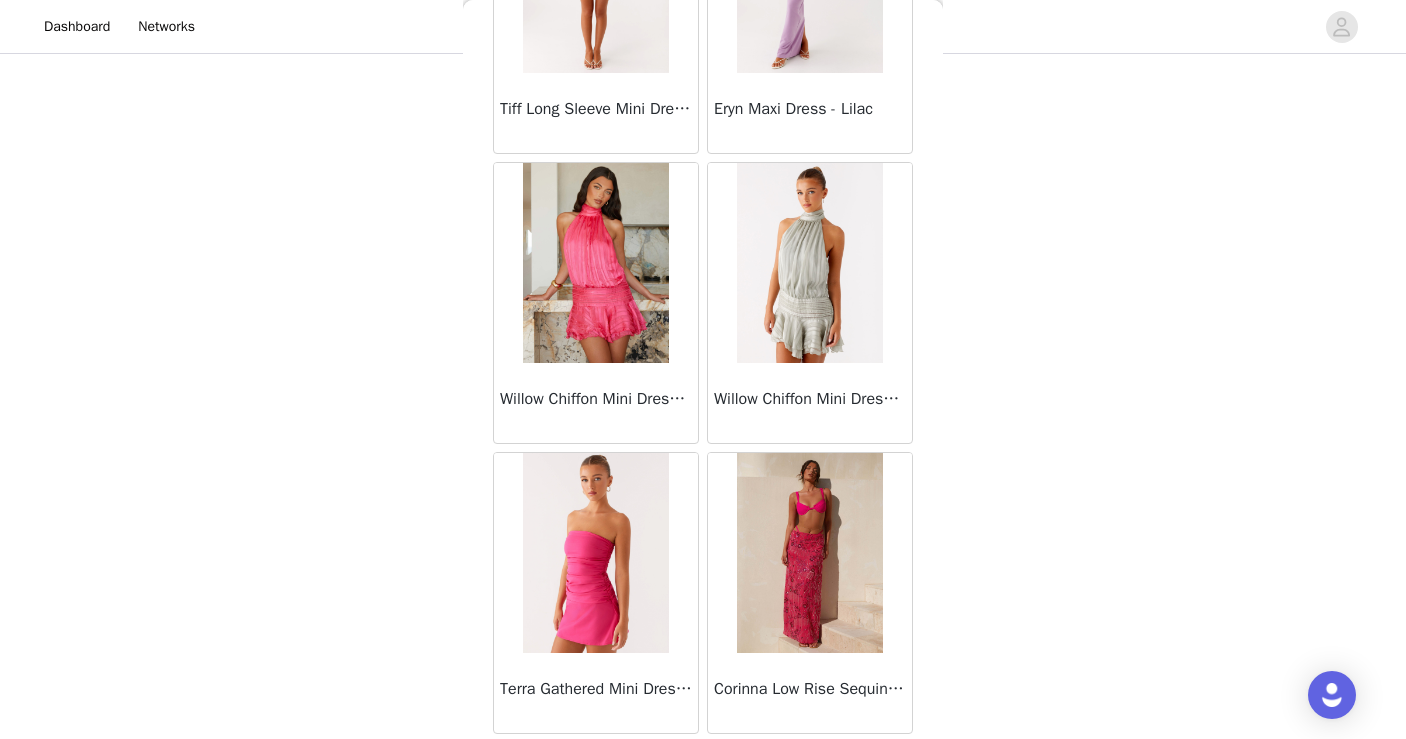 click at bounding box center (809, 263) 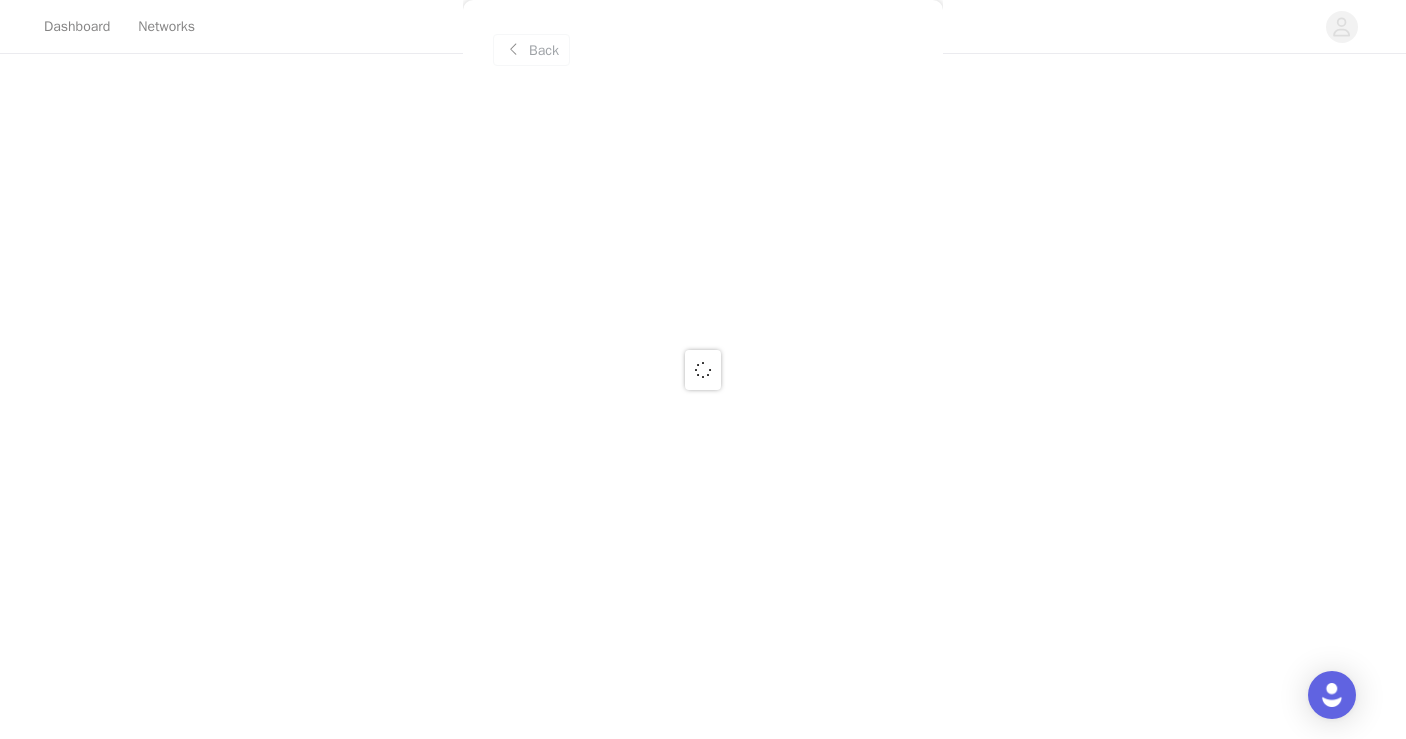 scroll, scrollTop: 0, scrollLeft: 0, axis: both 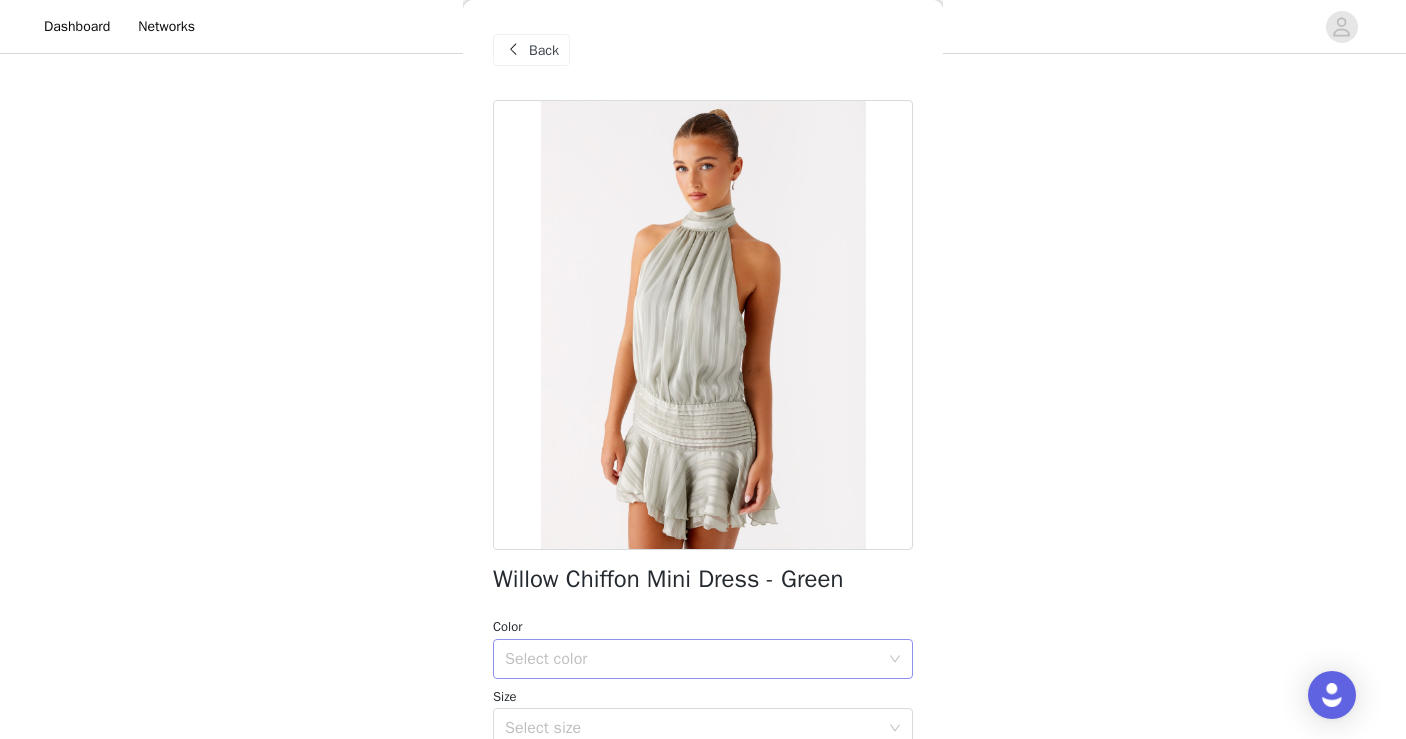 click on "Select color" at bounding box center (692, 659) 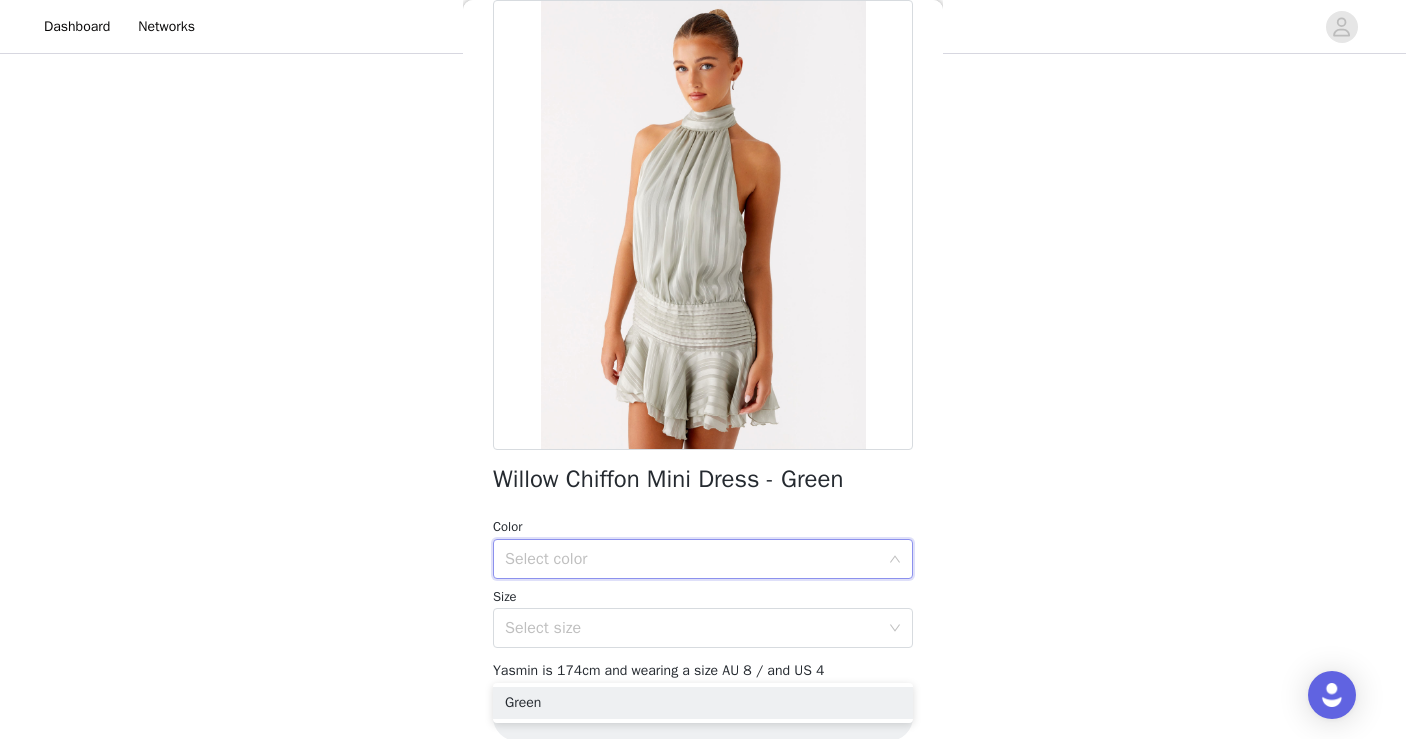 scroll, scrollTop: 108, scrollLeft: 0, axis: vertical 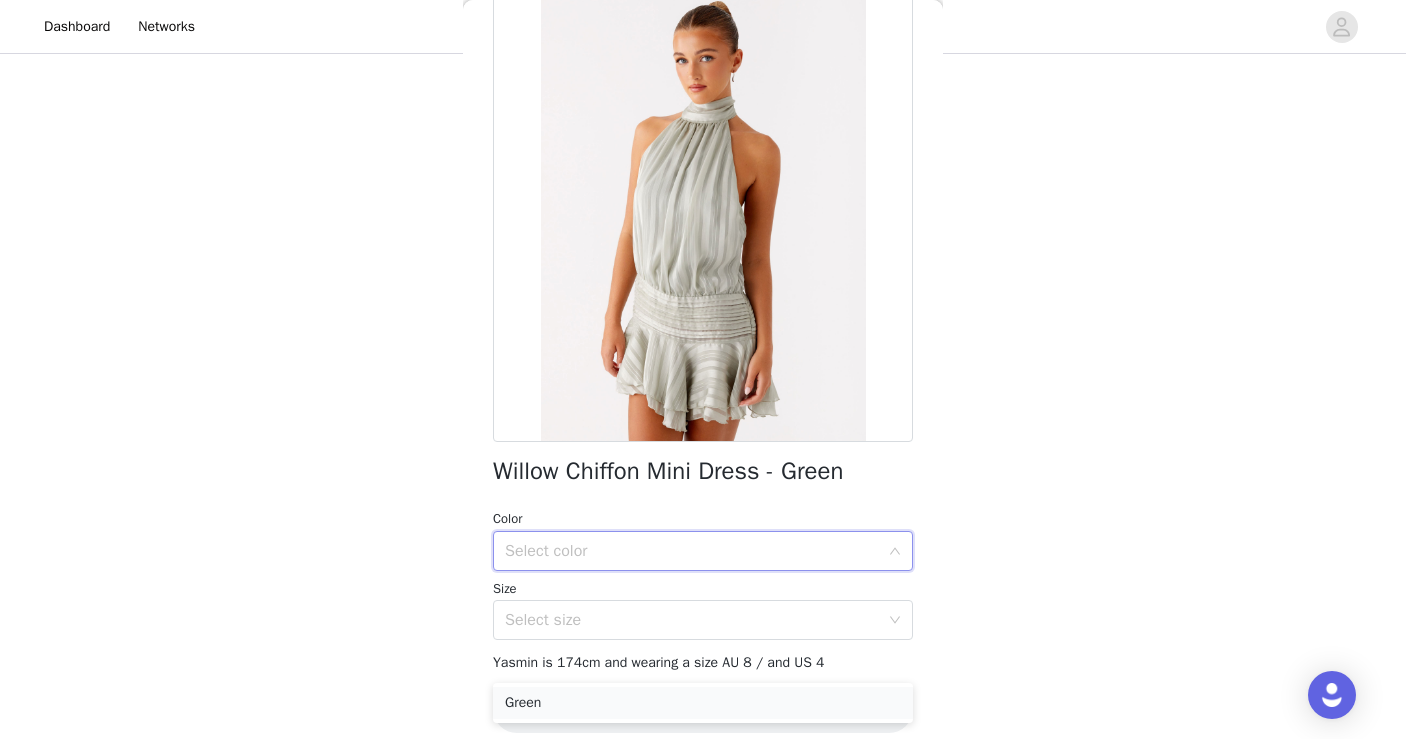 click on "Green" at bounding box center [703, 703] 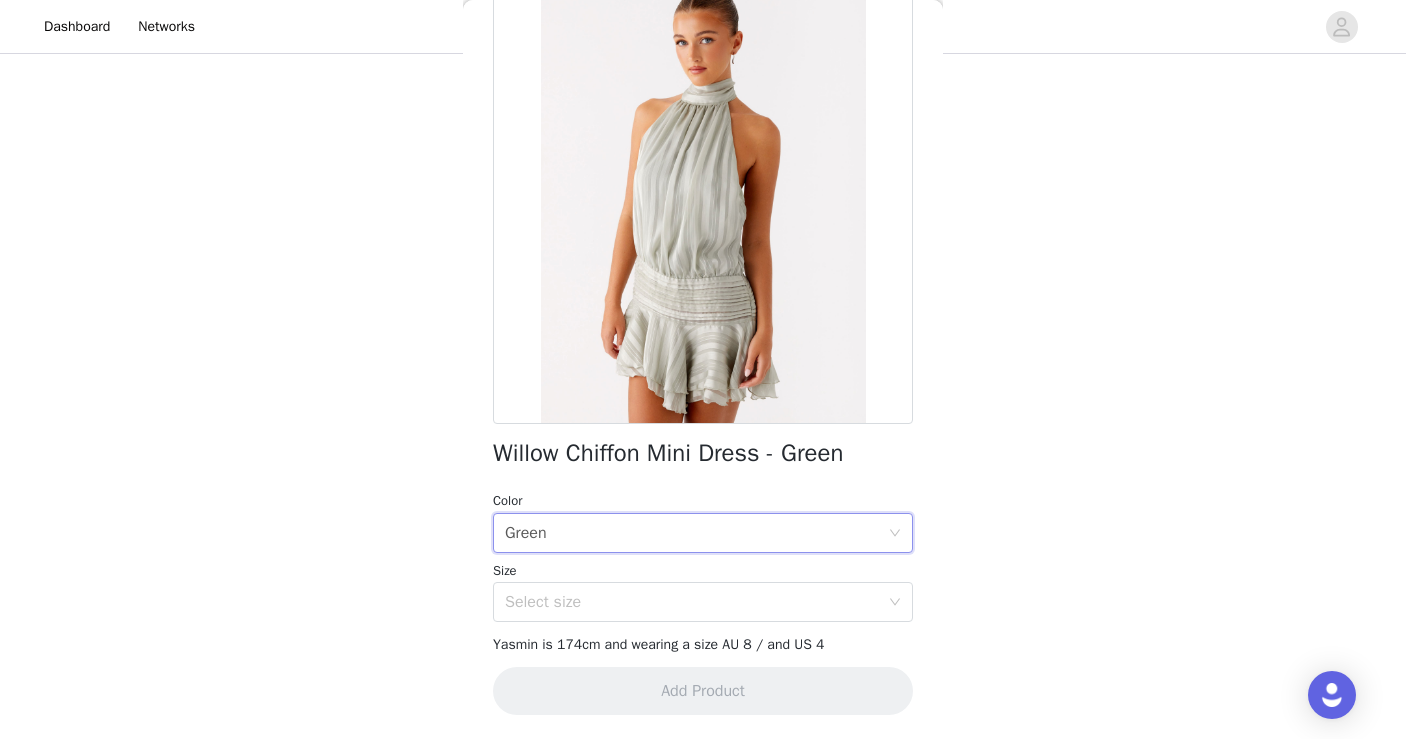 scroll, scrollTop: 147, scrollLeft: 0, axis: vertical 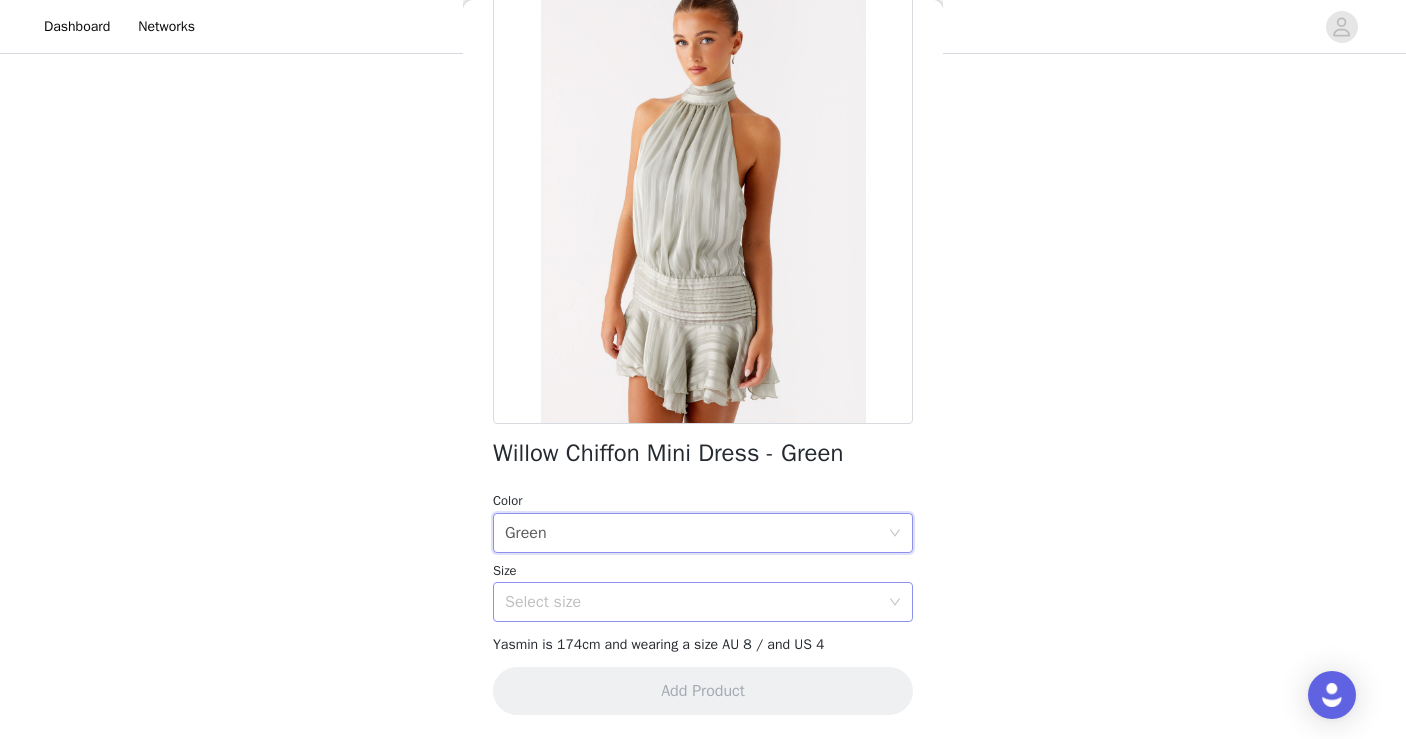 click on "Select size" at bounding box center [692, 602] 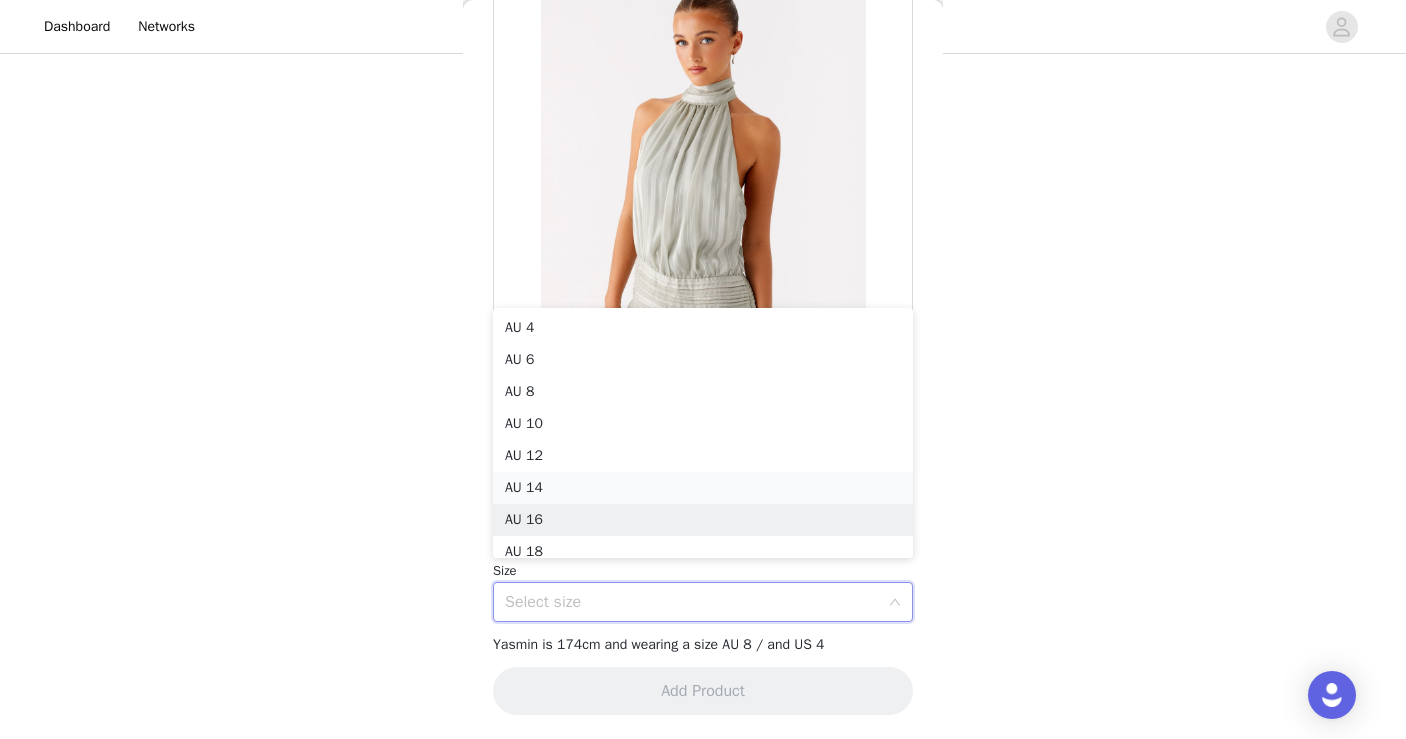 scroll, scrollTop: 10, scrollLeft: 0, axis: vertical 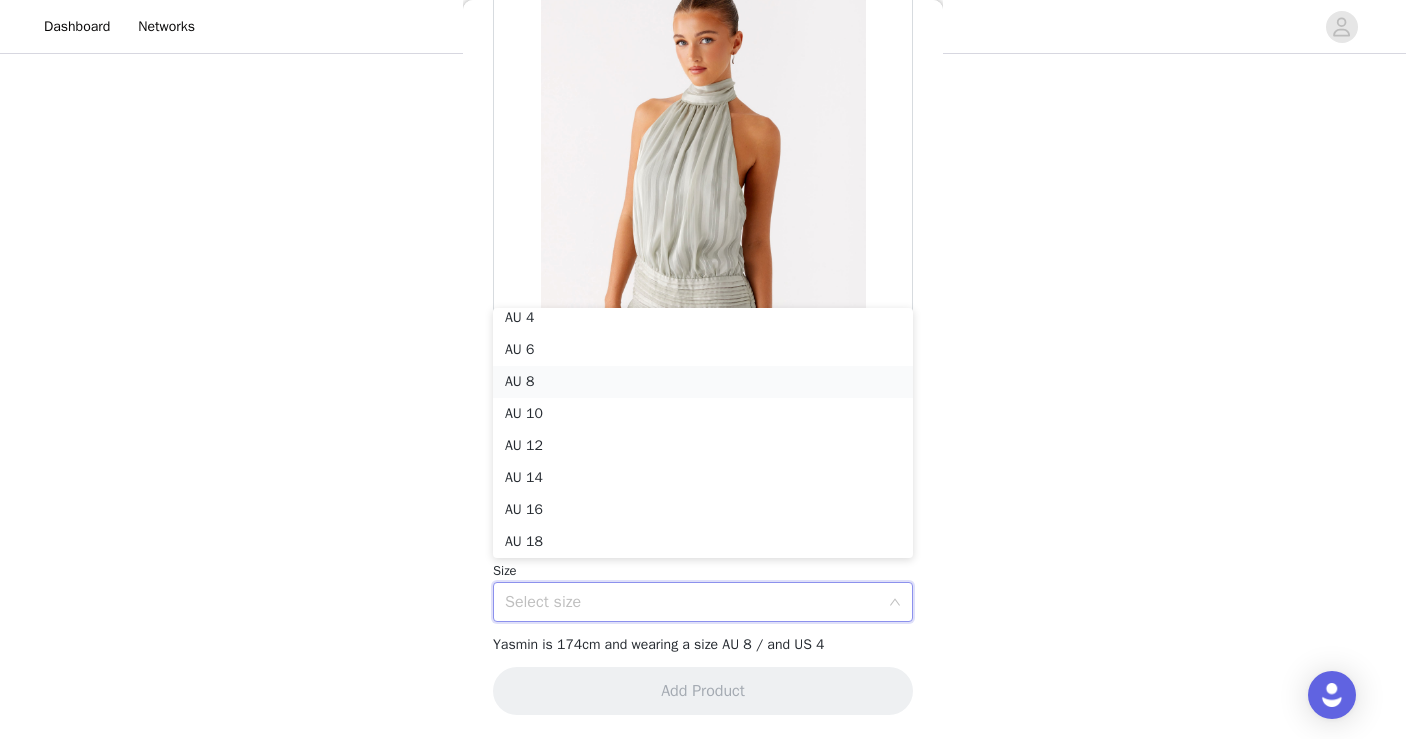 click on "AU 8" at bounding box center (703, 382) 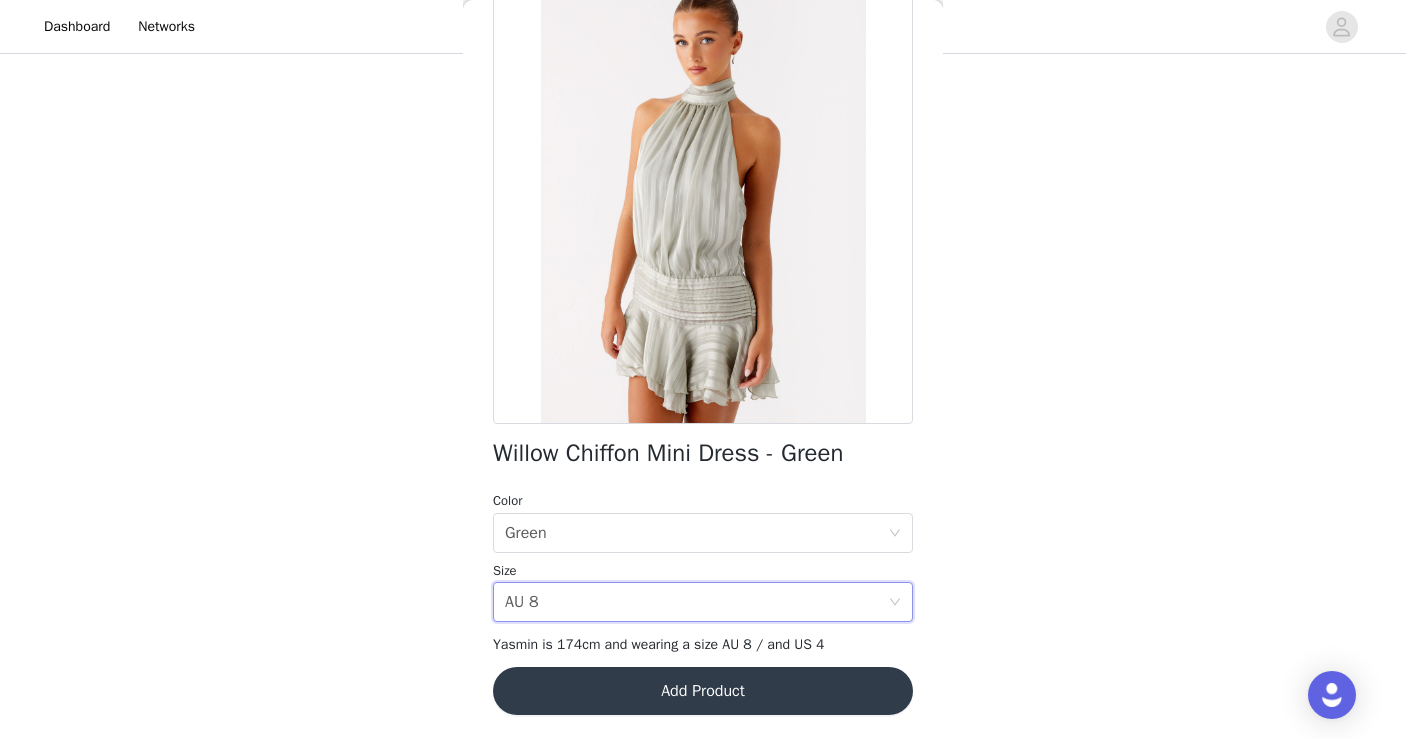 scroll, scrollTop: 323, scrollLeft: 0, axis: vertical 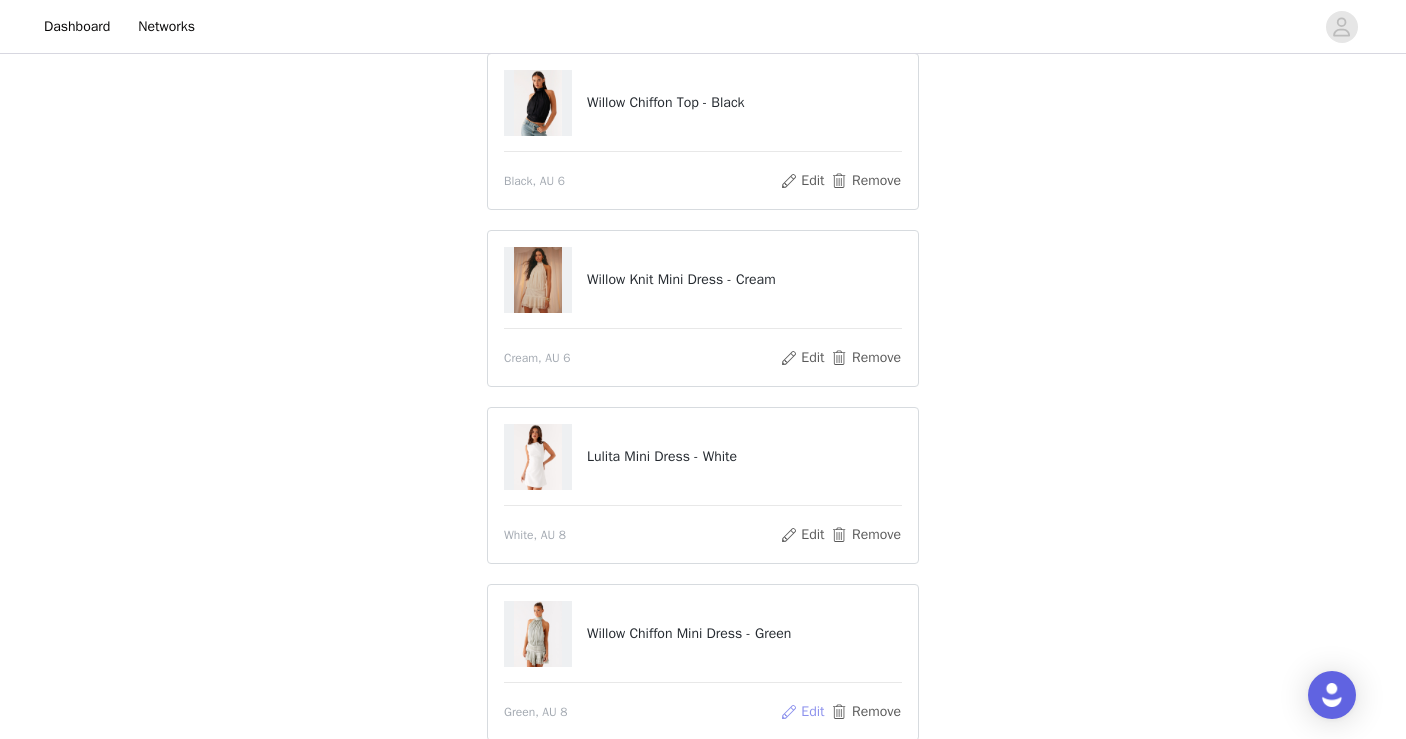 click on "Edit" at bounding box center [802, 712] 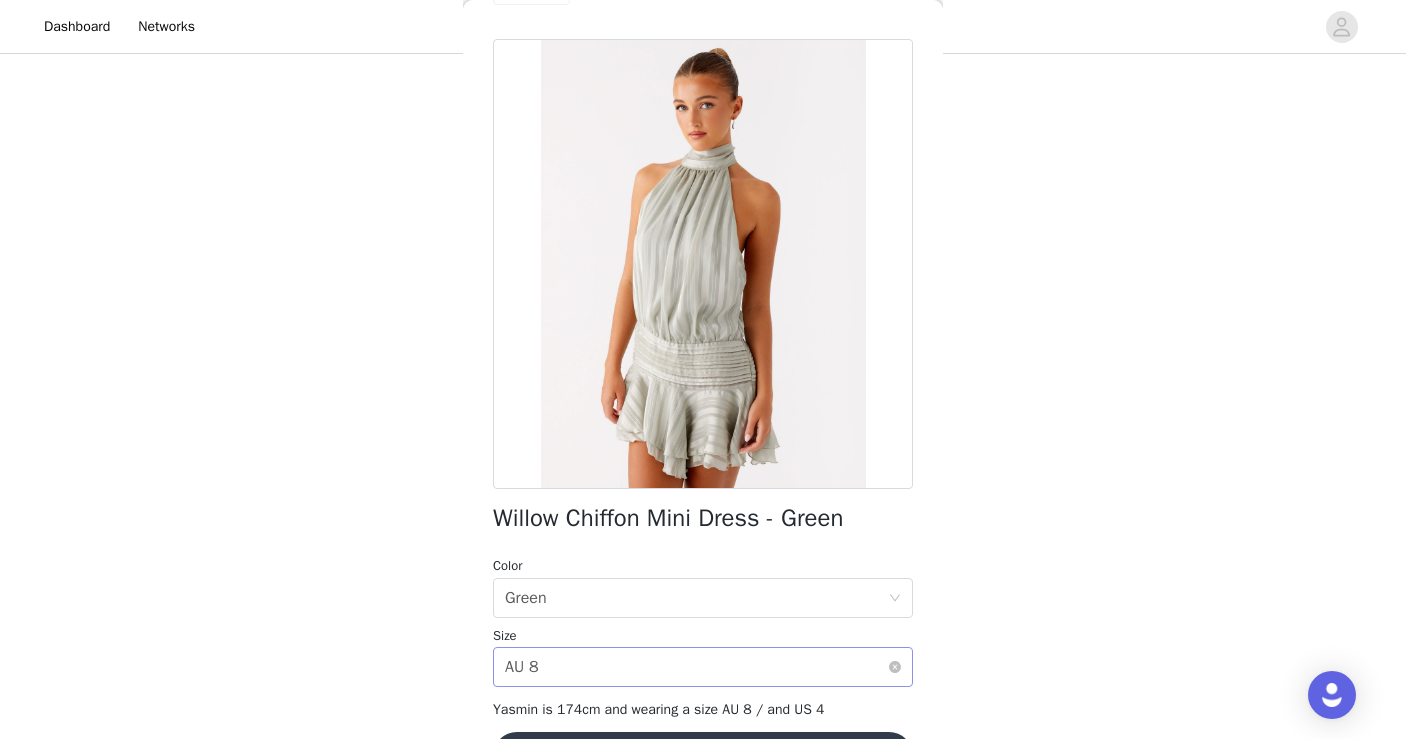 scroll, scrollTop: 62, scrollLeft: 0, axis: vertical 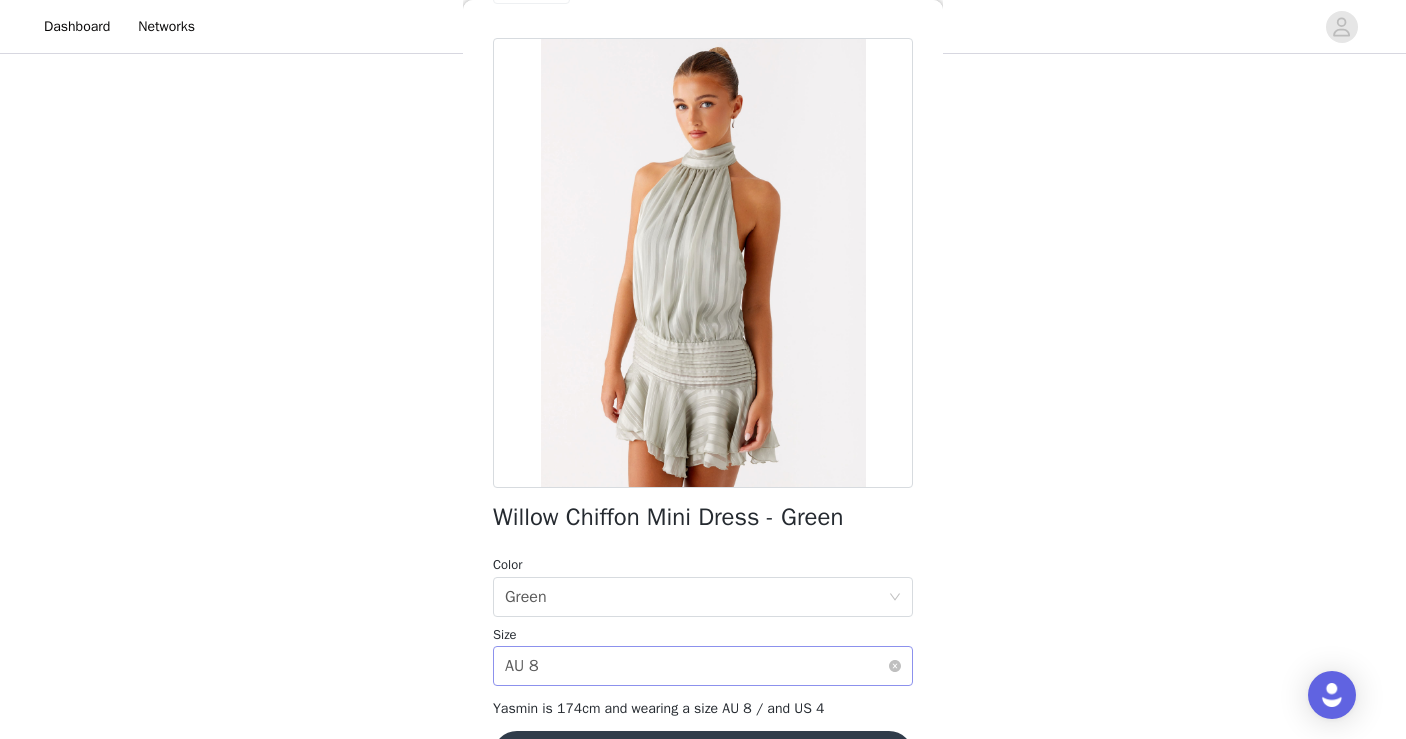 click on "Select size AU 8" at bounding box center [696, 666] 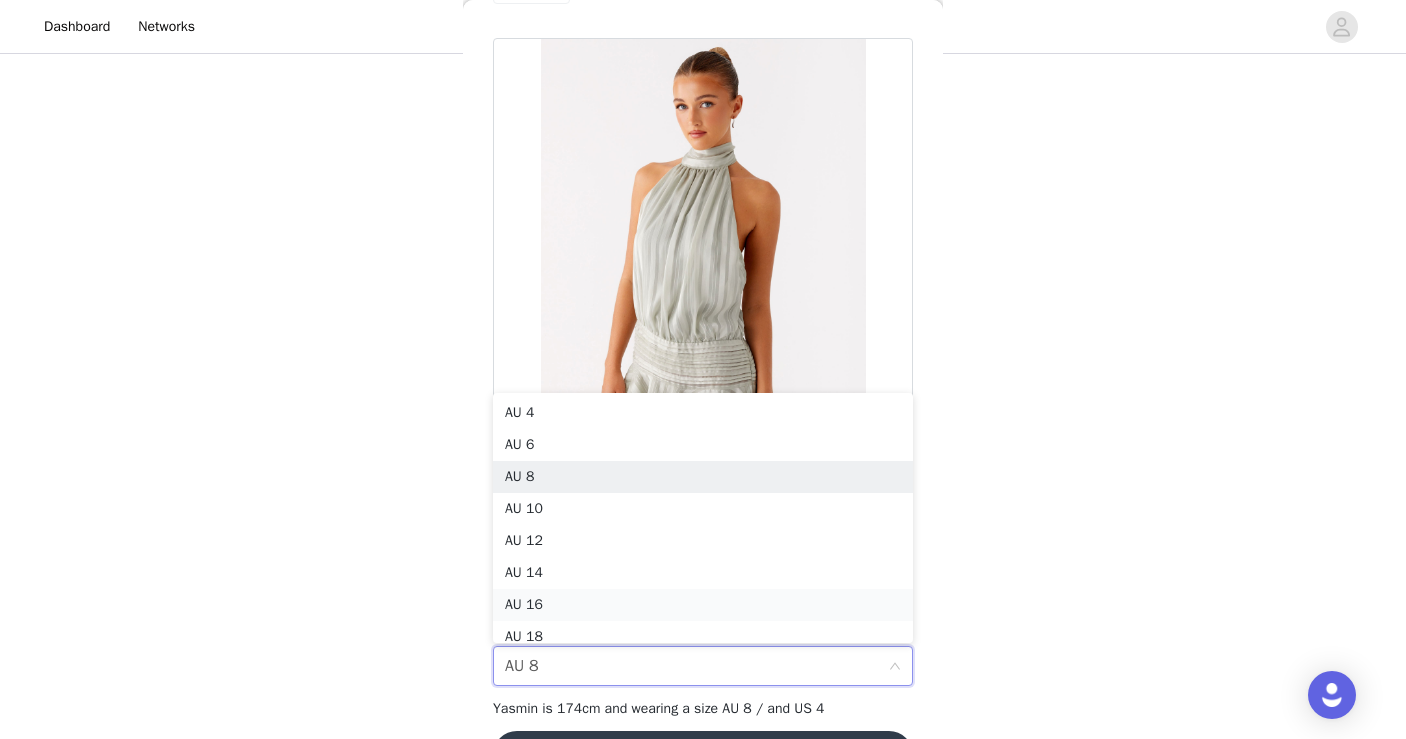 scroll, scrollTop: 10, scrollLeft: 0, axis: vertical 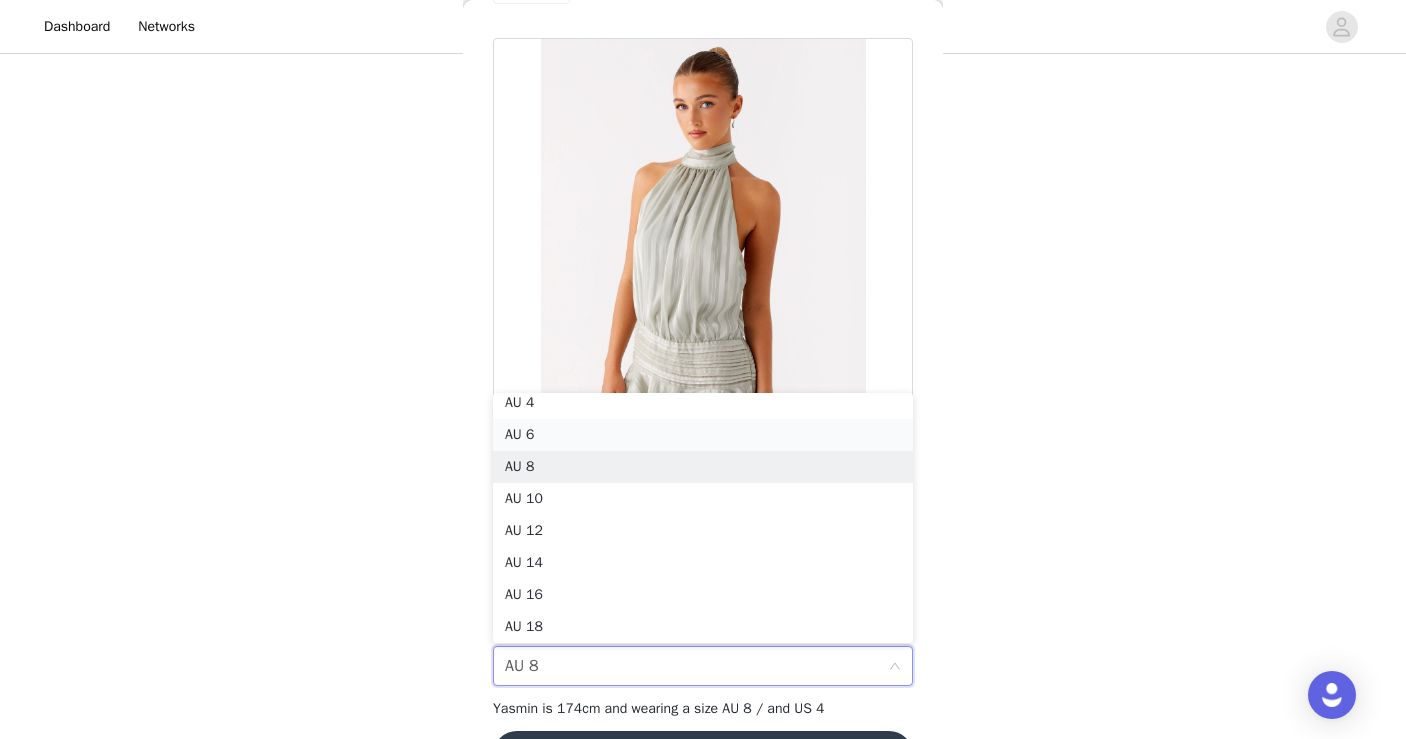 click on "AU 6" at bounding box center [703, 435] 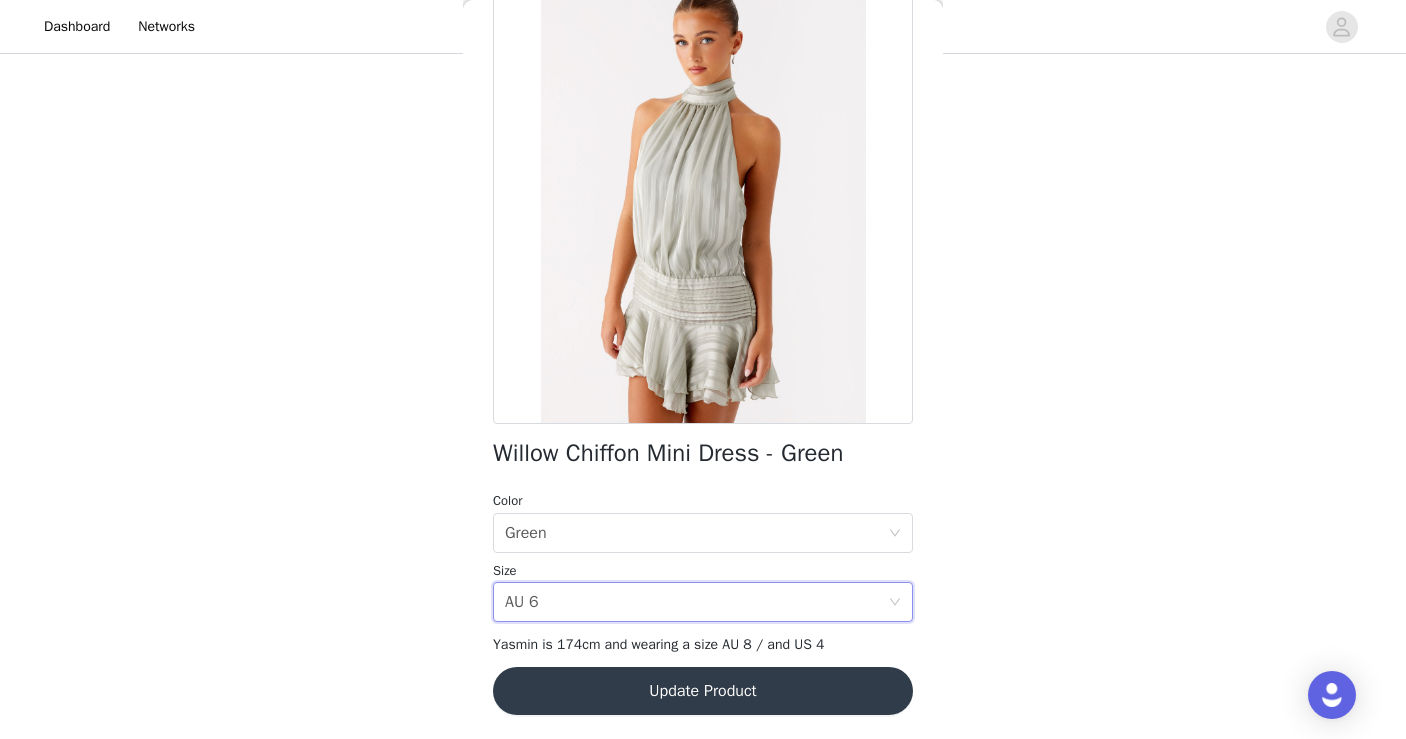 scroll, scrollTop: 336, scrollLeft: 0, axis: vertical 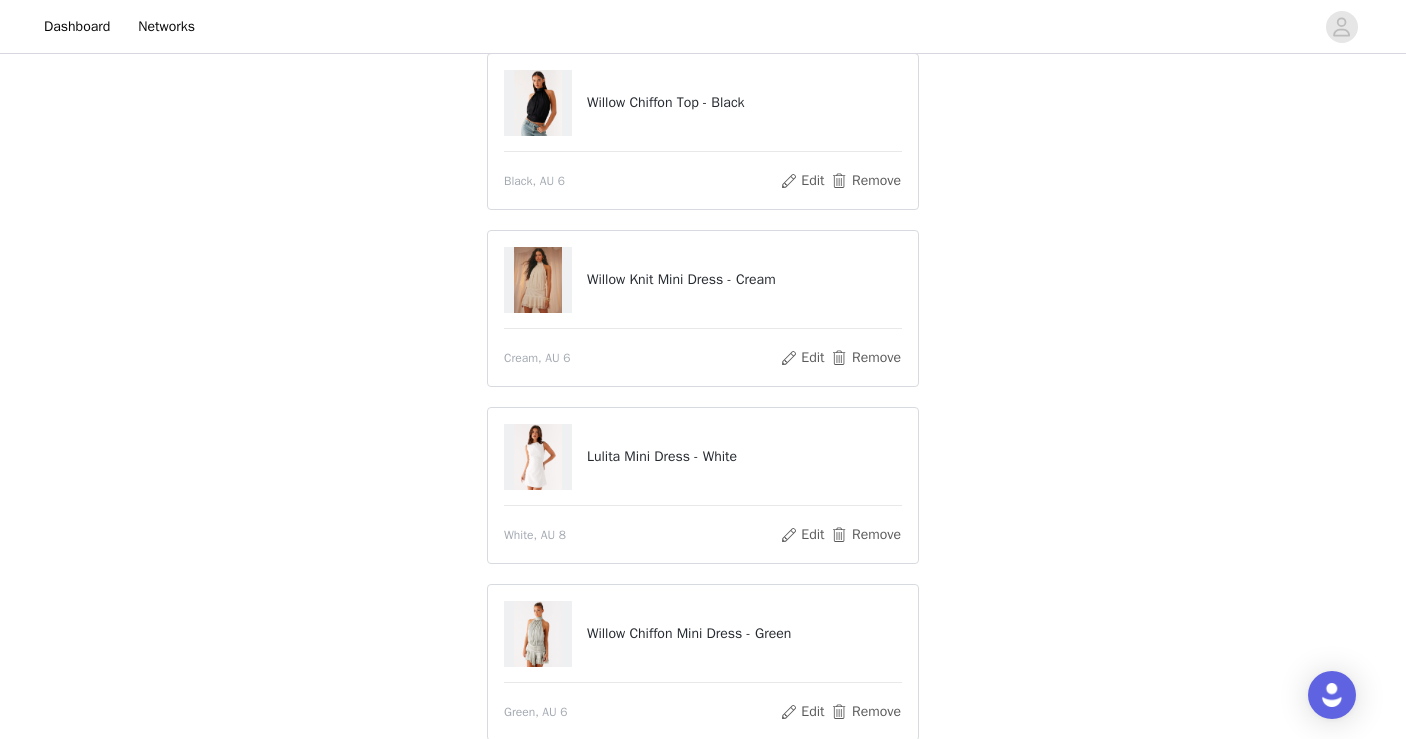 click on "Willow Knit Mini Dress - Cream" at bounding box center (703, 280) 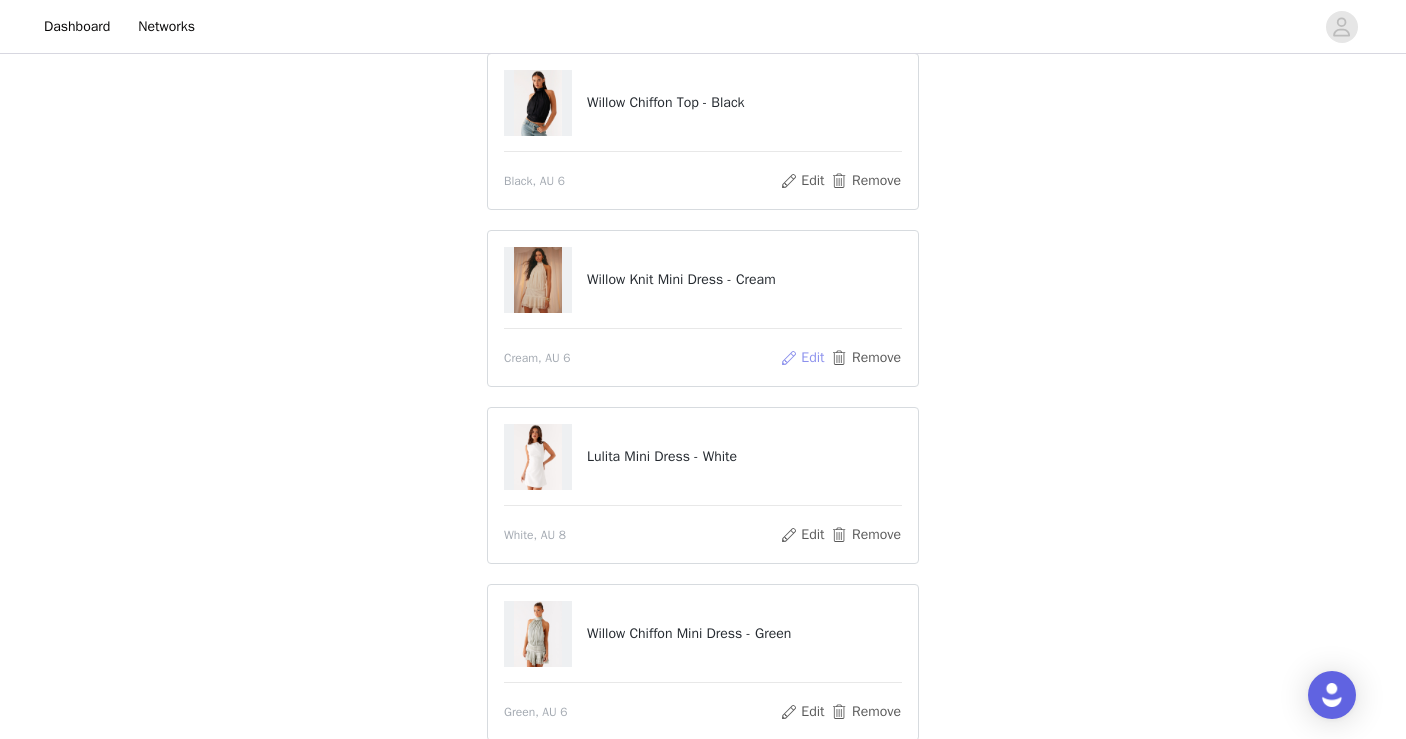 click on "Edit" at bounding box center (802, 358) 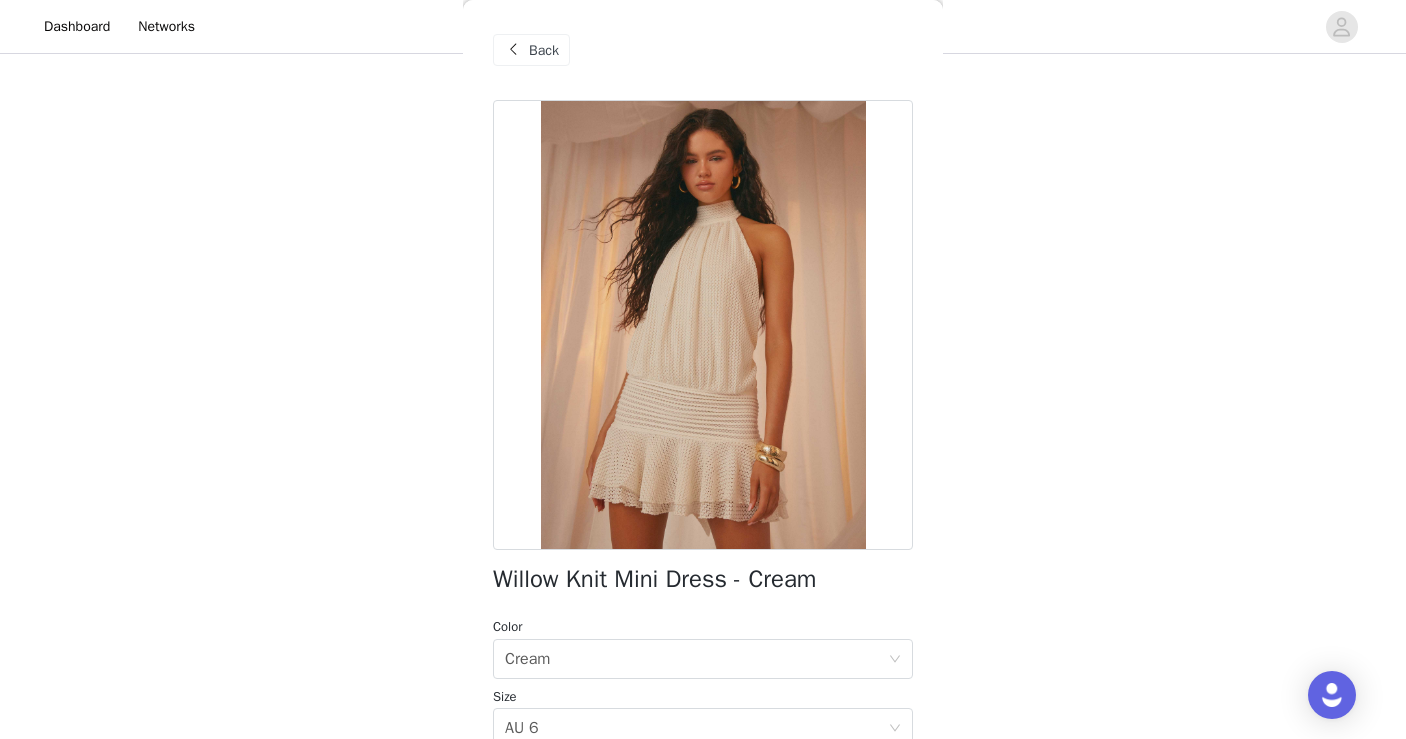 click on "Cream, AU 6
White, AU 8
Green, AU 6
Cream" at bounding box center (703, 337) 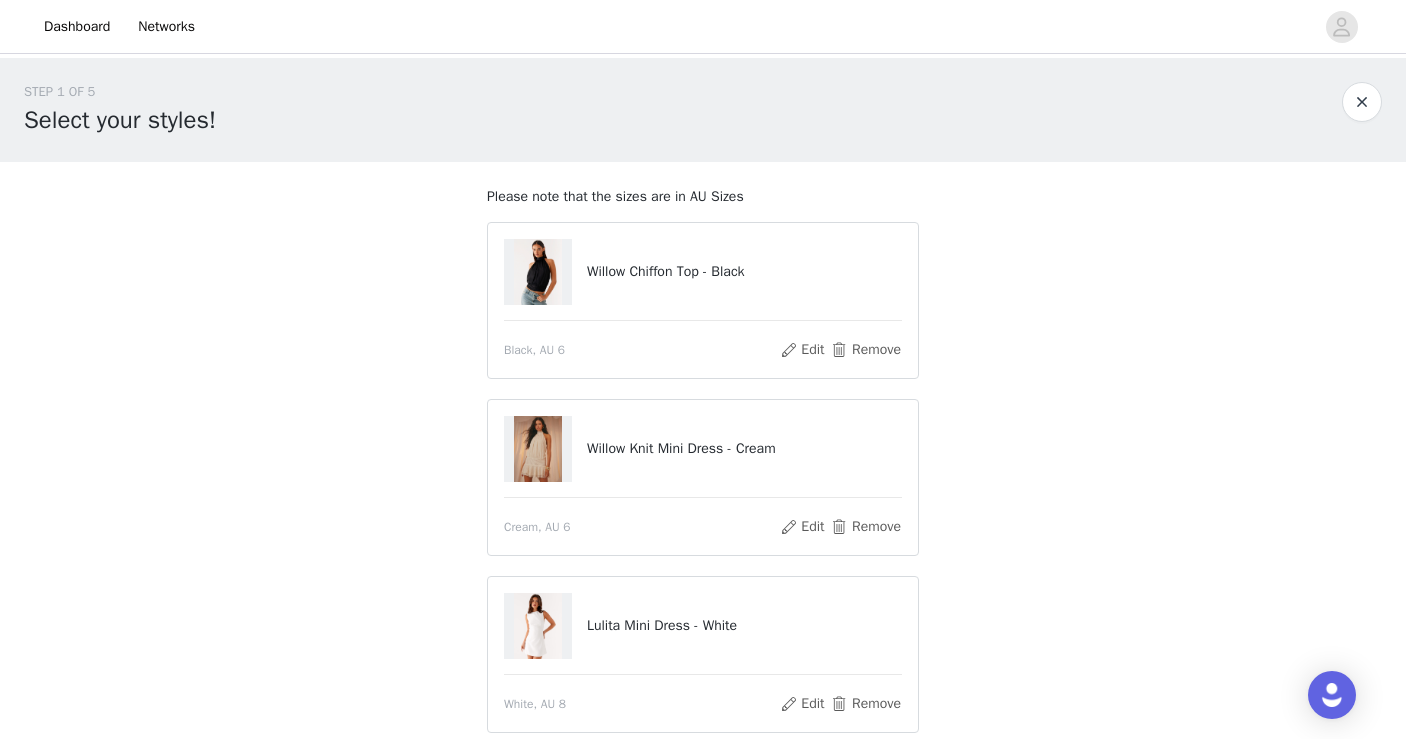 scroll, scrollTop: 358, scrollLeft: 0, axis: vertical 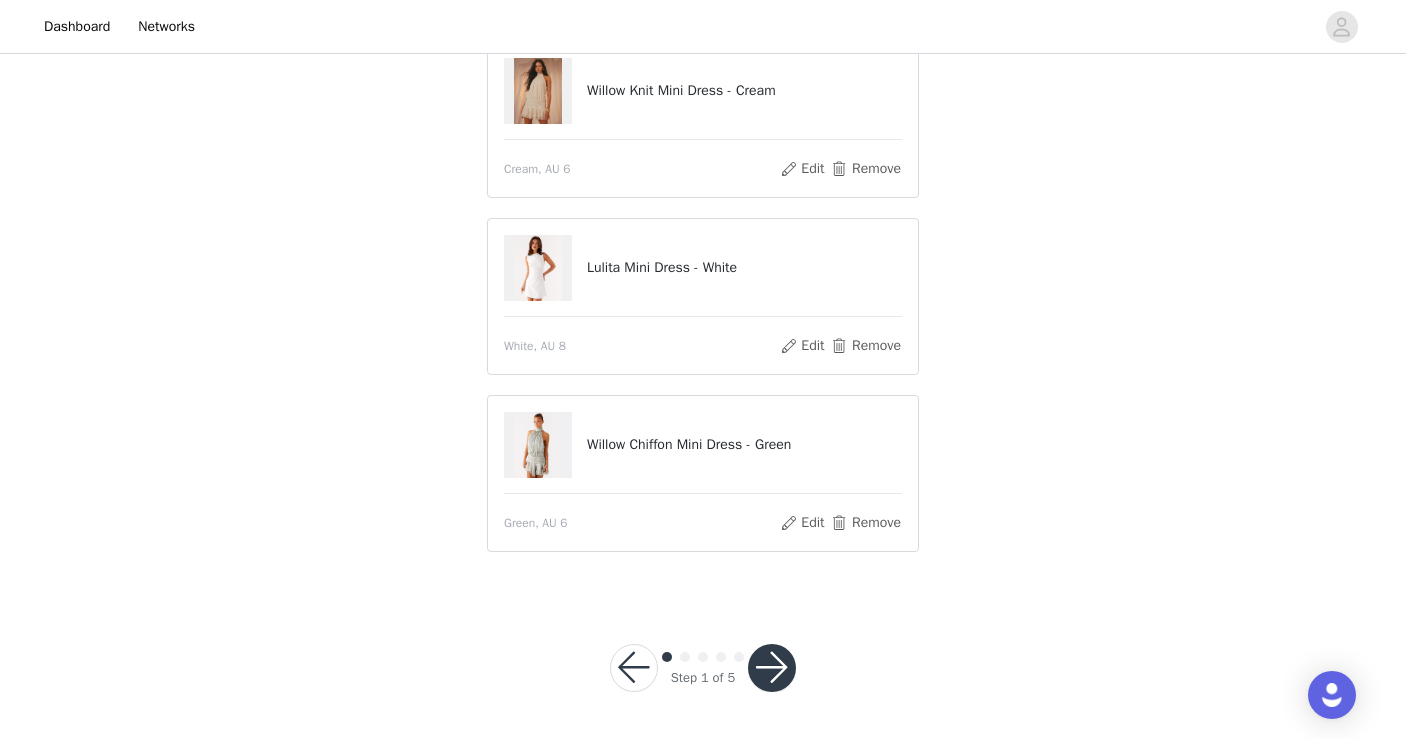 click at bounding box center [772, 668] 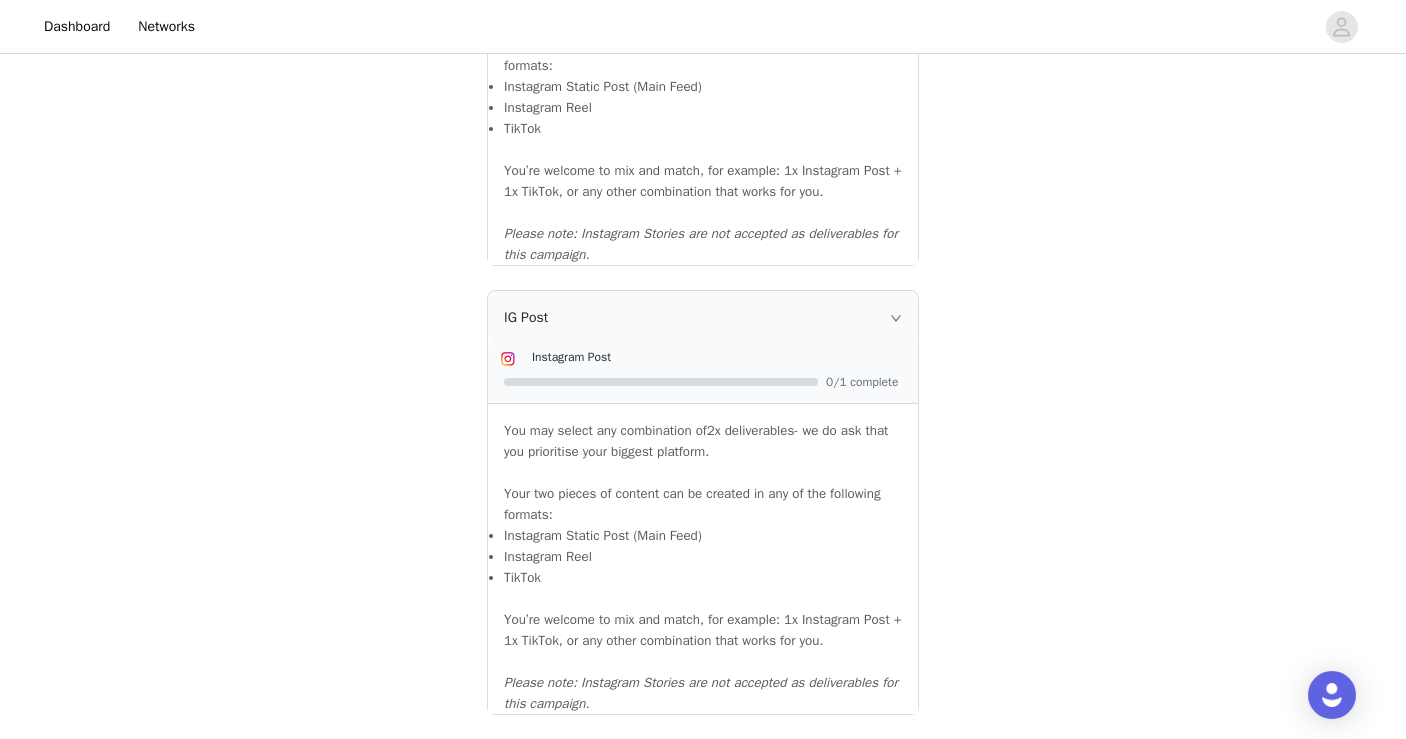 scroll, scrollTop: 2217, scrollLeft: 0, axis: vertical 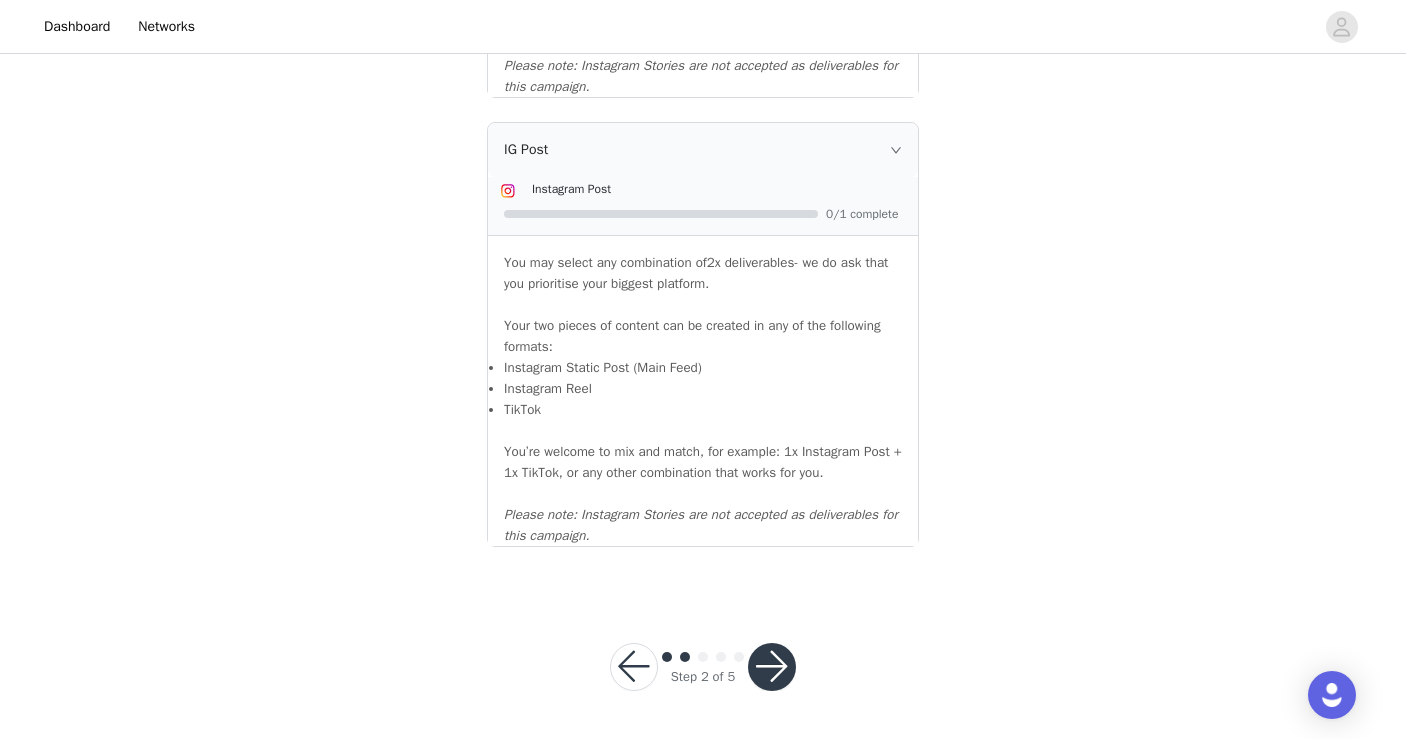 click at bounding box center [772, 667] 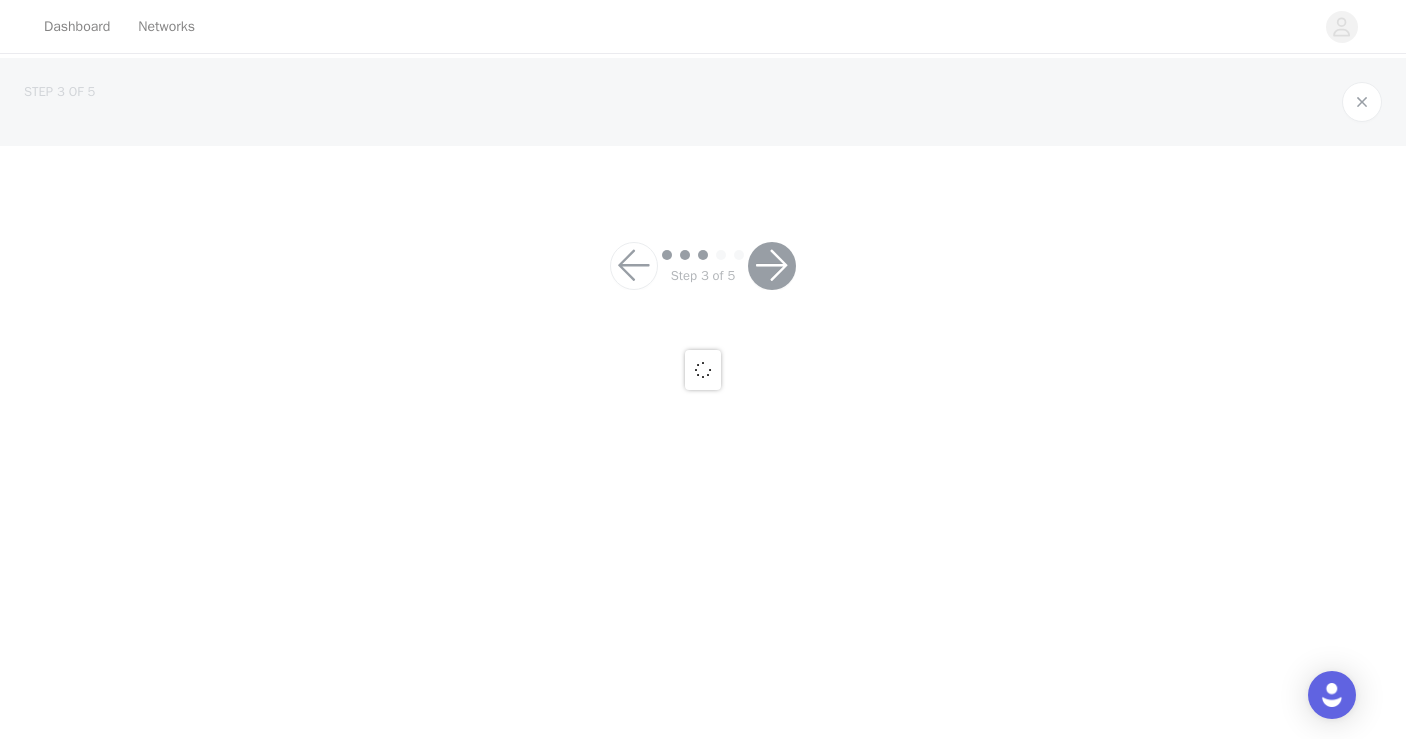 scroll, scrollTop: 0, scrollLeft: 0, axis: both 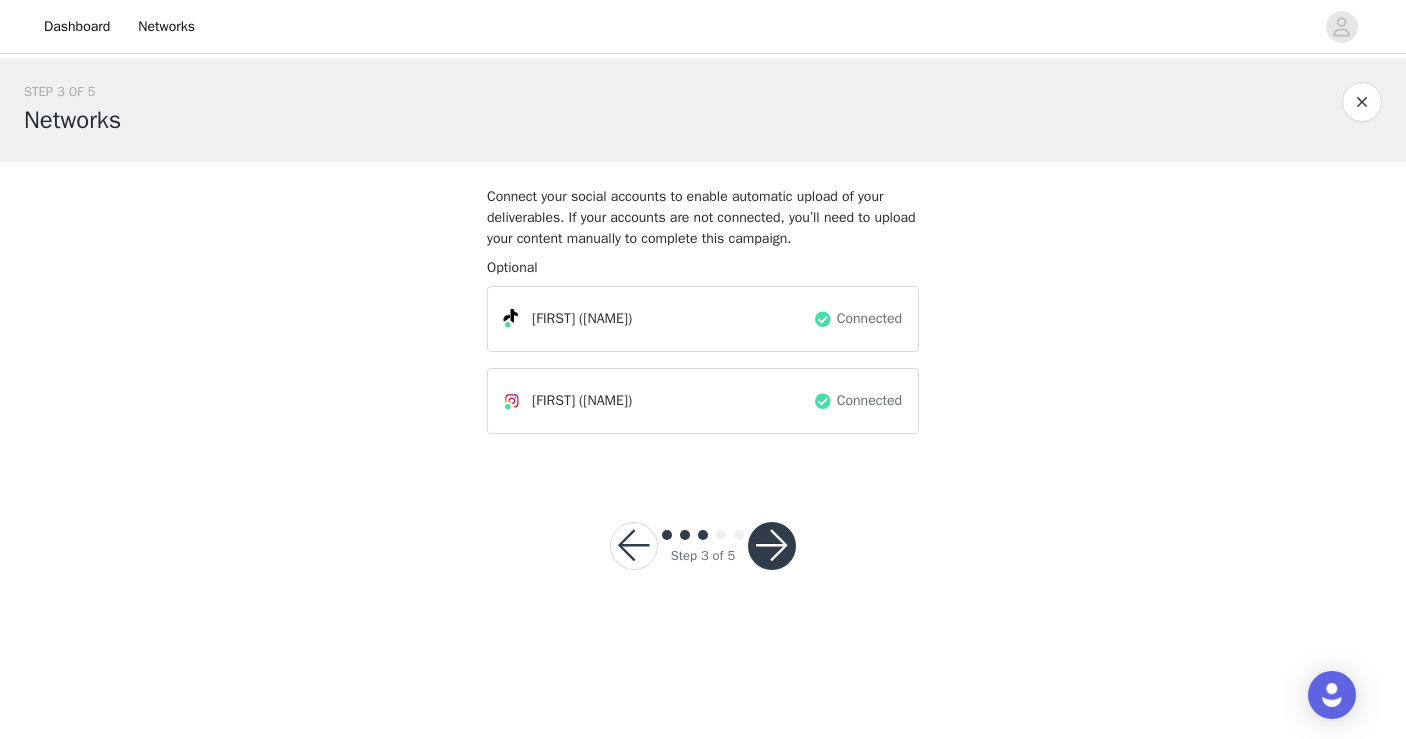 click at bounding box center (772, 546) 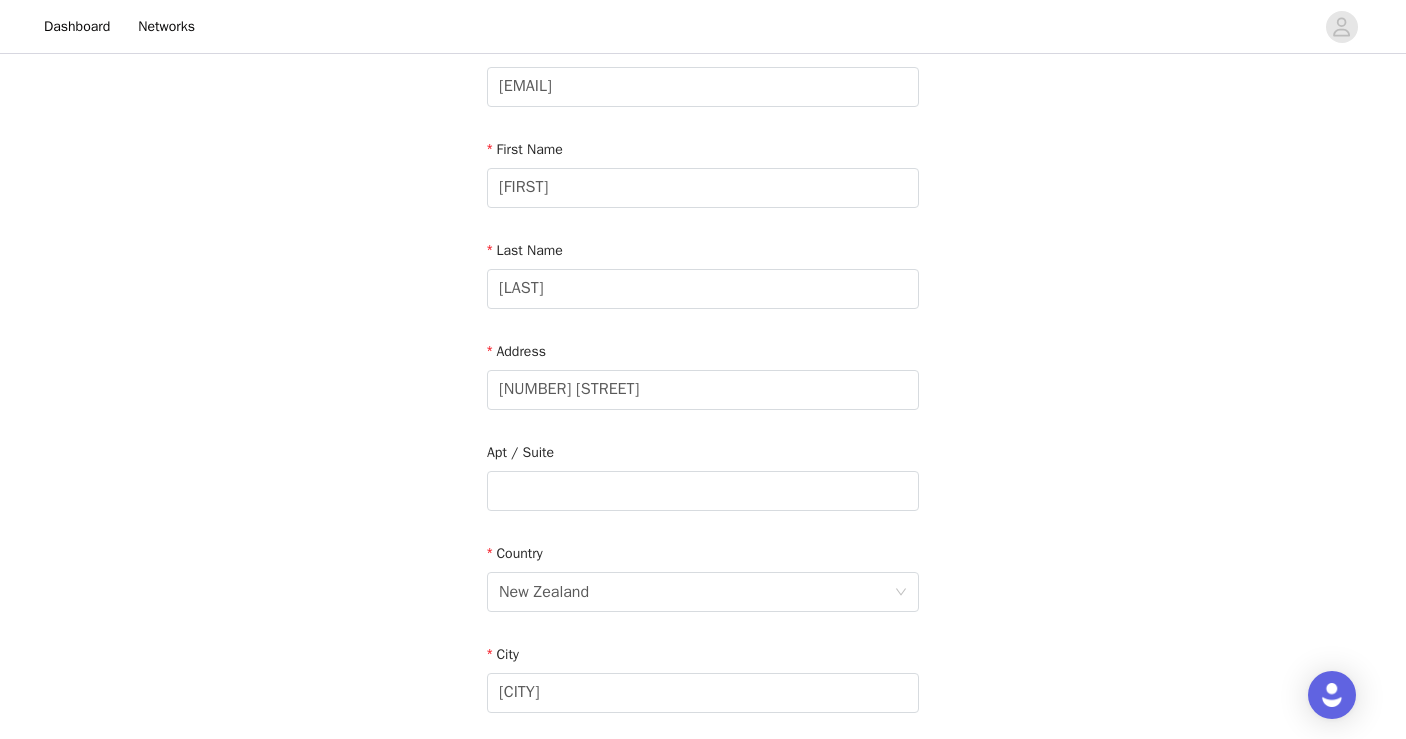 scroll, scrollTop: 197, scrollLeft: 0, axis: vertical 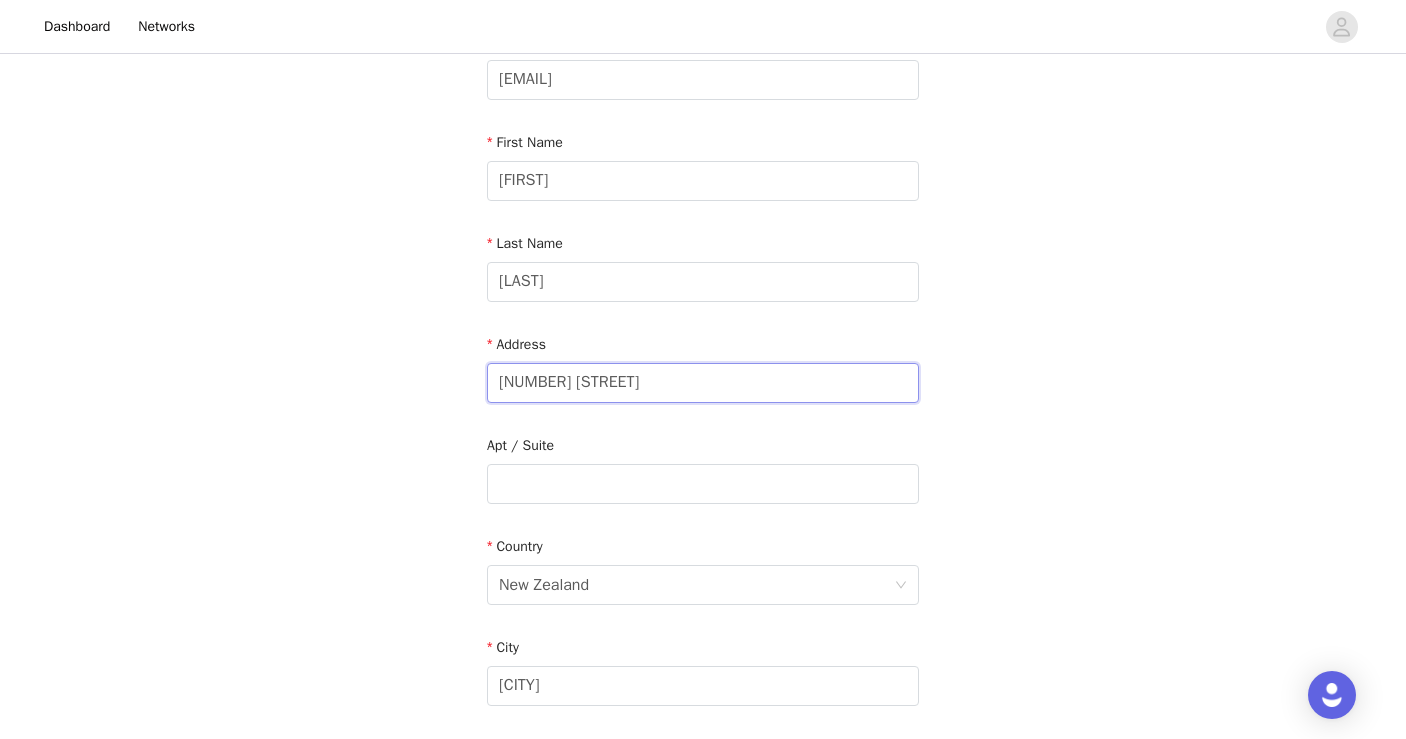 click on "[NUMBER] [STREET]" at bounding box center (703, 383) 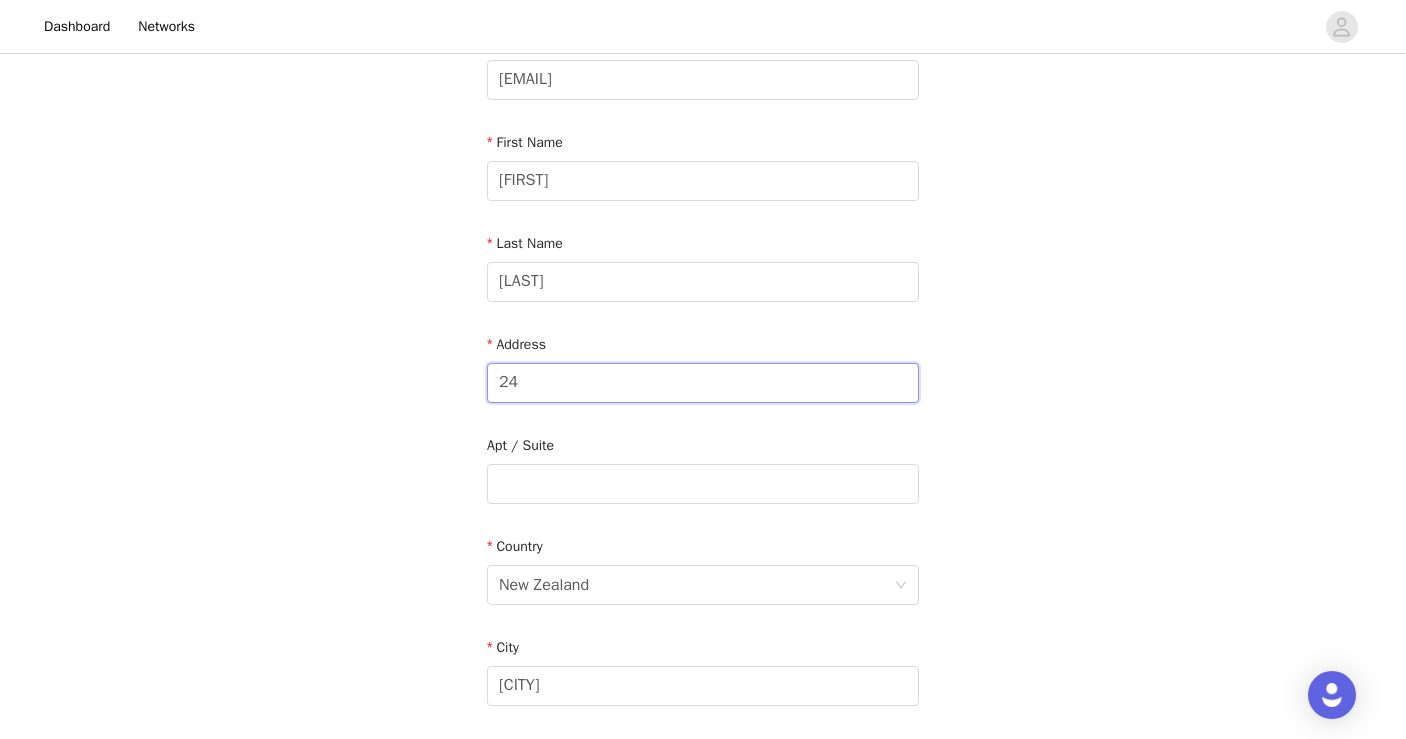 type on "[NUMBER] [STREET] [SUBURB]" 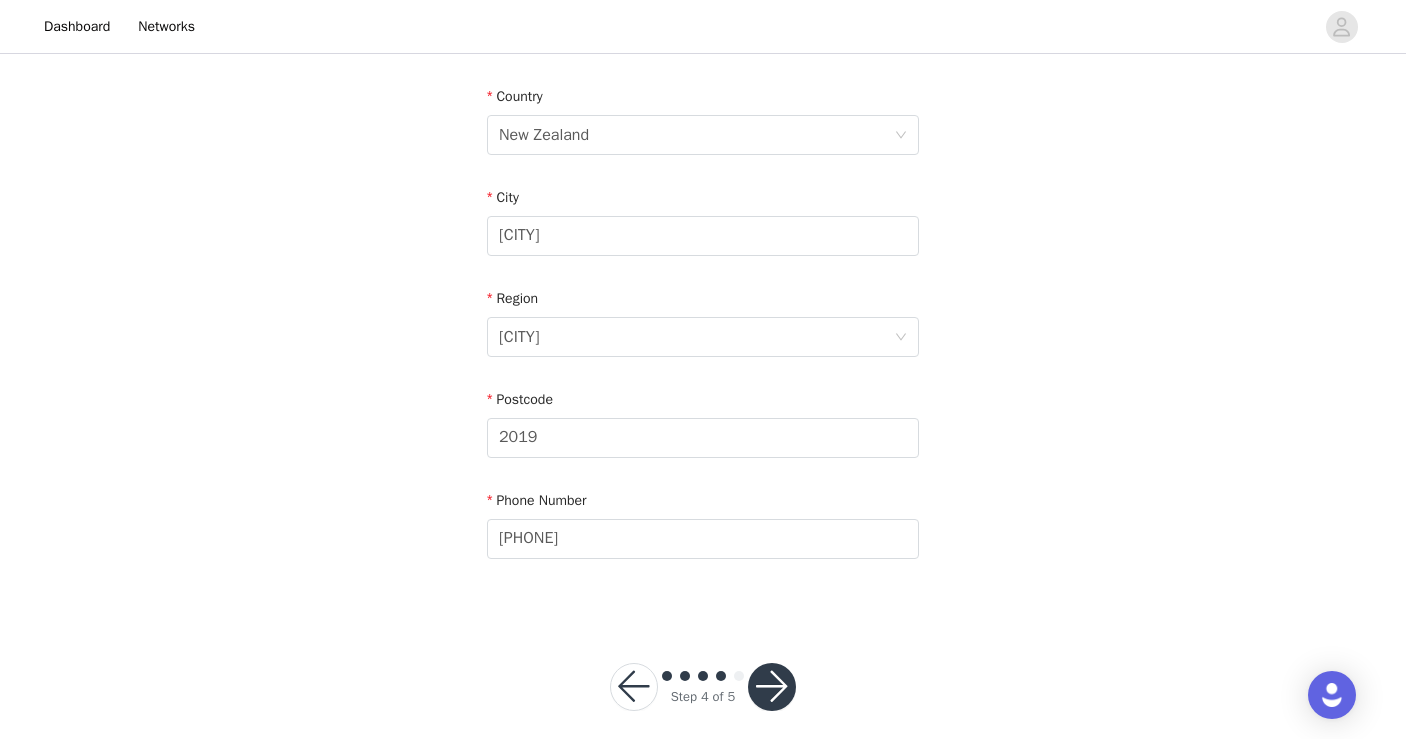 scroll, scrollTop: 666, scrollLeft: 0, axis: vertical 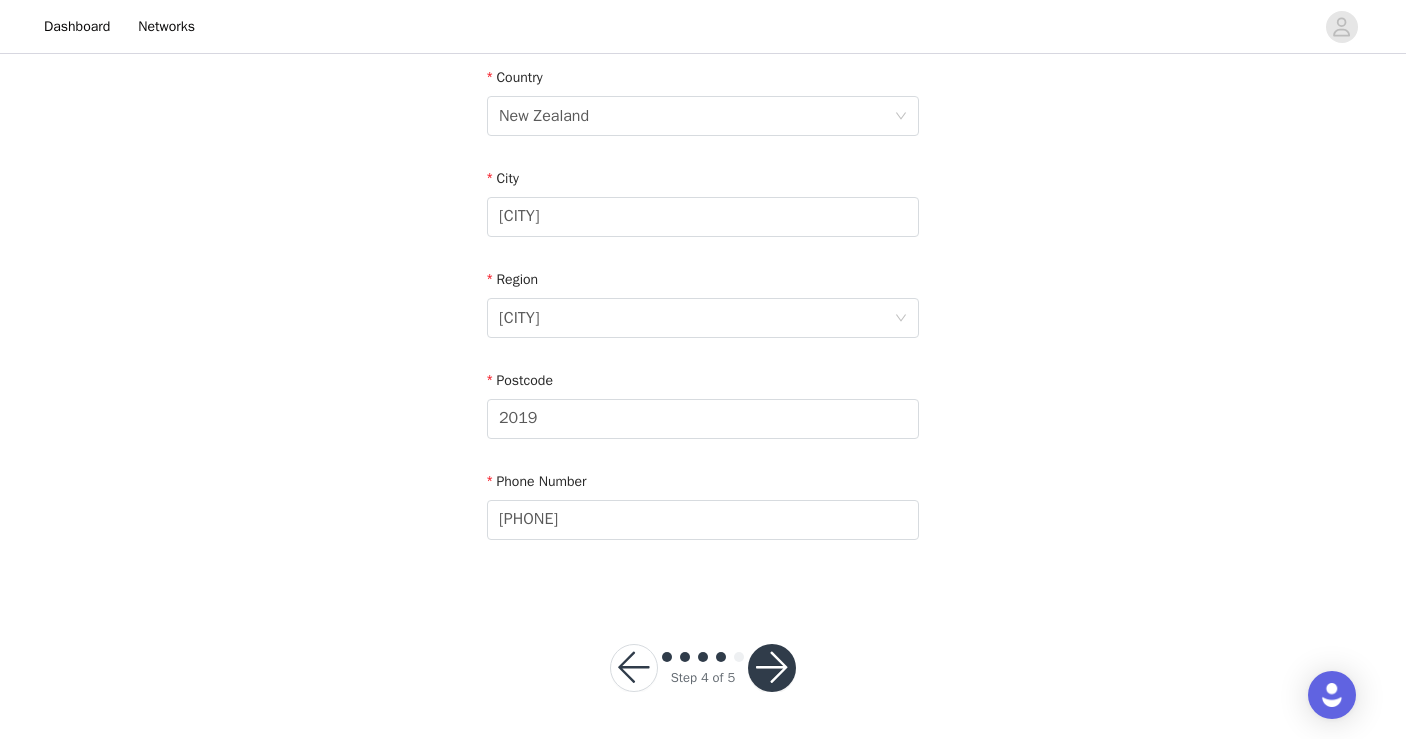 click at bounding box center [772, 668] 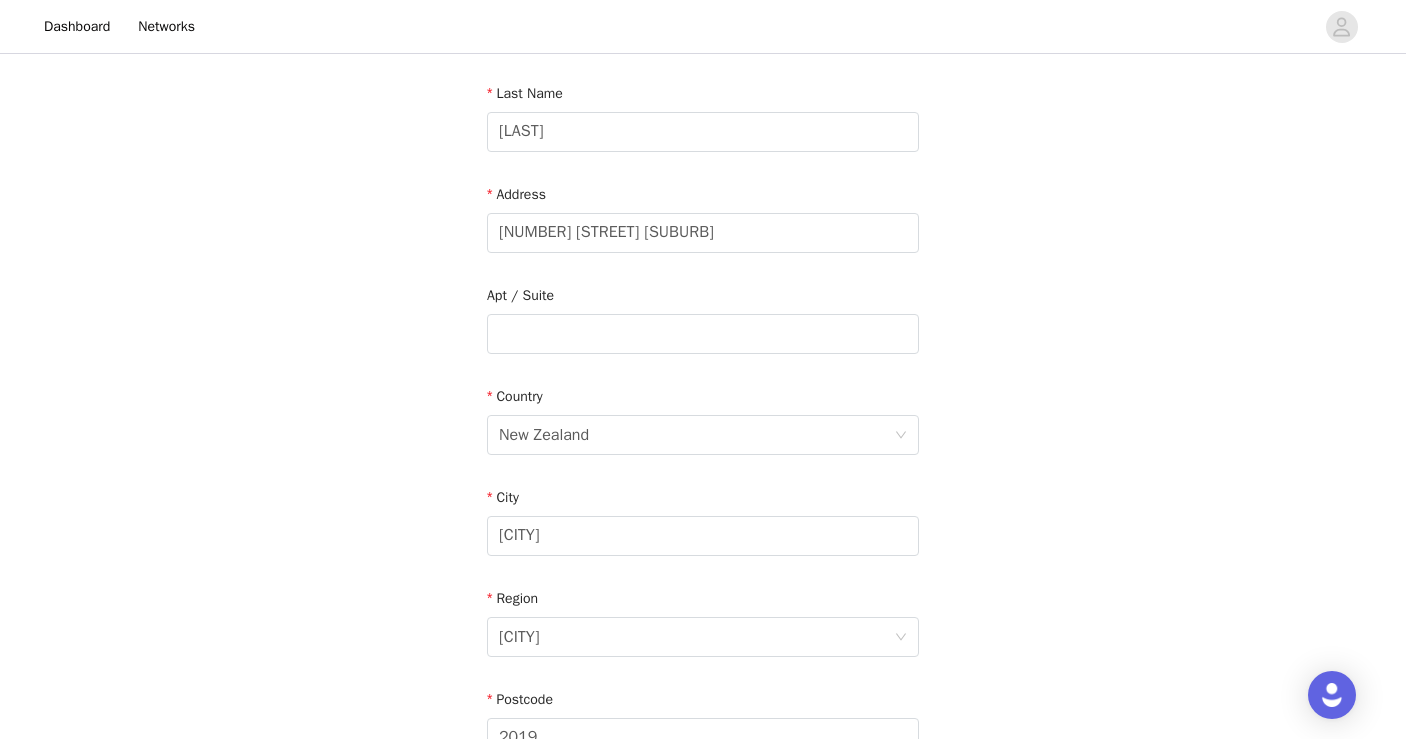 scroll, scrollTop: 0, scrollLeft: 0, axis: both 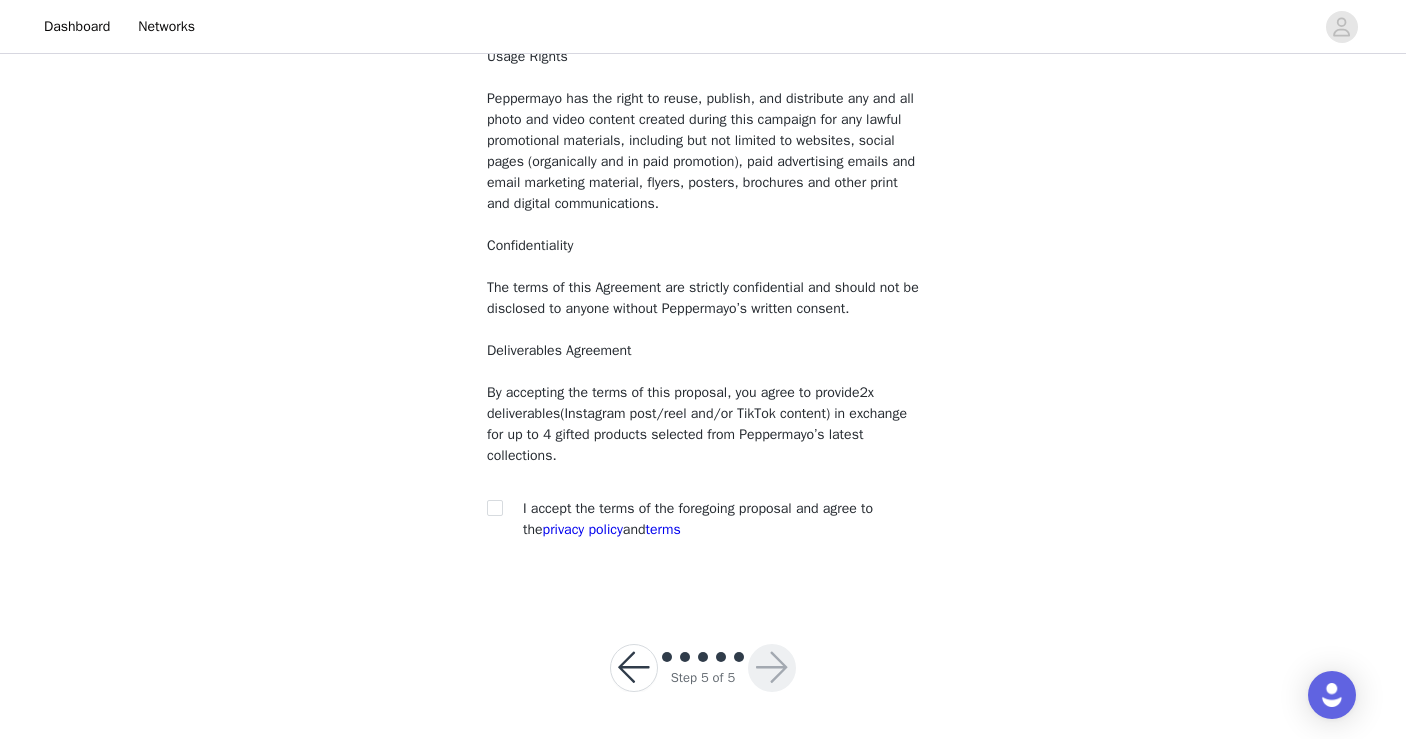 click on "provide 2x deliverables (Instagram post/reel and/or TikTok content)" at bounding box center (703, 286) 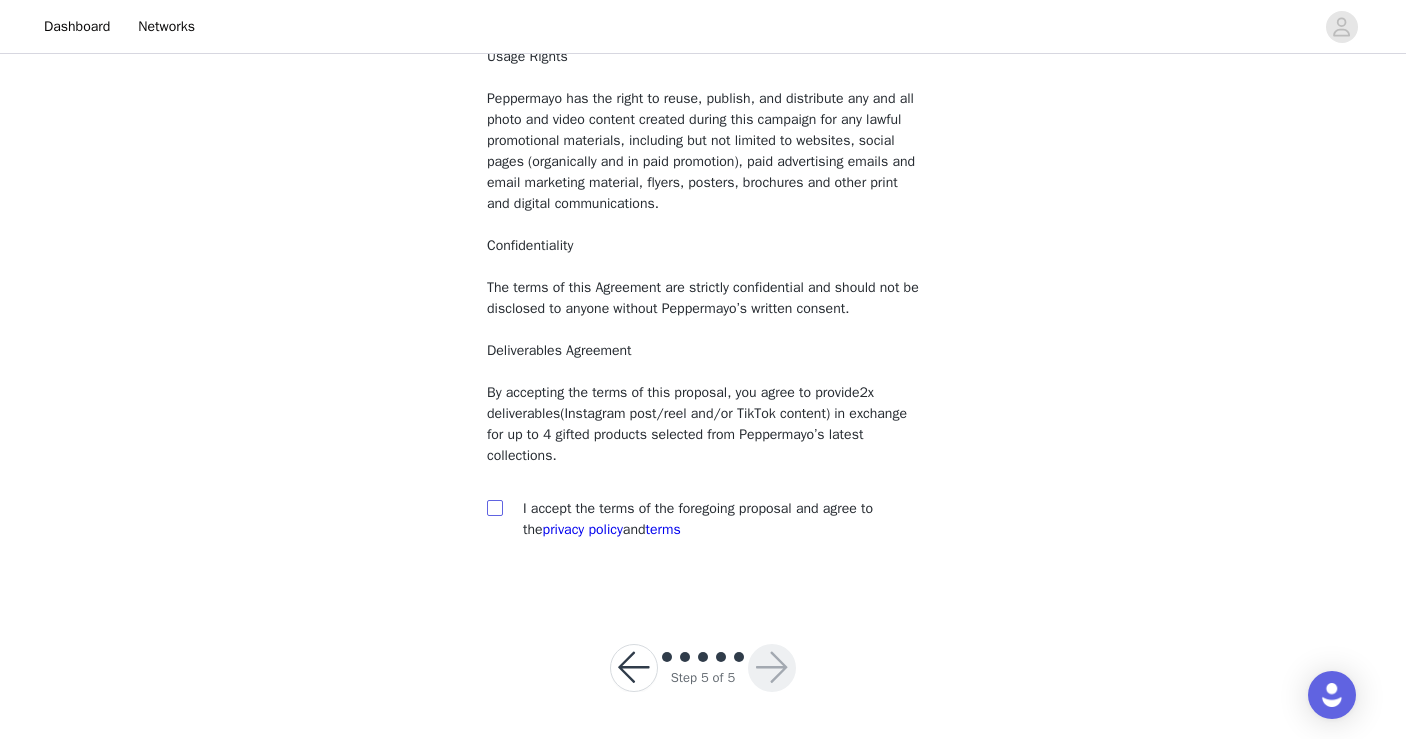 click at bounding box center (494, 507) 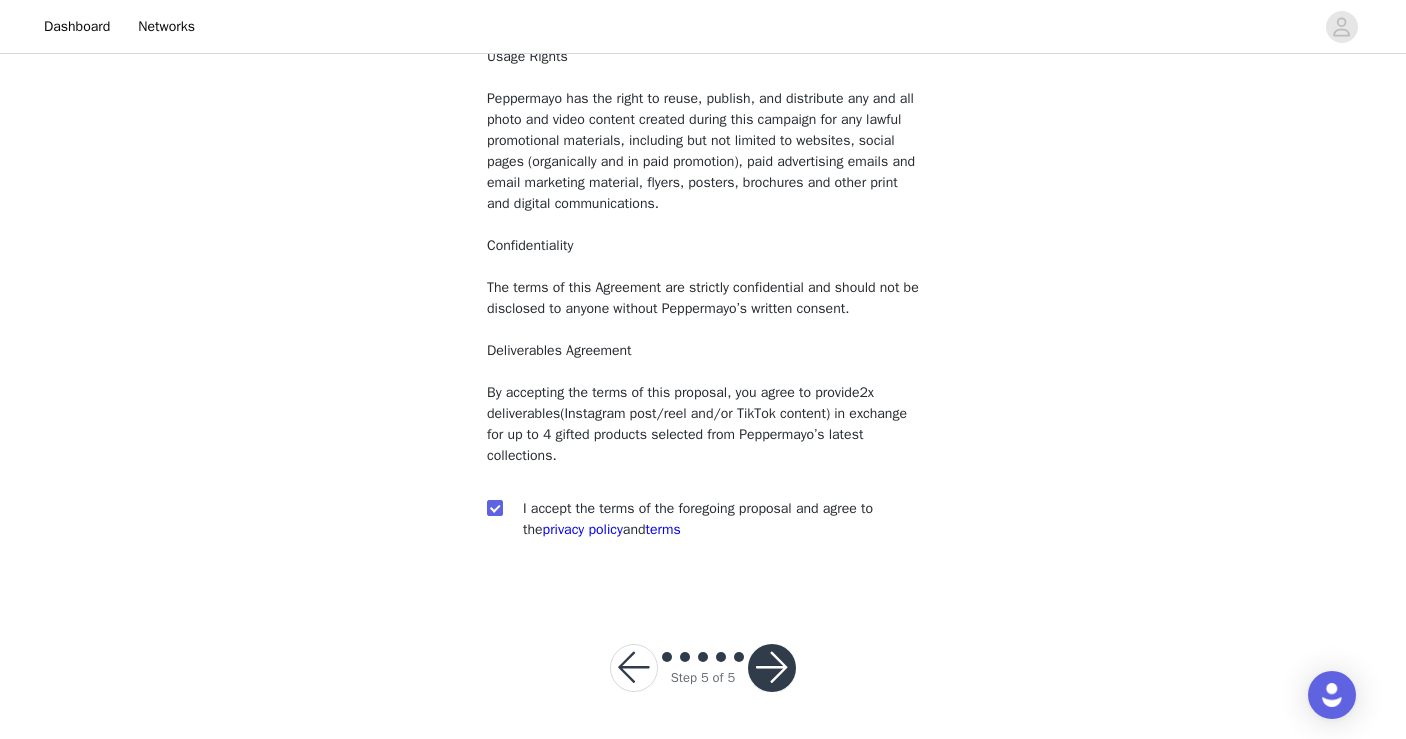 click at bounding box center [772, 668] 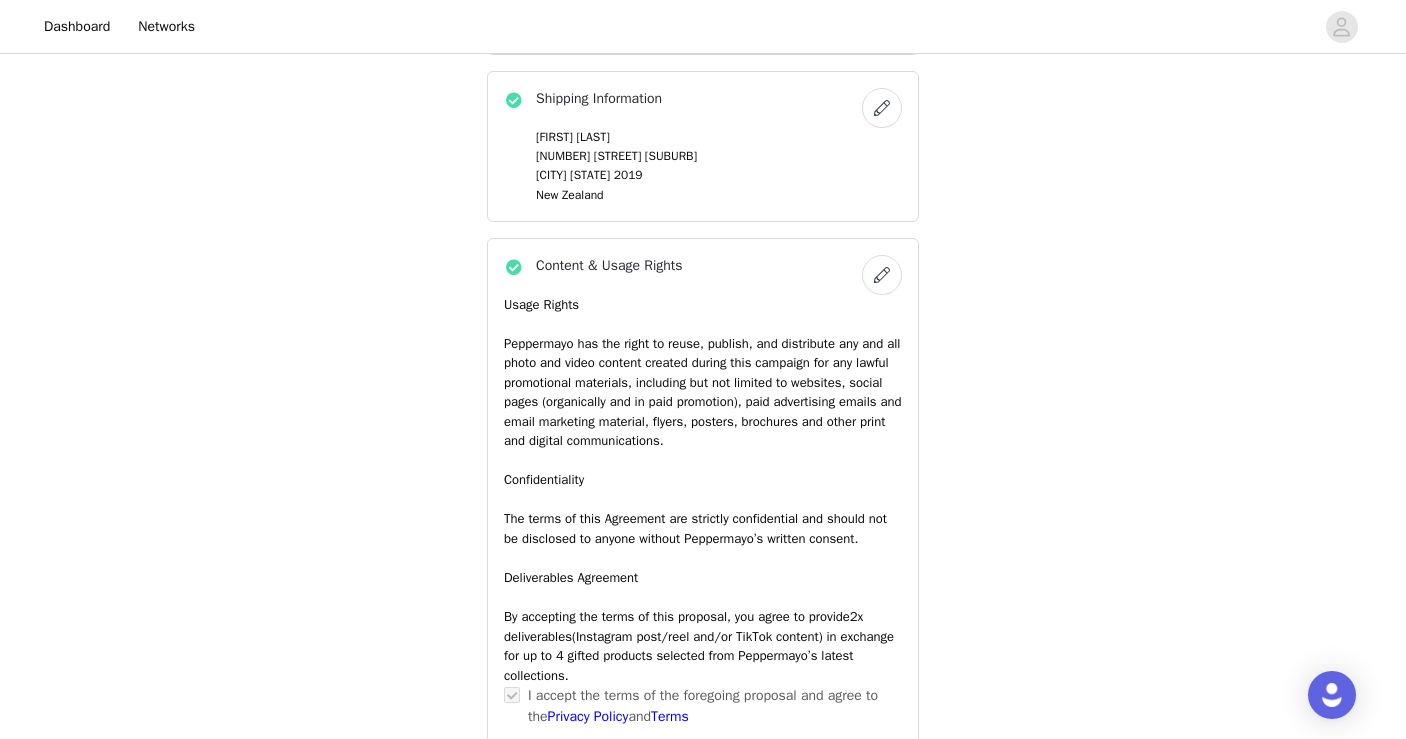 scroll, scrollTop: 1429, scrollLeft: 0, axis: vertical 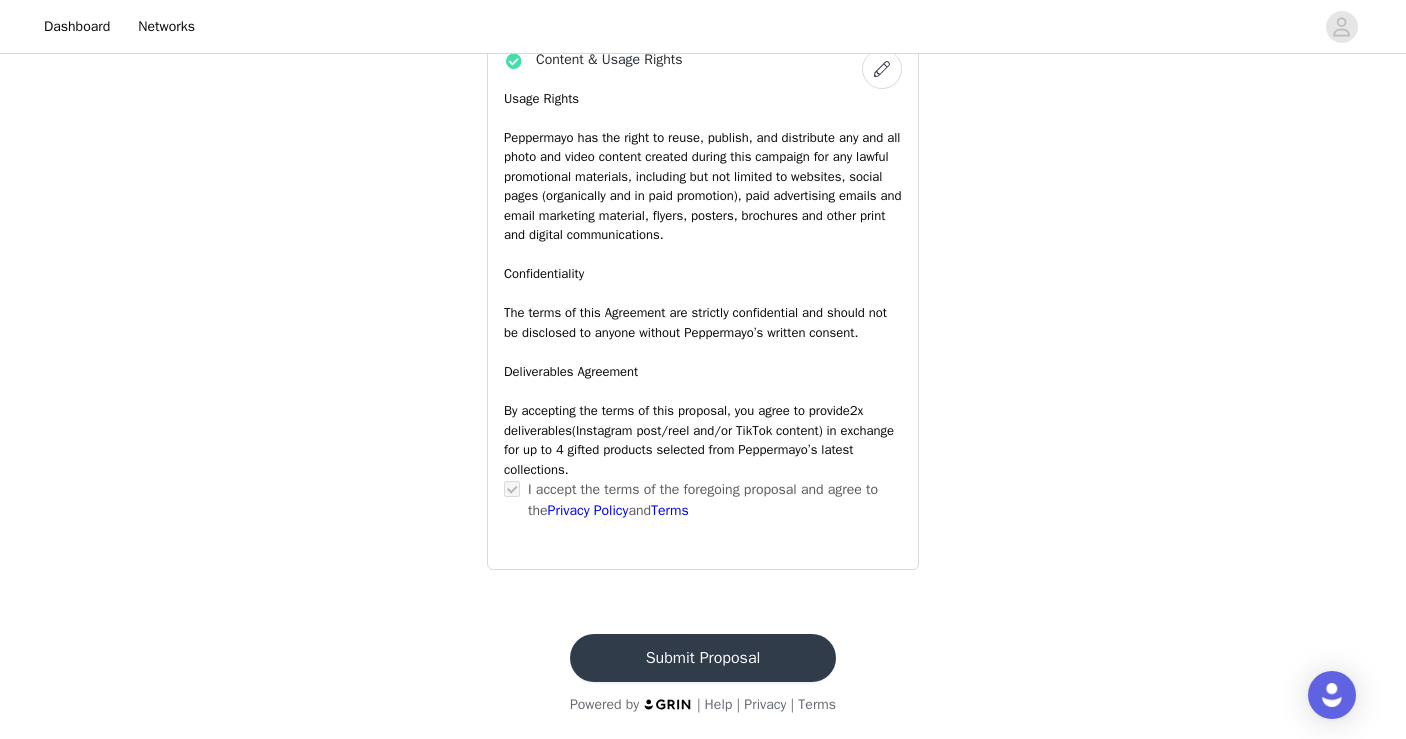 click on "Submit Proposal" at bounding box center (703, 658) 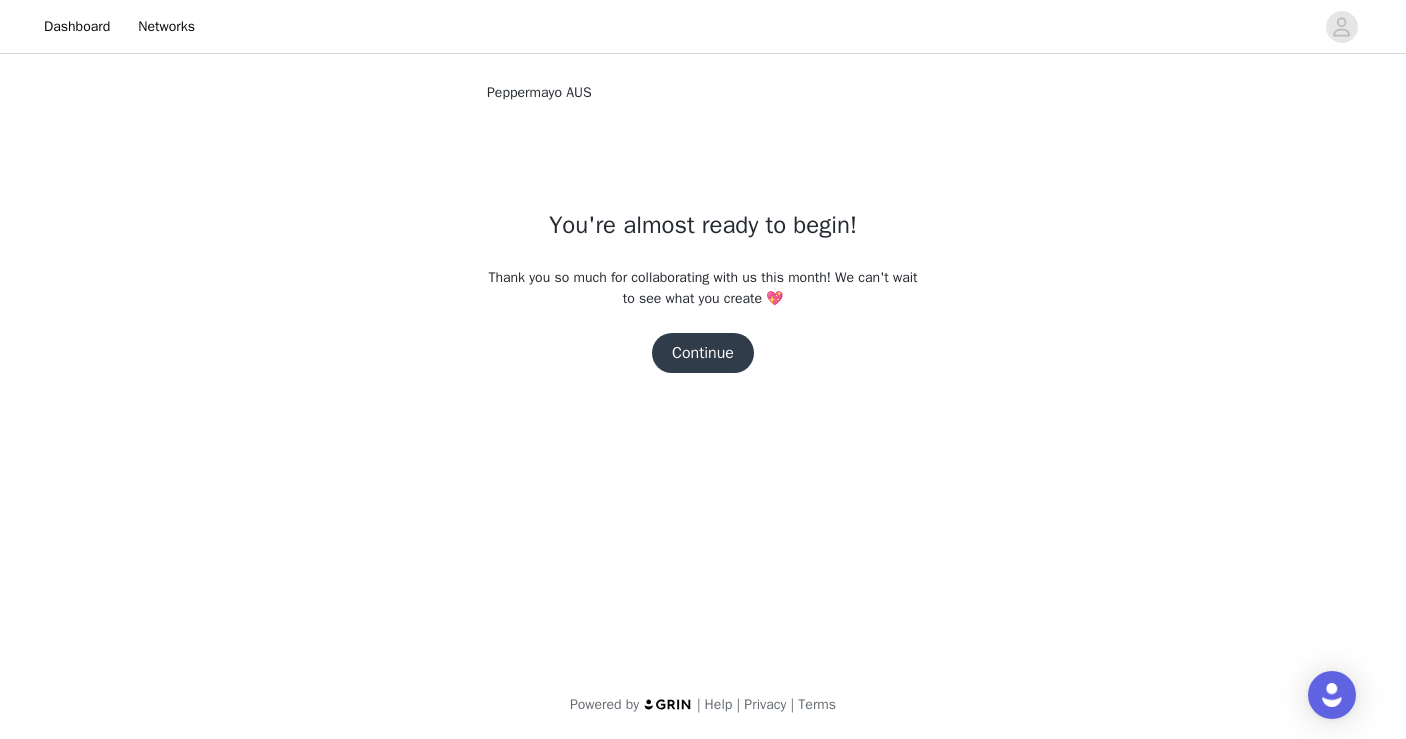 scroll, scrollTop: 0, scrollLeft: 0, axis: both 